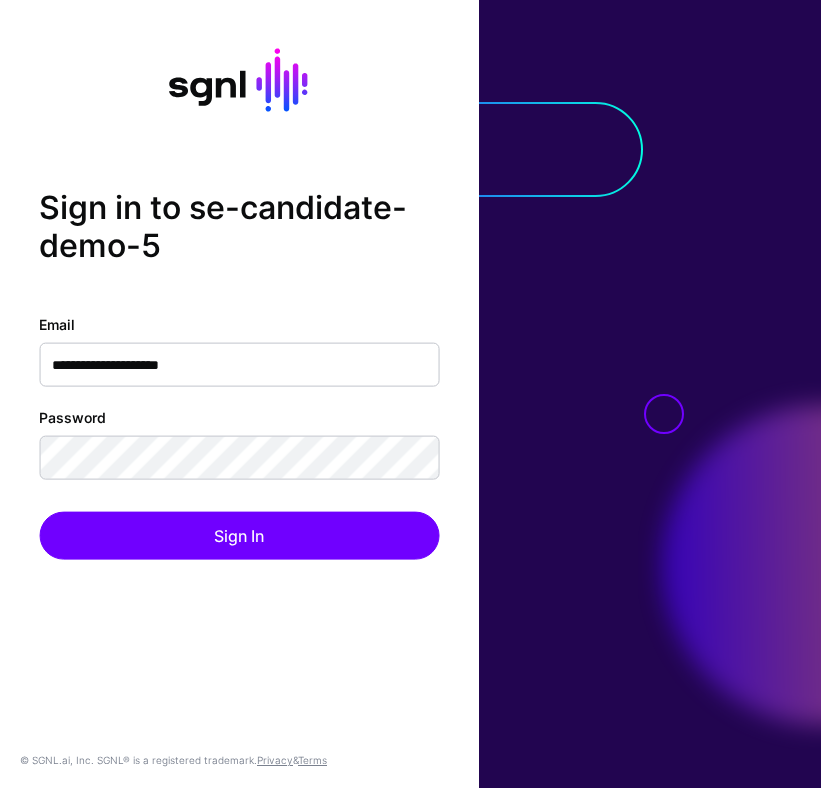 scroll, scrollTop: 0, scrollLeft: 0, axis: both 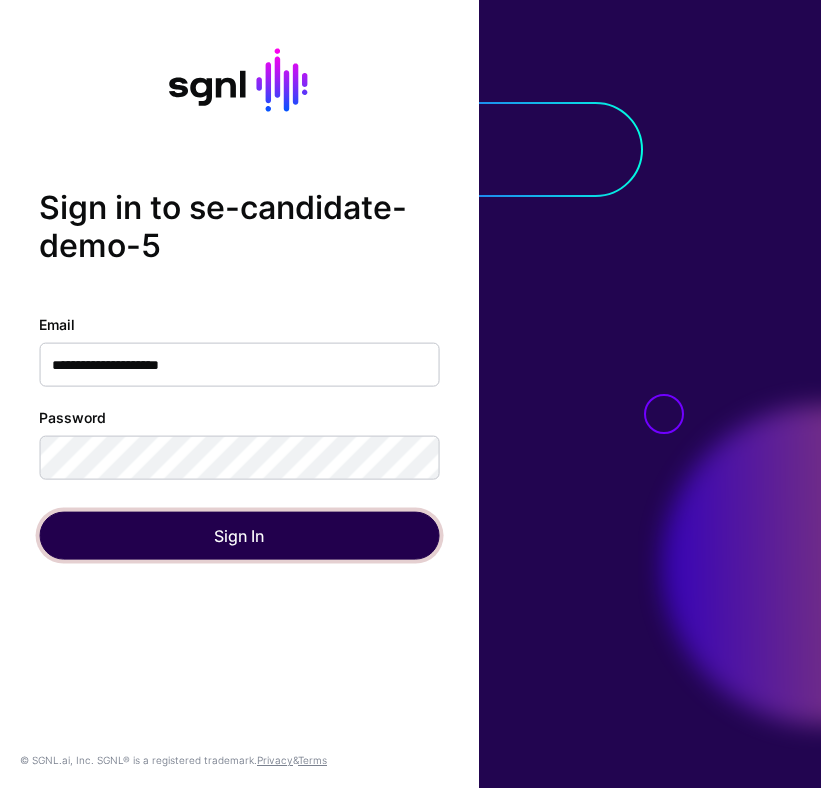 click on "Sign In" 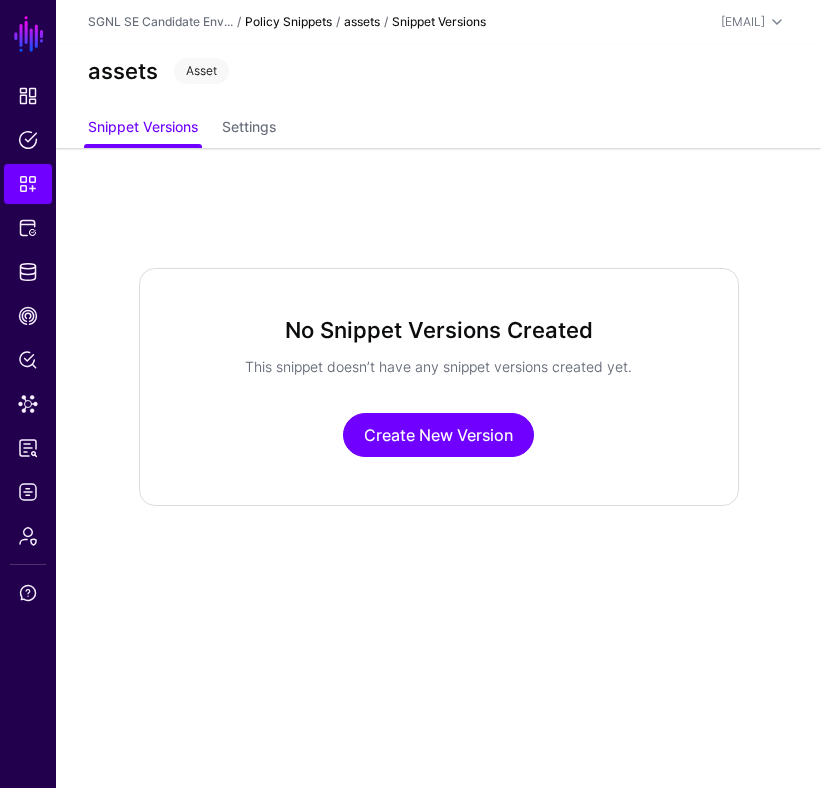click on "Policy Snippets" 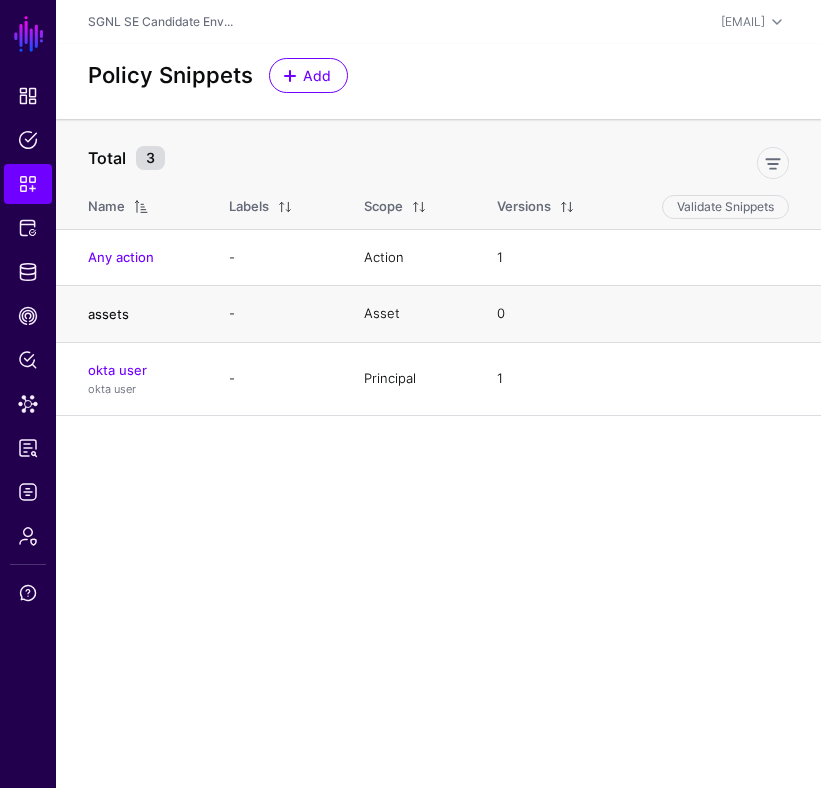 click on "assets" 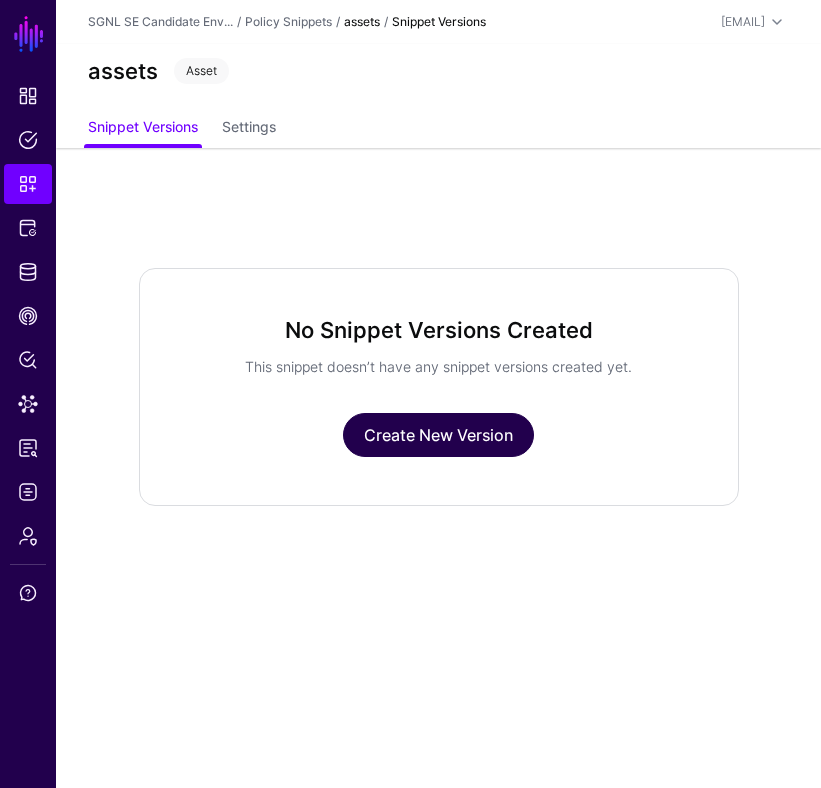 click on "Create New Version" 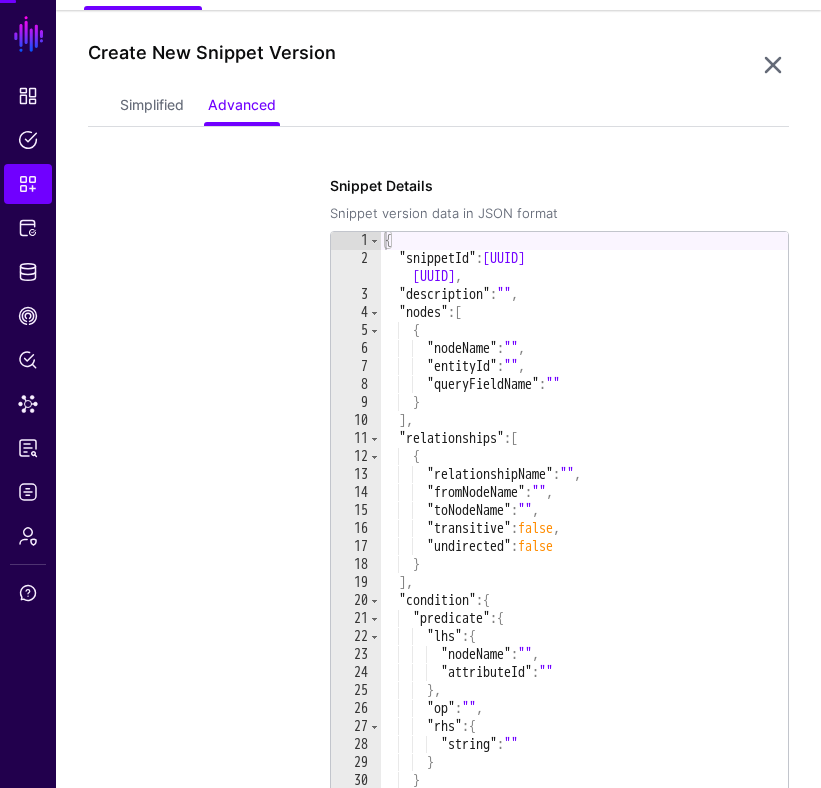 scroll, scrollTop: 148, scrollLeft: 0, axis: vertical 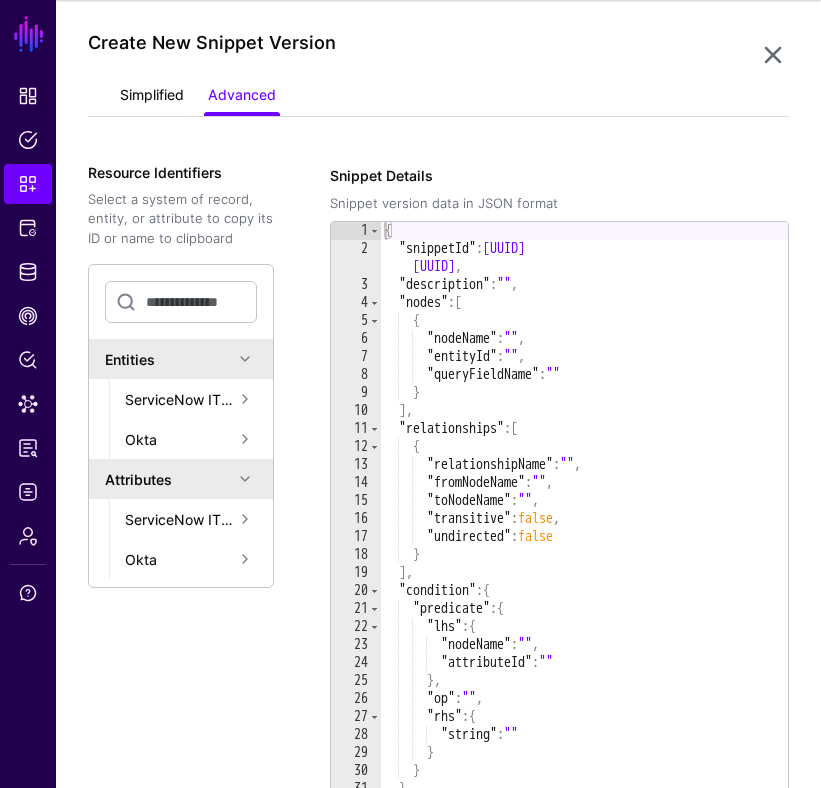 click on "Simplified" at bounding box center (152, 97) 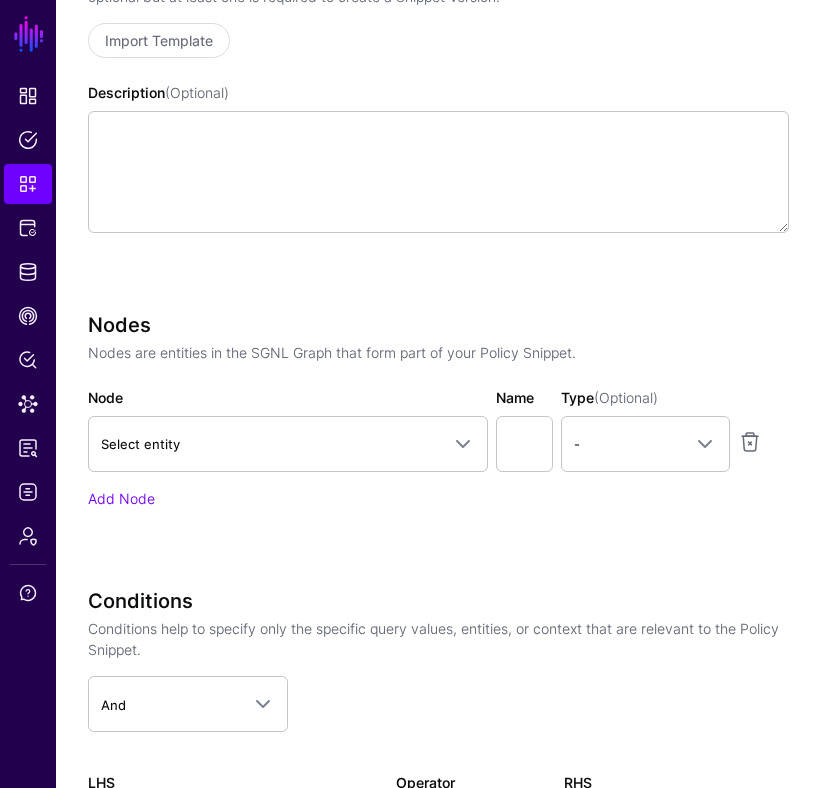 scroll, scrollTop: 383, scrollLeft: 0, axis: vertical 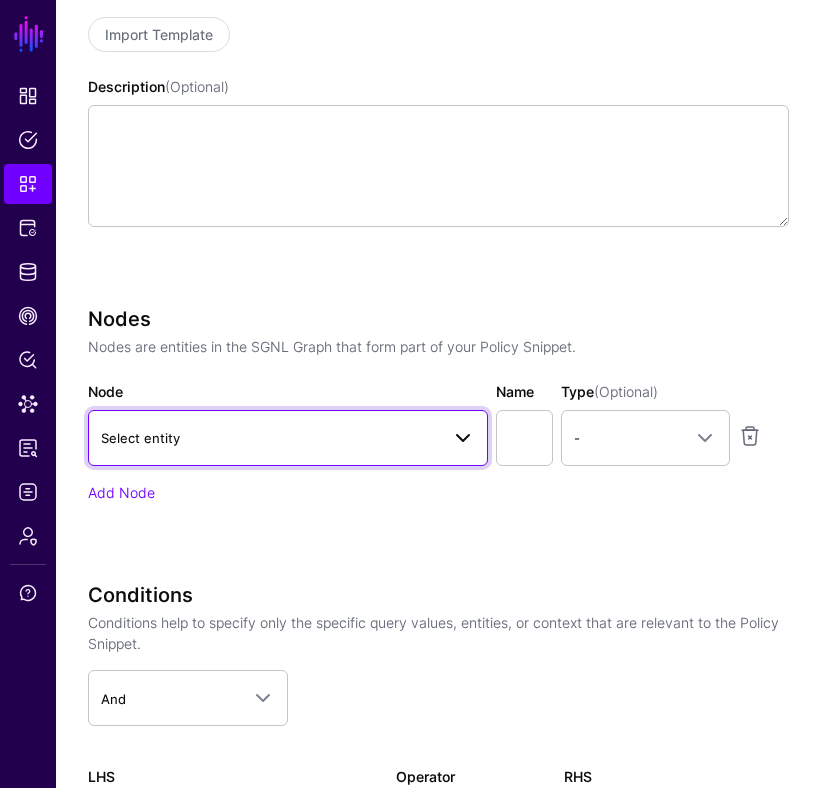 click on "Select entity" at bounding box center (270, 438) 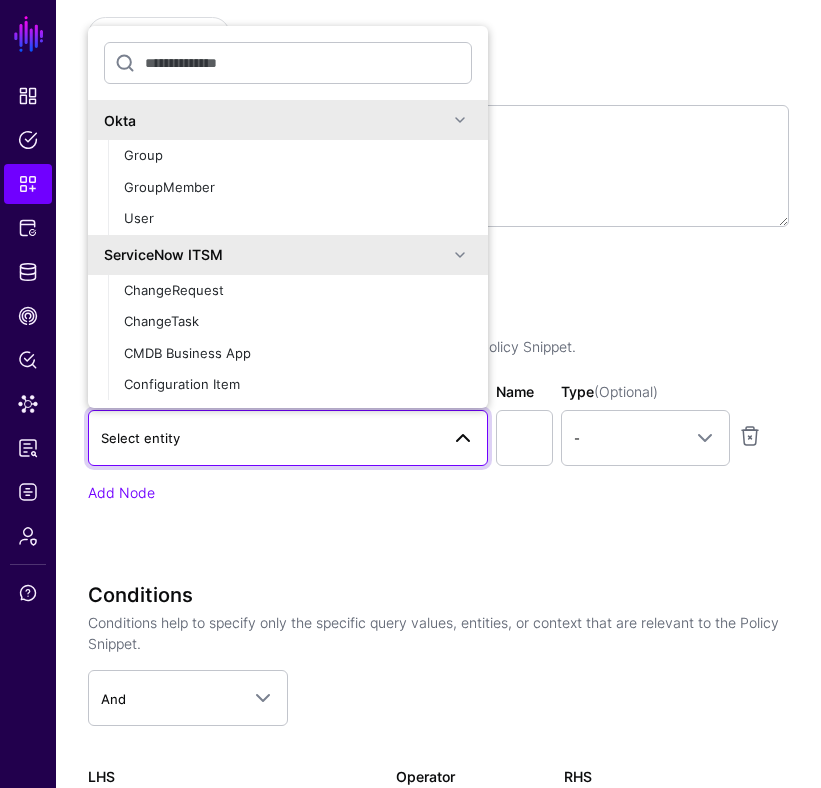 click on "Select entity" at bounding box center (270, 438) 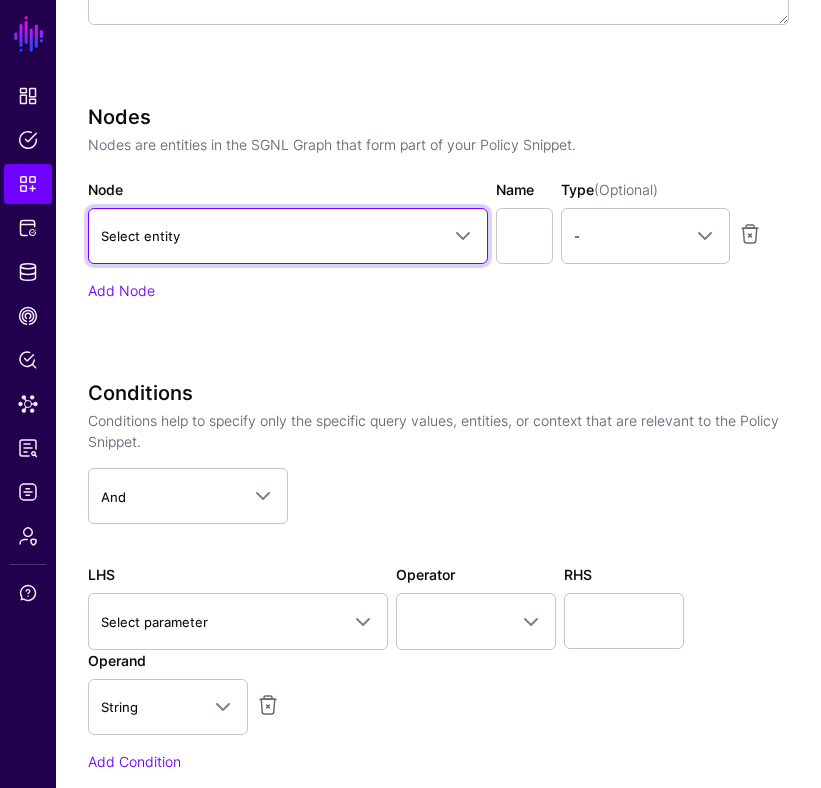 scroll, scrollTop: 587, scrollLeft: 0, axis: vertical 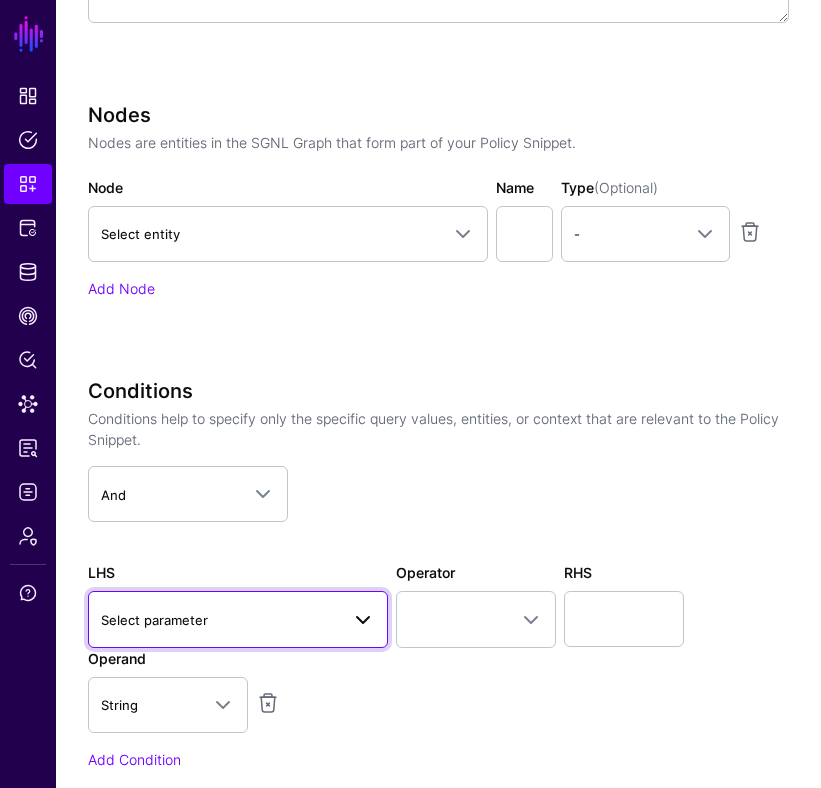 click at bounding box center (357, 619) 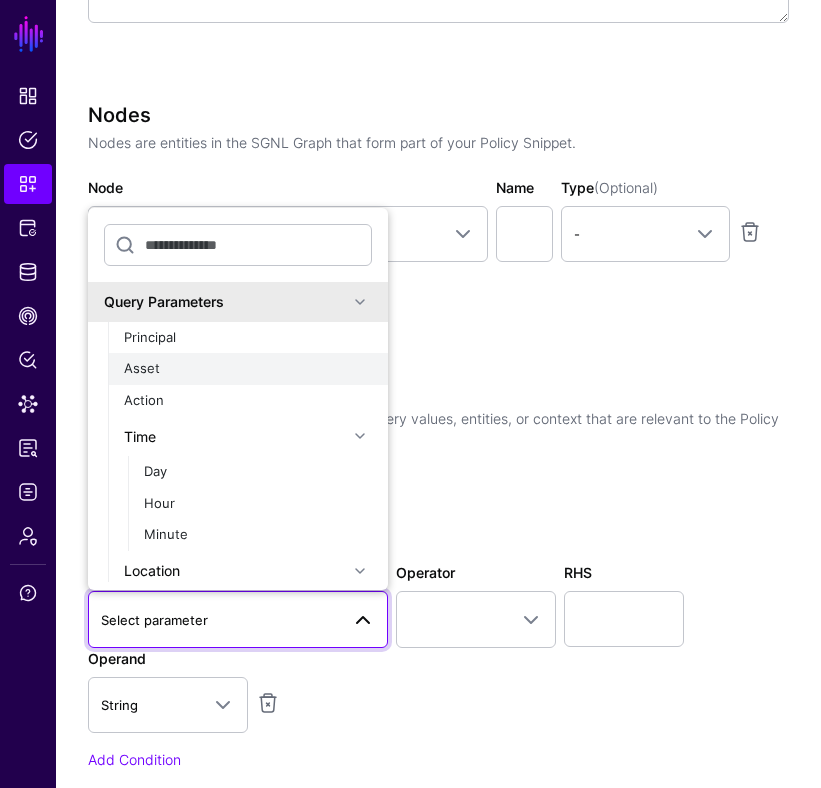 click on "Asset" at bounding box center (248, 369) 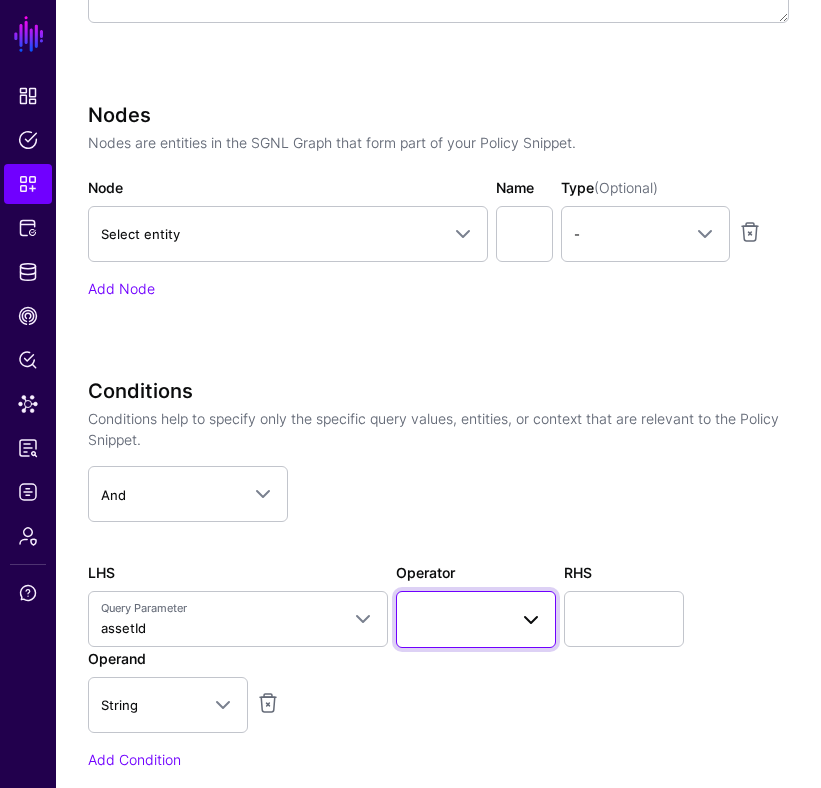 click at bounding box center (476, 619) 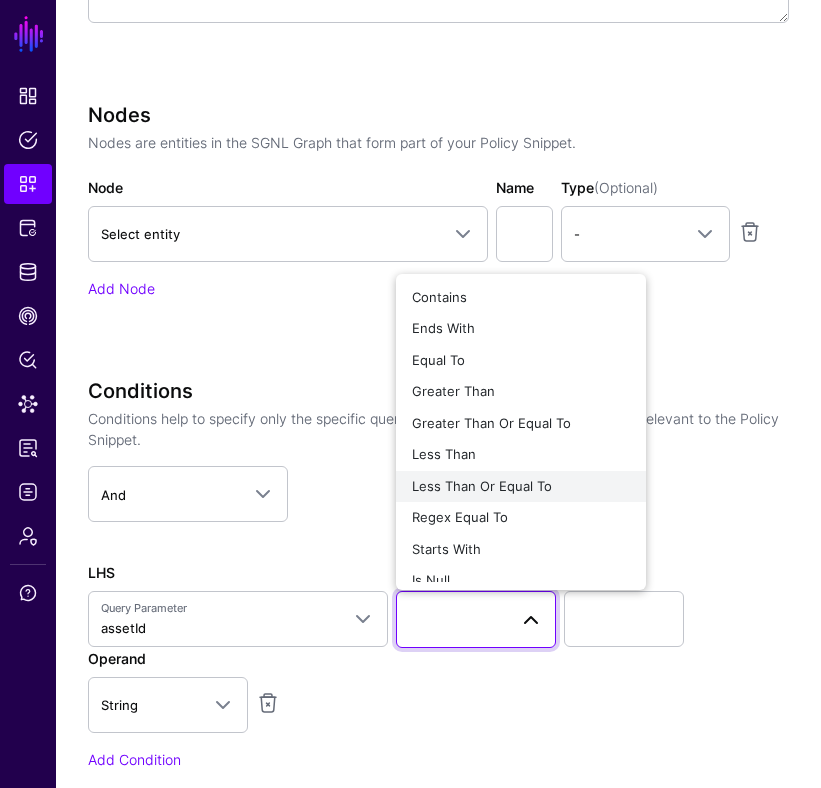 scroll, scrollTop: 15, scrollLeft: 0, axis: vertical 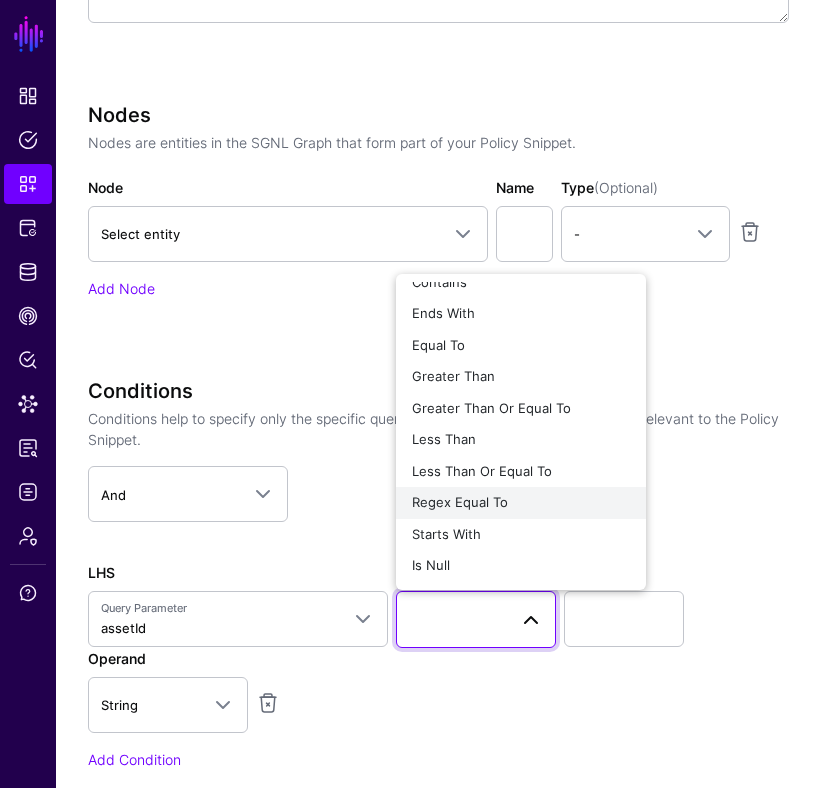 click on "Regex Equal To" at bounding box center [460, 502] 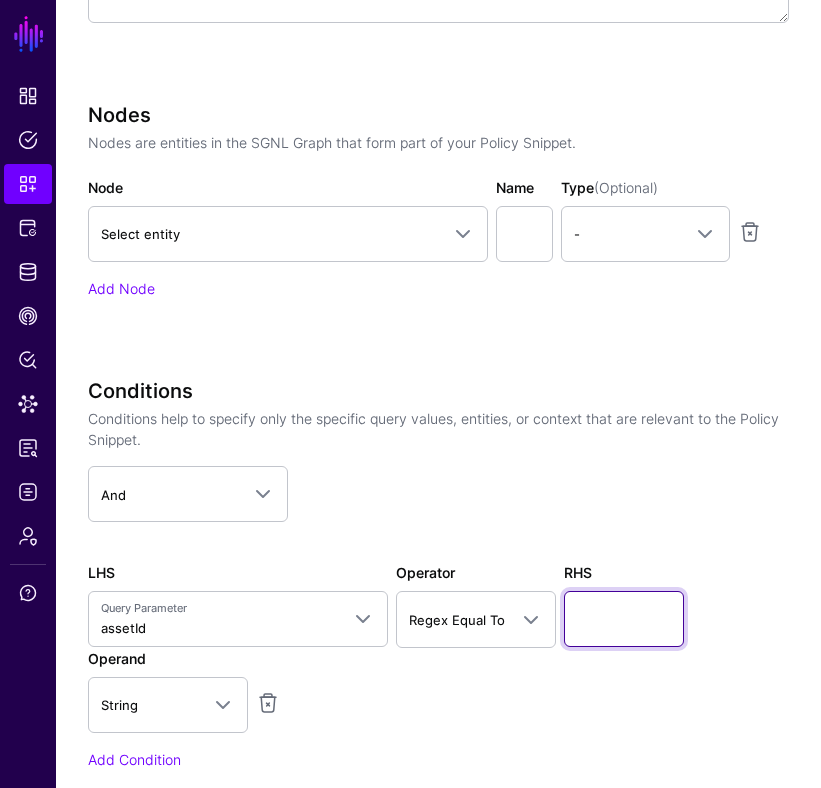 click at bounding box center [624, 619] 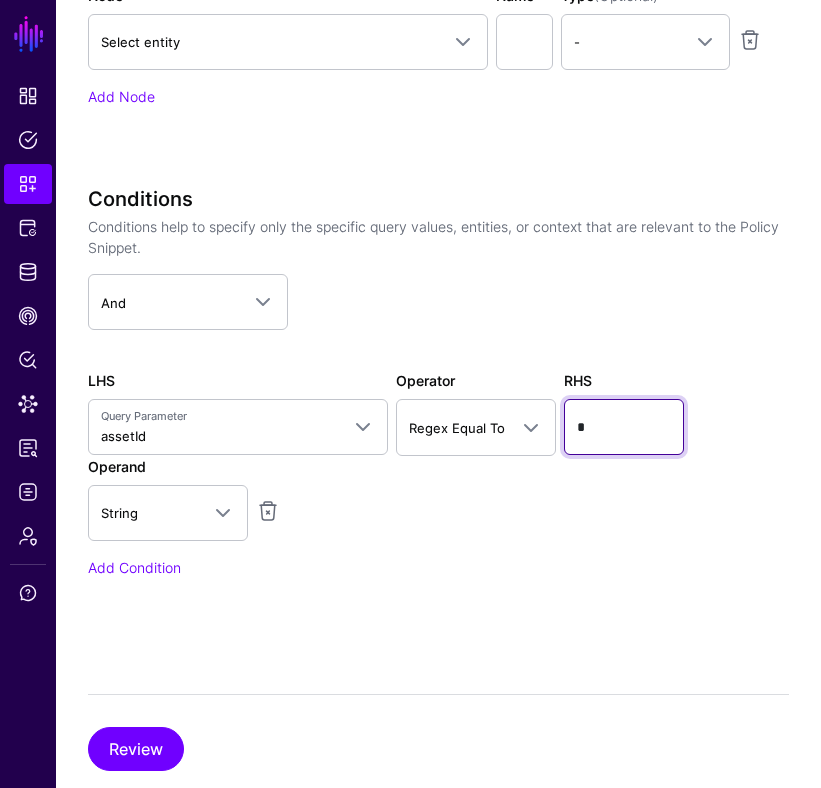scroll, scrollTop: 793, scrollLeft: 0, axis: vertical 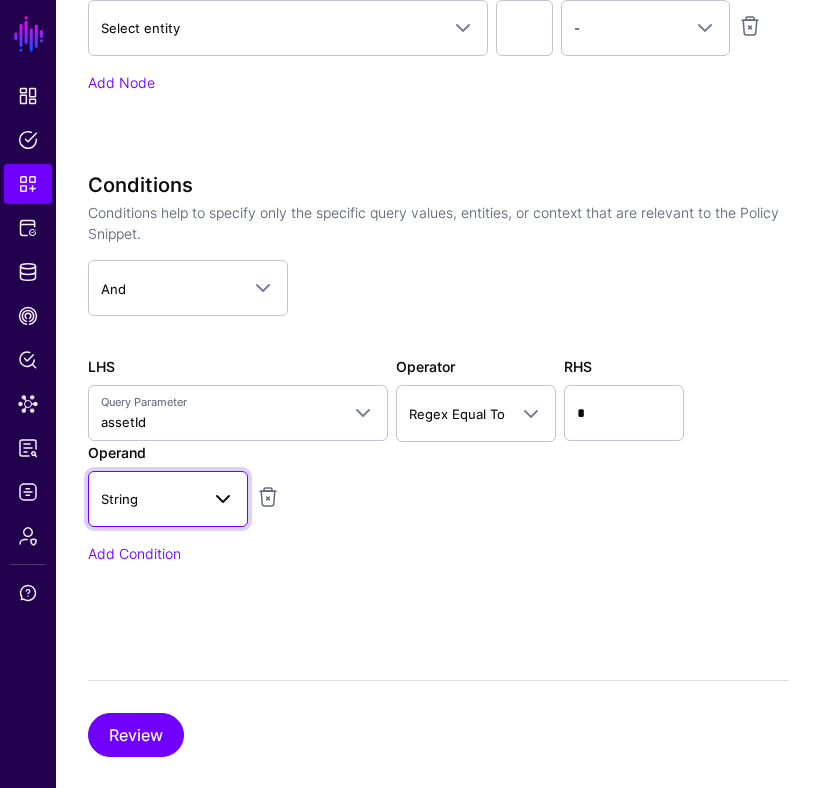 click at bounding box center [223, 499] 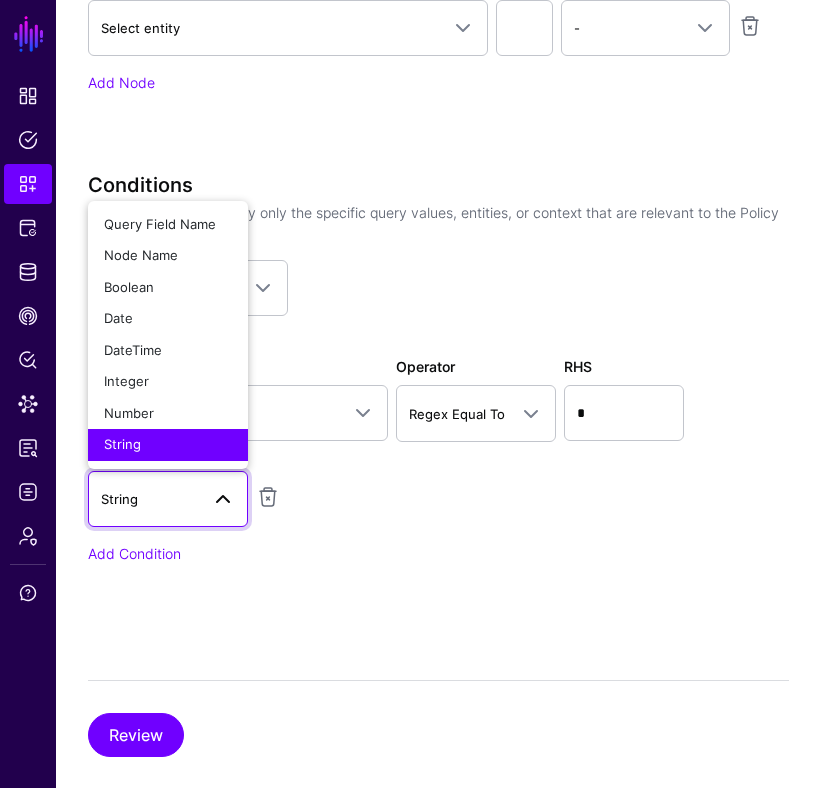 click on "LHS  Query Parameter  assetId Query Parameters  Principal   Asset   Action  Time  Day   Hour   Minute  Location  Country   City   Region   Postal Code  Operator Regex Equal To  Contains   Ends With   Equal To   Greater Than   Greater Than Or Equal To   Less Than   Less Than Or Equal To   Regex Equal To   Starts With   Is Null  RHS * Operand String  Query Field Name   Node Name   Boolean   Date   DateTime   Integer   Number   String" at bounding box center (438, 441) 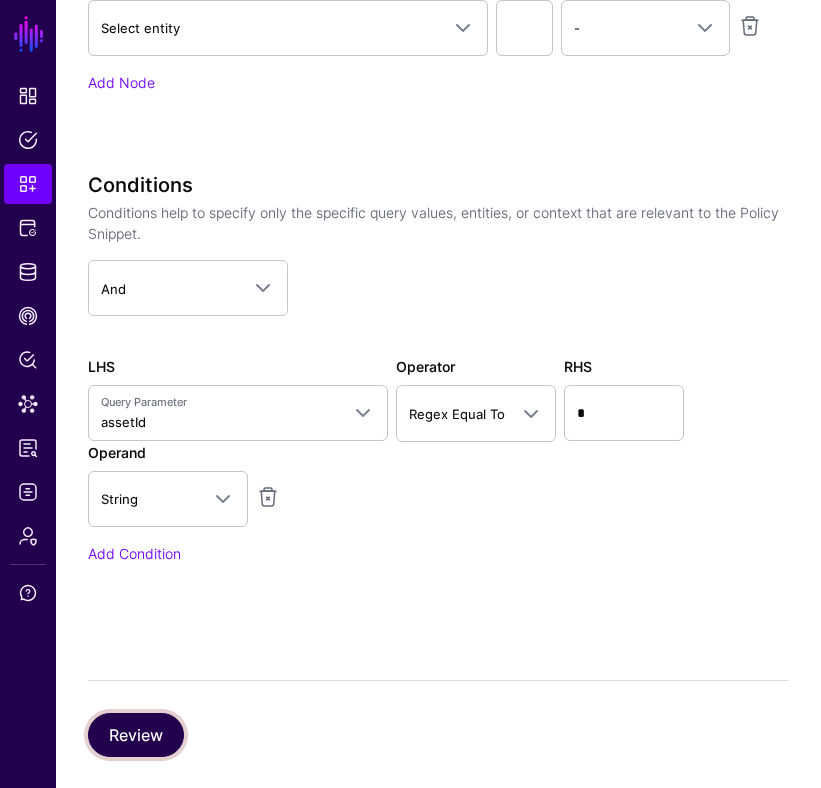 click on "Review" at bounding box center (136, 735) 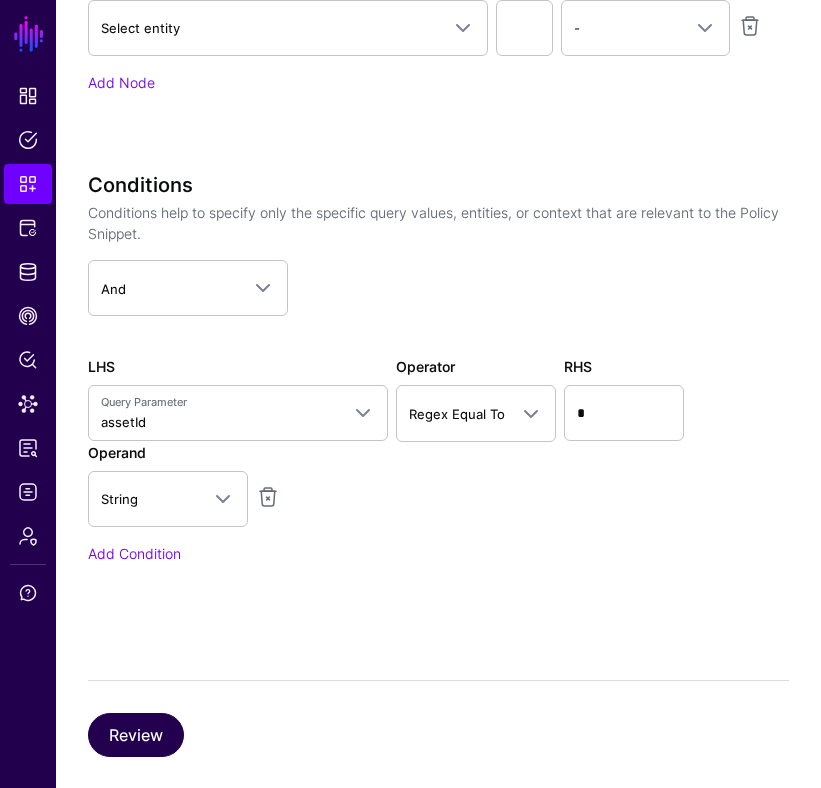 scroll, scrollTop: 421, scrollLeft: 0, axis: vertical 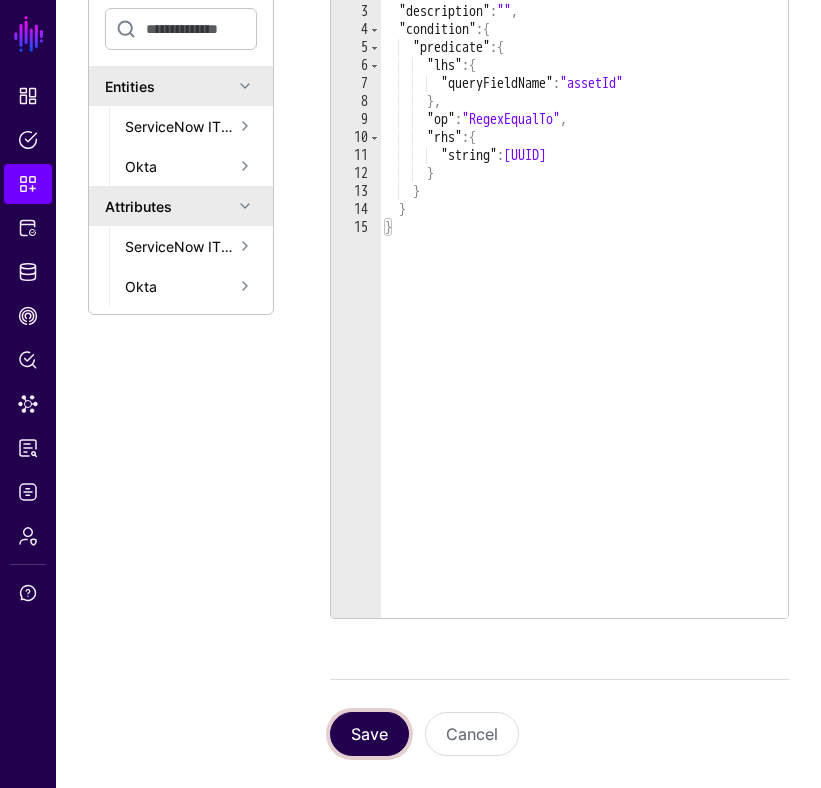 click on "Save" at bounding box center (369, 734) 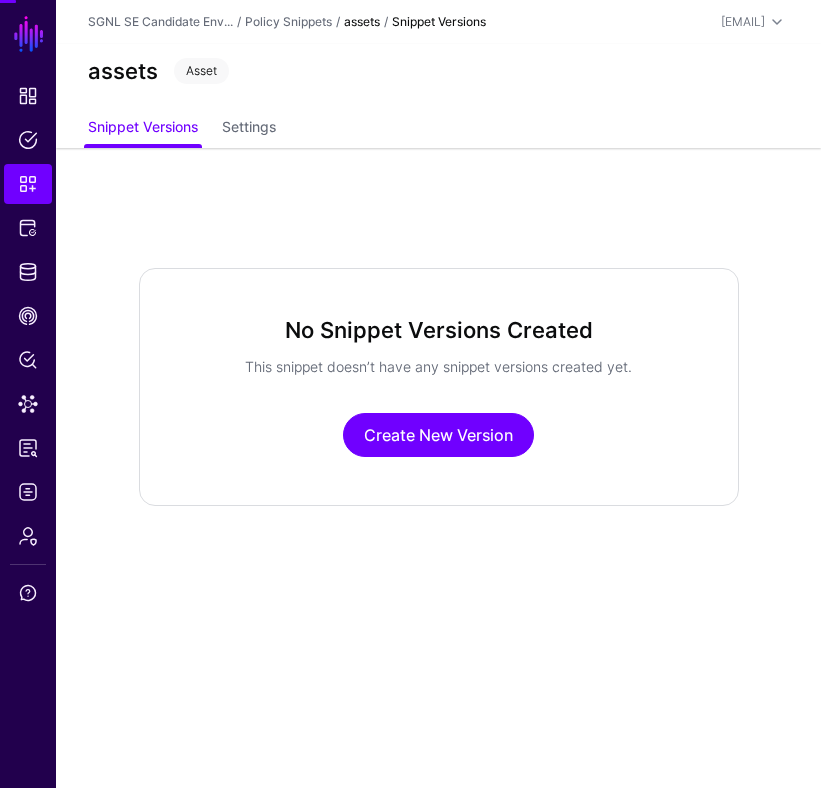 scroll, scrollTop: 0, scrollLeft: 0, axis: both 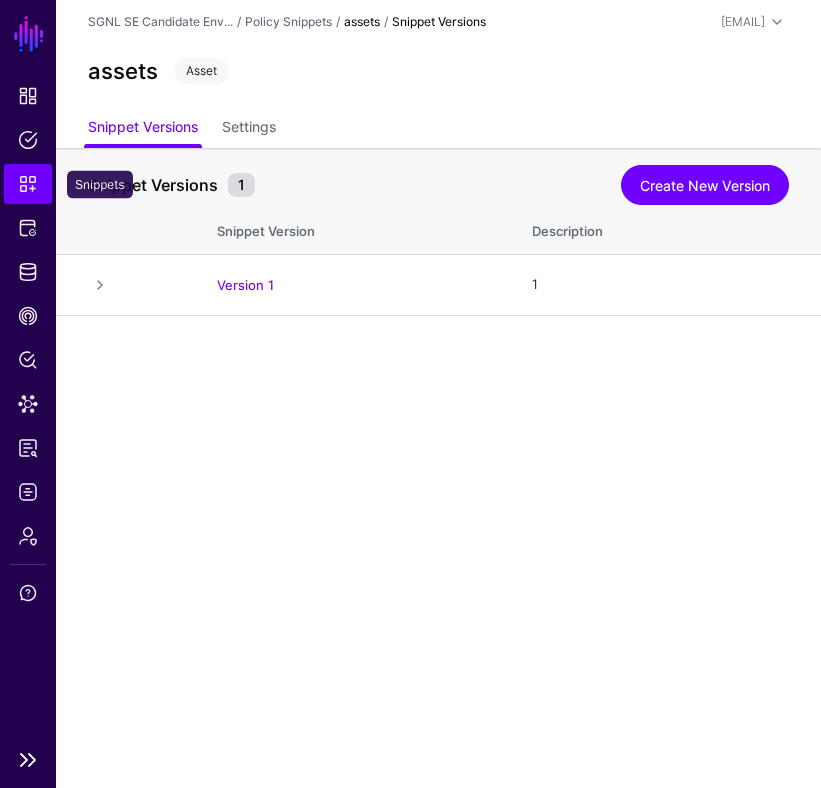 click on "Snippets" 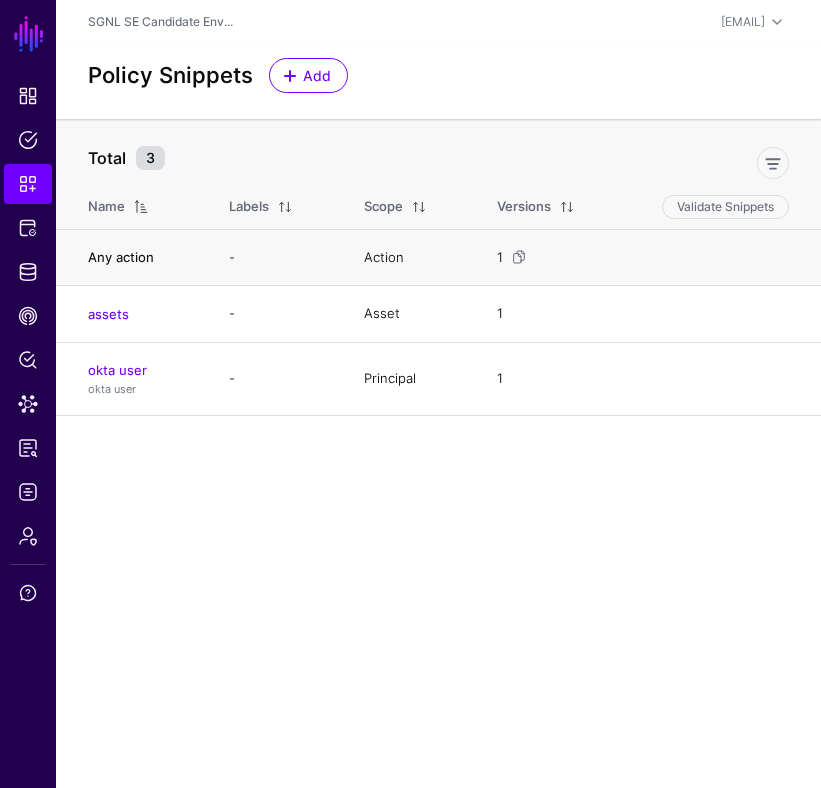 click on "Any action" 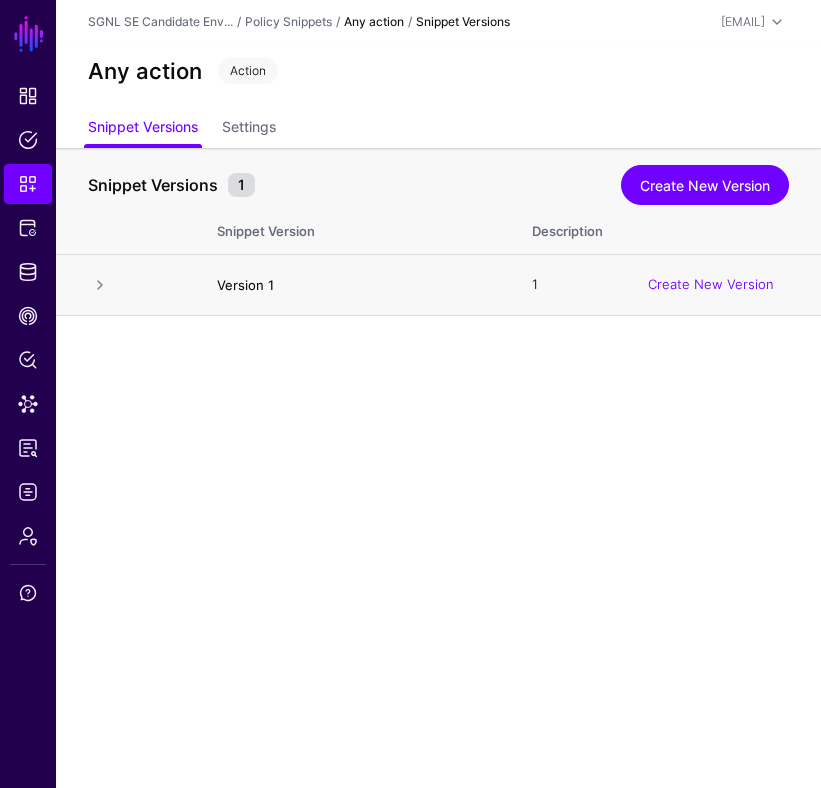click on "Version 1" at bounding box center [245, 285] 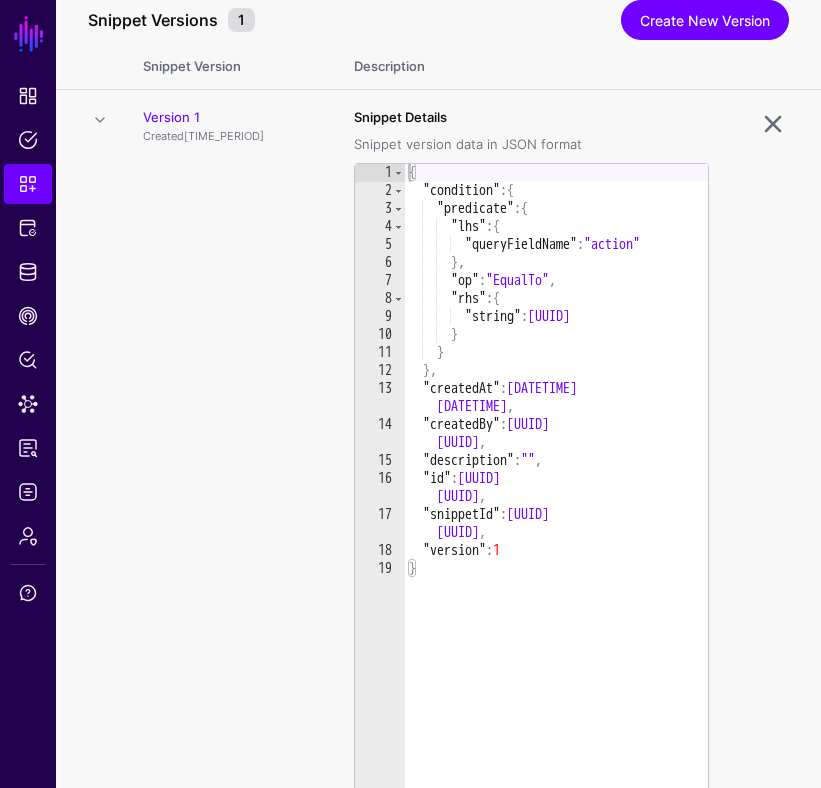 scroll, scrollTop: 0, scrollLeft: 0, axis: both 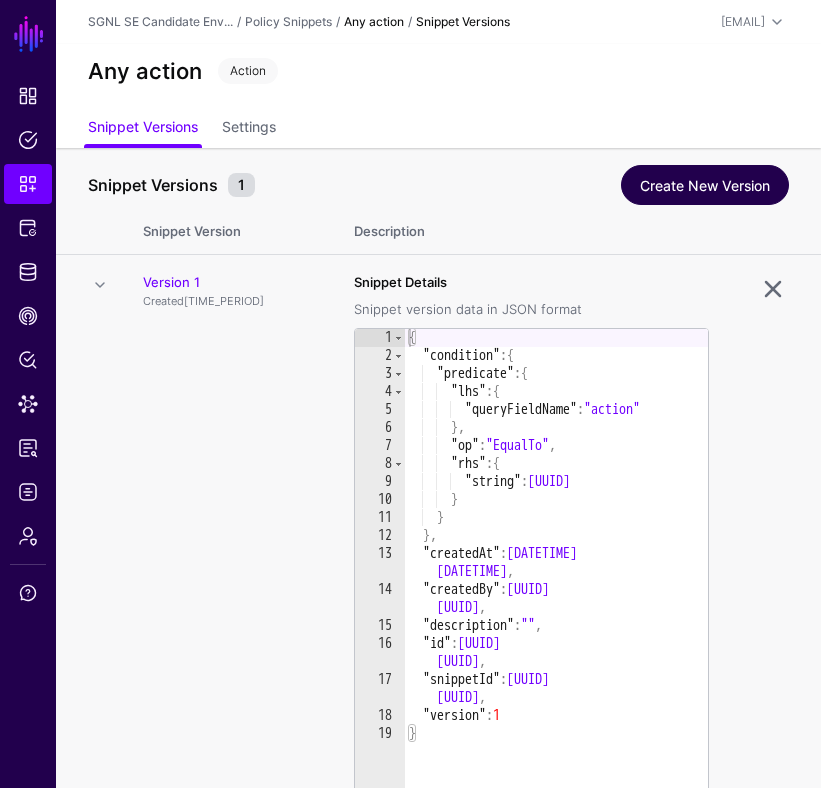 click on "Create New Version" 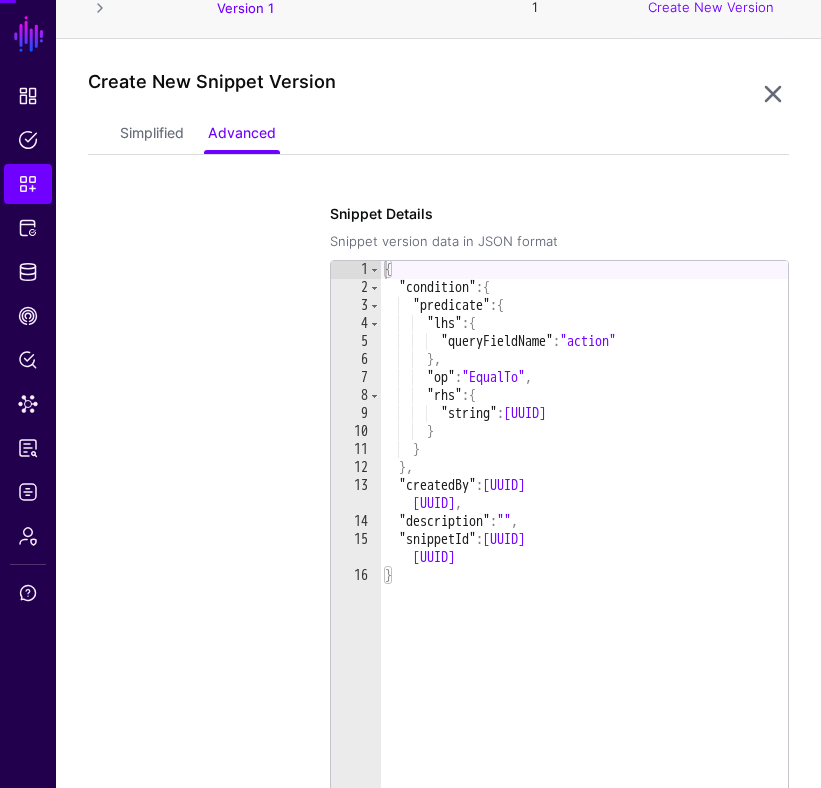 scroll, scrollTop: 316, scrollLeft: 0, axis: vertical 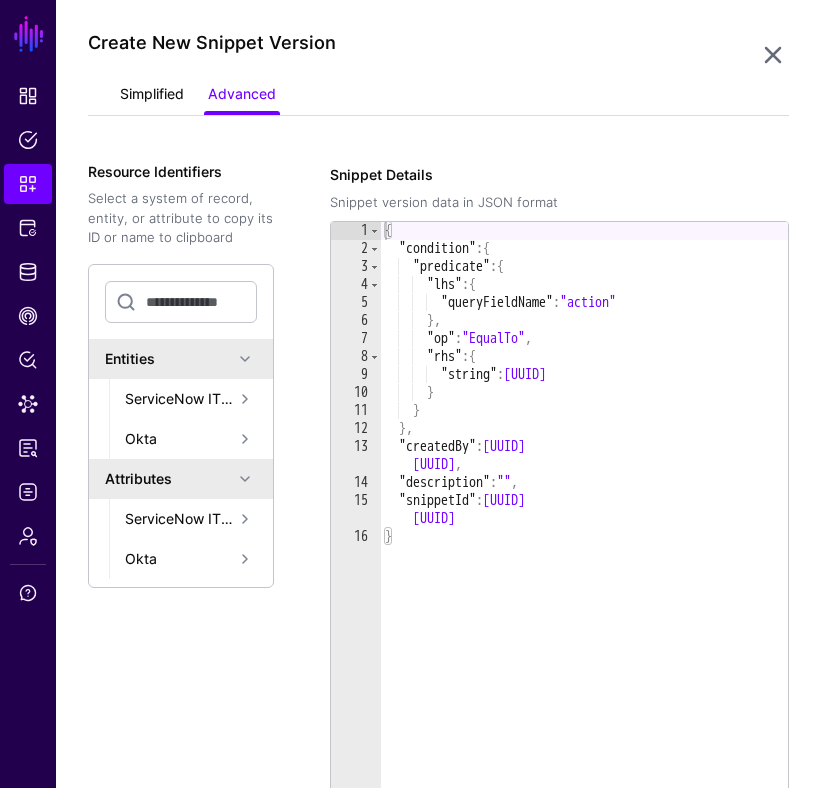 click on "Simplified" at bounding box center (152, 96) 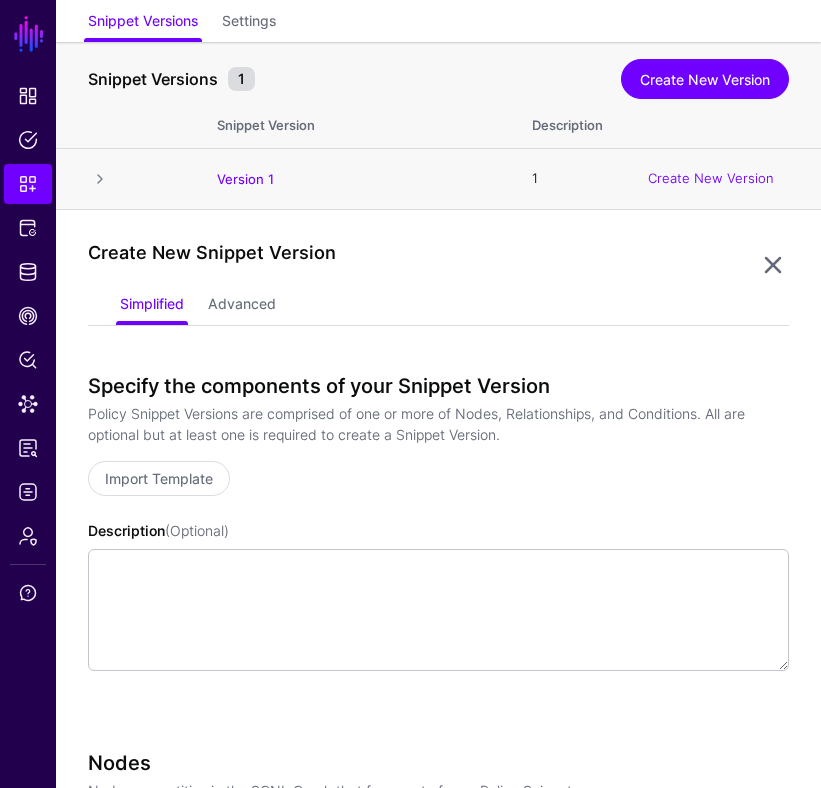 scroll, scrollTop: 0, scrollLeft: 0, axis: both 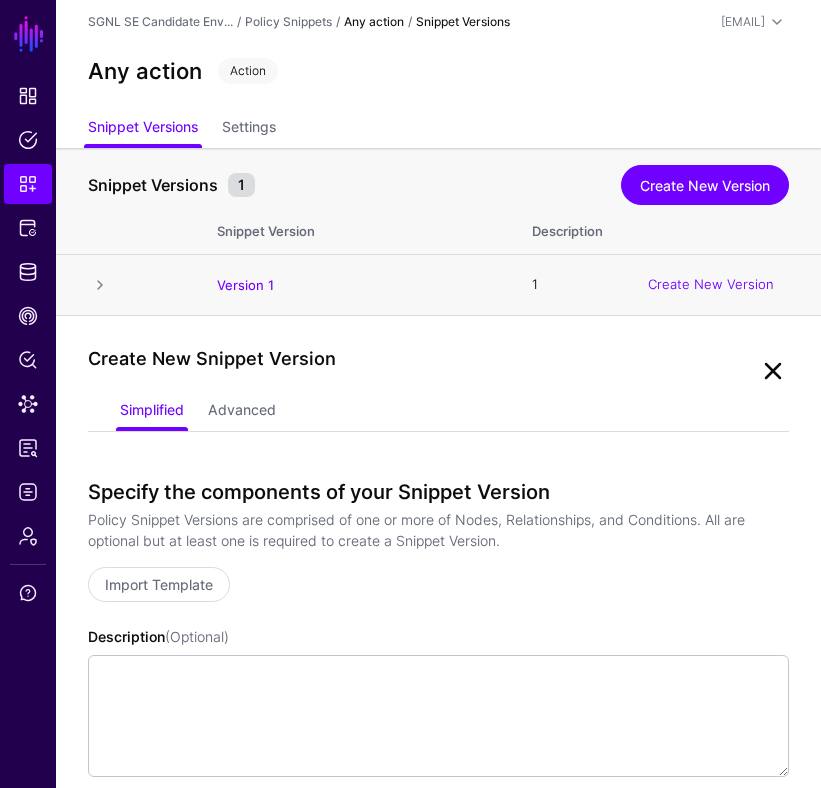 click at bounding box center (773, 371) 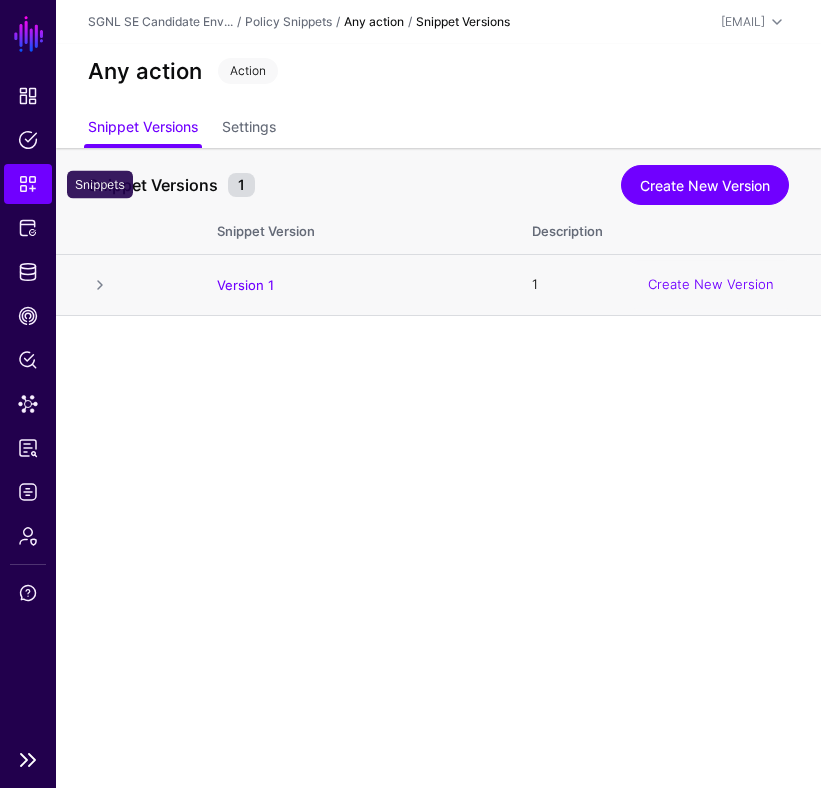 click on "Snippets" 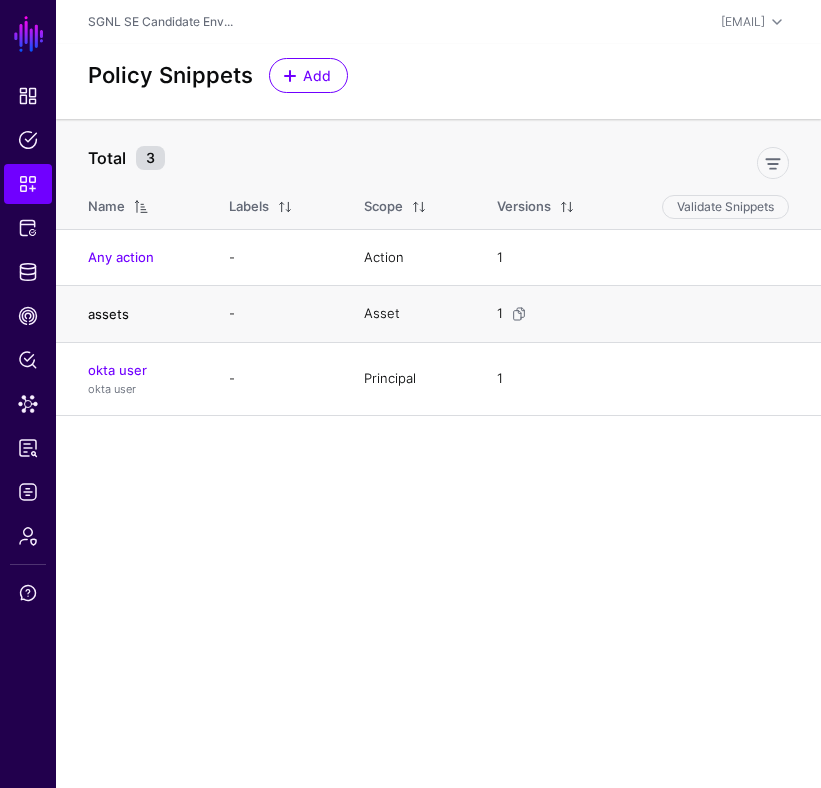 click on "assets" 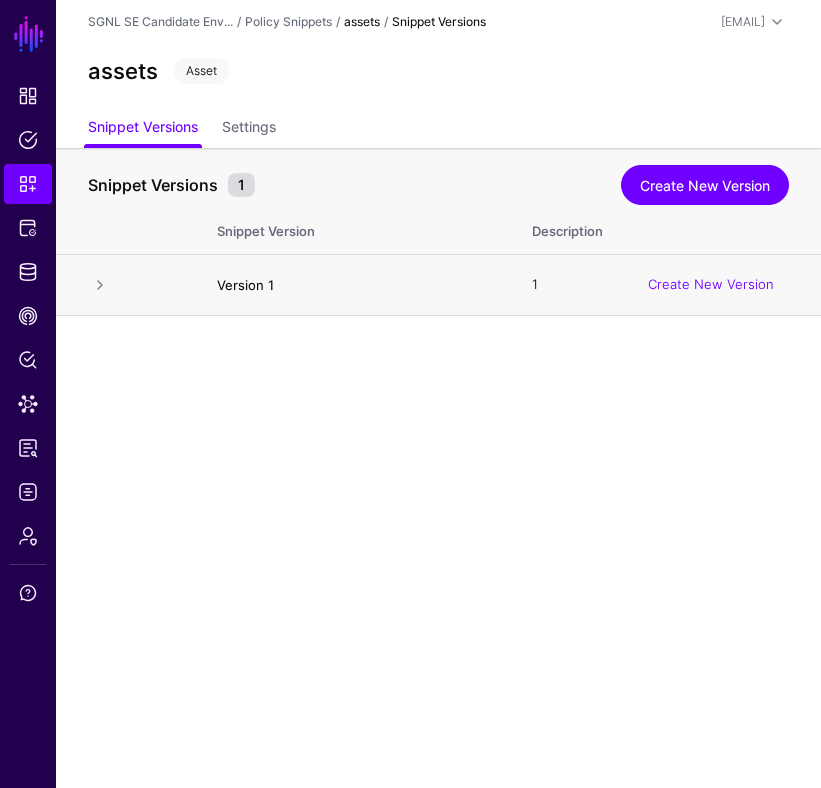 click on "Version 1" at bounding box center (245, 285) 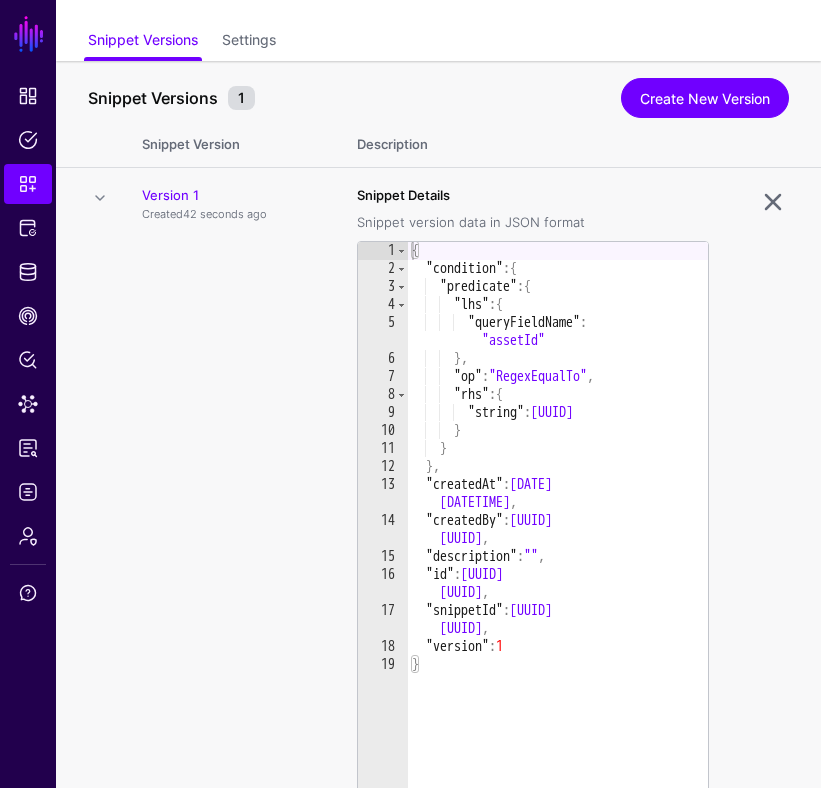 scroll, scrollTop: 0, scrollLeft: 0, axis: both 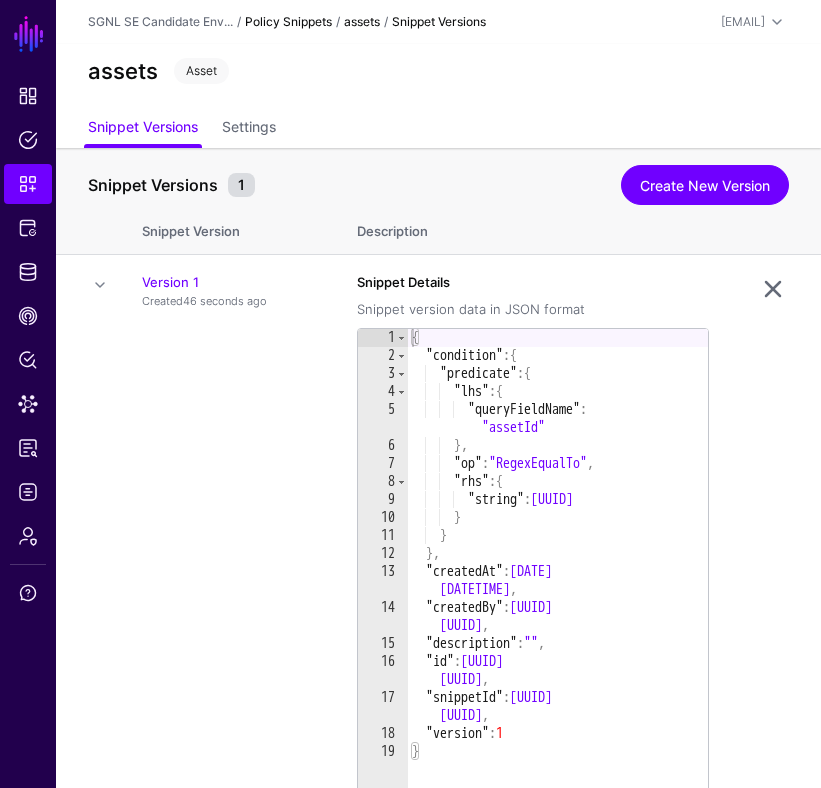 click on "Policy Snippets" 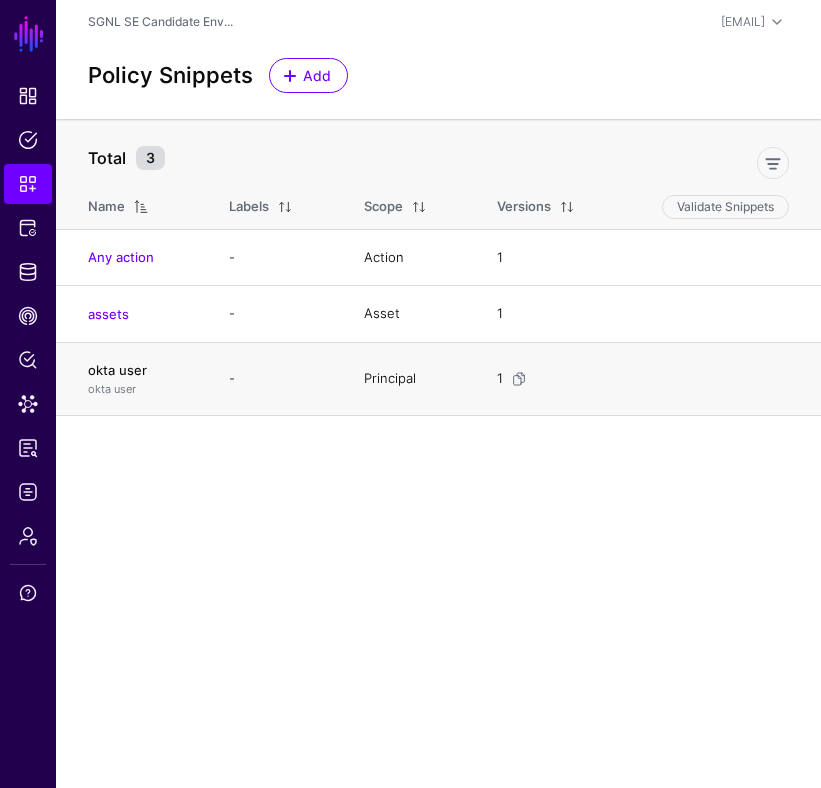 click on "okta user" 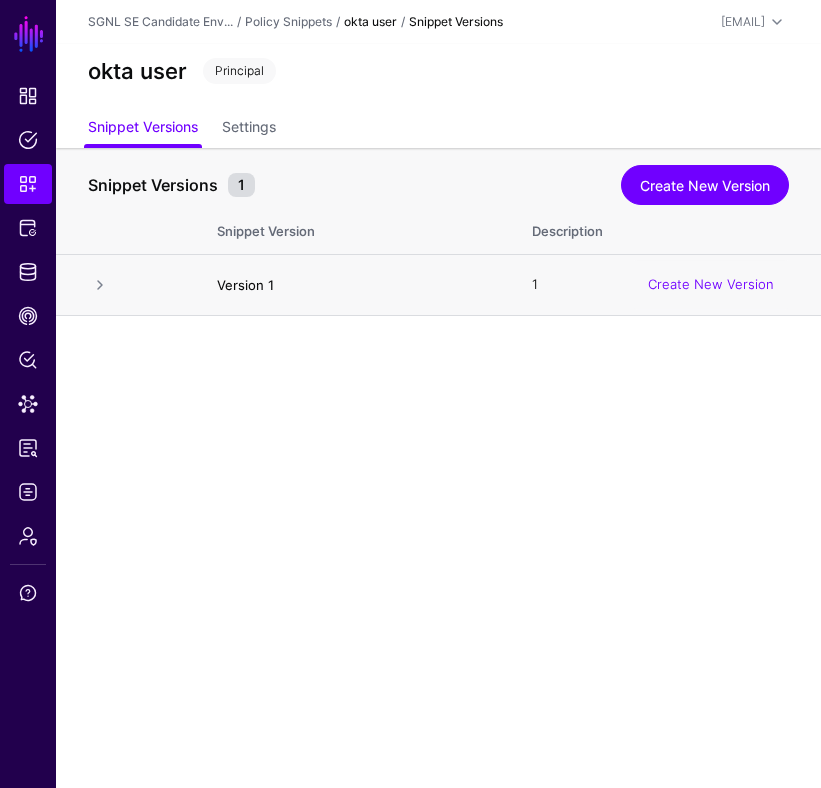 click on "Version 1" at bounding box center [245, 285] 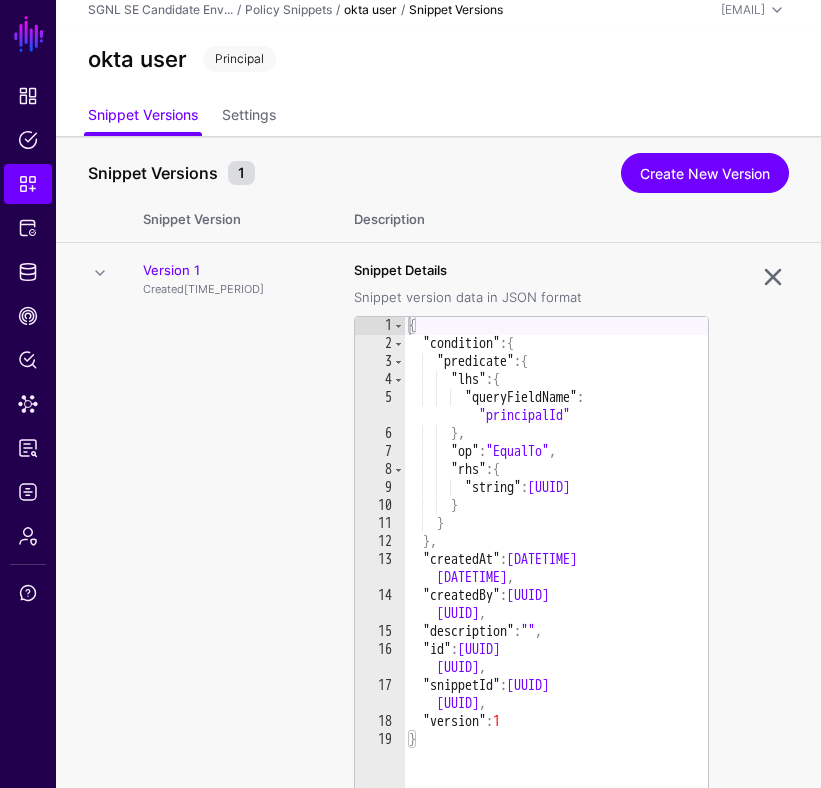 scroll, scrollTop: 0, scrollLeft: 0, axis: both 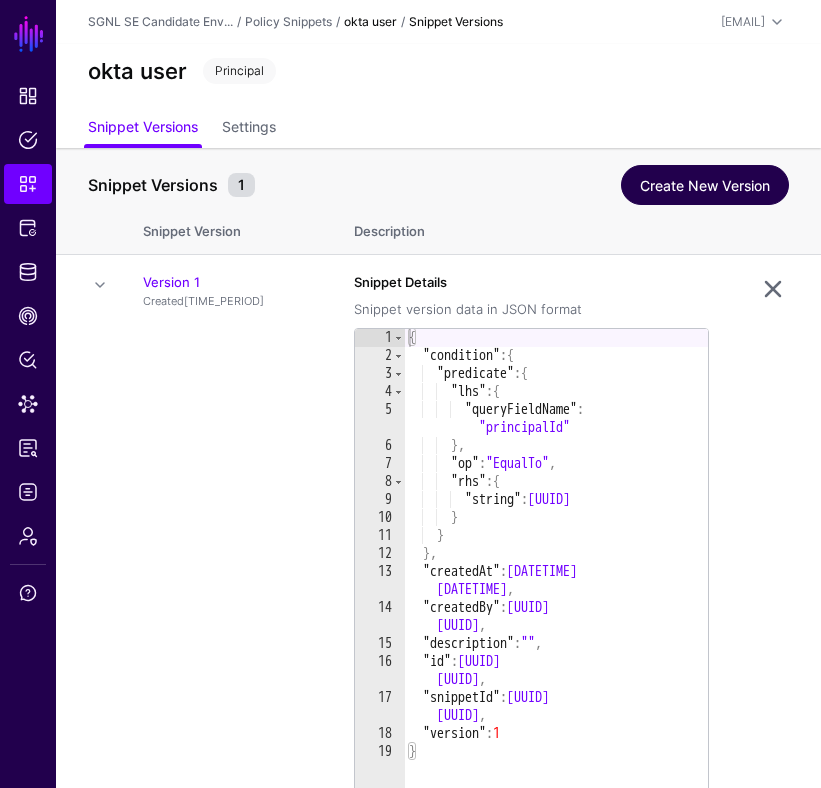 click on "Create New Version" 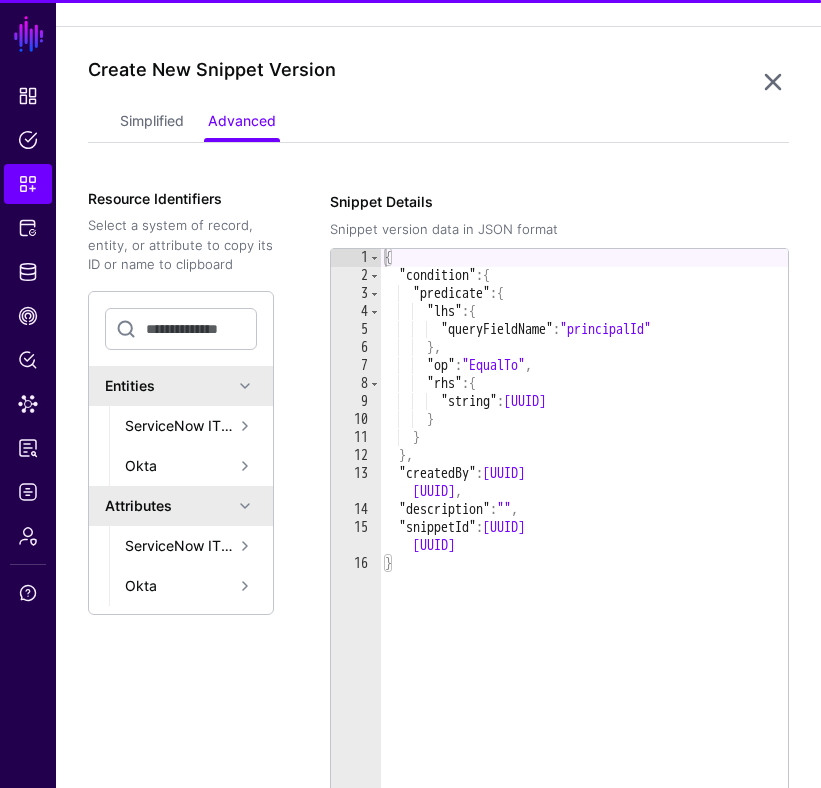 scroll, scrollTop: 316, scrollLeft: 0, axis: vertical 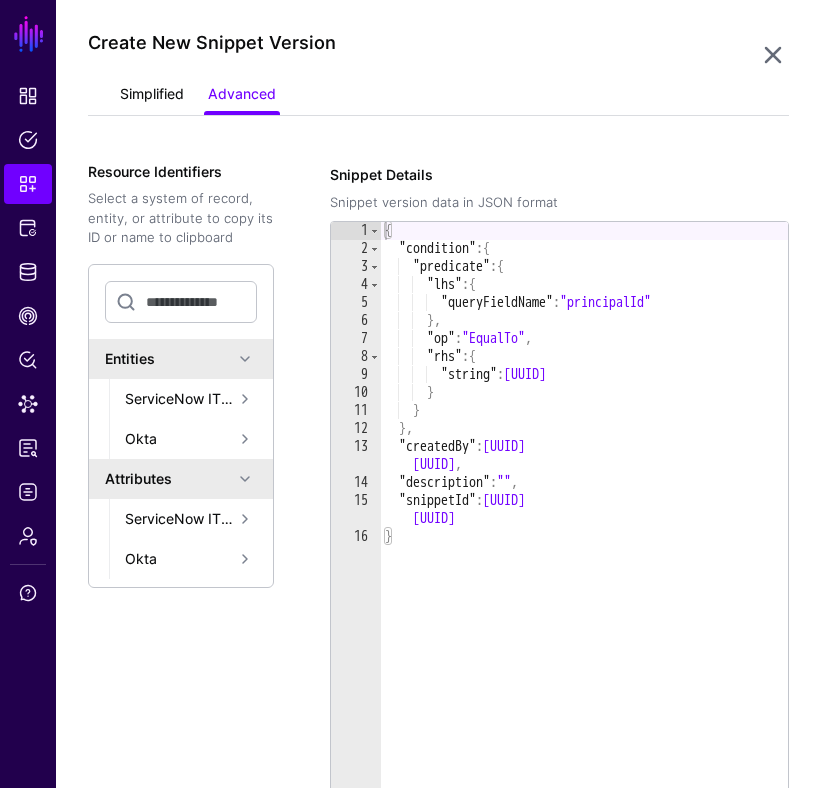 click on "Simplified" at bounding box center [152, 96] 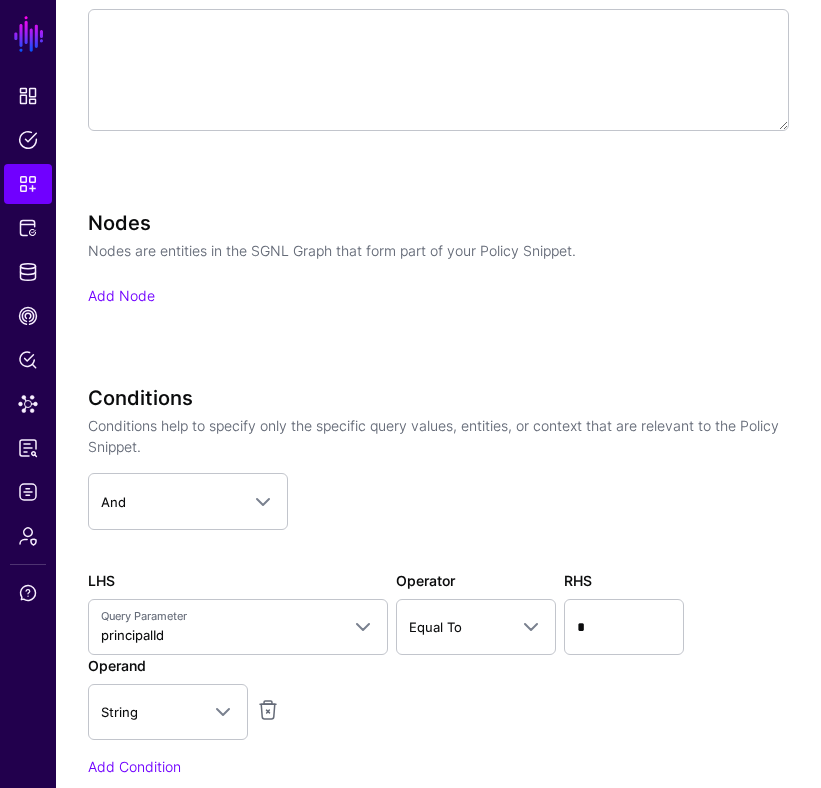 scroll, scrollTop: 859, scrollLeft: 0, axis: vertical 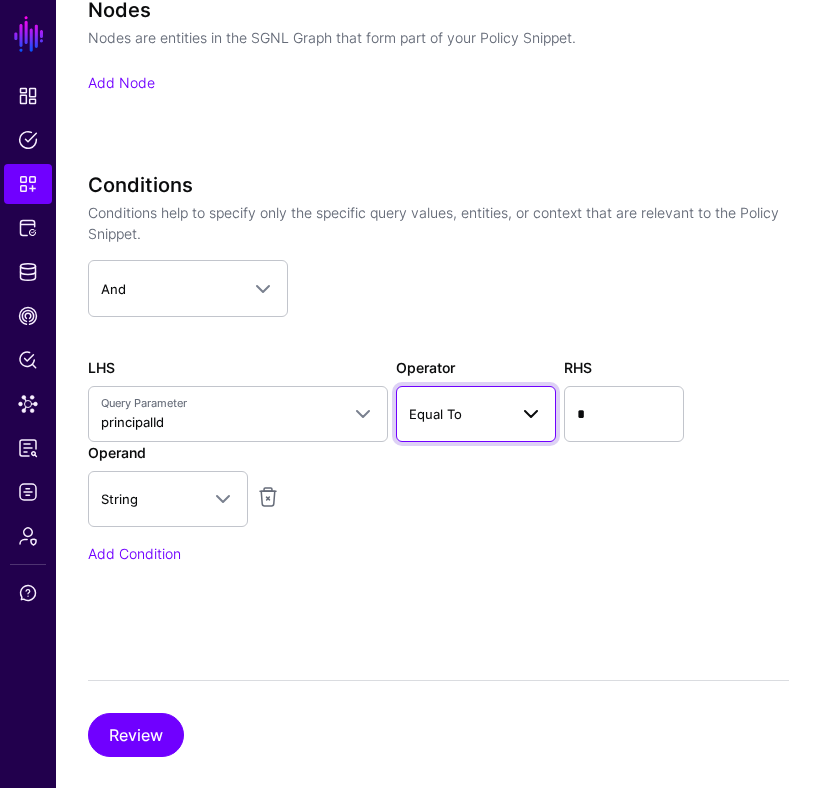 click on "Equal To" at bounding box center (458, 414) 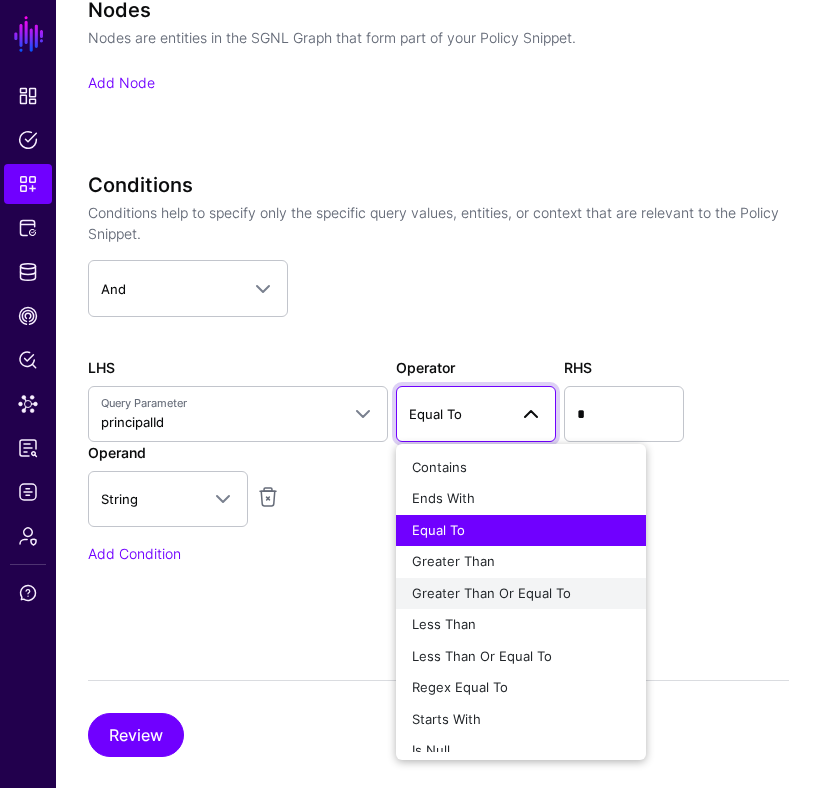 scroll, scrollTop: 15, scrollLeft: 0, axis: vertical 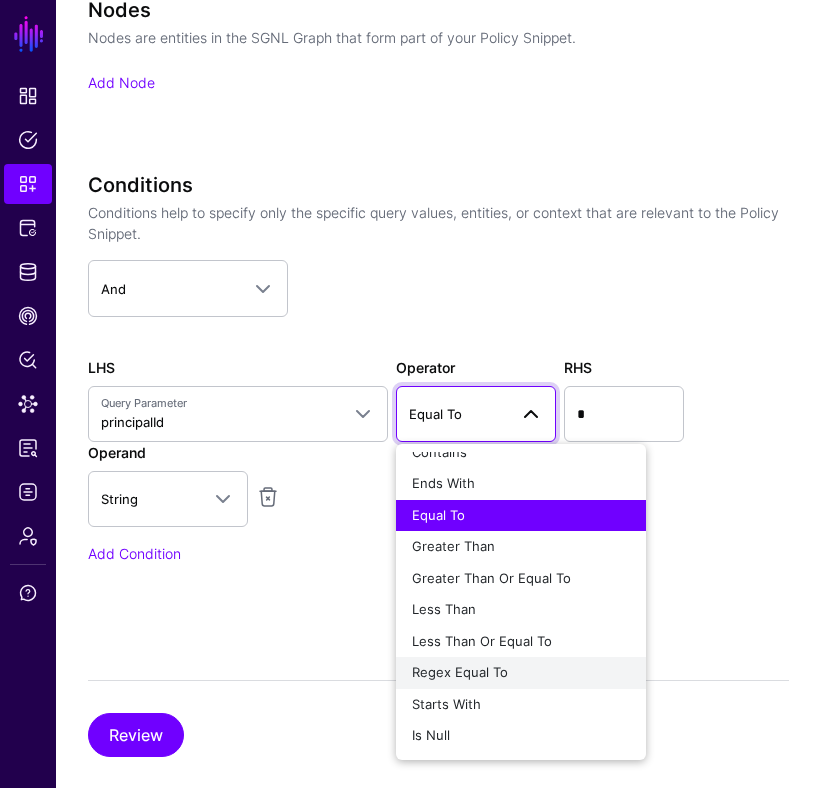 click on "Regex Equal To" at bounding box center [460, 672] 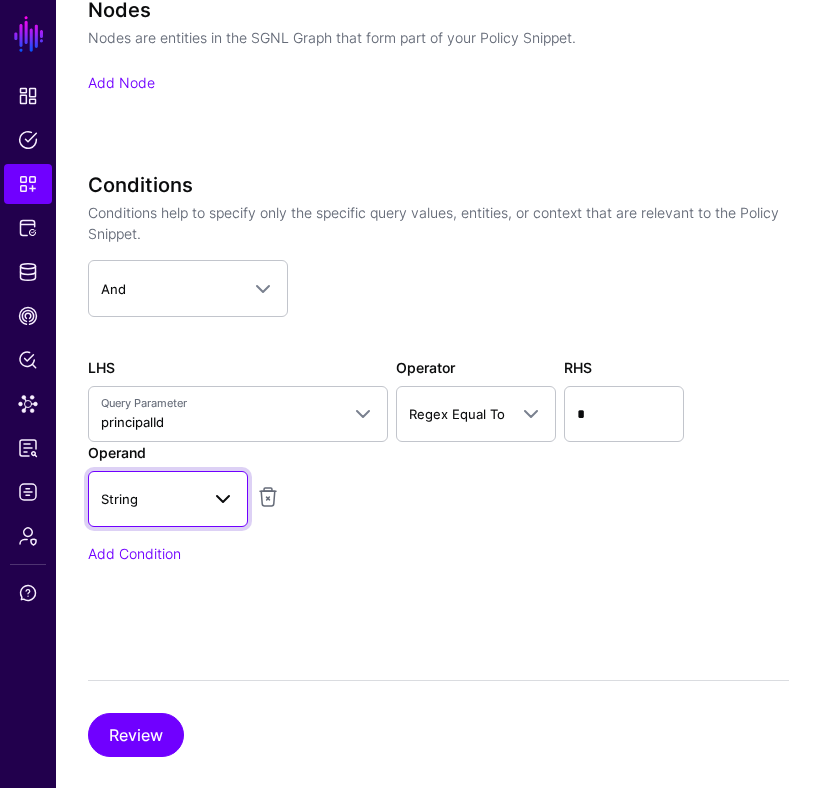 click at bounding box center [223, 499] 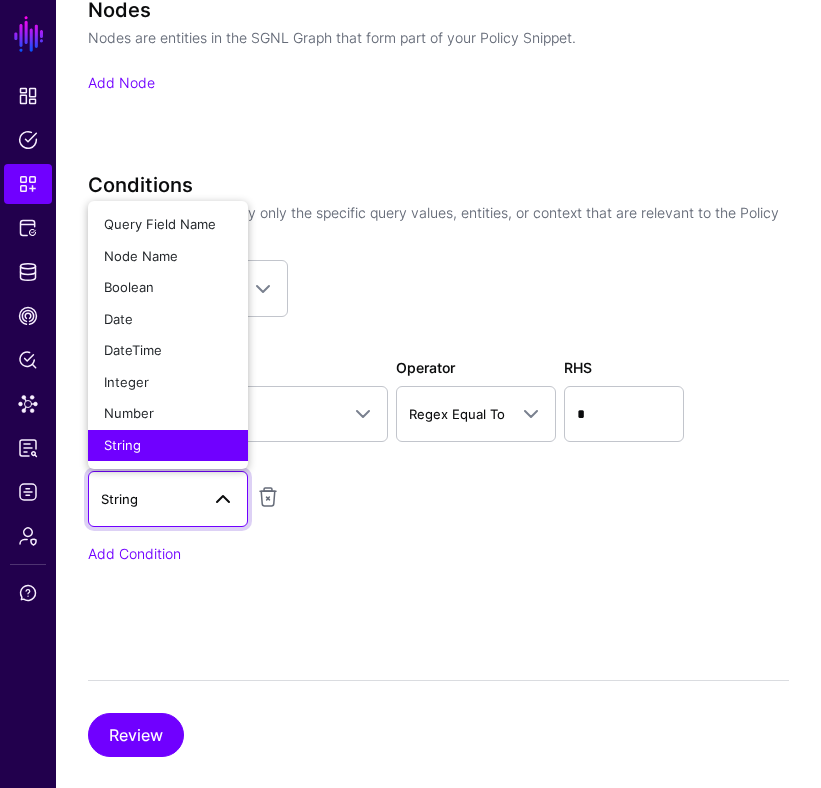 click at bounding box center (223, 499) 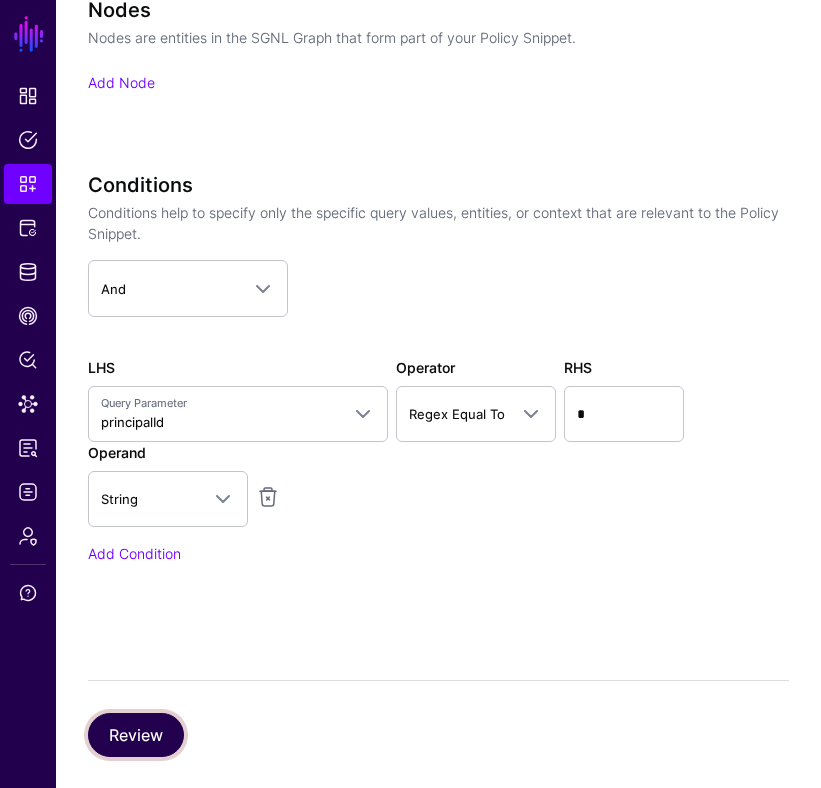 click on "Review" at bounding box center (136, 735) 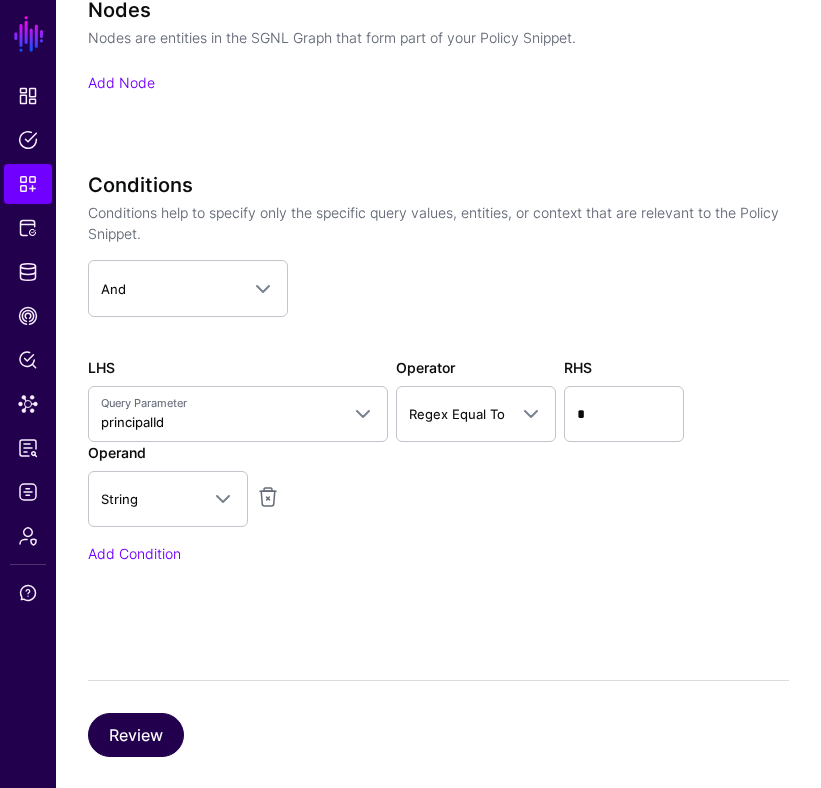 scroll, scrollTop: 589, scrollLeft: 0, axis: vertical 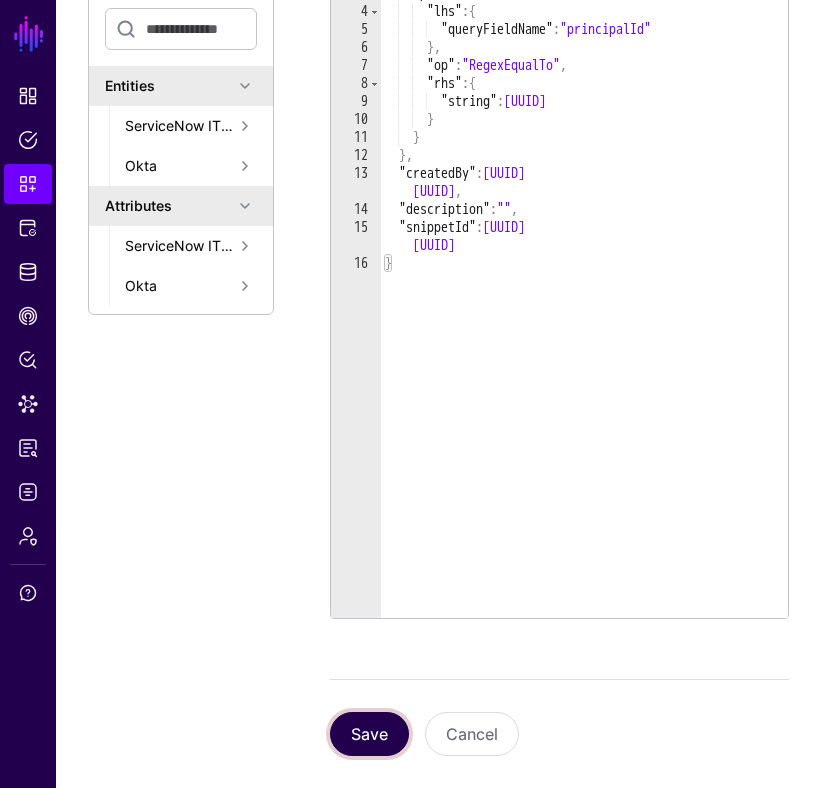 click on "Save" at bounding box center [369, 734] 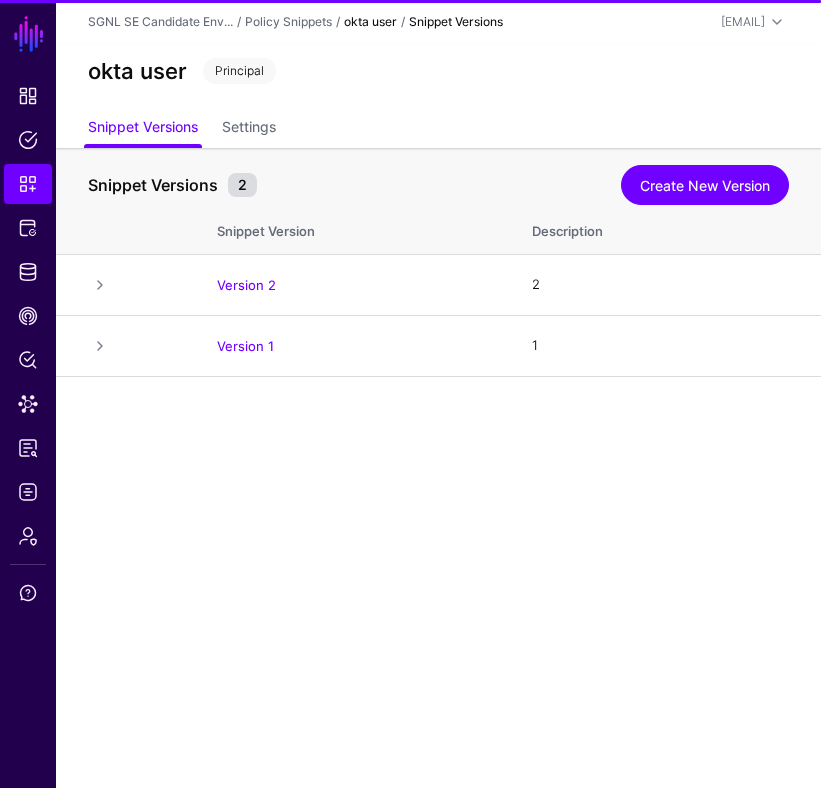 scroll, scrollTop: 0, scrollLeft: 0, axis: both 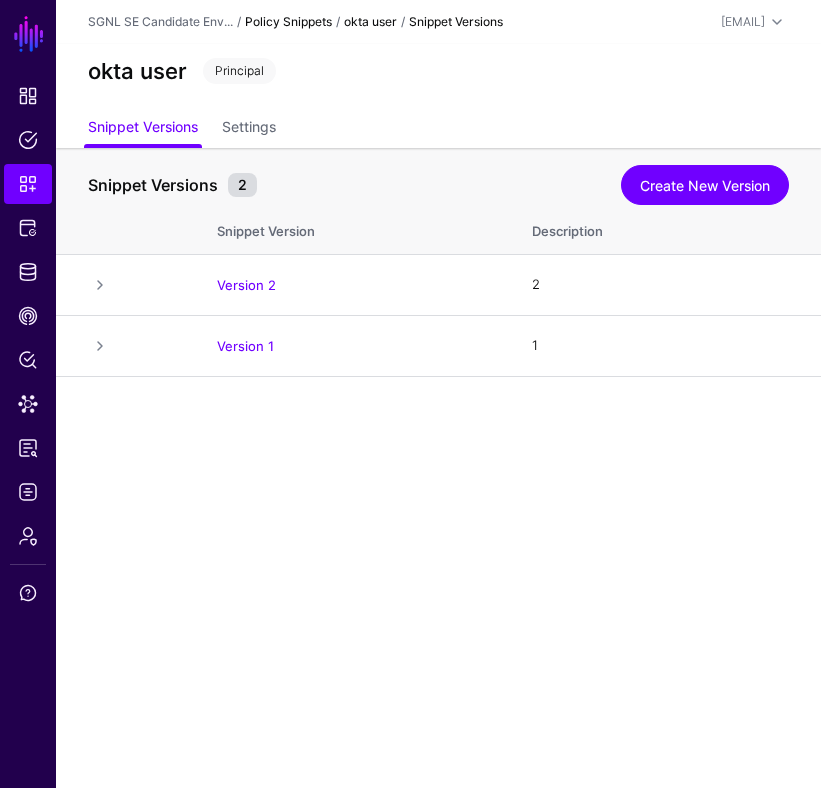click on "Policy Snippets" 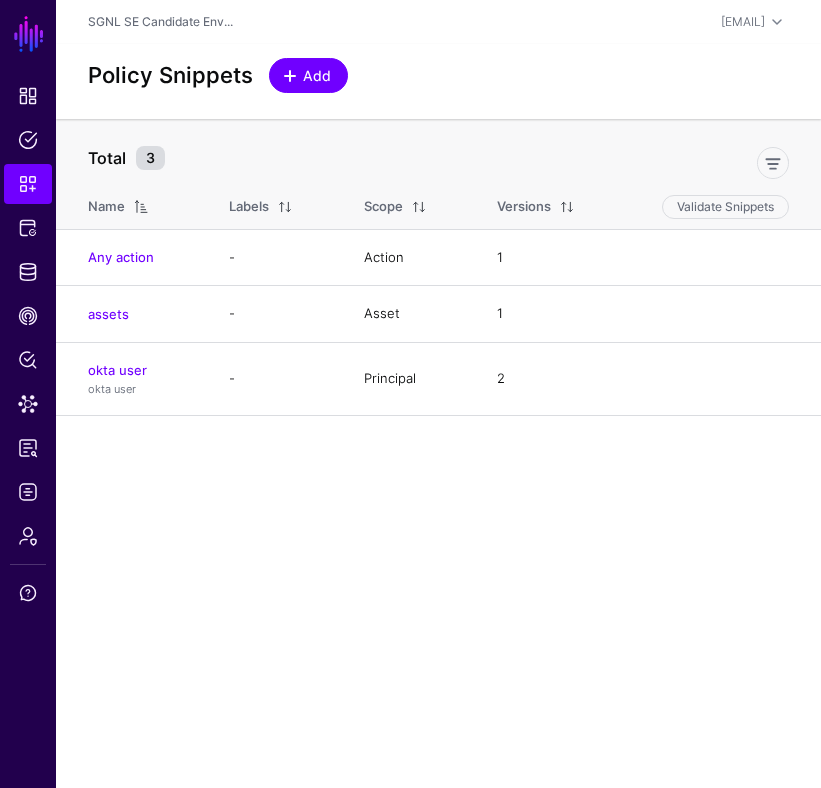 click on "Add" 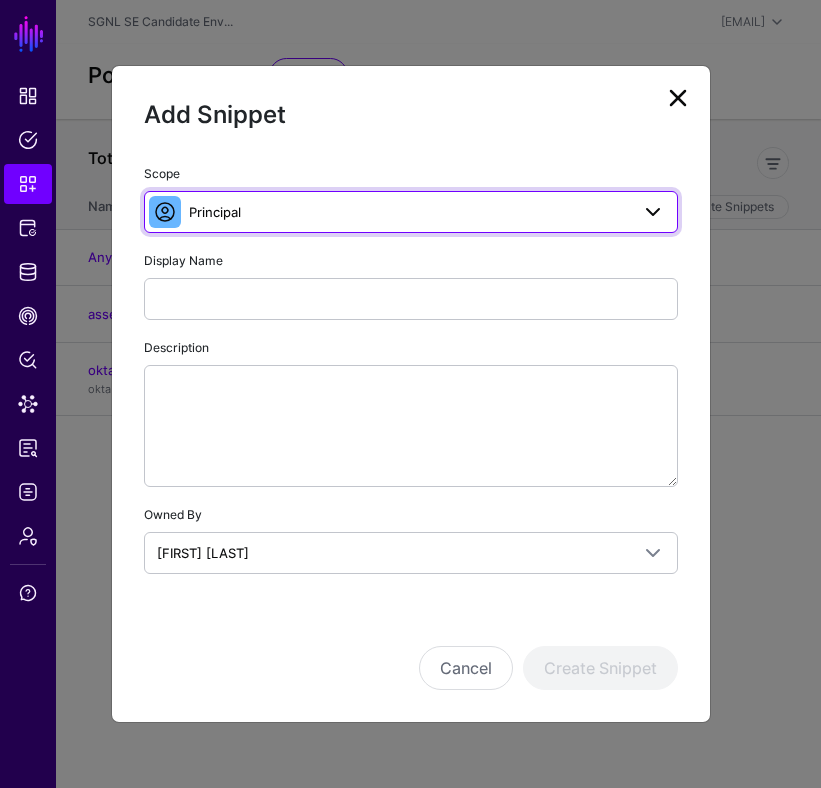 click on "Principal" at bounding box center (409, 212) 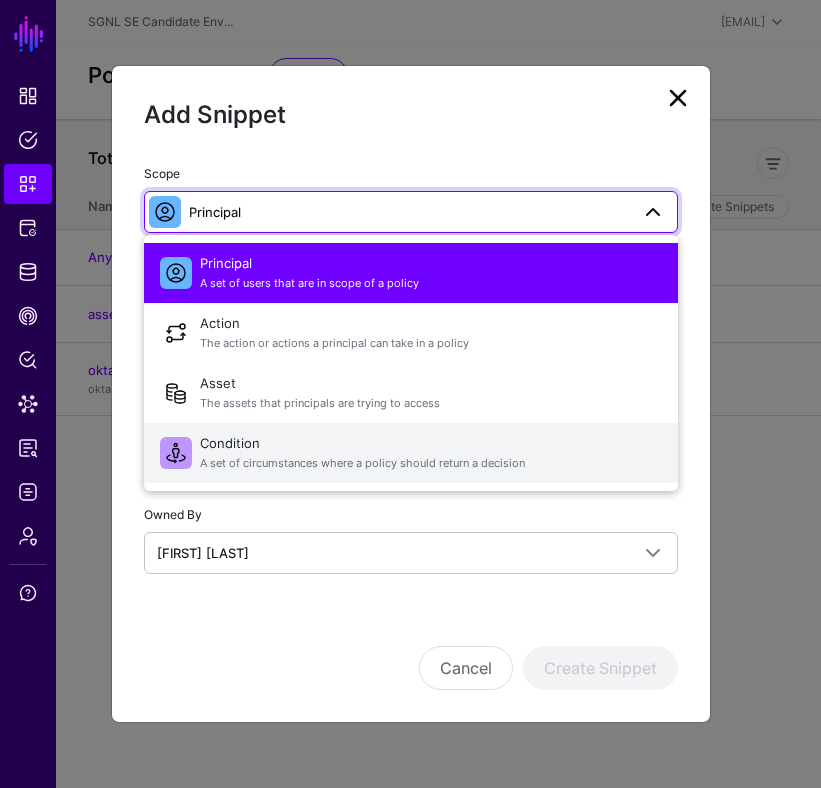 click on "Condition   A set of circumstances where a policy should return a decision" 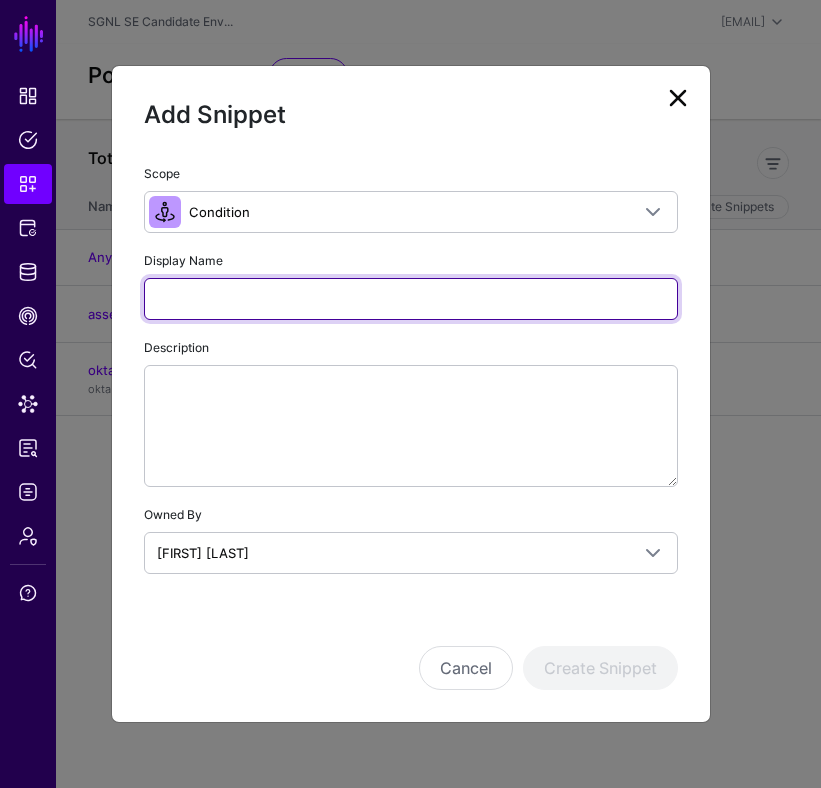click on "Display Name" at bounding box center [411, 299] 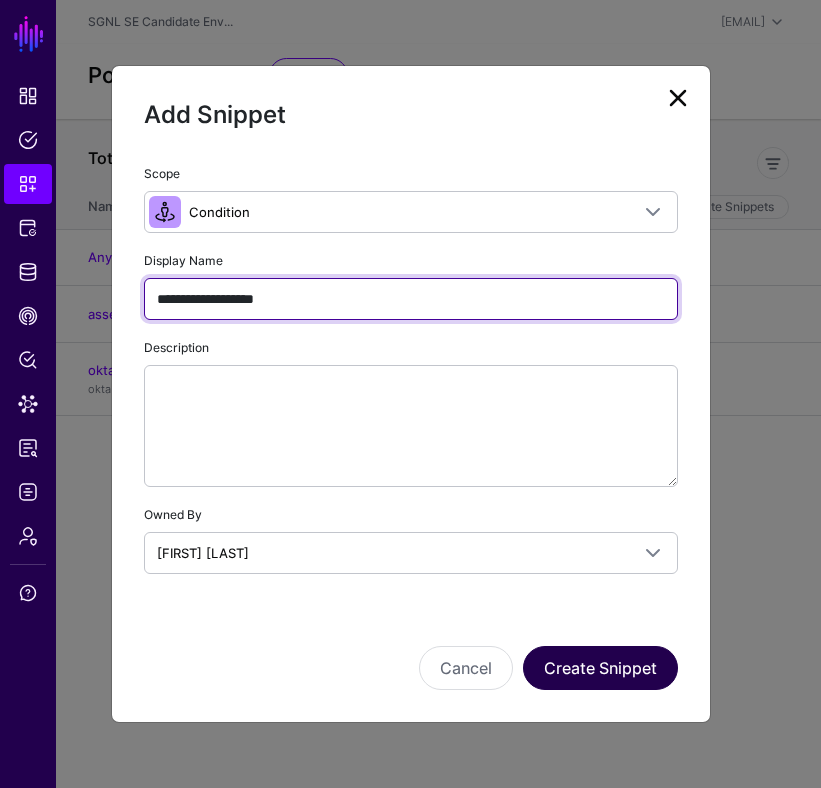 type on "**********" 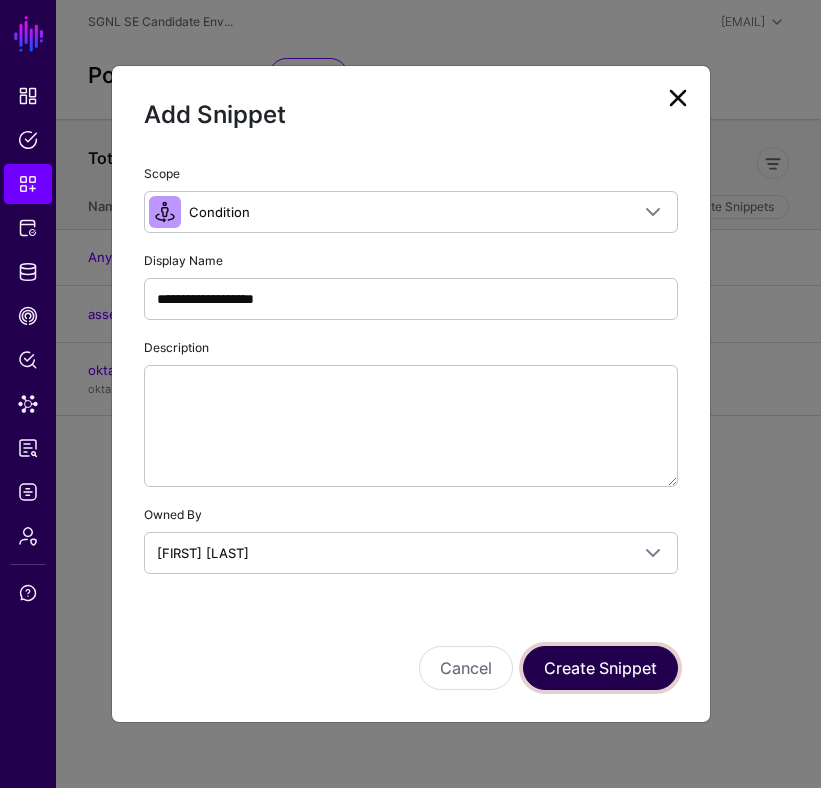 click on "Create Snippet" 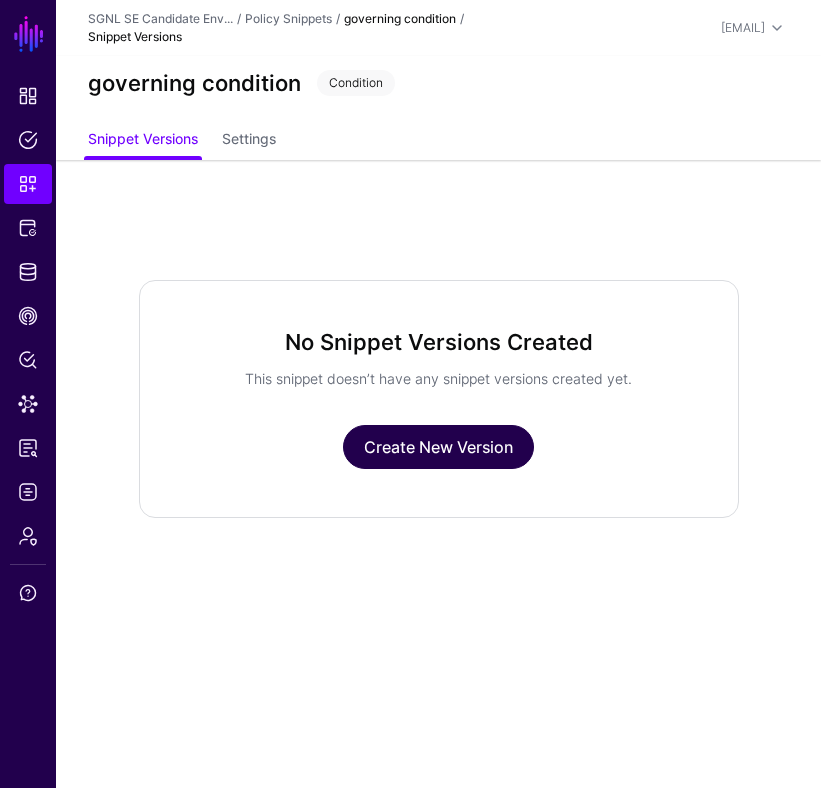 click on "Create New Version" 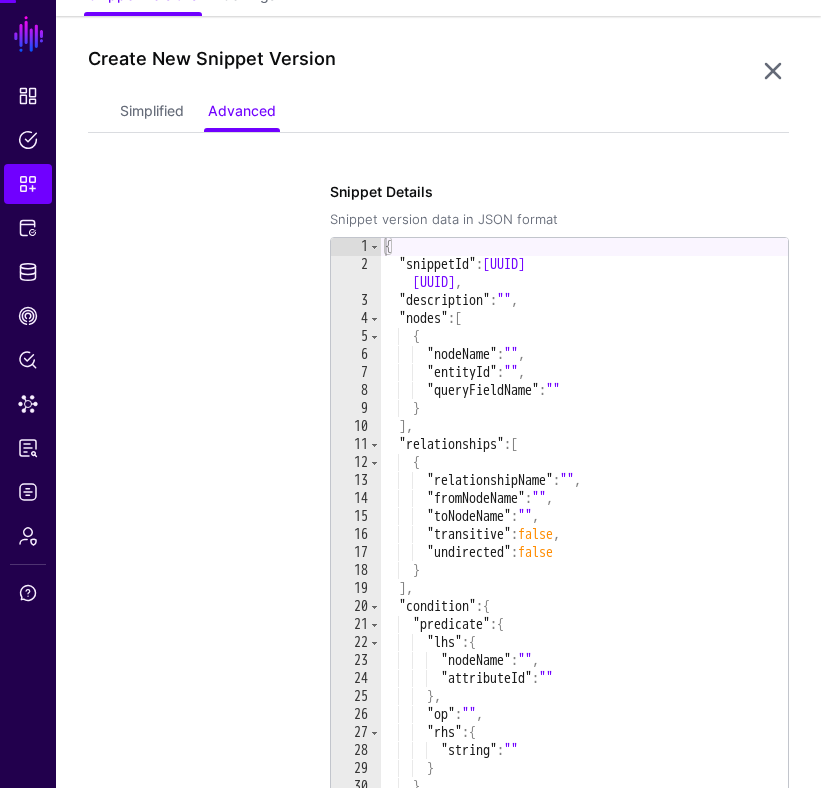scroll, scrollTop: 160, scrollLeft: 0, axis: vertical 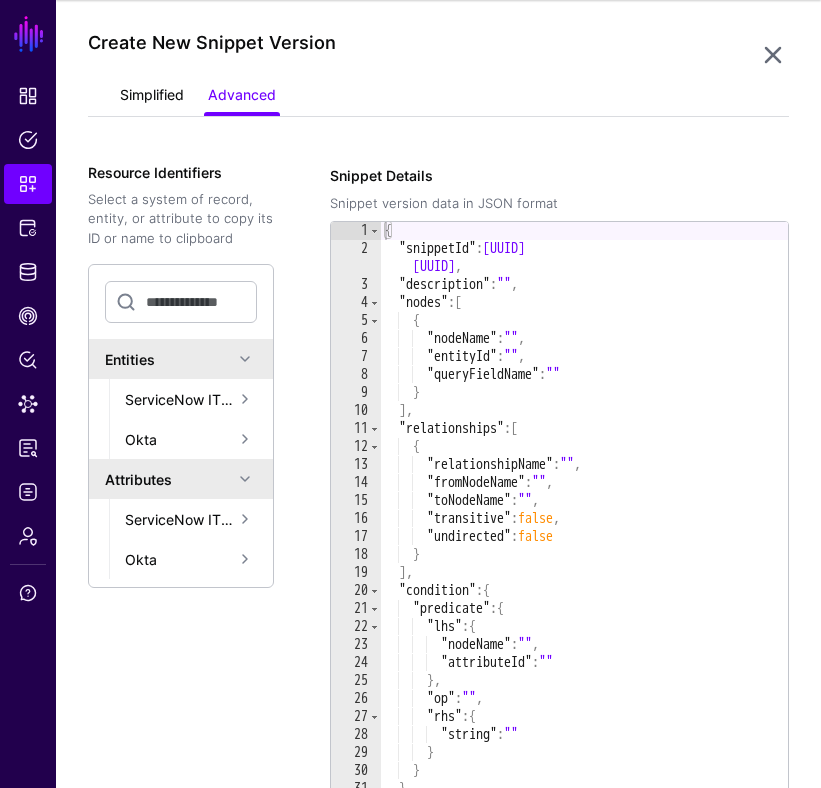 click on "Simplified" at bounding box center (152, 97) 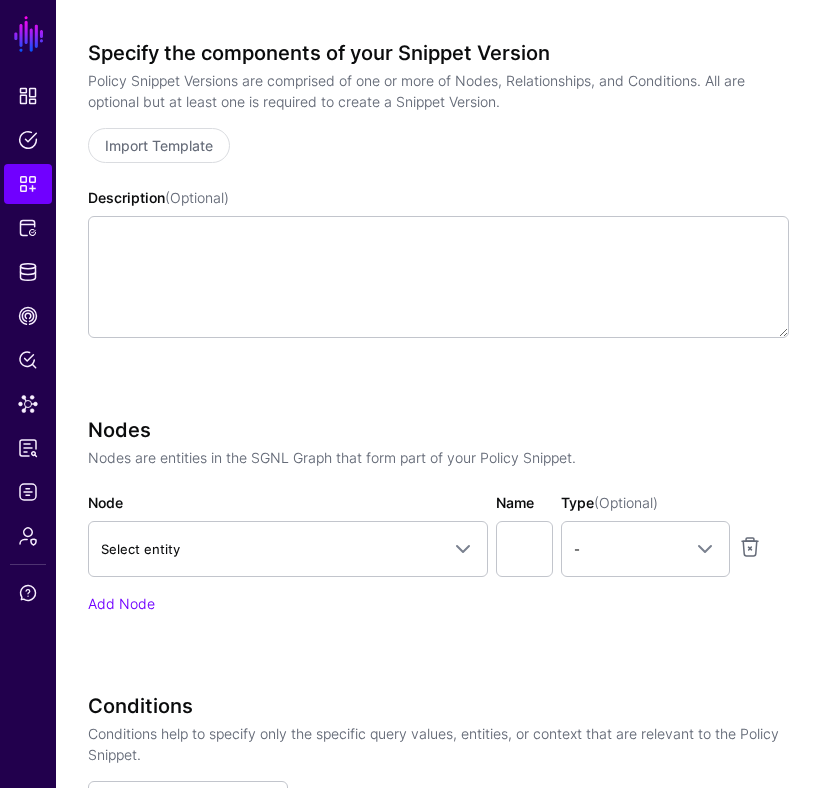 scroll, scrollTop: 300, scrollLeft: 0, axis: vertical 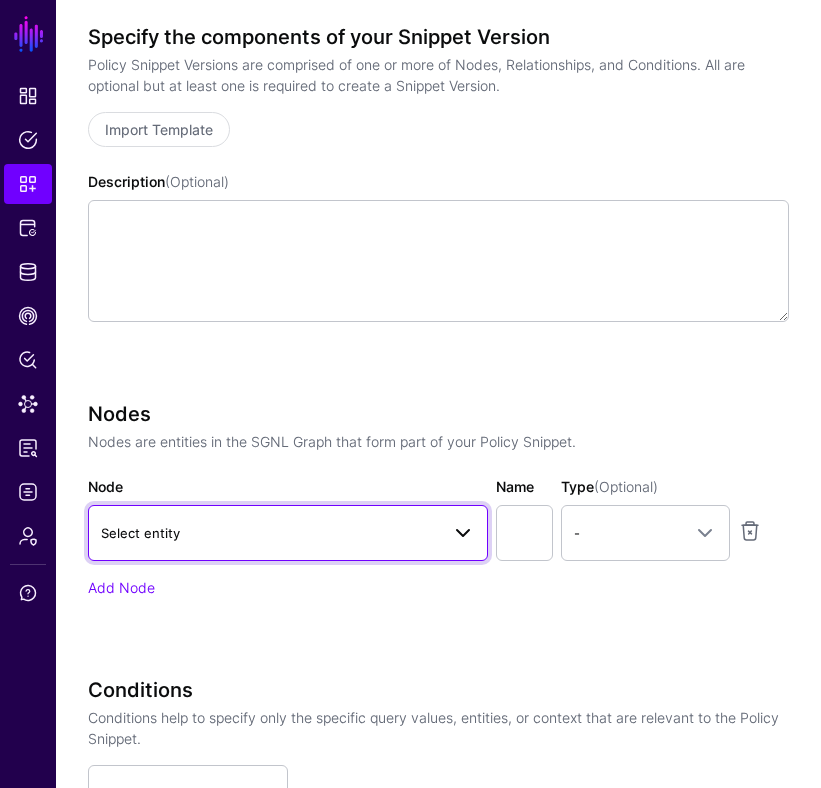 click at bounding box center [457, 533] 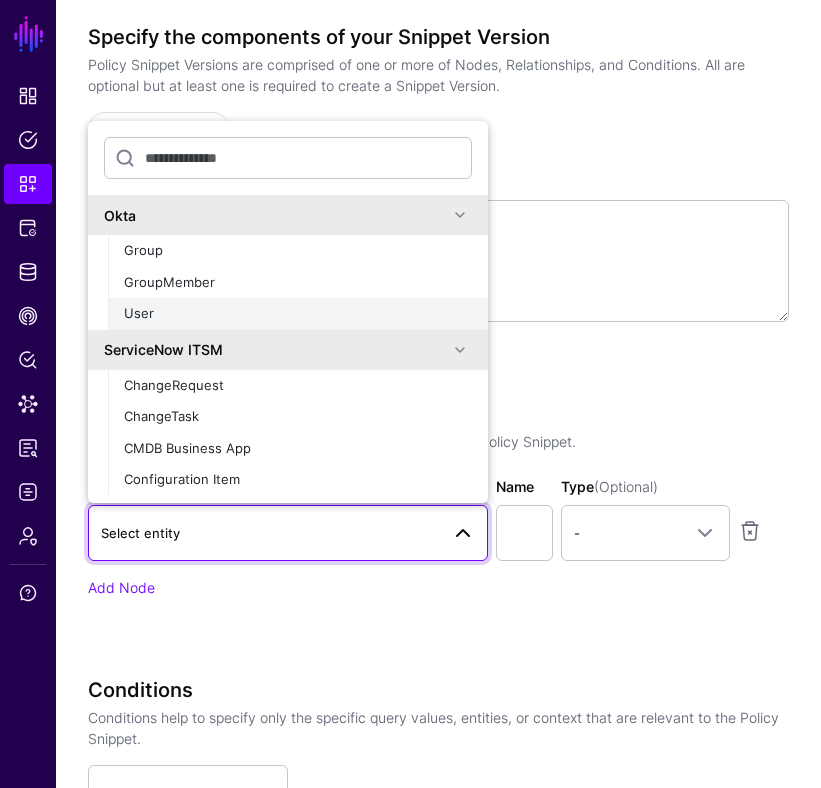 click on "User" at bounding box center (298, 314) 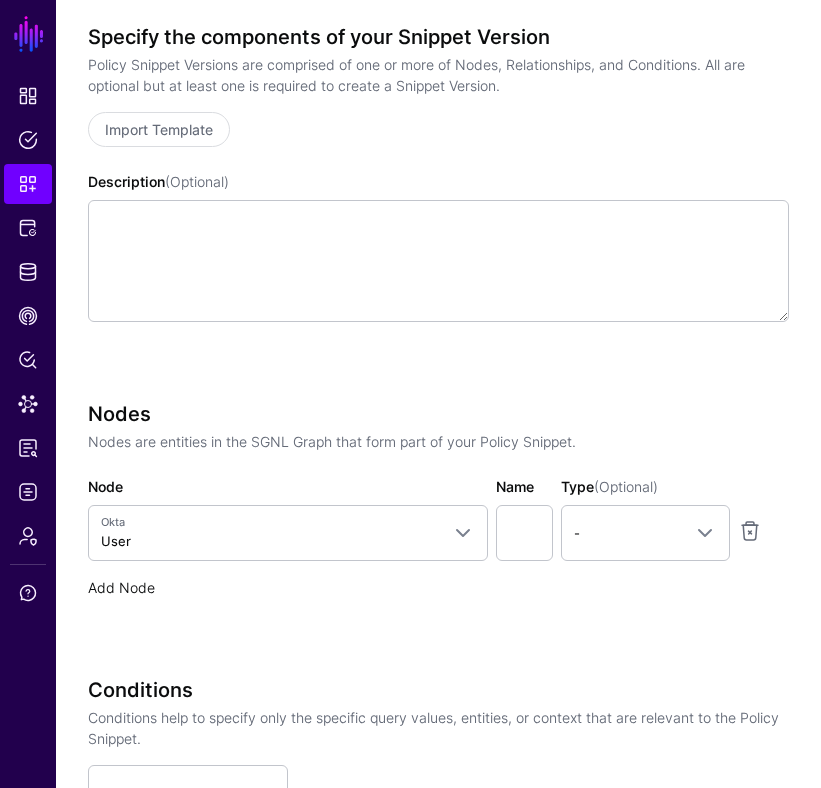 click on "Add Node" at bounding box center (121, 587) 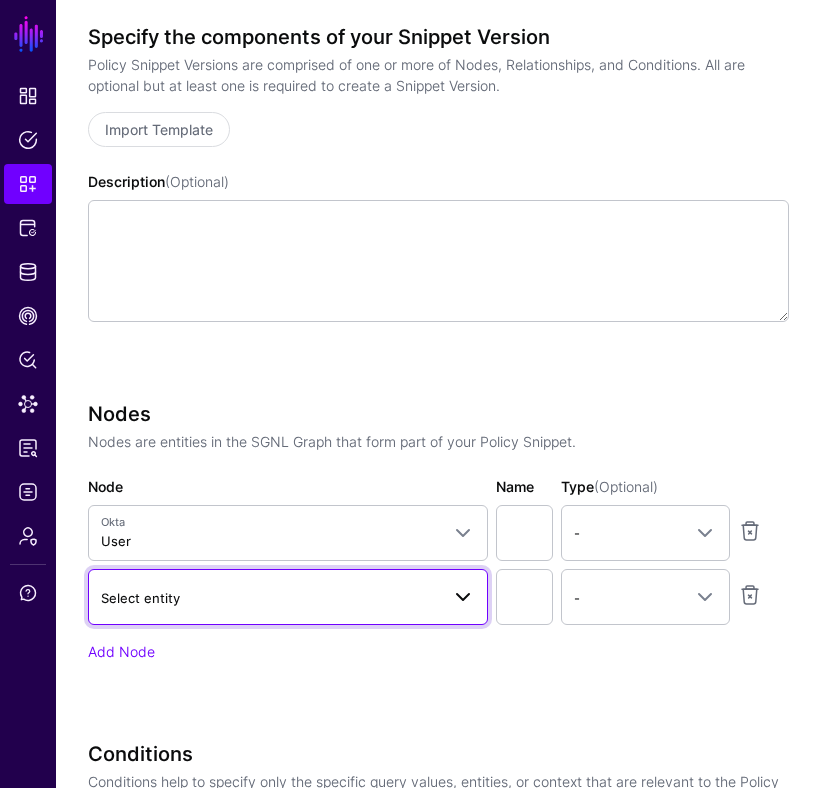 click on "Select entity" at bounding box center (140, 598) 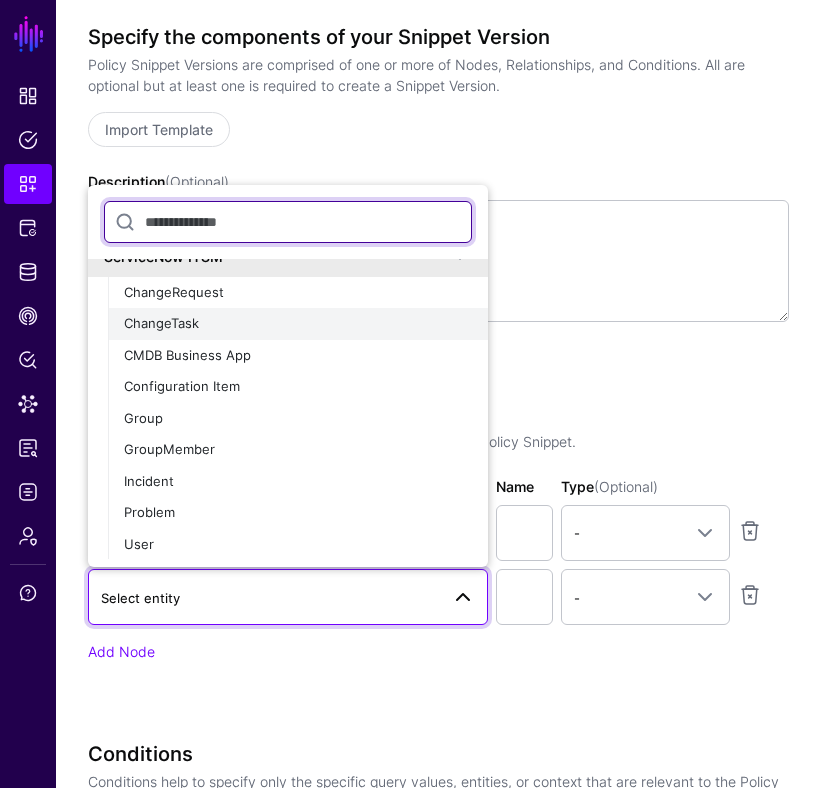 scroll, scrollTop: 158, scrollLeft: 0, axis: vertical 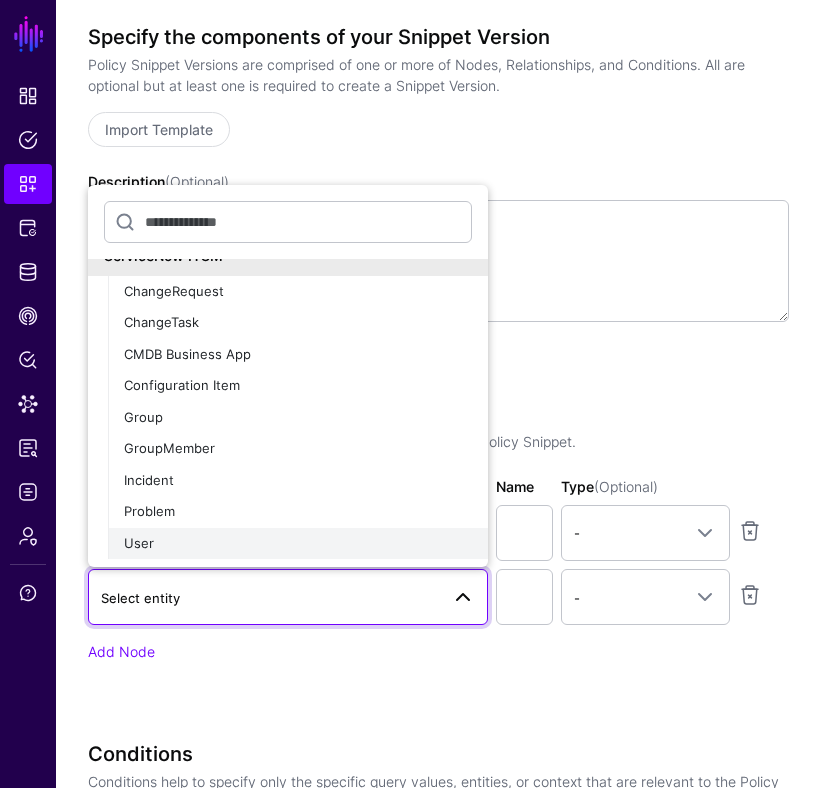 click on "User" at bounding box center (298, 544) 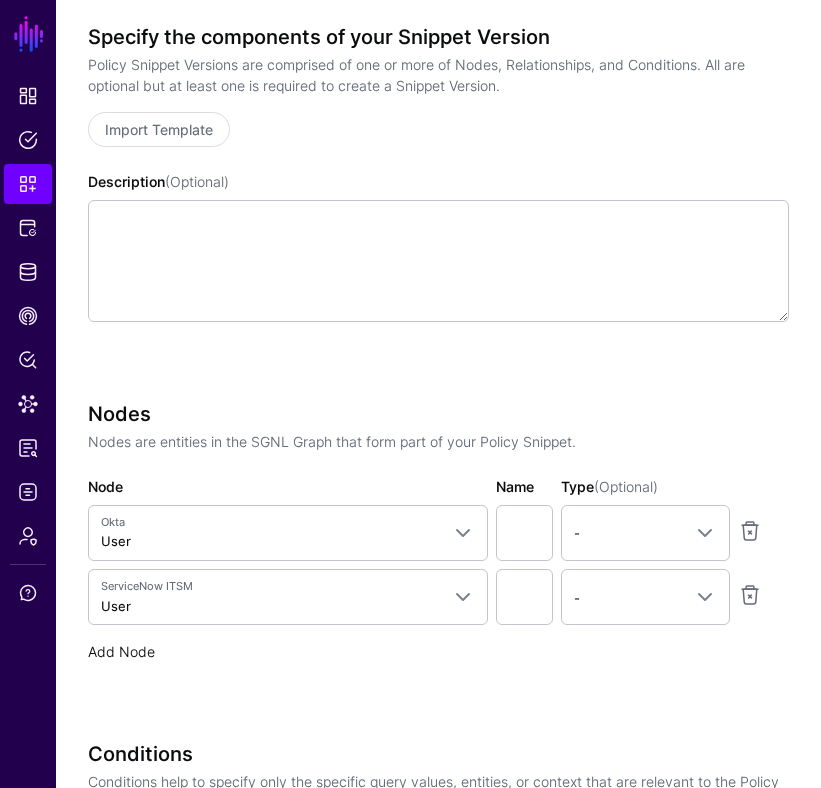 click on "Add Node" at bounding box center [121, 651] 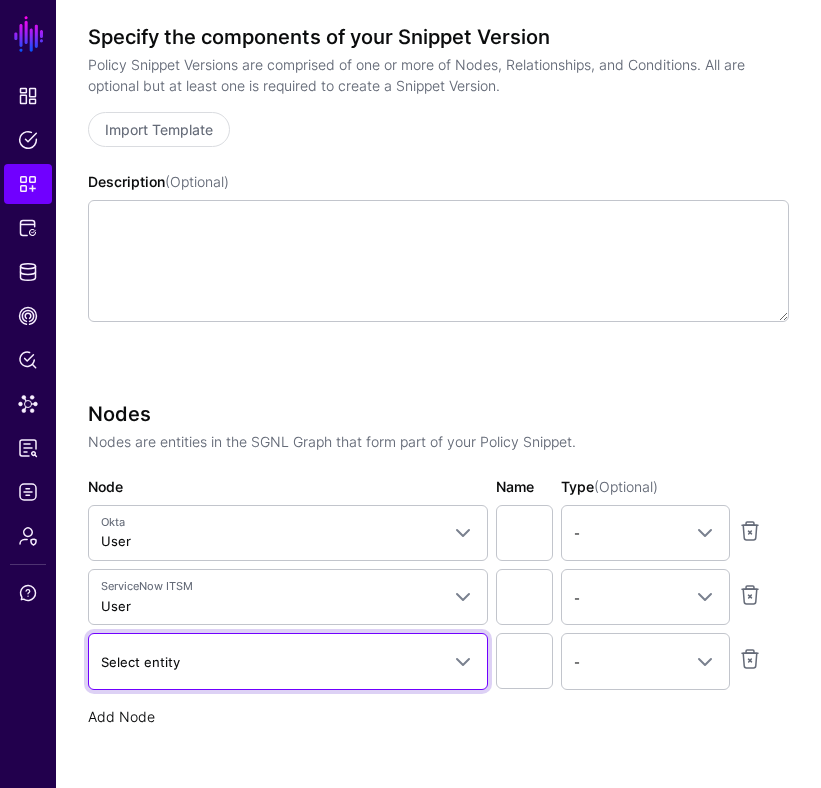 click on "Select entity" at bounding box center [288, 661] 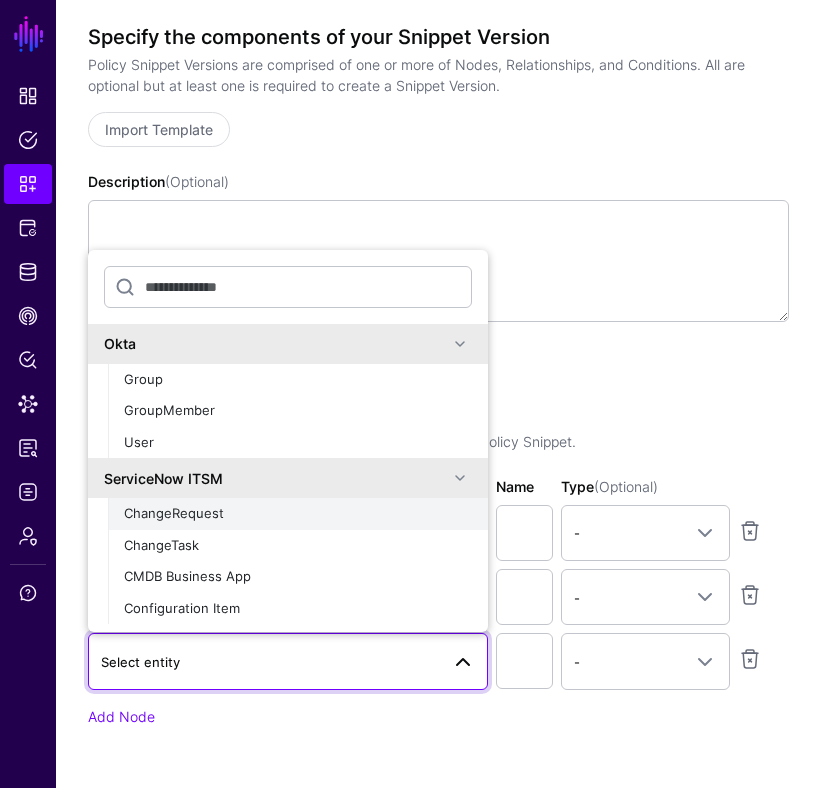 click on "ChangeRequest" at bounding box center [298, 514] 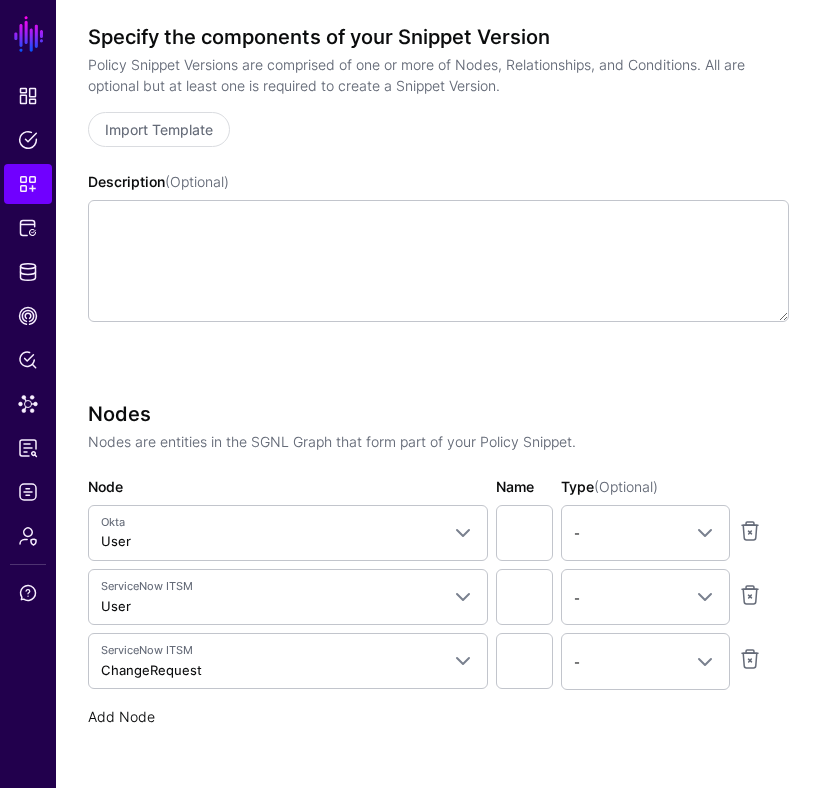 click on "Add Node" at bounding box center (121, 716) 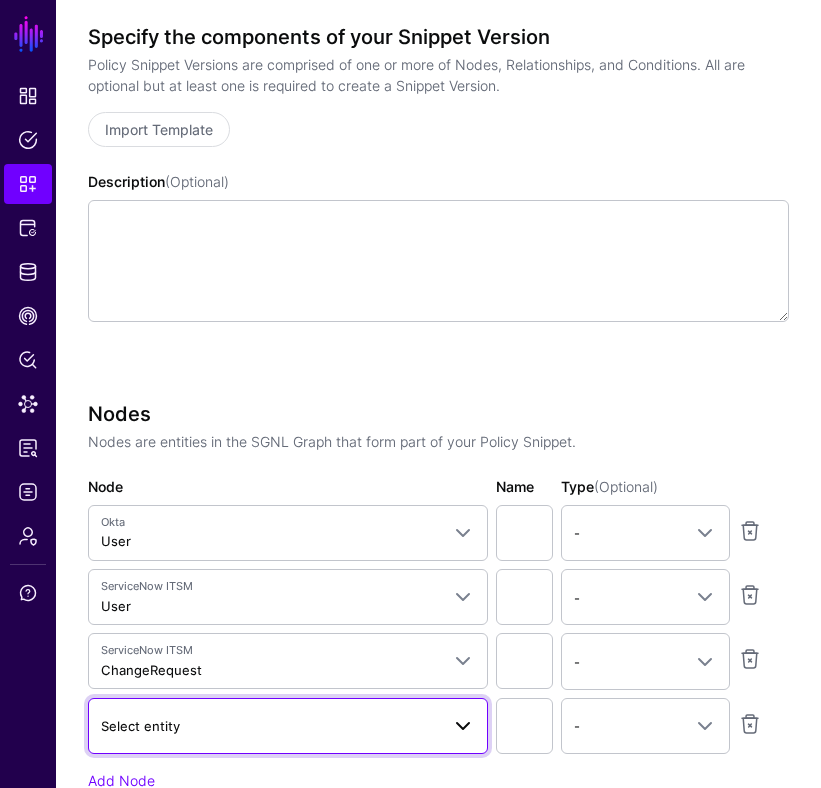 click on "Select entity" at bounding box center [140, 726] 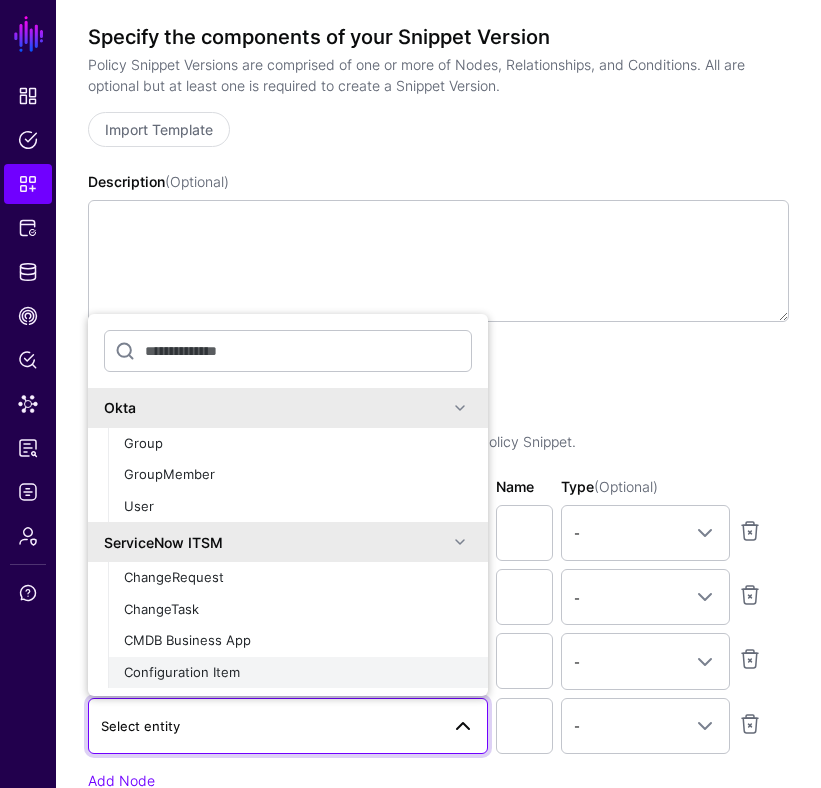 click on "Configuration Item" at bounding box center (182, 672) 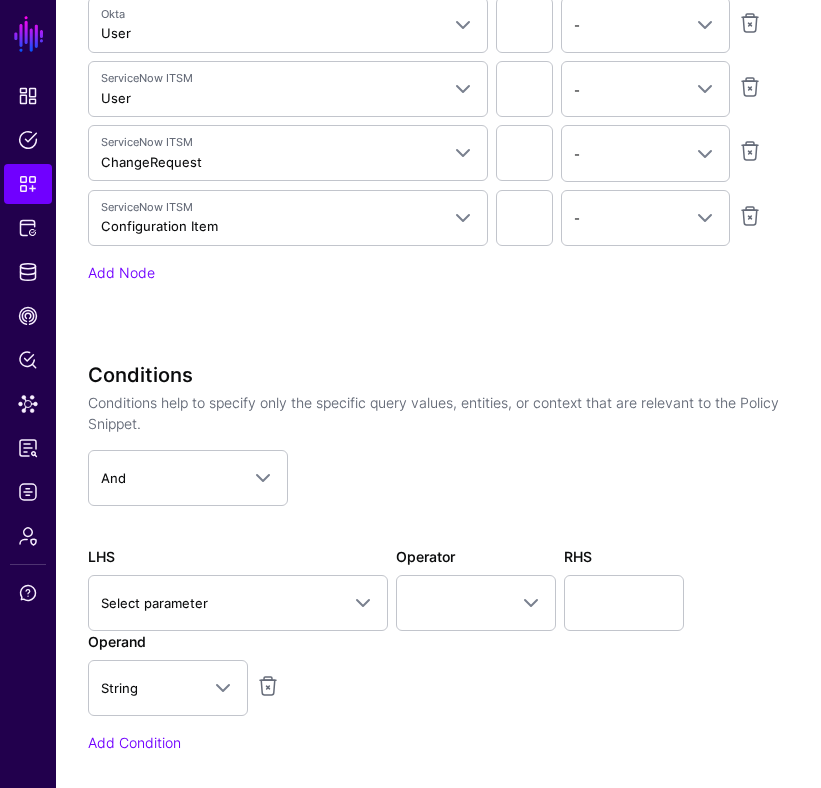 scroll, scrollTop: 811, scrollLeft: 0, axis: vertical 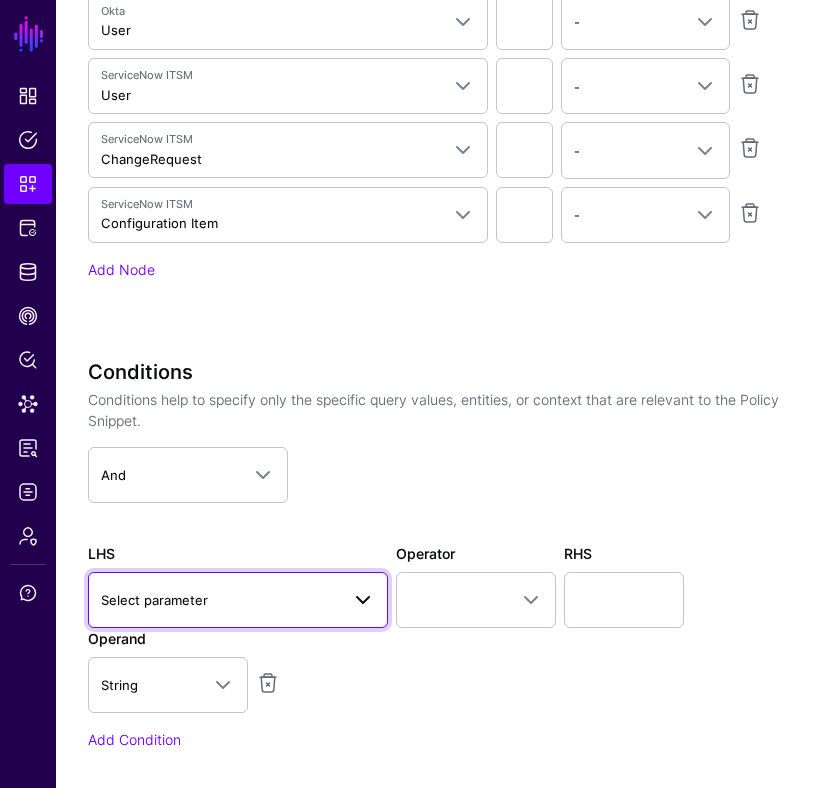 click on "Select parameter" at bounding box center [220, 600] 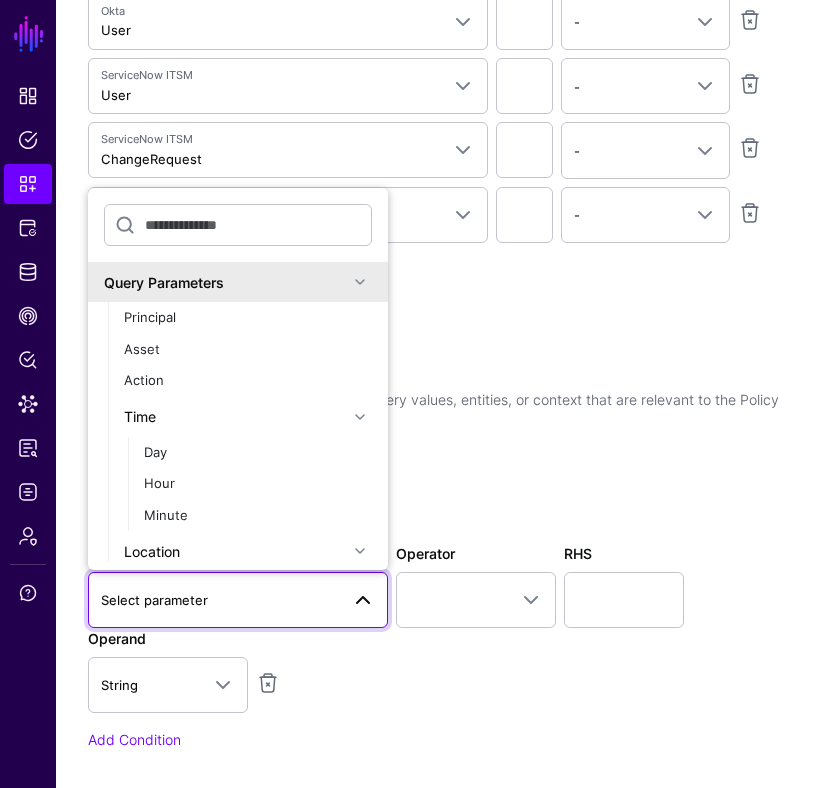click at bounding box center [360, 417] 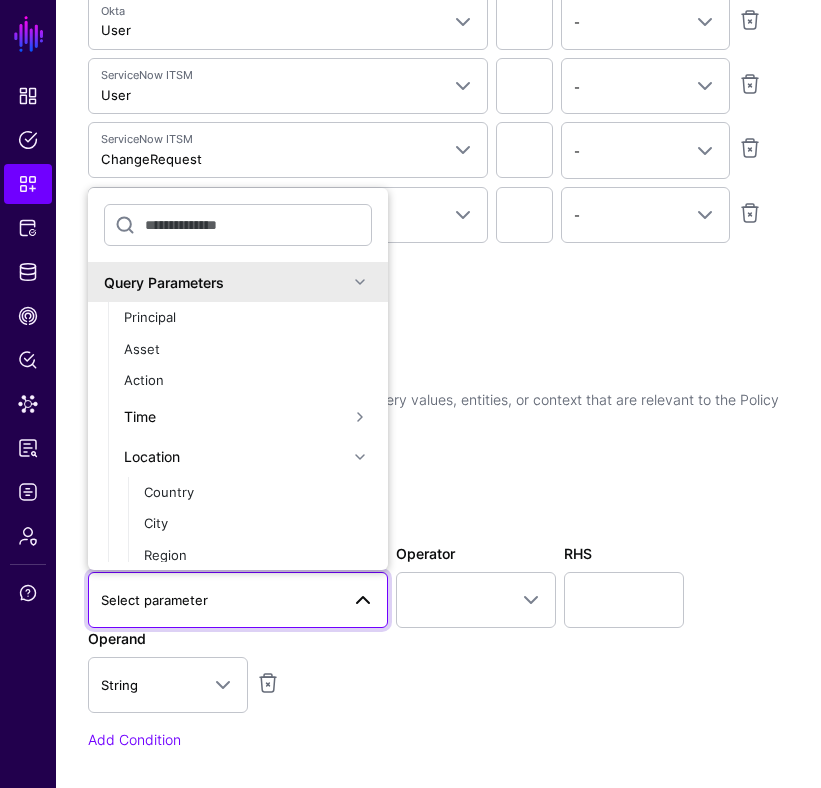 click at bounding box center [360, 457] 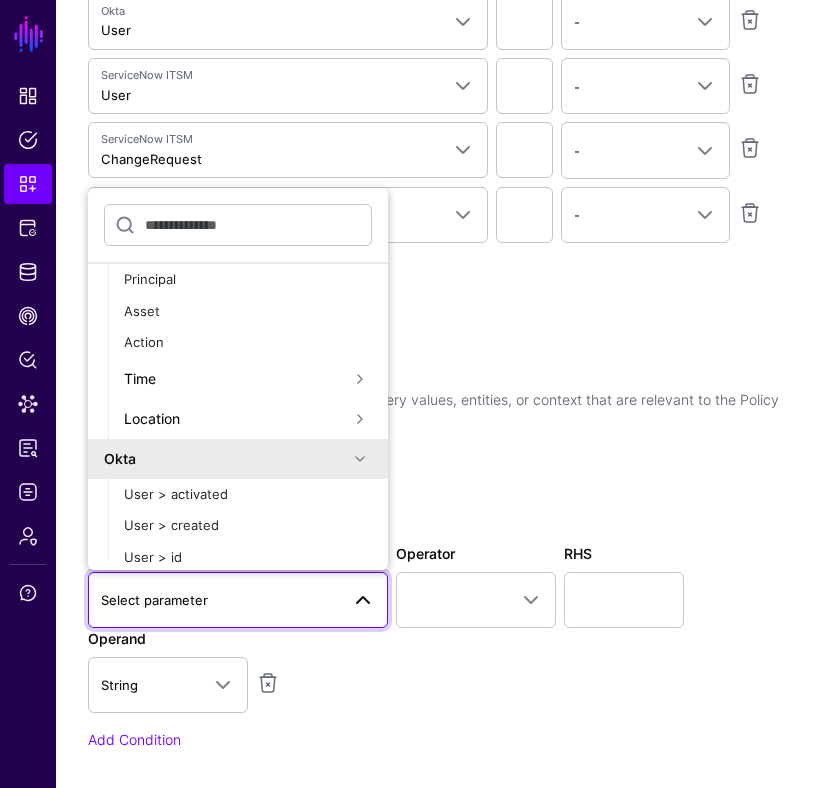 scroll, scrollTop: 0, scrollLeft: 0, axis: both 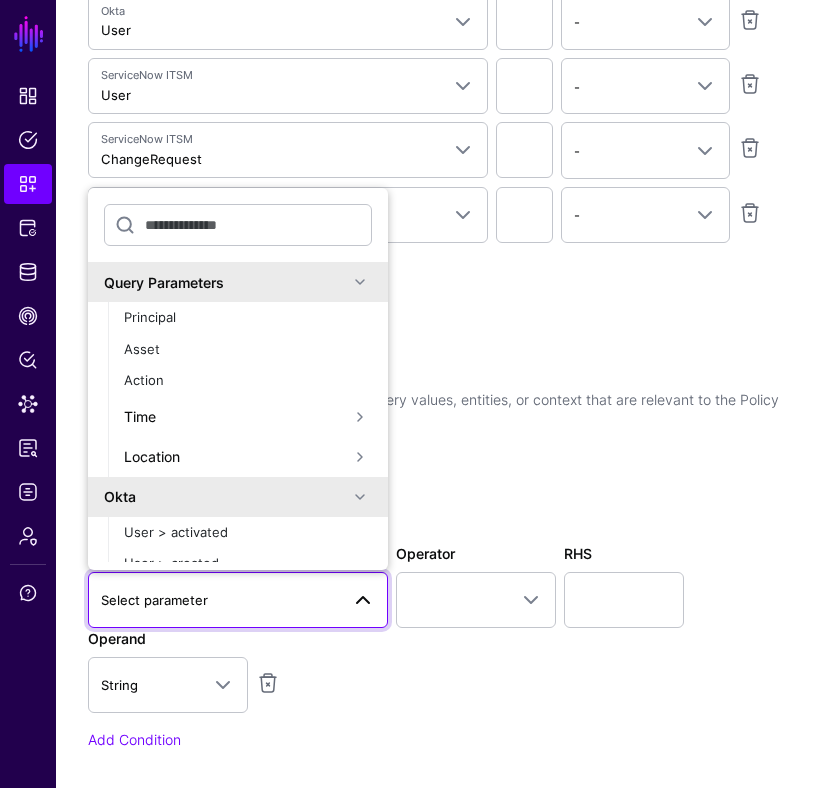 click at bounding box center [360, 282] 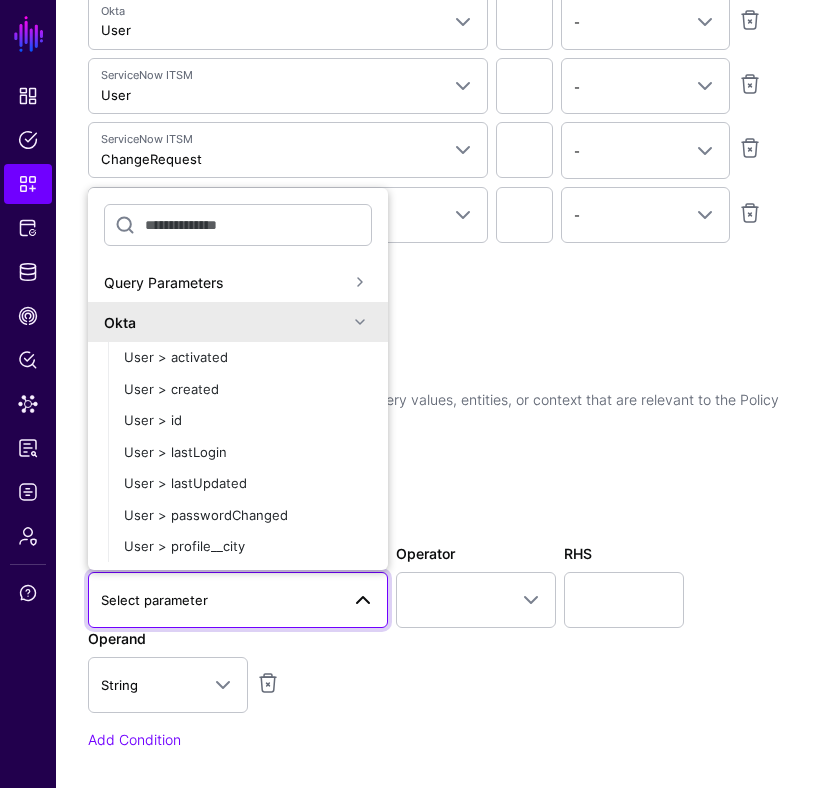 click at bounding box center [360, 322] 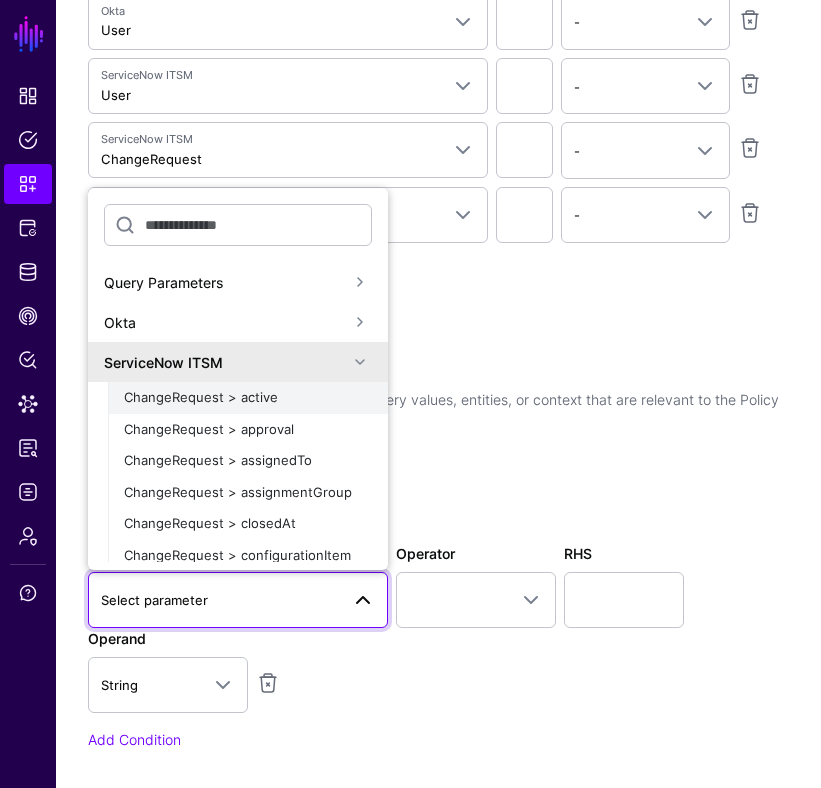 click on "ChangeRequest > active" at bounding box center (201, 397) 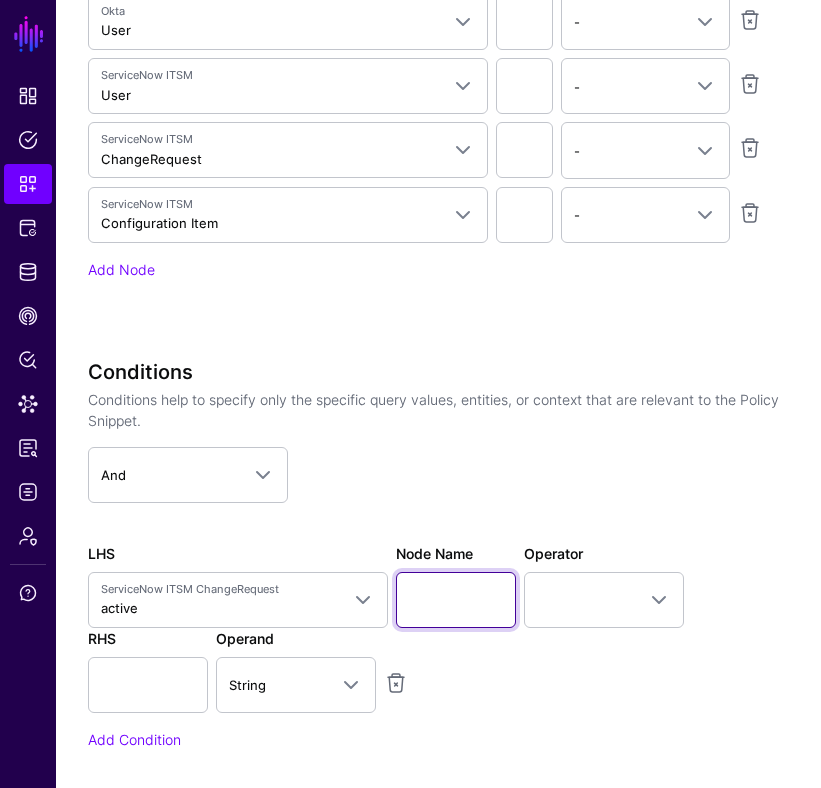 click on "Node Name" at bounding box center (456, 600) 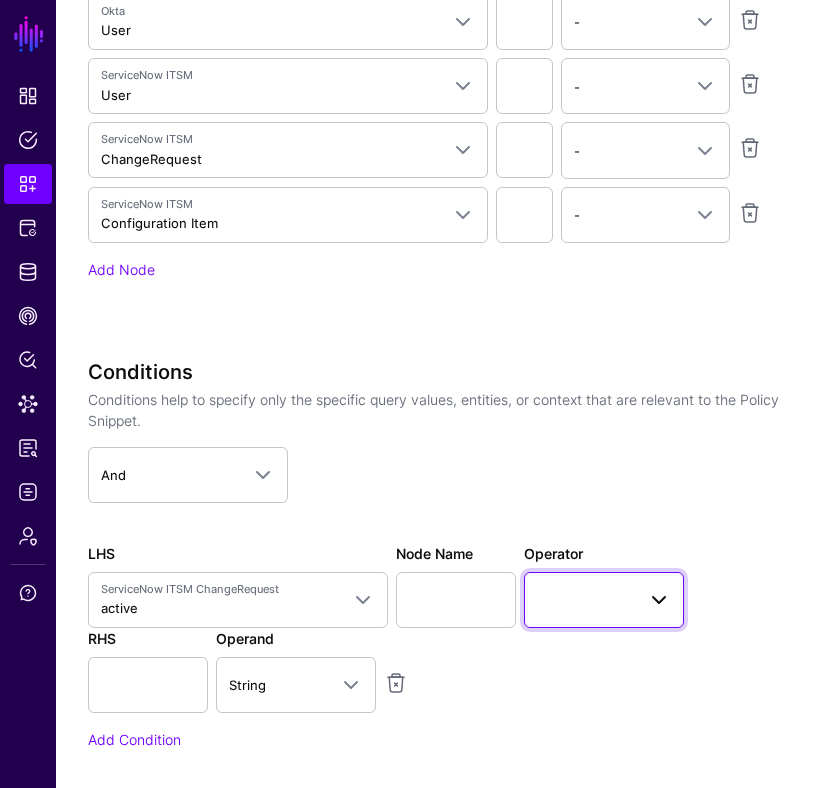 click at bounding box center [604, 600] 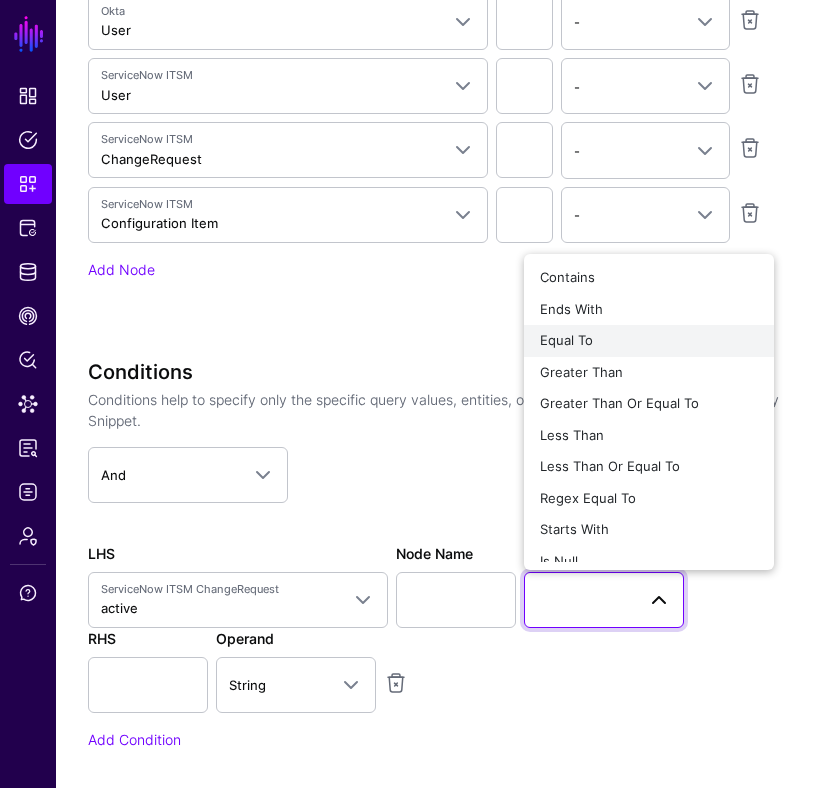 click on "Equal To" at bounding box center (649, 341) 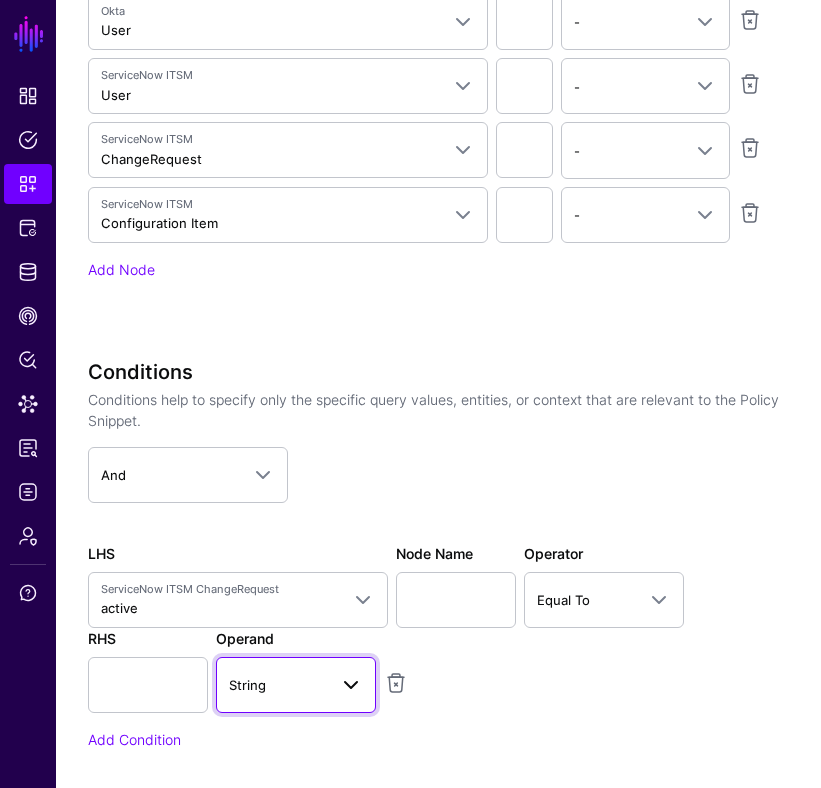 click on "String" at bounding box center [278, 685] 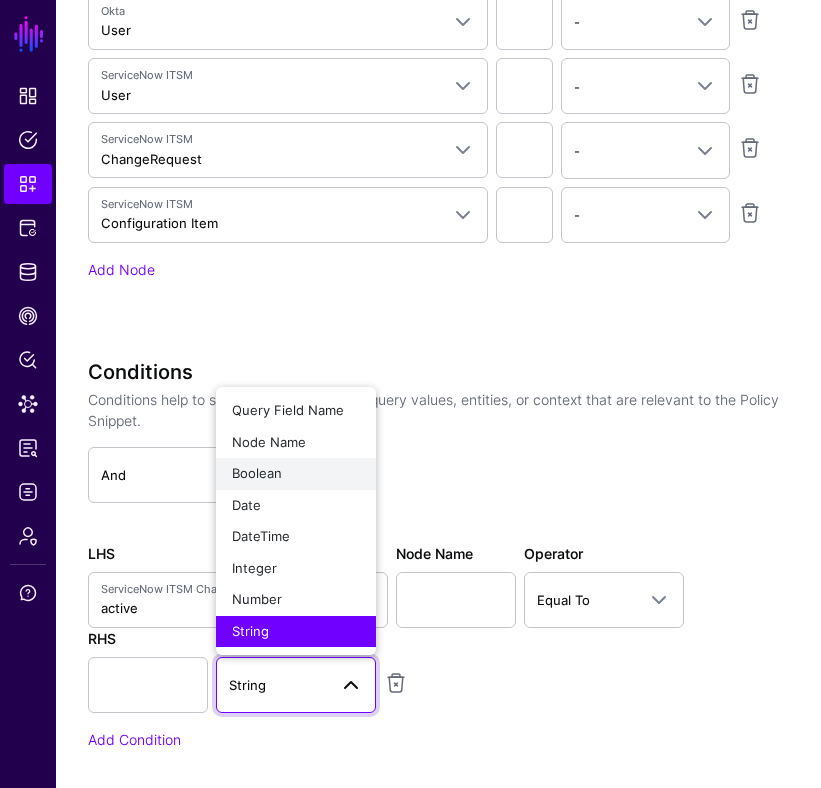 click on "Boolean" at bounding box center [296, 474] 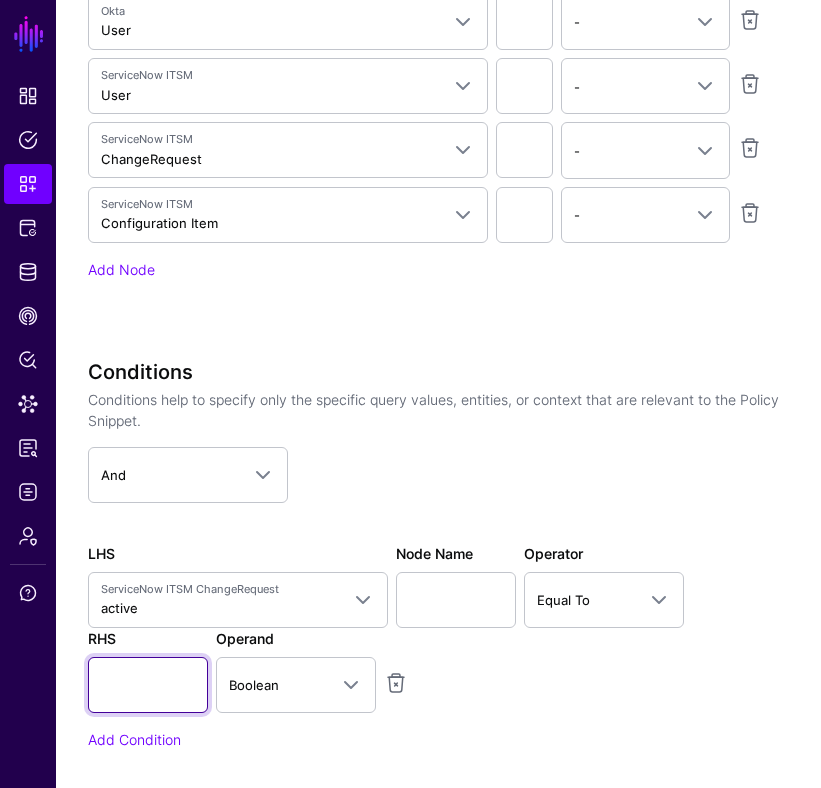 click at bounding box center [148, 685] 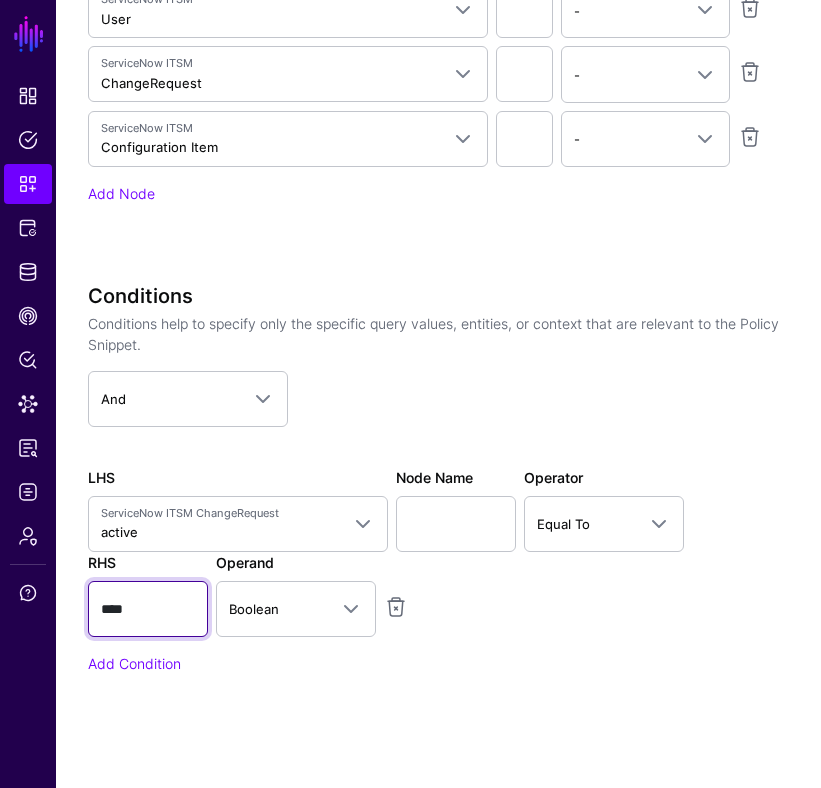 scroll, scrollTop: 896, scrollLeft: 0, axis: vertical 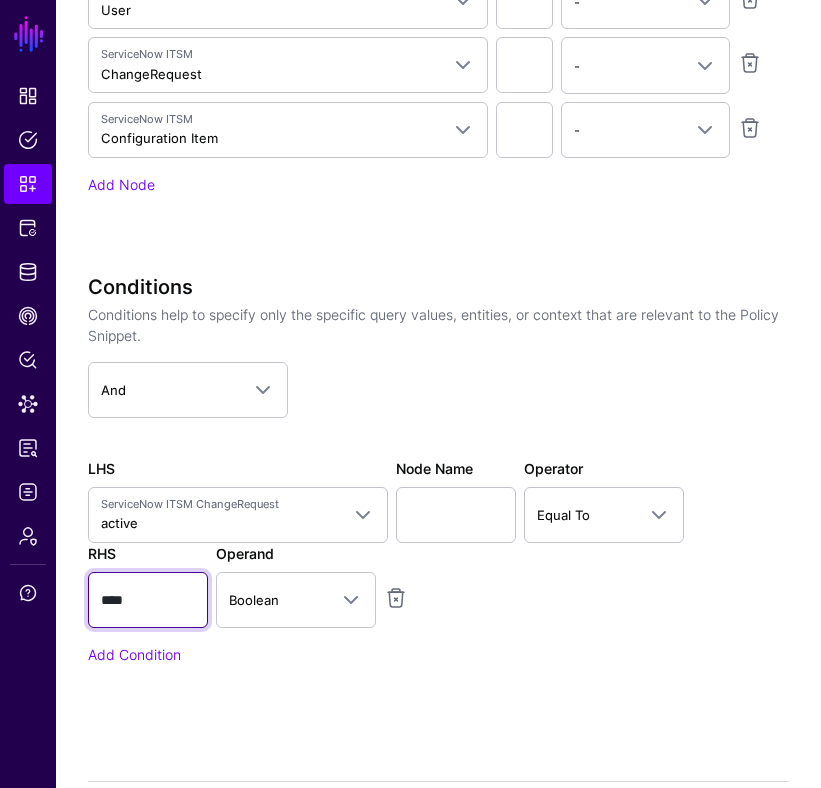 type on "****" 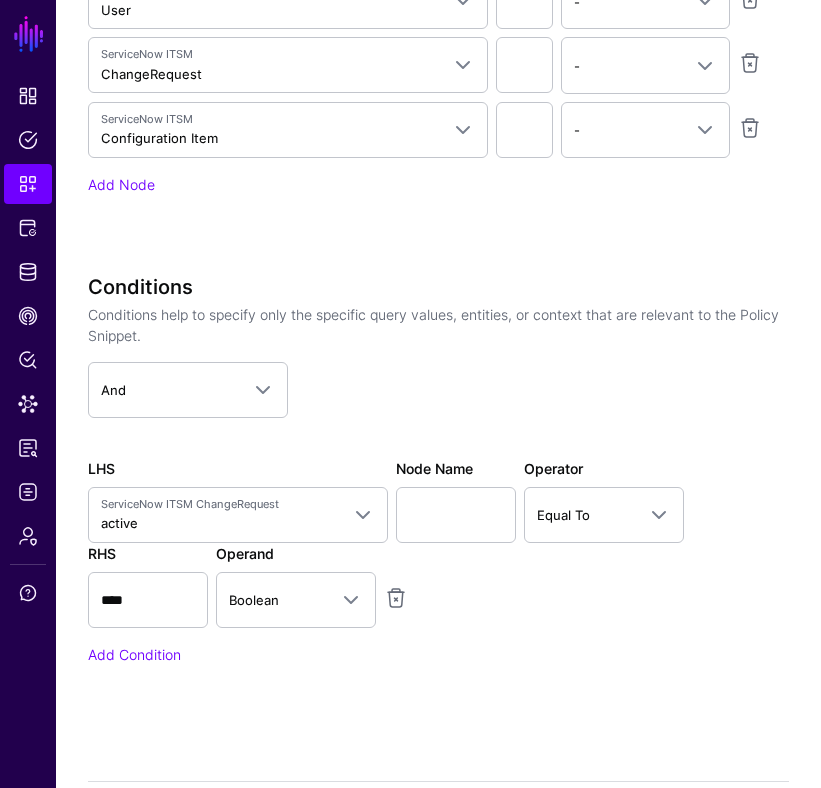 click on "Conditions  Conditions help to specify only the specific query values, entities, or context that are relevant to the Policy Snippet.  And  And   Or   Not  LHS  ServiceNow ITSM ChangeRequest  active Query Parameters Okta ServiceNow ITSM  ChangeRequest > active   ChangeRequest > approval   ChangeRequest > assignedTo   ChangeRequest > assignmentGroup   ChangeRequest > closedAt   ChangeRequest > configurationItem   ChangeRequest > escalation   ChangeRequest > impact   ChangeRequest > number   ChangeRequest > reason   ChangeRequest > requested_by   ChangeRequest > risk   ChangeRequest > sla_due   ChangeRequest > start_date   ChangeRequest > state   ChangeRequest > sysCreatedBy   ChangeRequest > sysCreatedOn   ChangeRequest > sysId   ChangeRequest > type   Configuration Item > assetTag   Configuration Item > Category   Configuration Item > CorrelationId   Configuration Item > desiredAssetTag   Configuration Item > id   Configuration Item > Justification   Configuration Item > name   User > active   User > city  RHS" at bounding box center (438, 498) 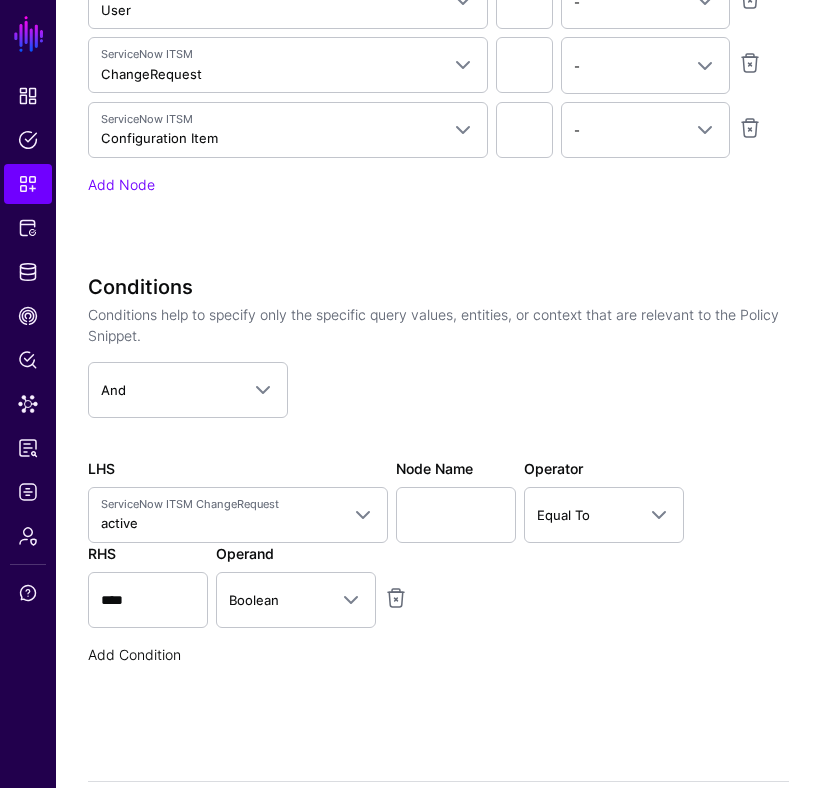 click on "Add Condition" at bounding box center [134, 654] 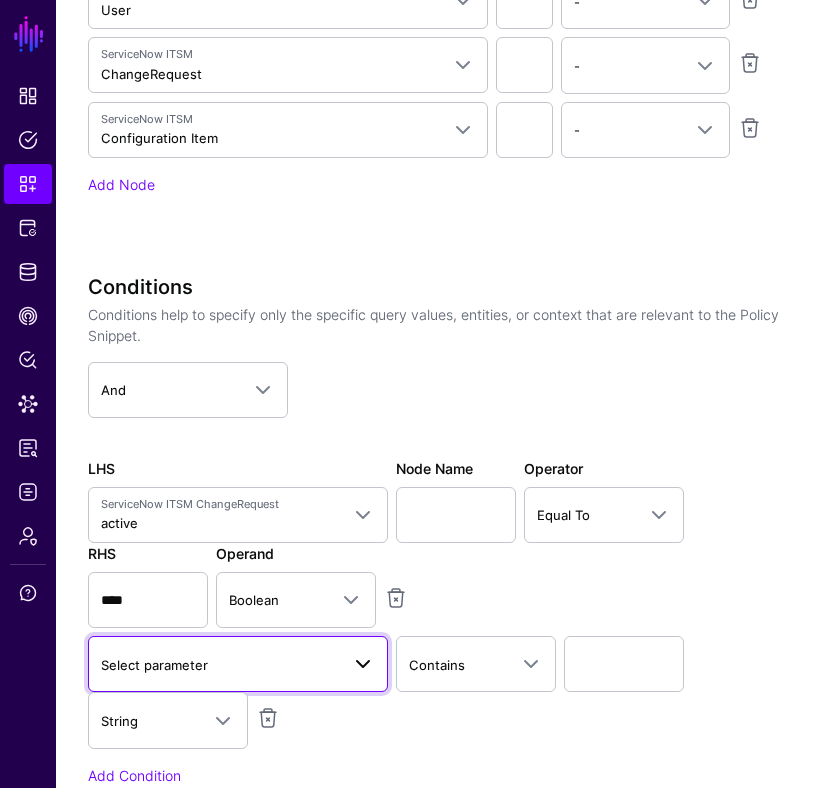 click on "Select parameter" at bounding box center (154, 665) 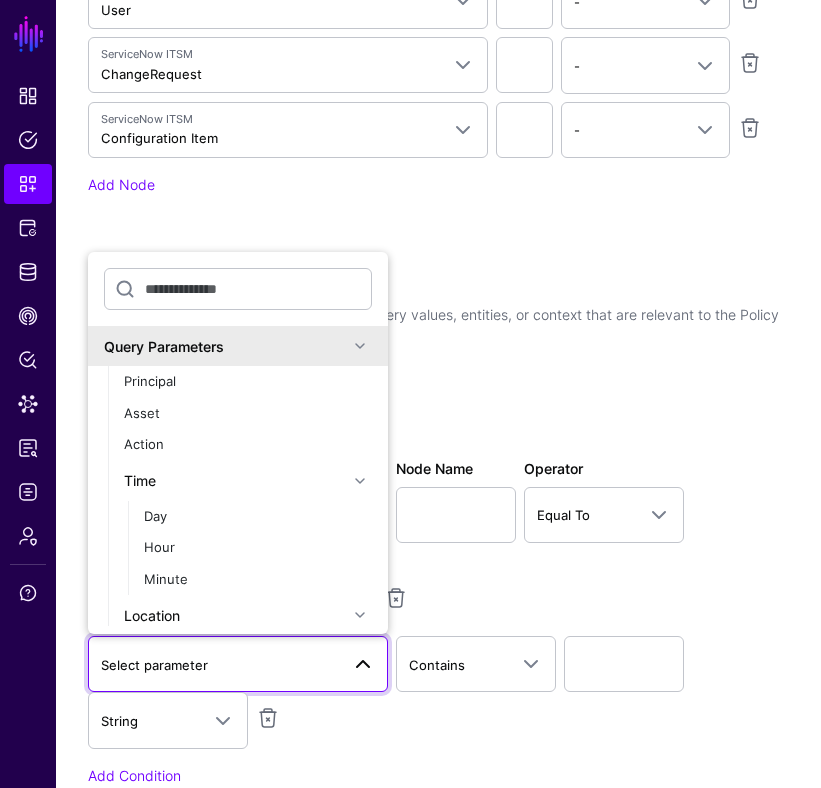 click at bounding box center (360, 481) 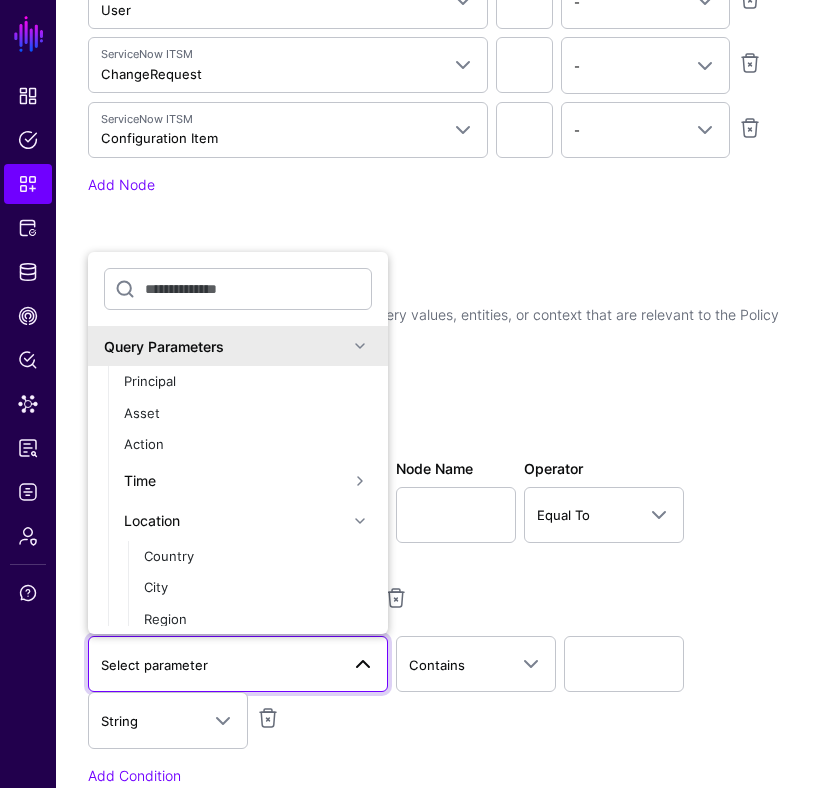 click at bounding box center (360, 521) 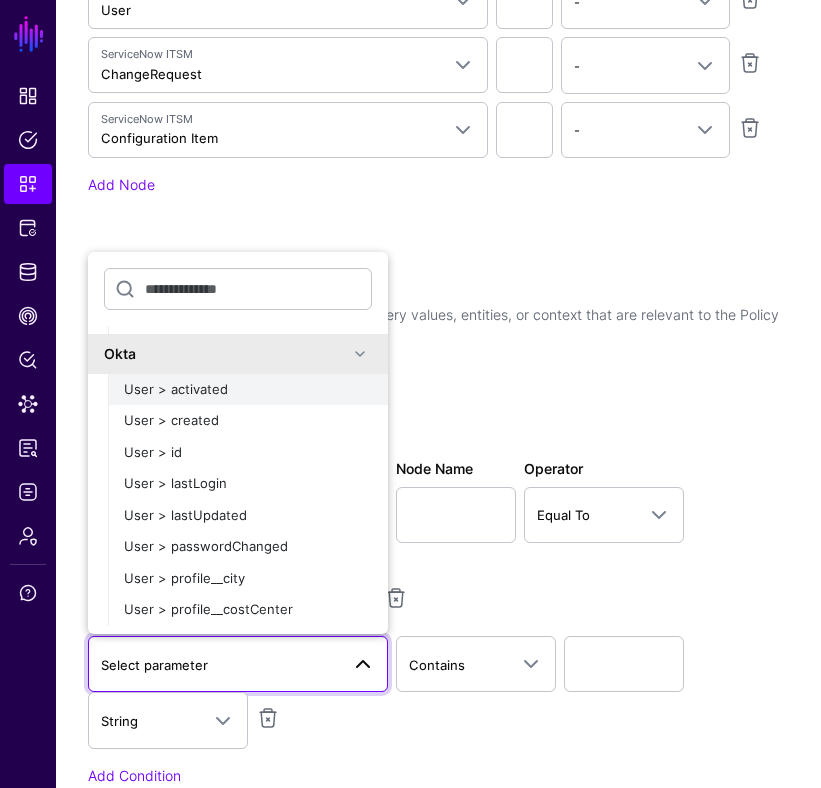 scroll, scrollTop: 210, scrollLeft: 0, axis: vertical 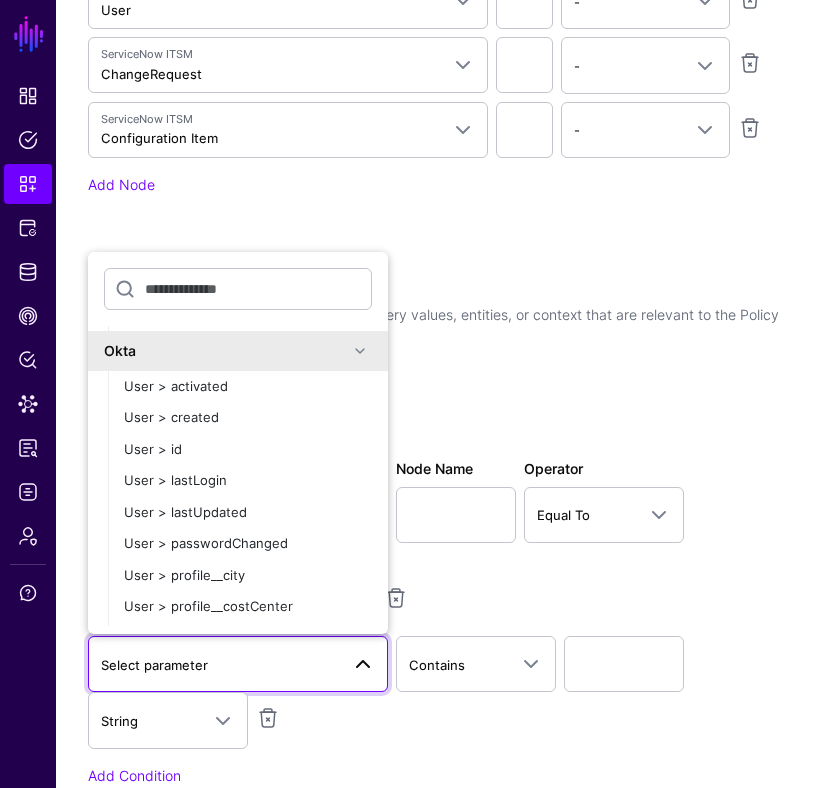 click at bounding box center (360, 351) 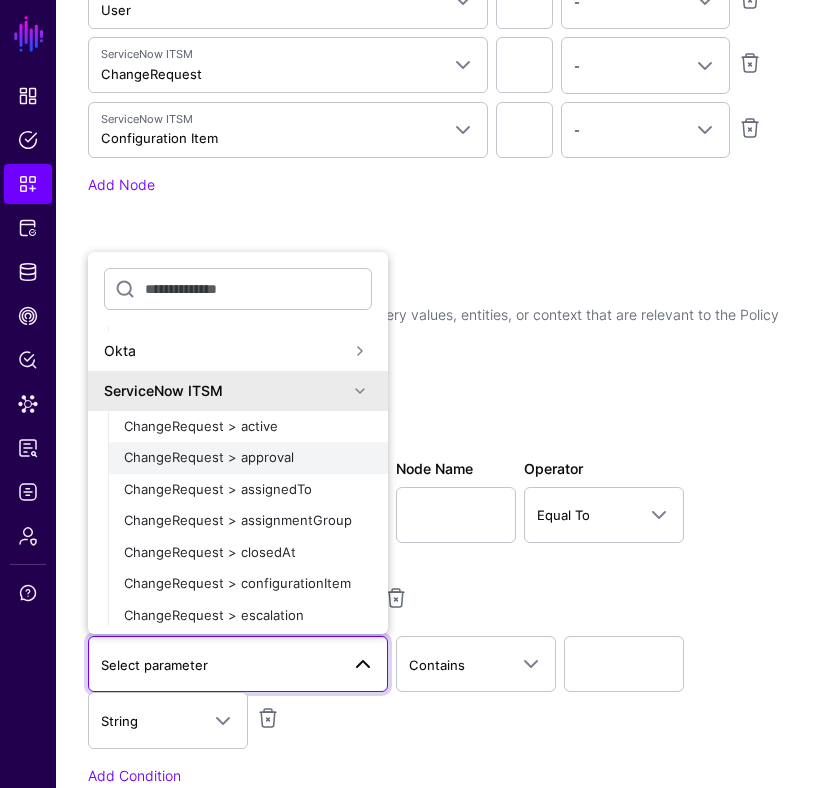 click on "ChangeRequest > approval" at bounding box center (209, 457) 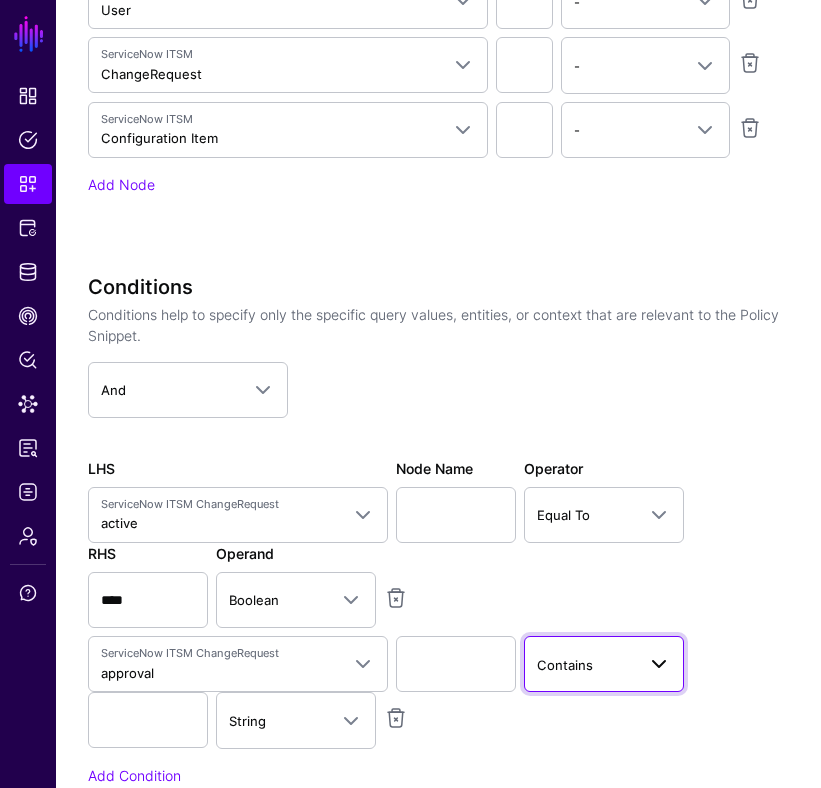 click on "Contains" at bounding box center [565, 665] 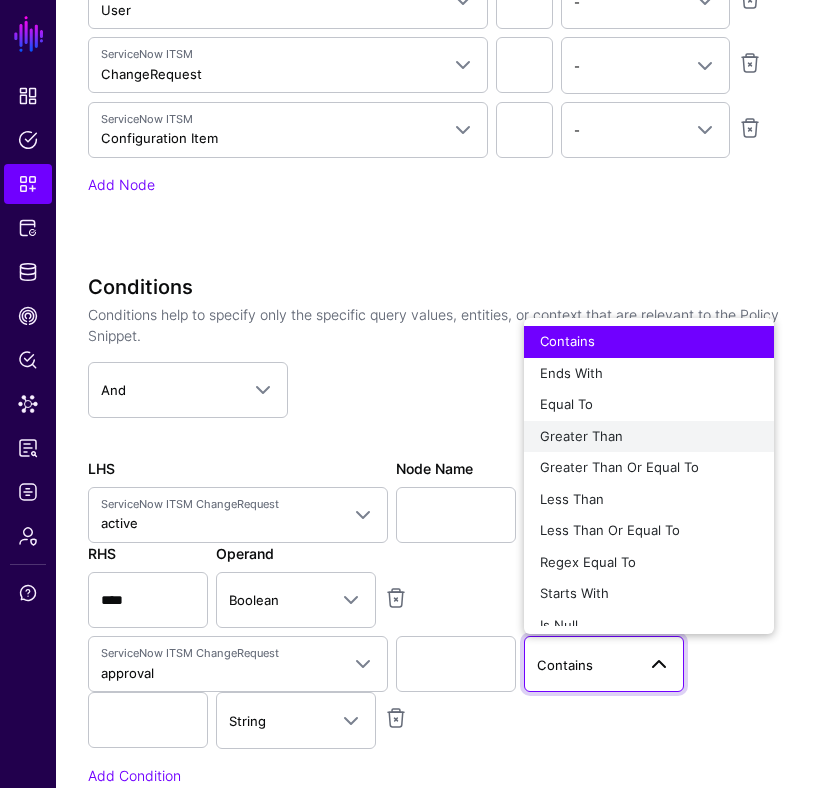 scroll, scrollTop: 15, scrollLeft: 0, axis: vertical 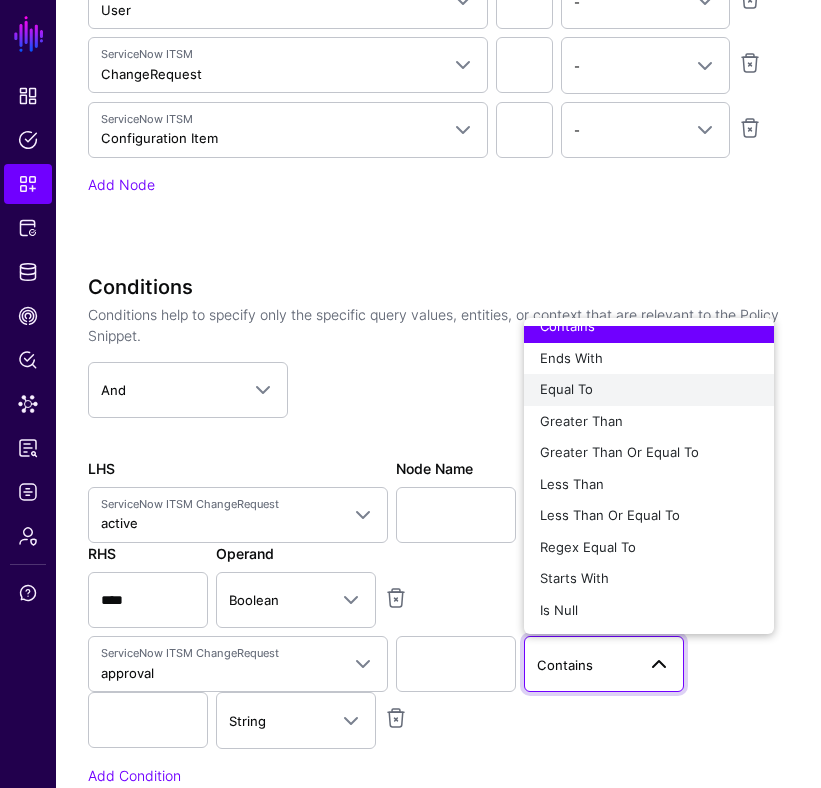 click on "Equal To" at bounding box center (649, 390) 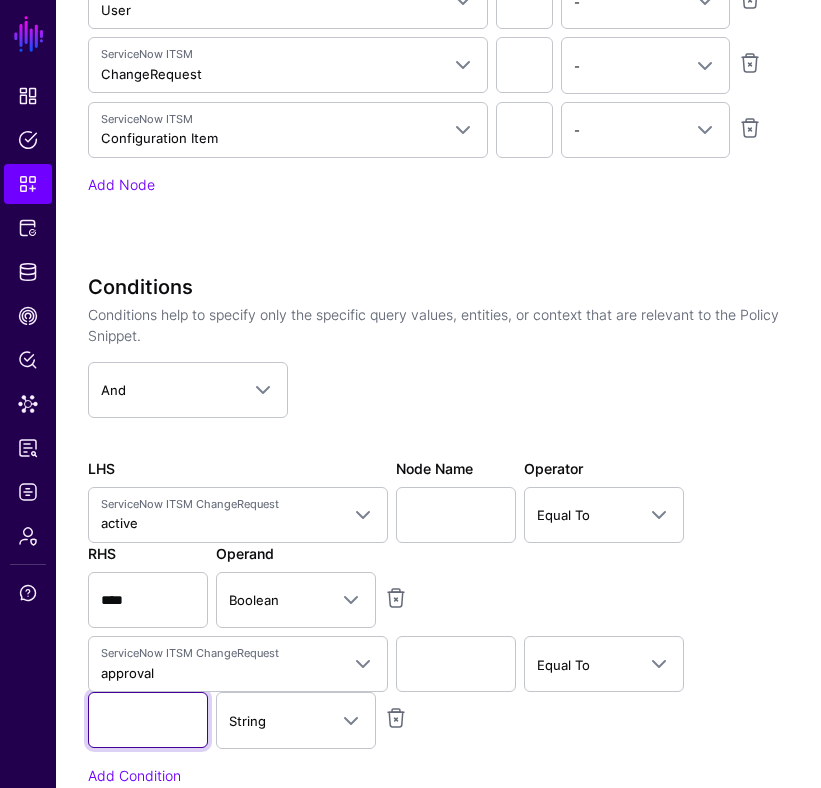 click at bounding box center (148, 720) 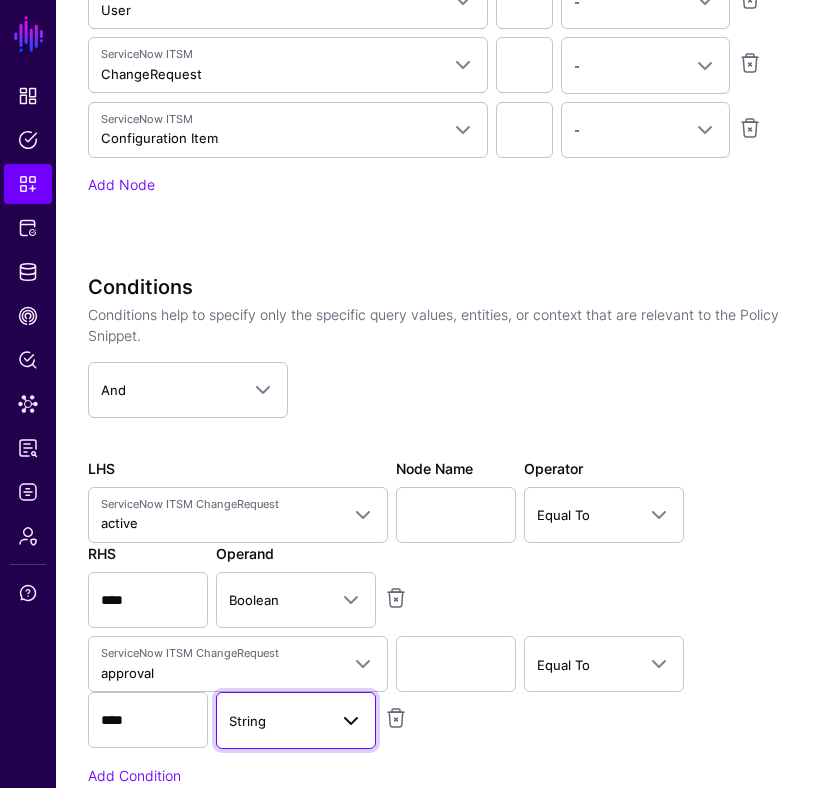 click on "String" at bounding box center (278, 721) 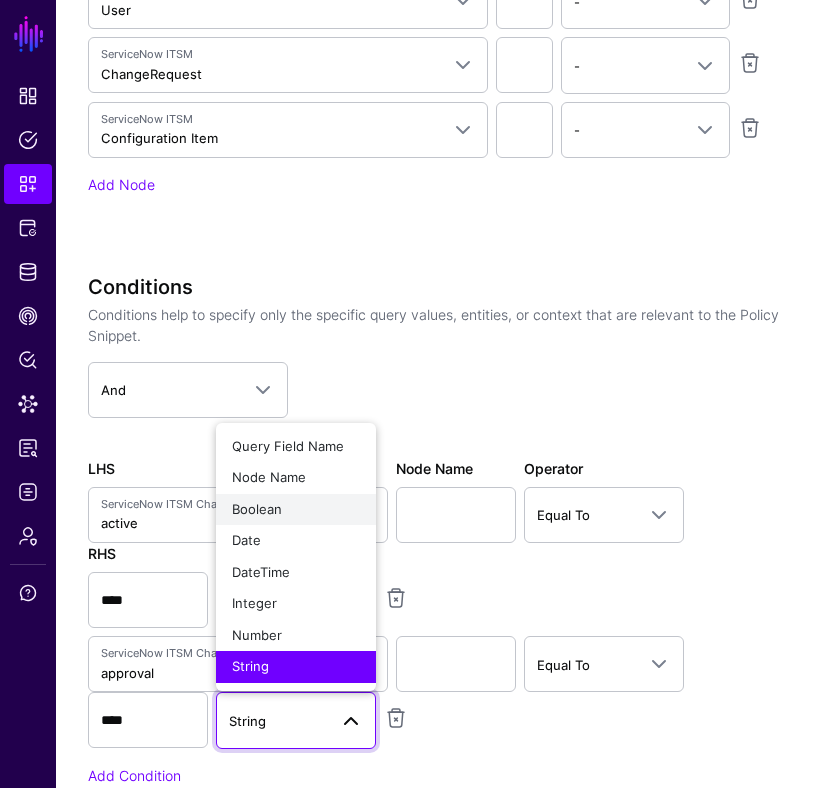 click on "Boolean" at bounding box center [296, 510] 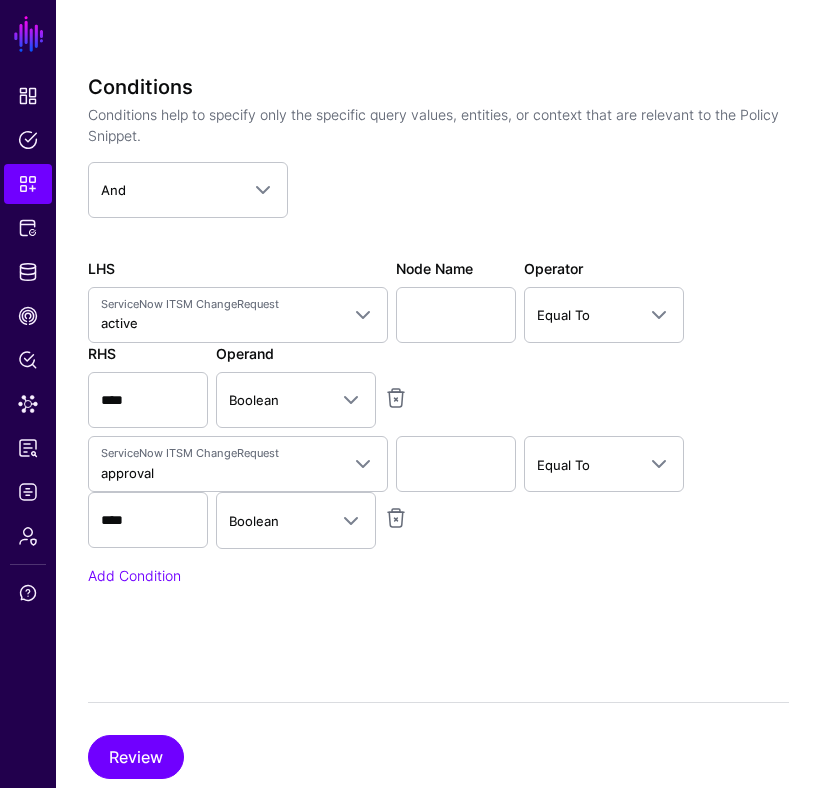 scroll, scrollTop: 1117, scrollLeft: 0, axis: vertical 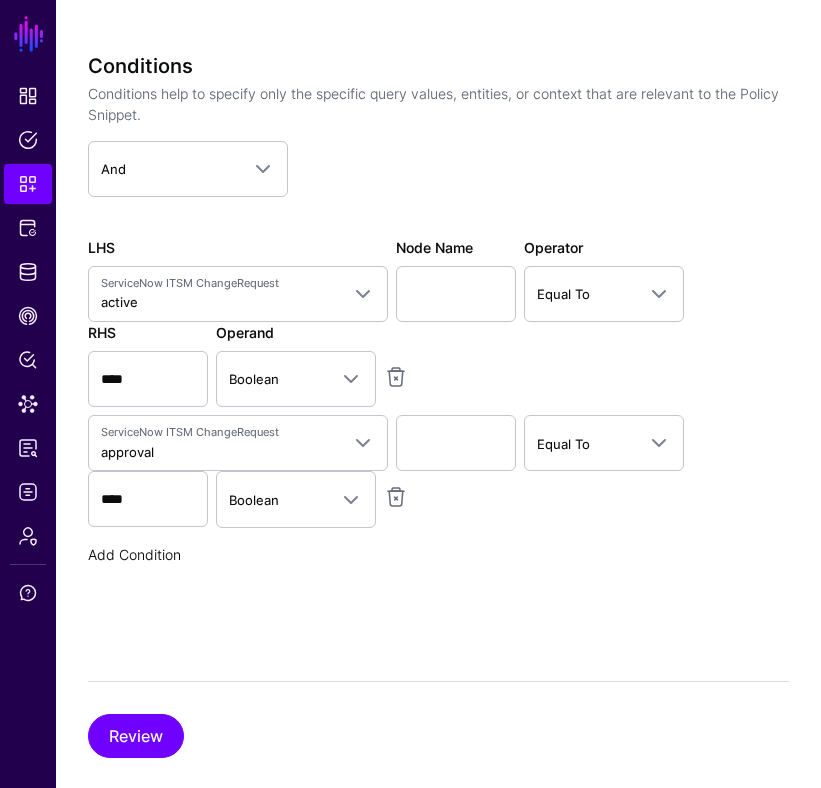 click on "Add Condition" at bounding box center [134, 554] 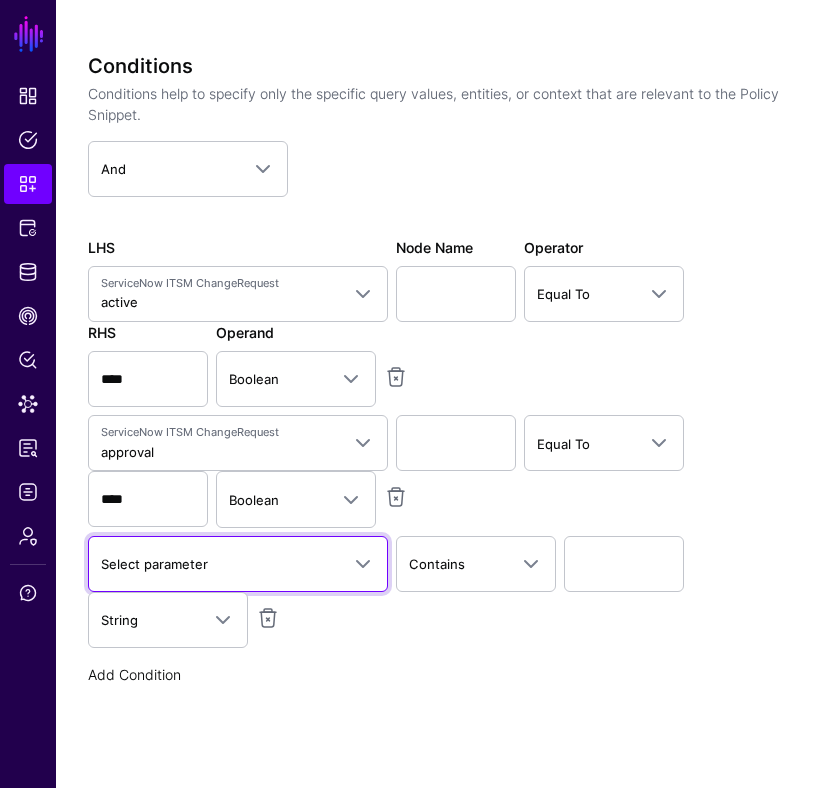 click on "Select parameter" at bounding box center (154, 564) 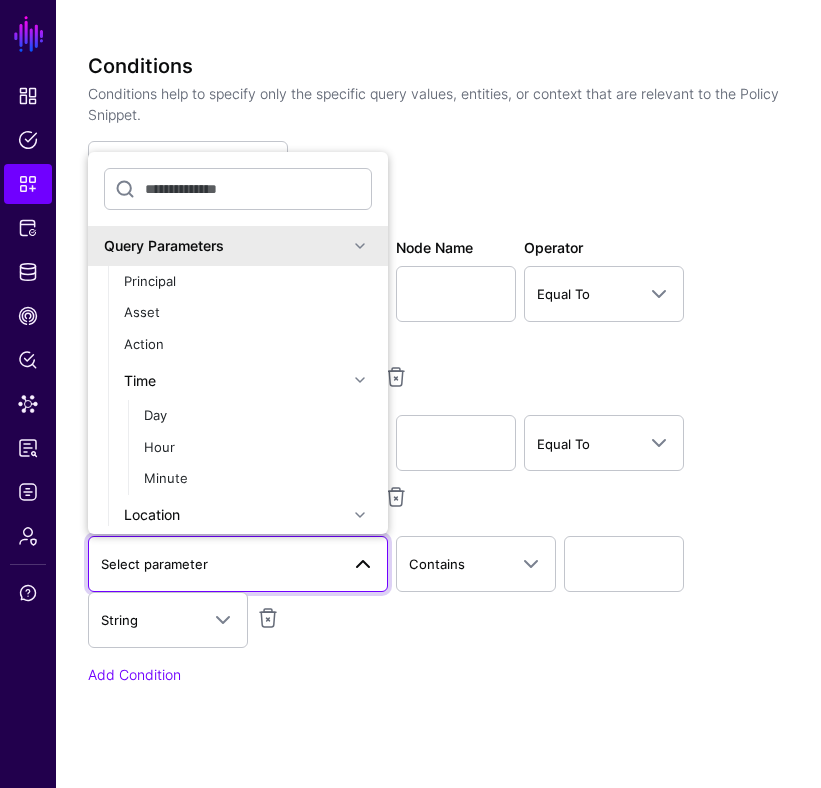 click at bounding box center (360, 380) 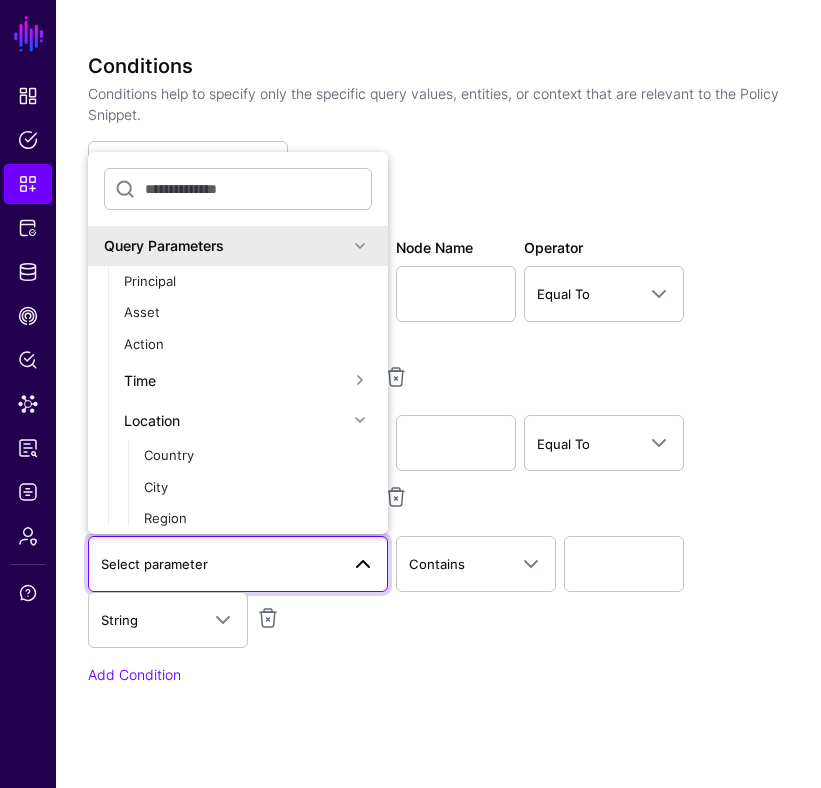 click at bounding box center (360, 420) 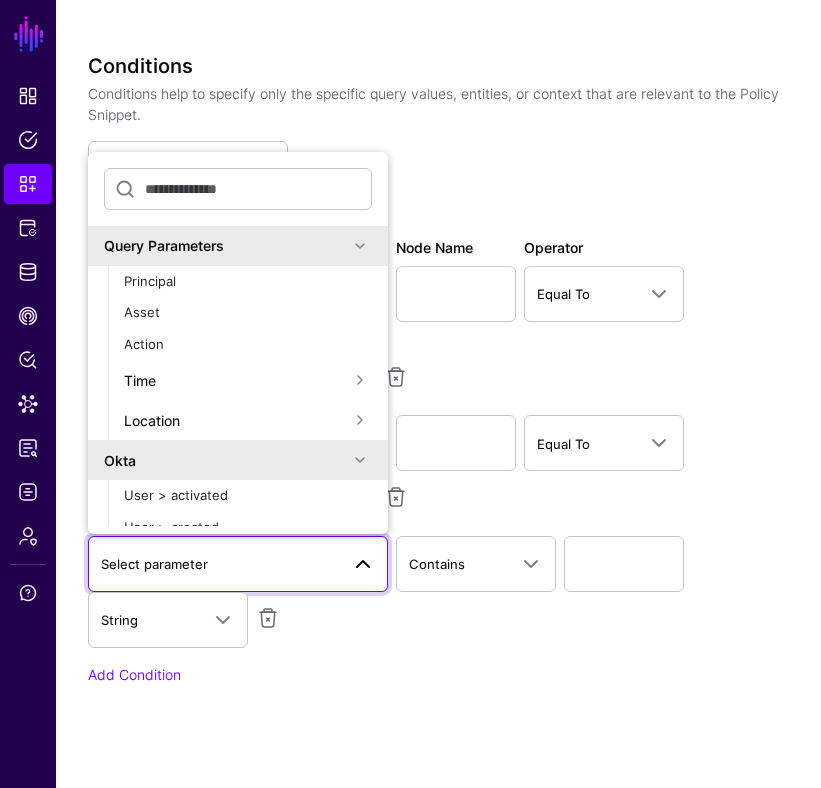 click at bounding box center [360, 460] 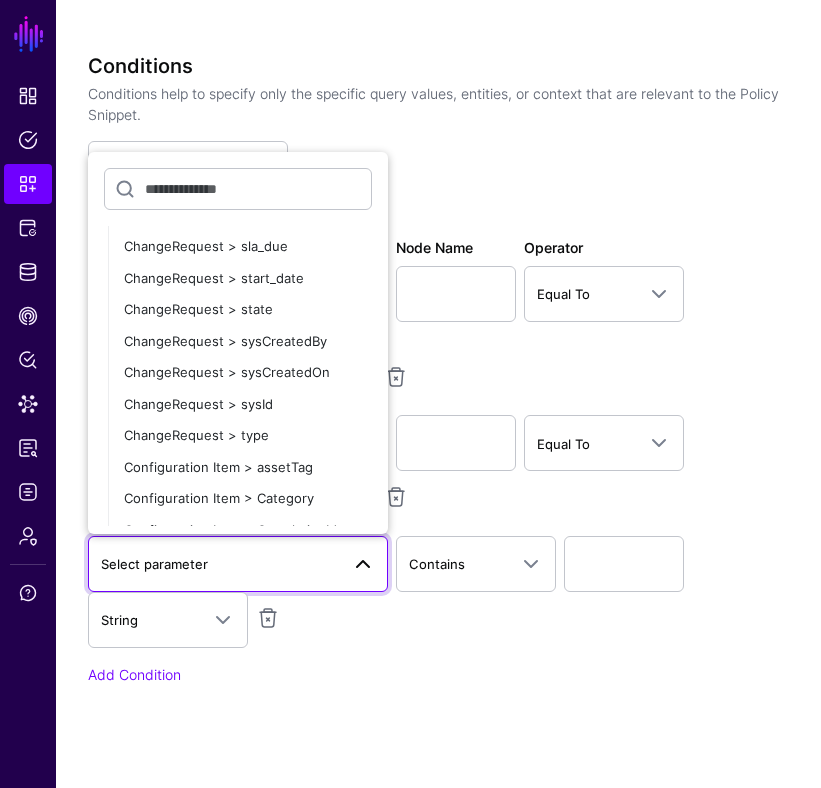 scroll, scrollTop: 668, scrollLeft: 0, axis: vertical 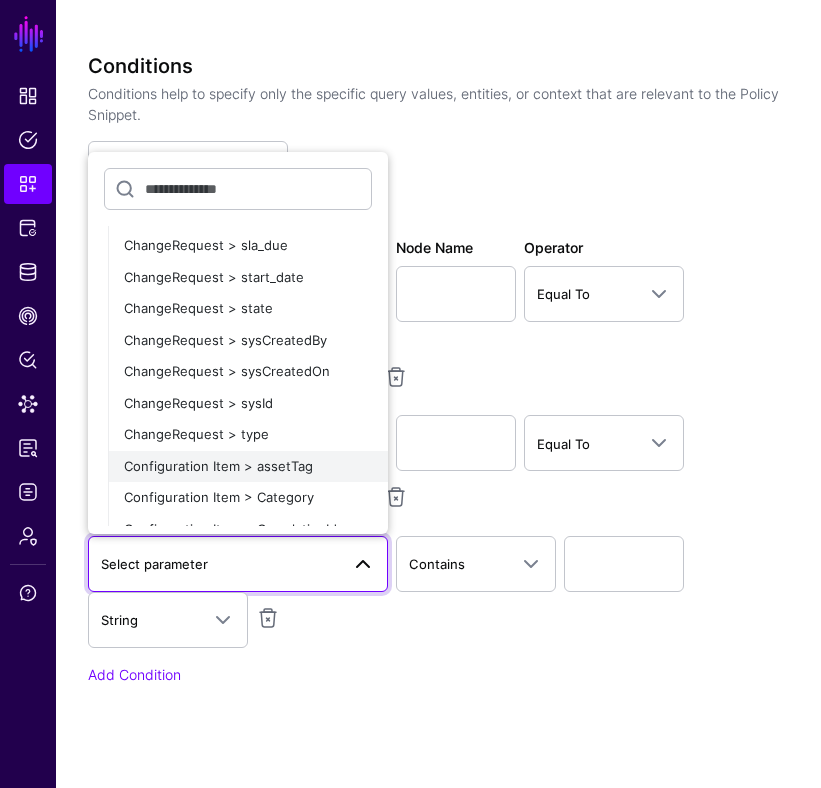 click on "Configuration Item > assetTag" at bounding box center [218, 466] 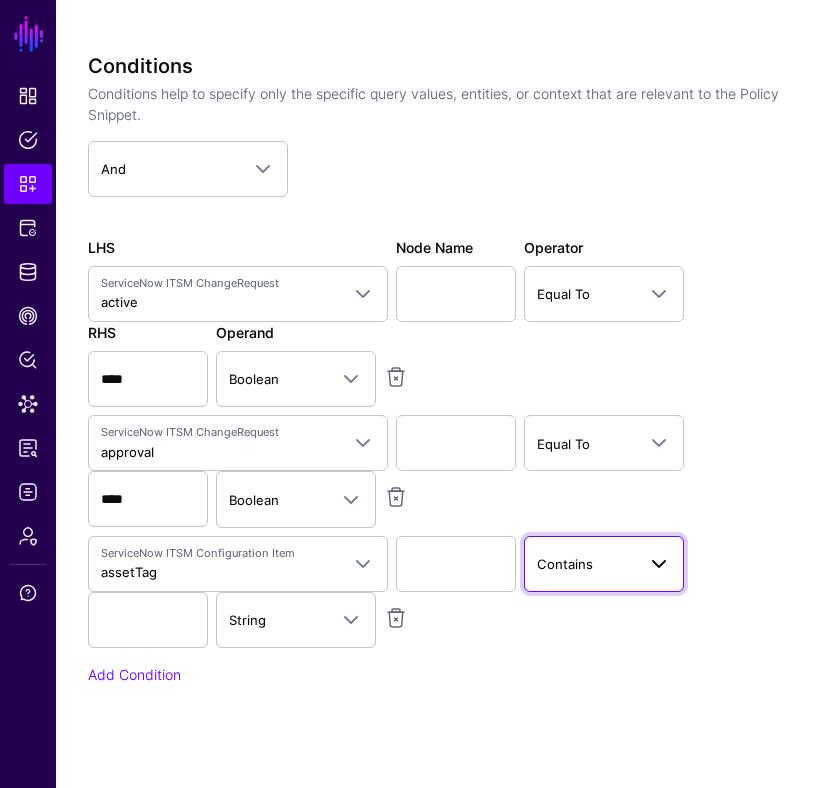 click at bounding box center [659, 564] 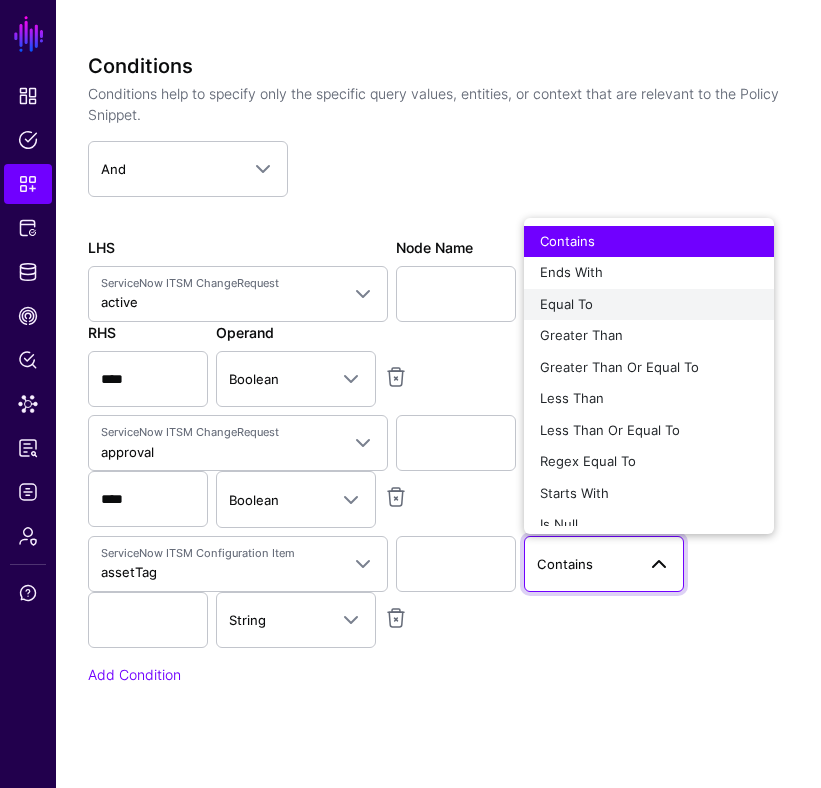 click on "Equal To" at bounding box center (649, 305) 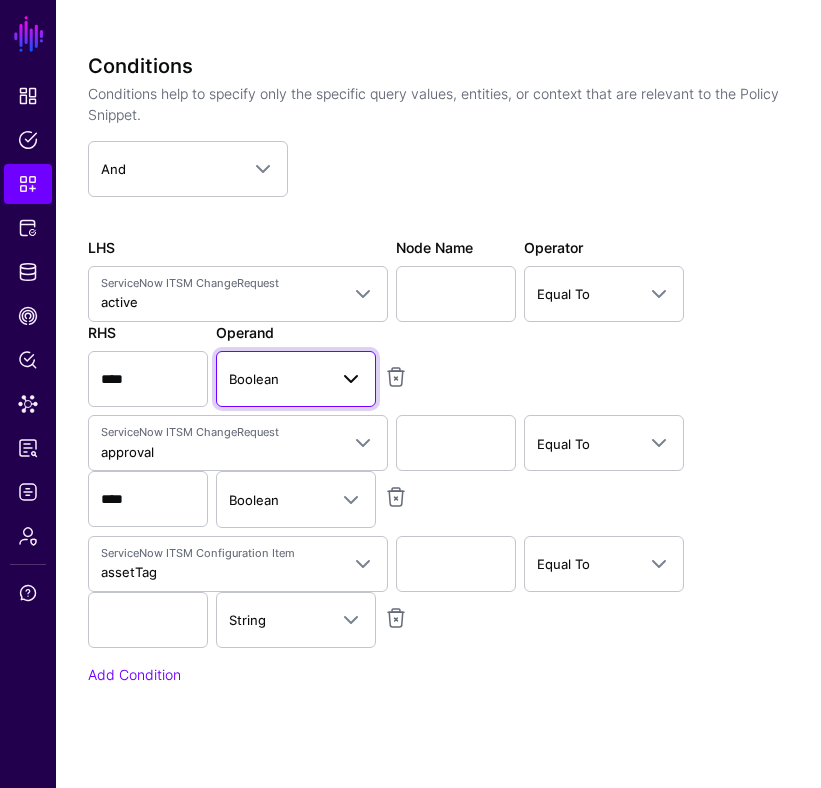 click at bounding box center [351, 379] 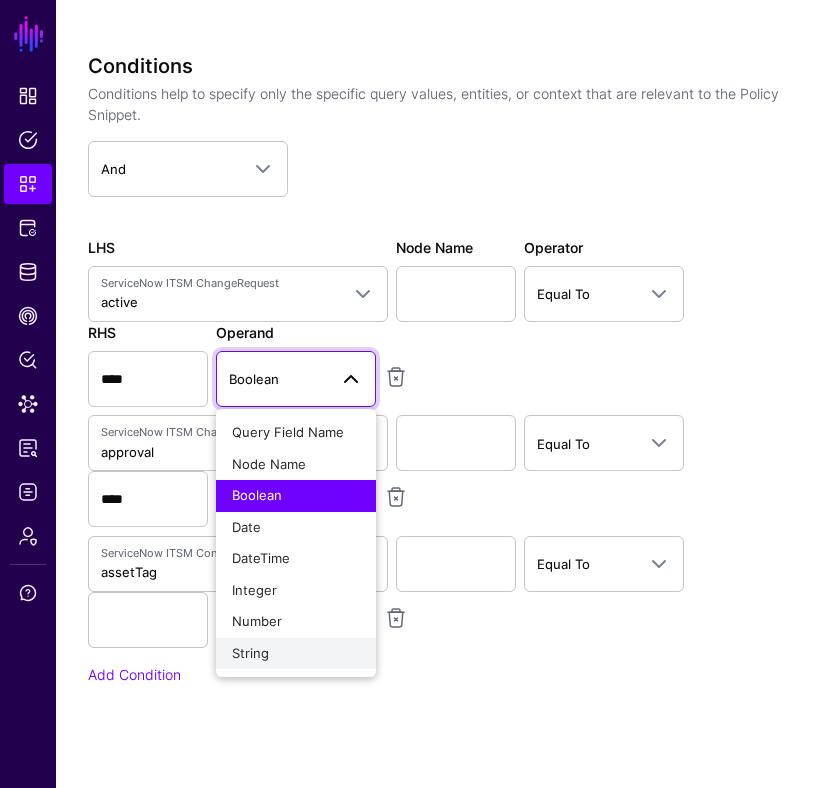 click on "String" at bounding box center (296, 654) 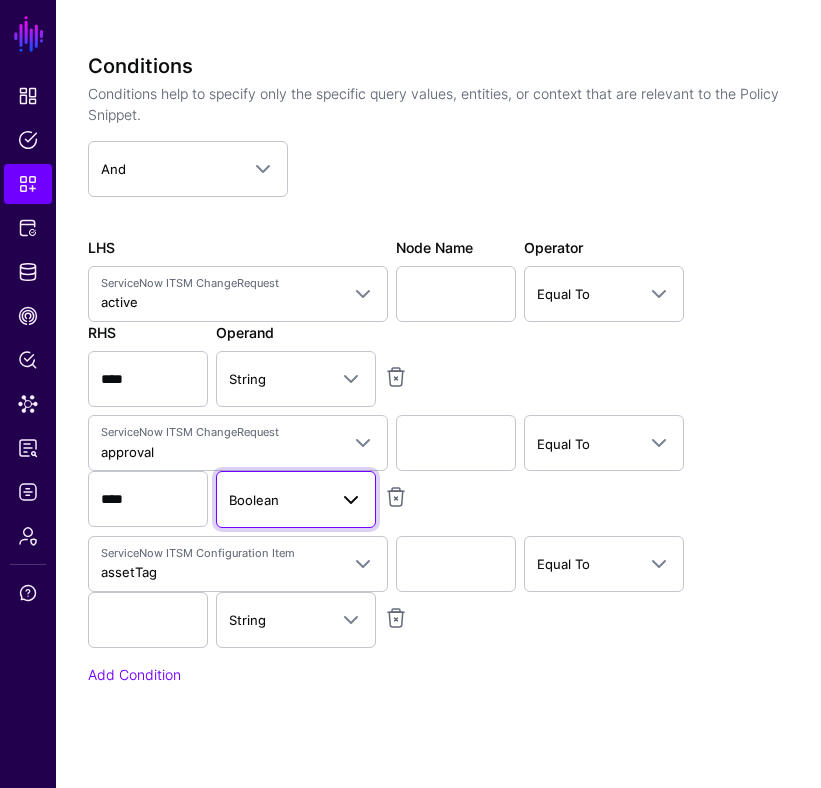 click on "Boolean" at bounding box center (278, 500) 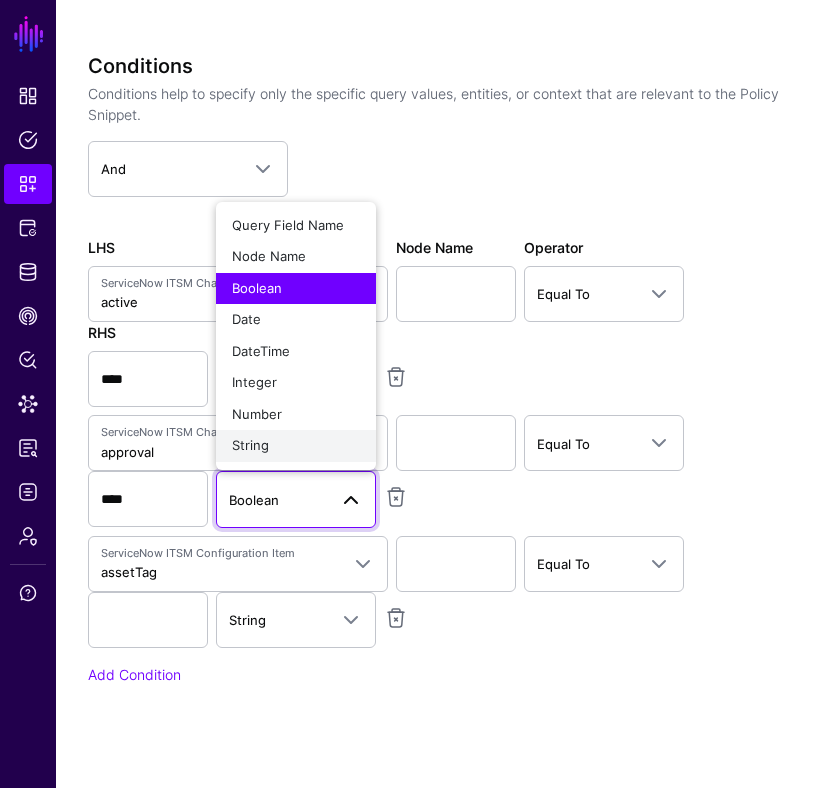 click on "String" at bounding box center (296, 446) 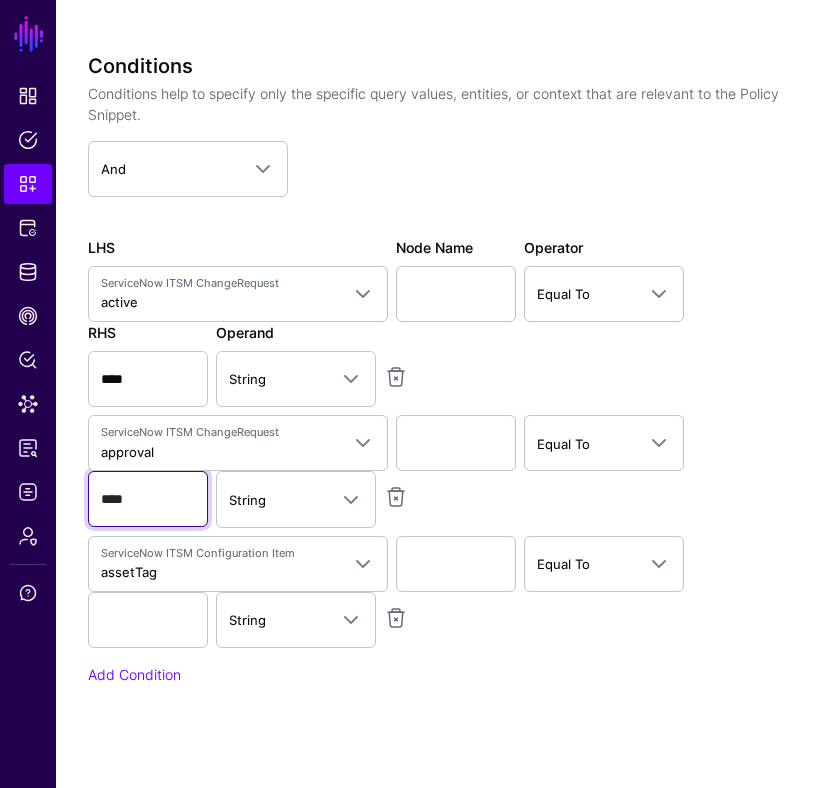 click on "****" at bounding box center (148, 379) 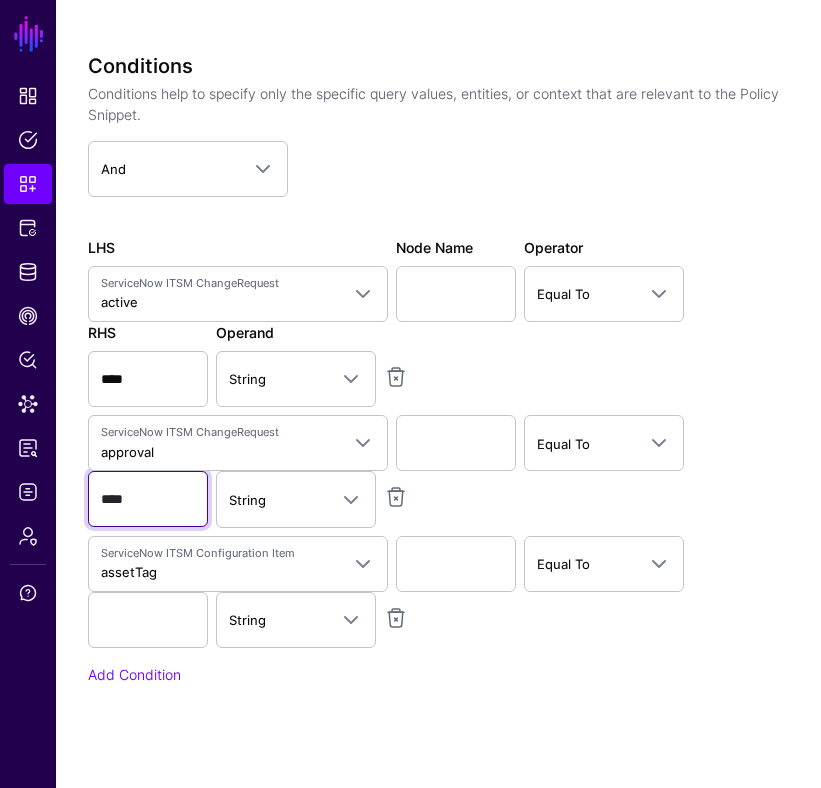 click on "****" at bounding box center [148, 379] 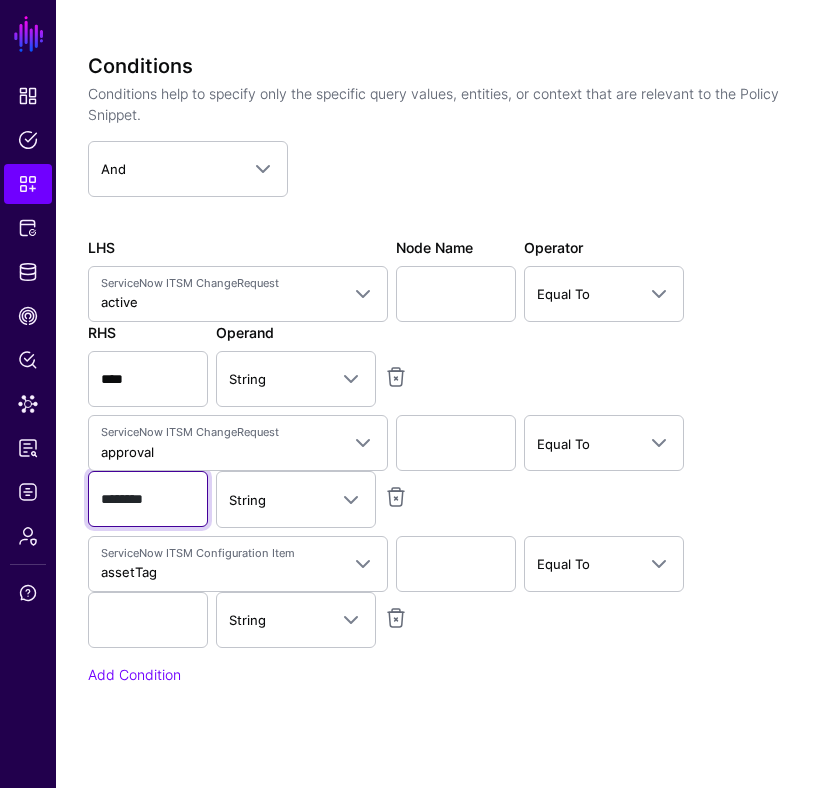 type on "********" 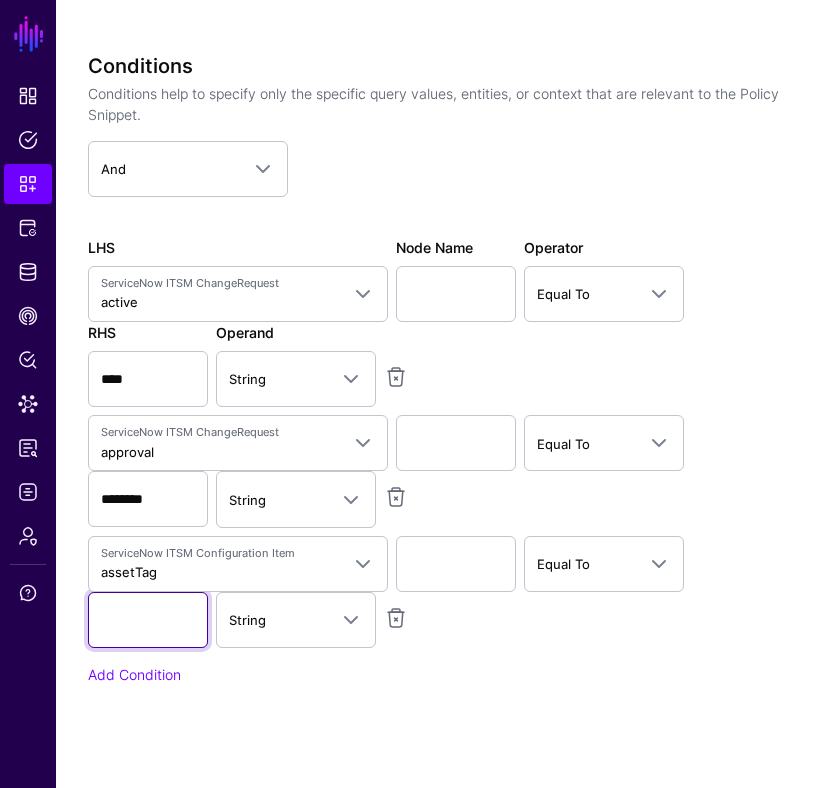 click at bounding box center [148, 620] 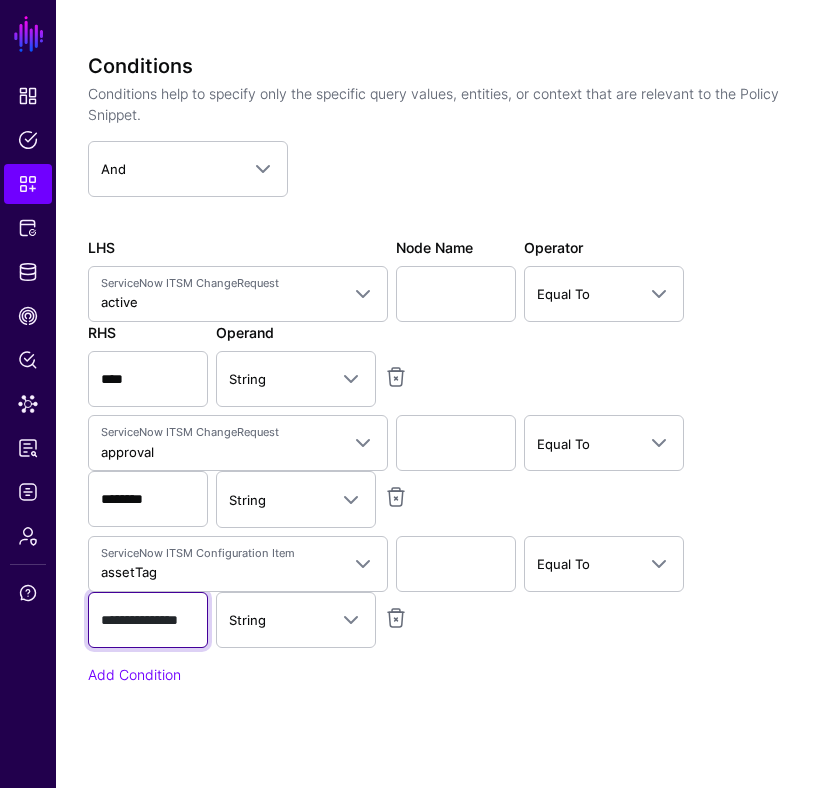 scroll, scrollTop: 0, scrollLeft: 23, axis: horizontal 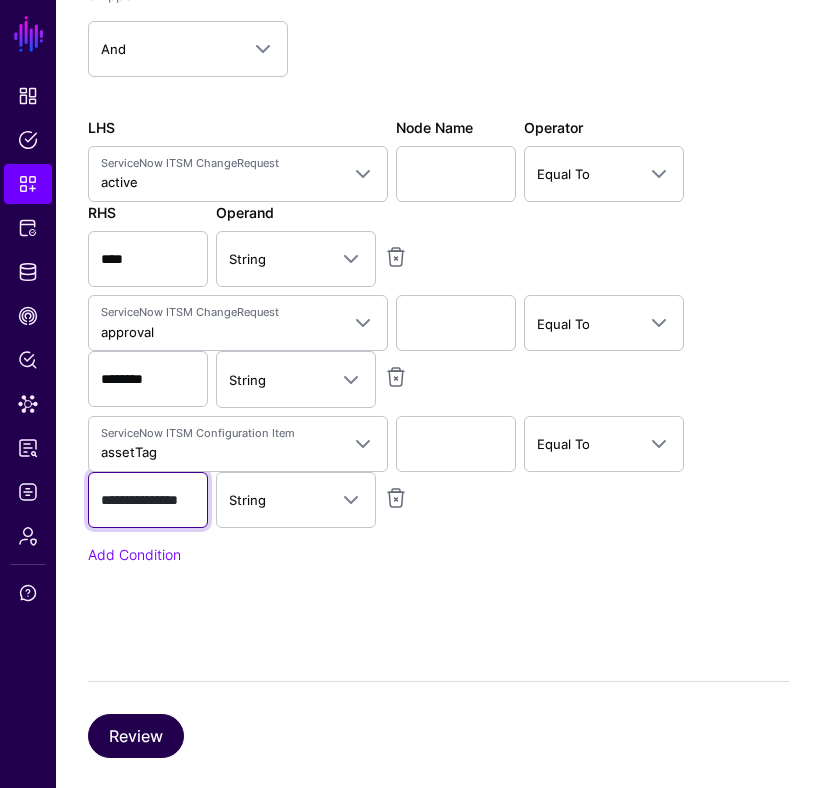 type on "**********" 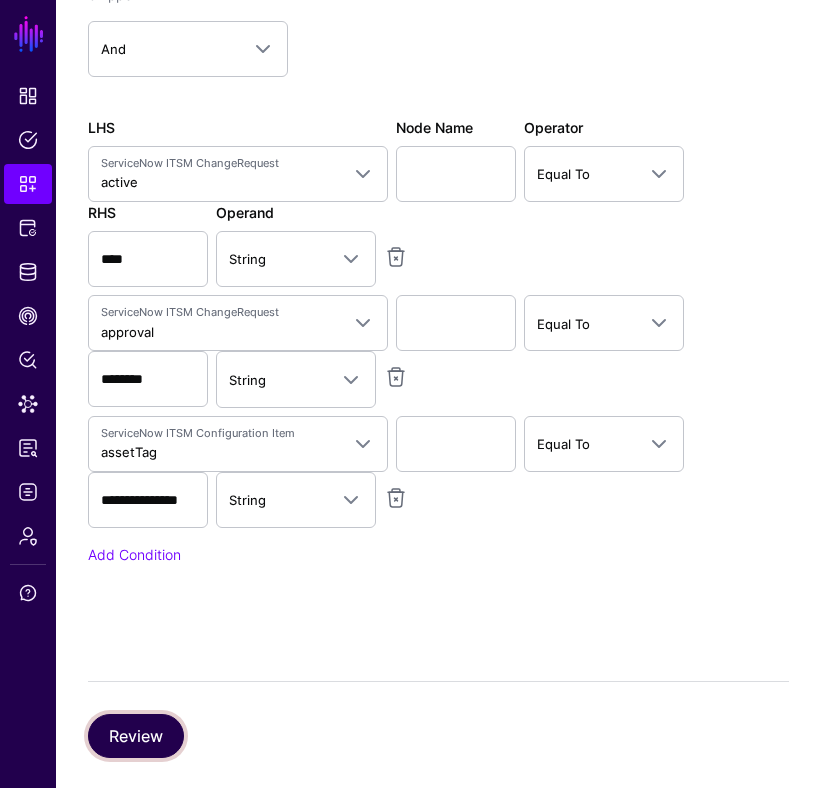 click on "Review" at bounding box center [136, 736] 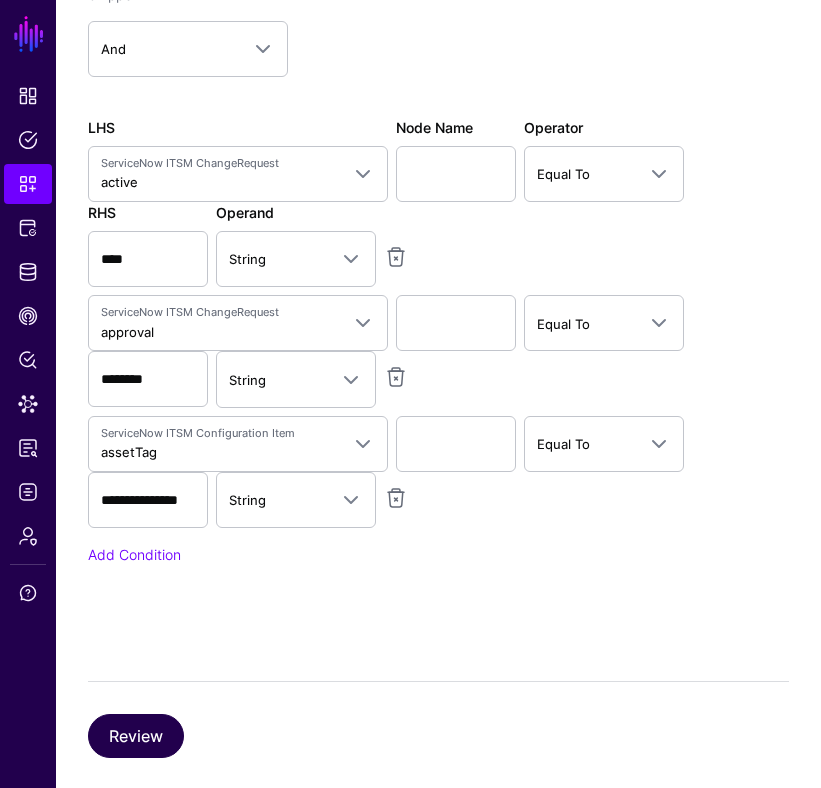 scroll, scrollTop: 0, scrollLeft: 0, axis: both 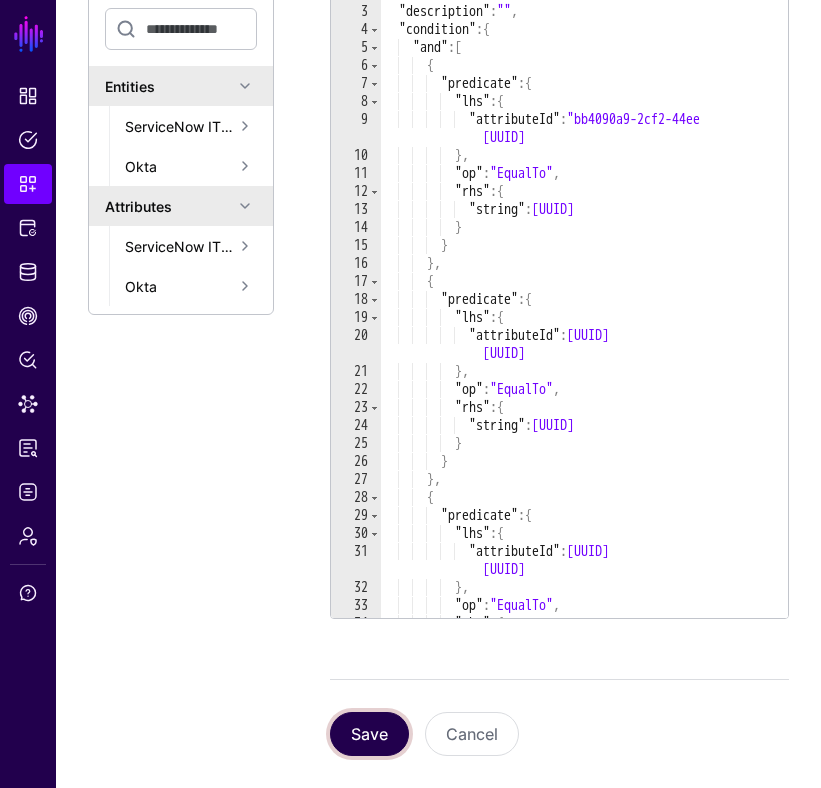 click on "Save" at bounding box center [369, 734] 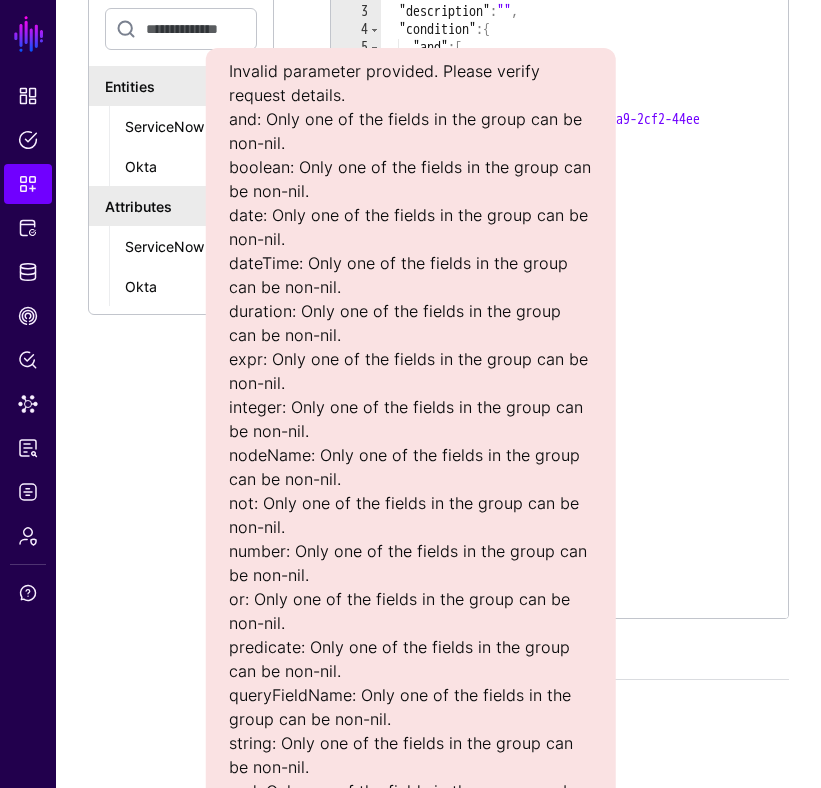 click on "Resource Identifiers Select a system of record, entity, or attribute to copy its ID or name to clipboard  Copy  ID  Entities ServiceNow ITSM Okta Attributes ServiceNow ITSM Okta" at bounding box center (205, 324) 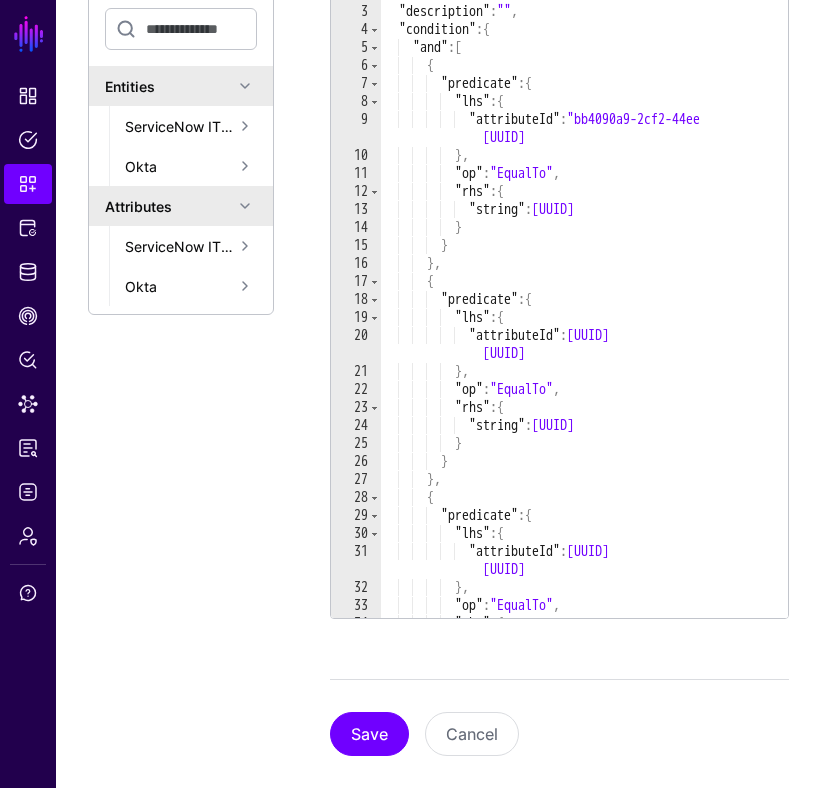 click on "Resource Identifiers Select a system of record, entity, or attribute to copy its ID or name to clipboard  Copy  ID  Entities ServiceNow ITSM Okta Attributes ServiceNow ITSM Okta" at bounding box center [205, 324] 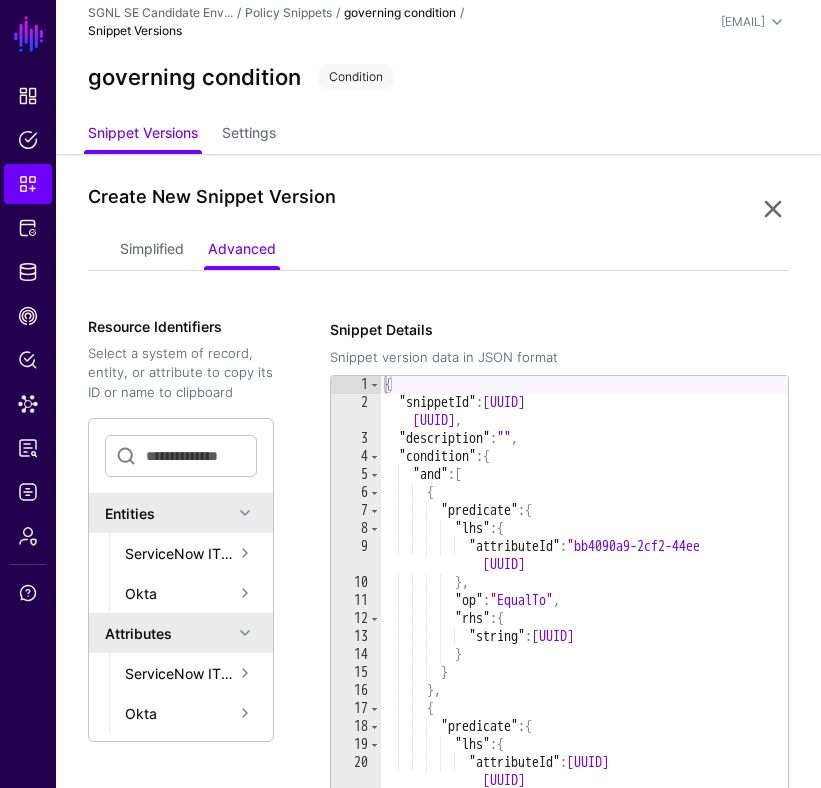 scroll, scrollTop: 0, scrollLeft: 0, axis: both 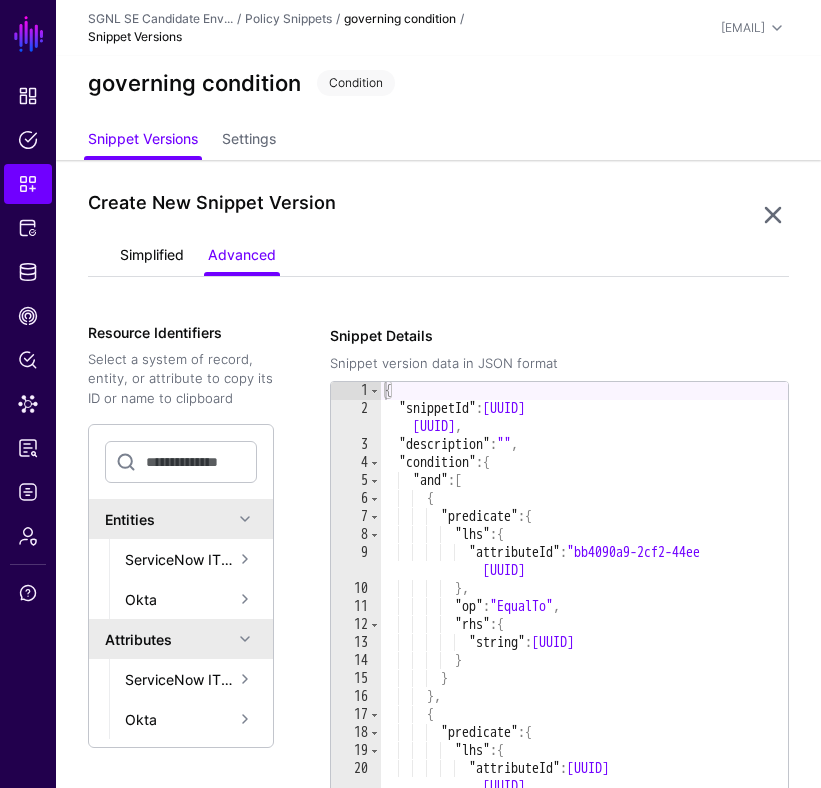 click on "Simplified" at bounding box center [152, 257] 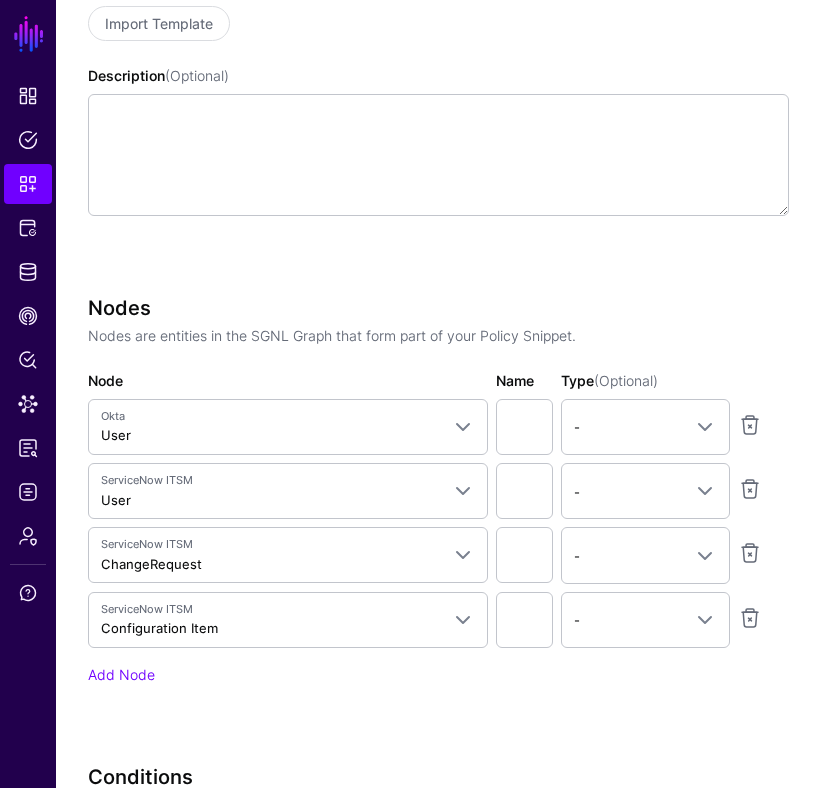 scroll, scrollTop: 407, scrollLeft: 0, axis: vertical 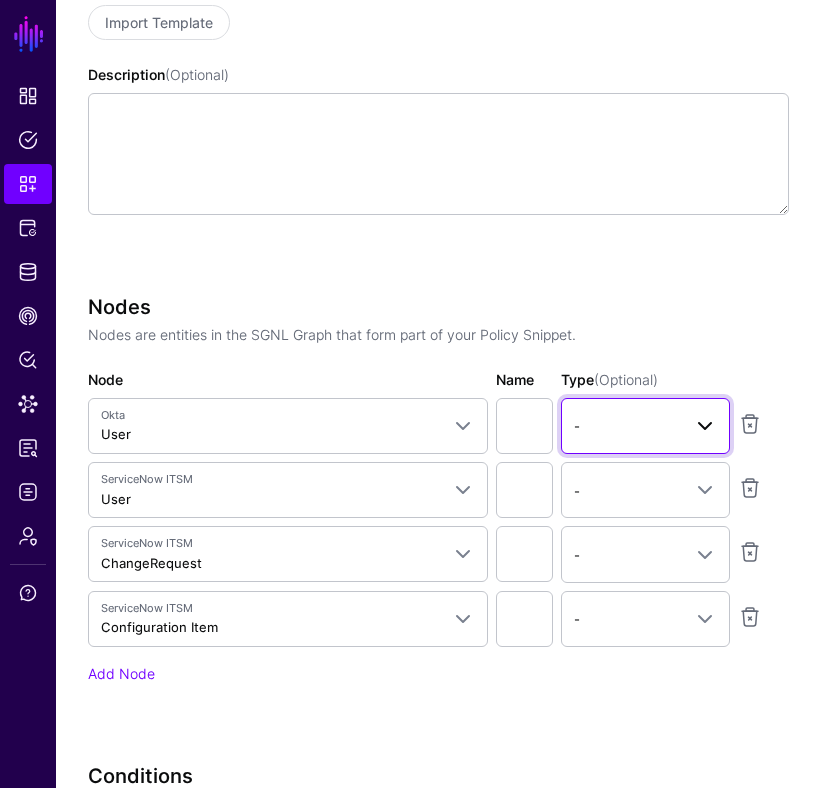 click at bounding box center [705, 426] 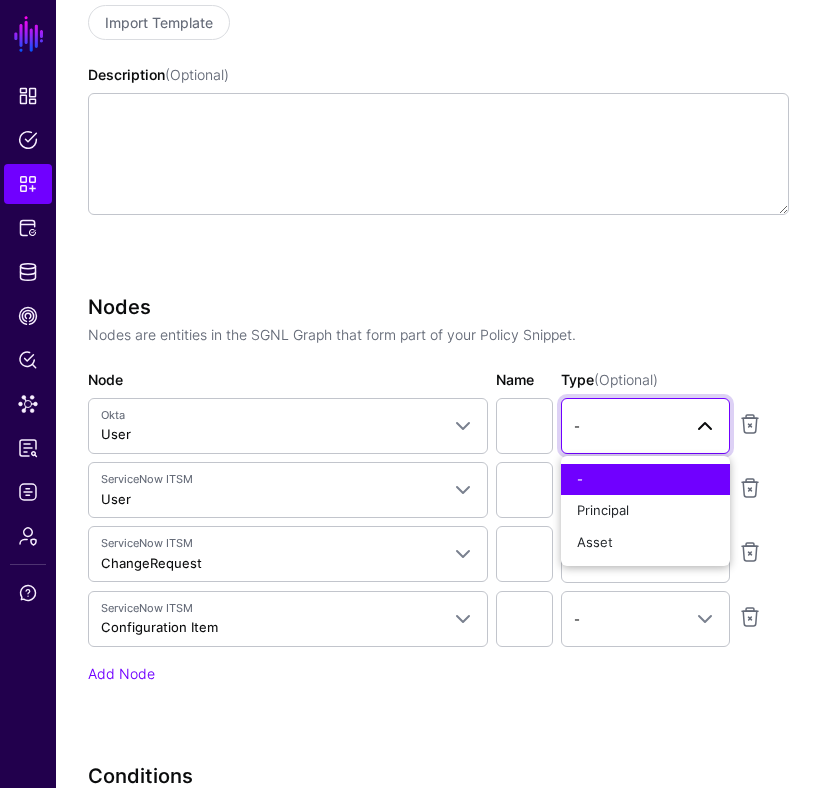 click on "Nodes" at bounding box center [438, 307] 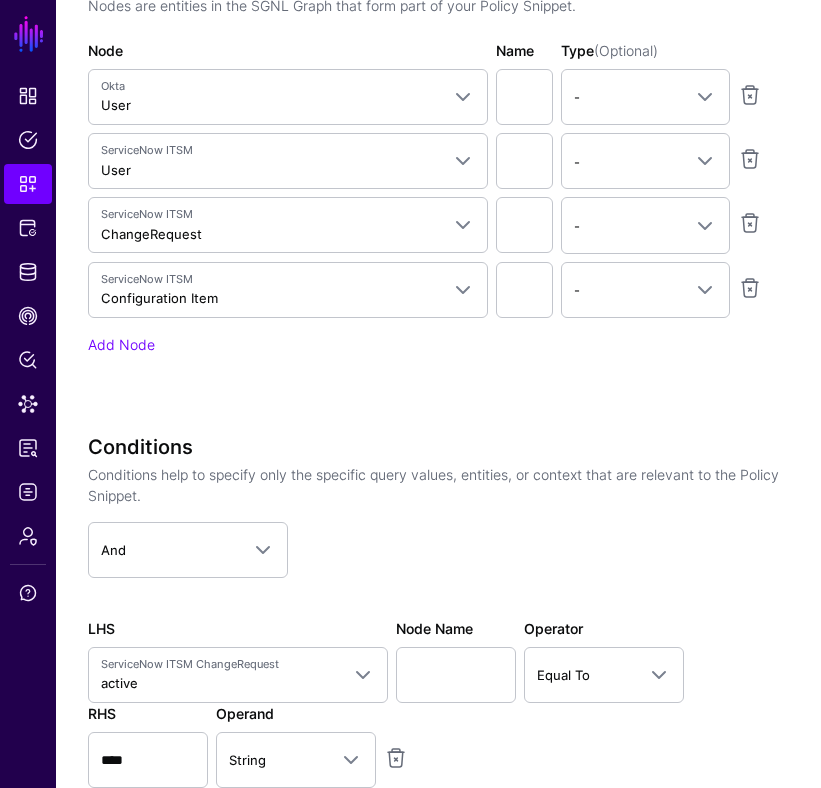 scroll, scrollTop: 740, scrollLeft: 0, axis: vertical 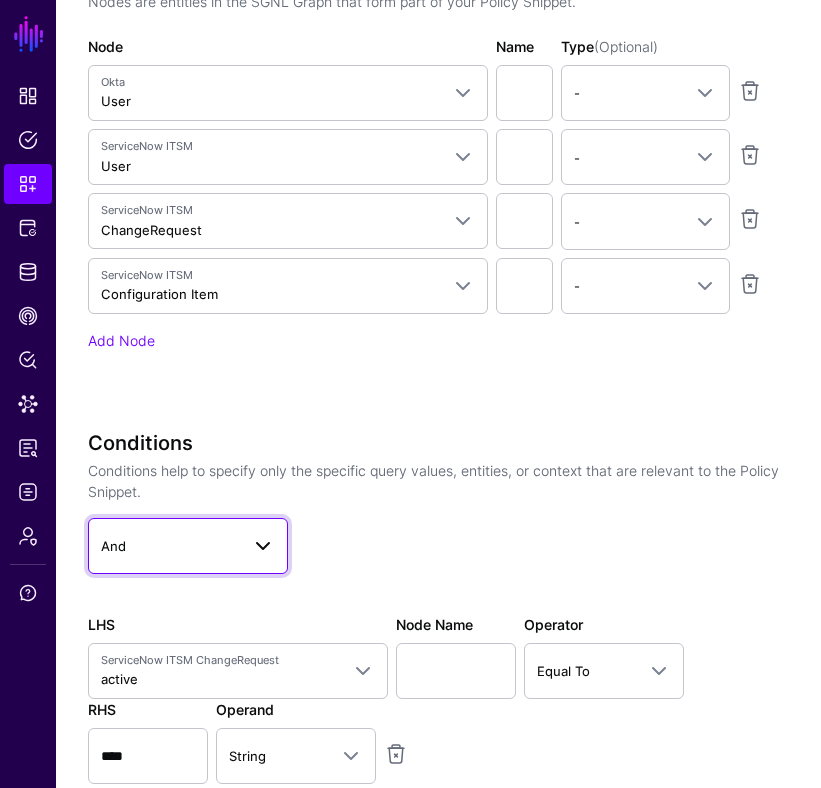 click at bounding box center [263, 546] 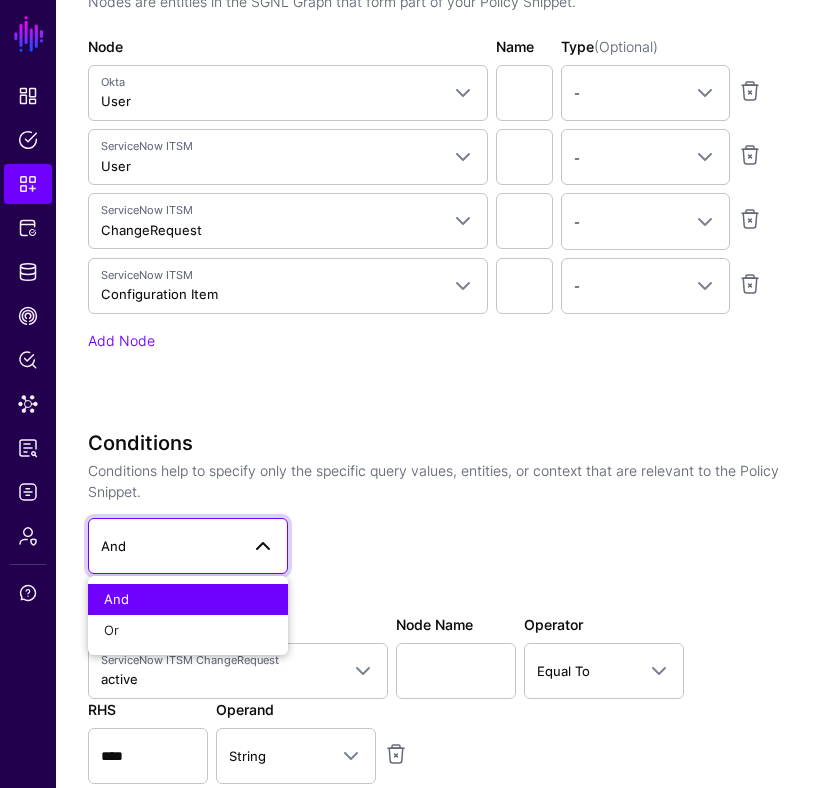 click at bounding box center [263, 546] 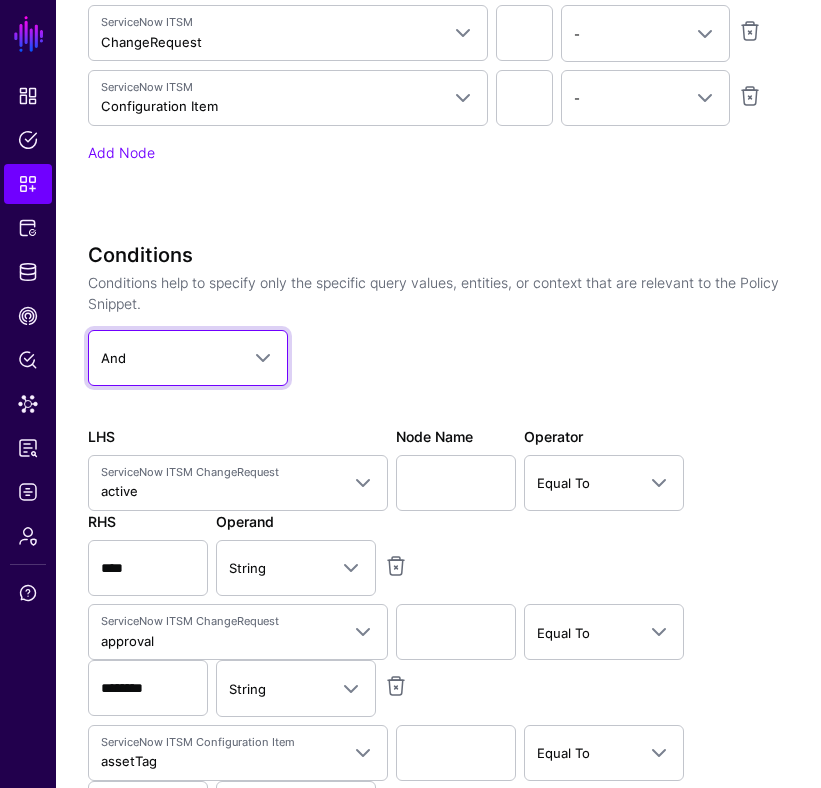 scroll, scrollTop: 929, scrollLeft: 0, axis: vertical 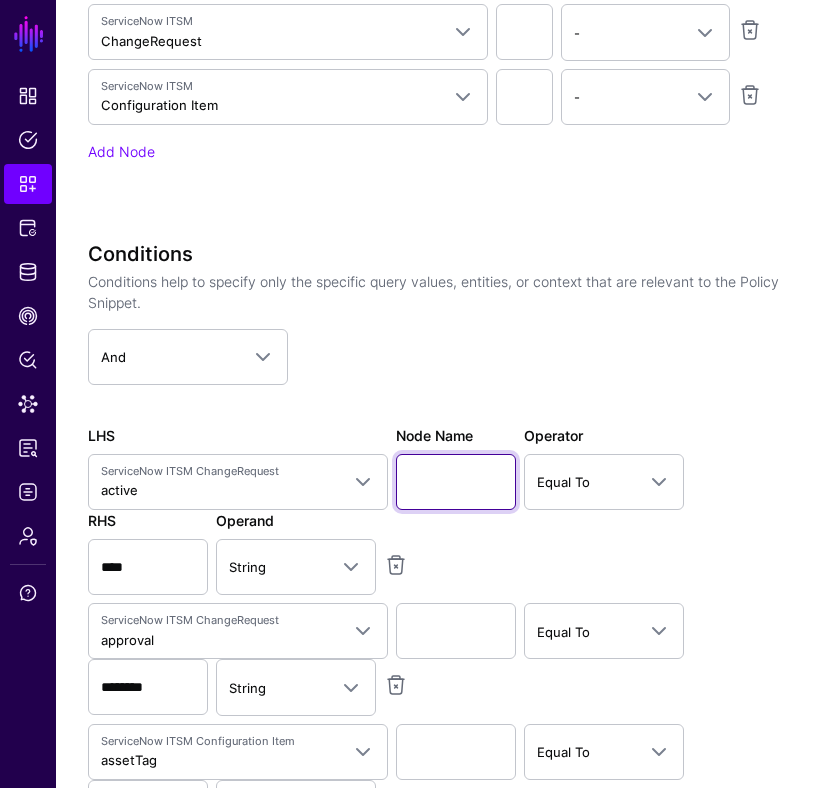 click on "Node Name" at bounding box center (456, 482) 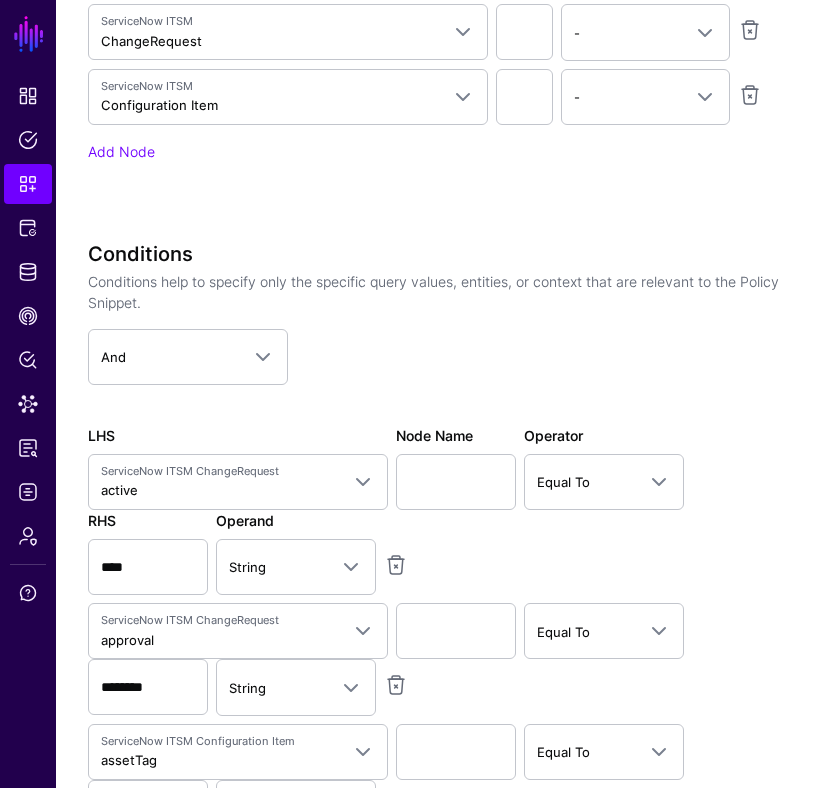 click on "And  And   Or" at bounding box center [438, 357] 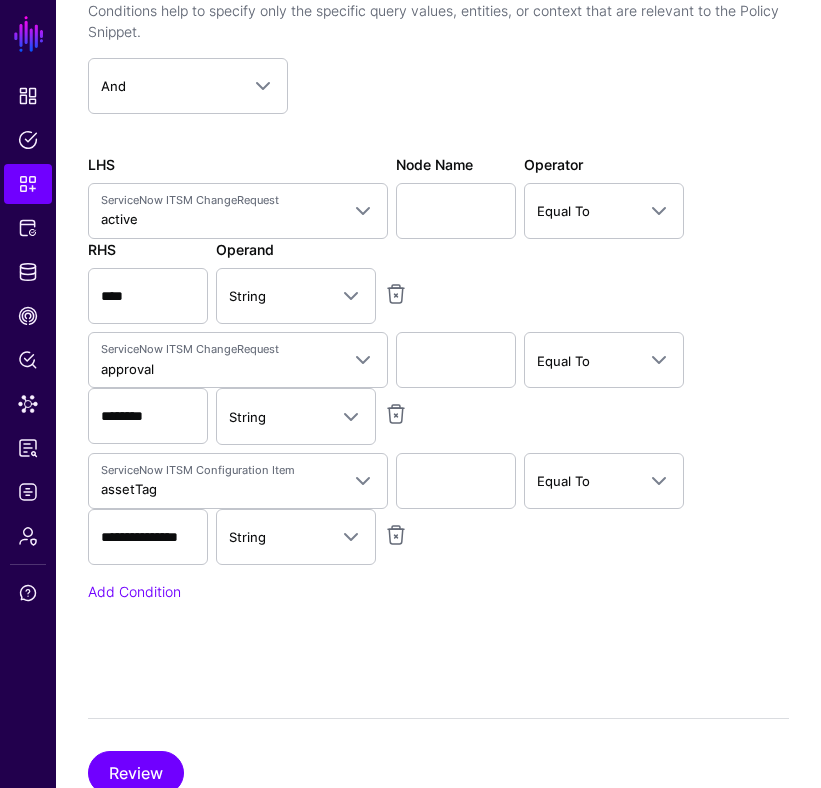 scroll, scrollTop: 1237, scrollLeft: 0, axis: vertical 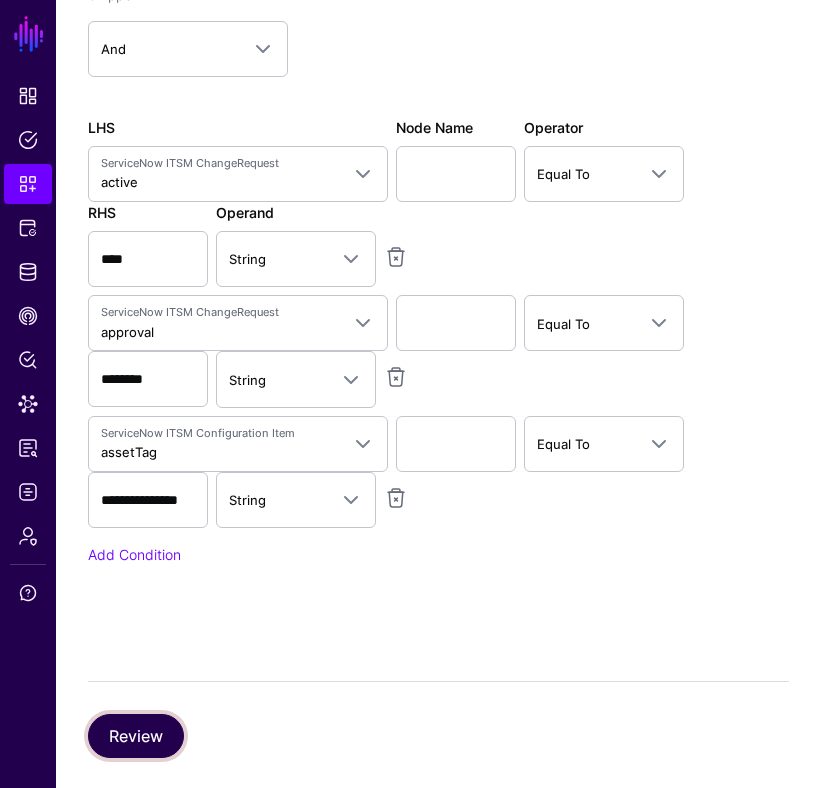 click on "Review" at bounding box center (136, 736) 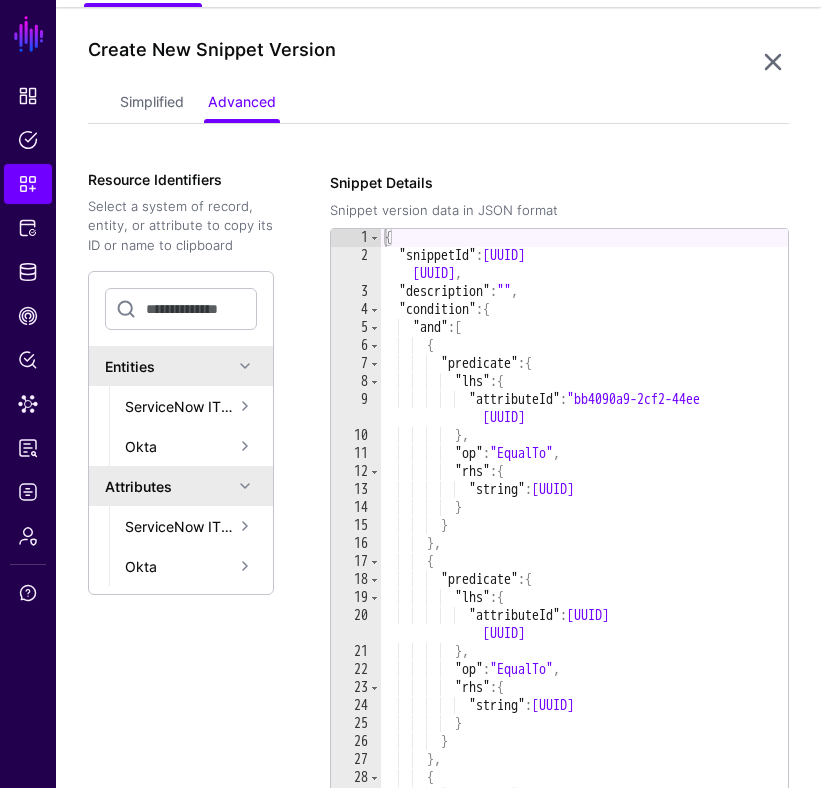 scroll, scrollTop: 0, scrollLeft: 0, axis: both 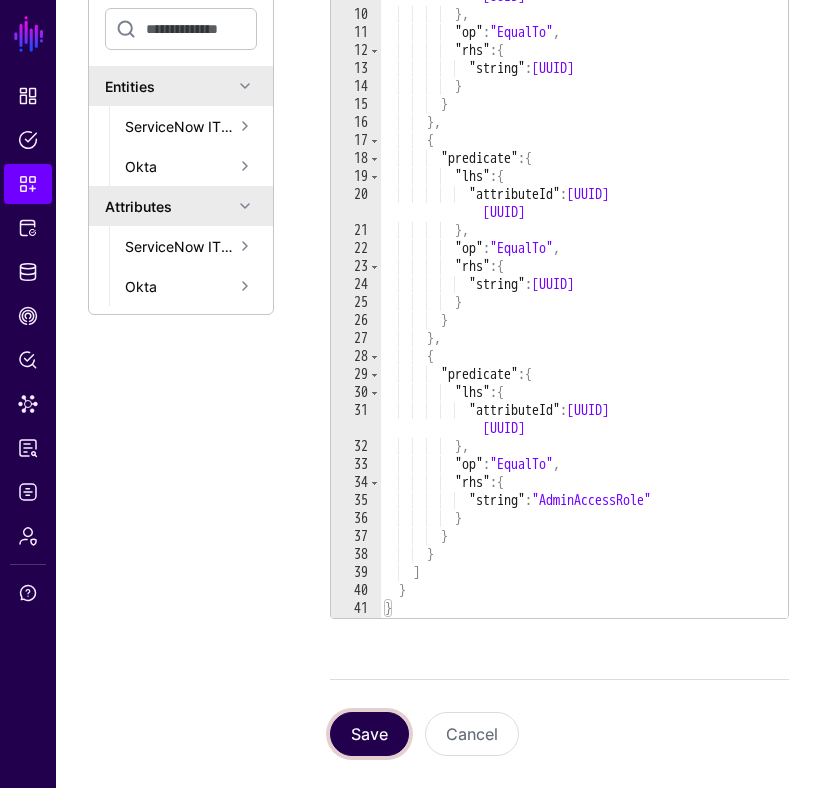 click on "Save" at bounding box center (369, 734) 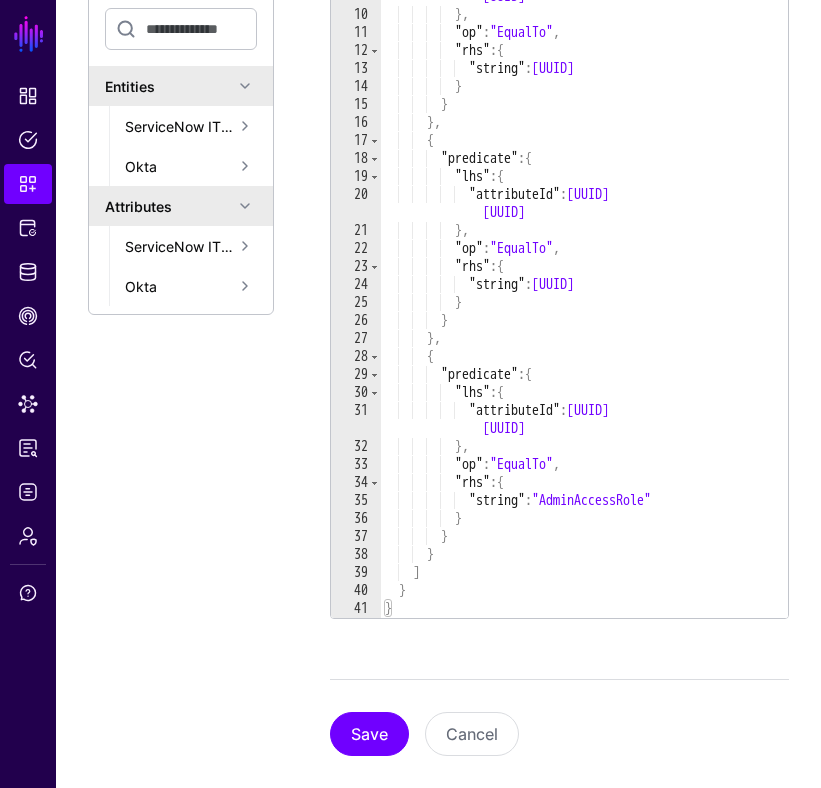 click on "Resource Identifiers Select a system of record, entity, or attribute to copy its ID or name to clipboard  Copy  ID  Entities ServiceNow ITSM Okta Attributes ServiceNow ITSM Okta" at bounding box center (205, 324) 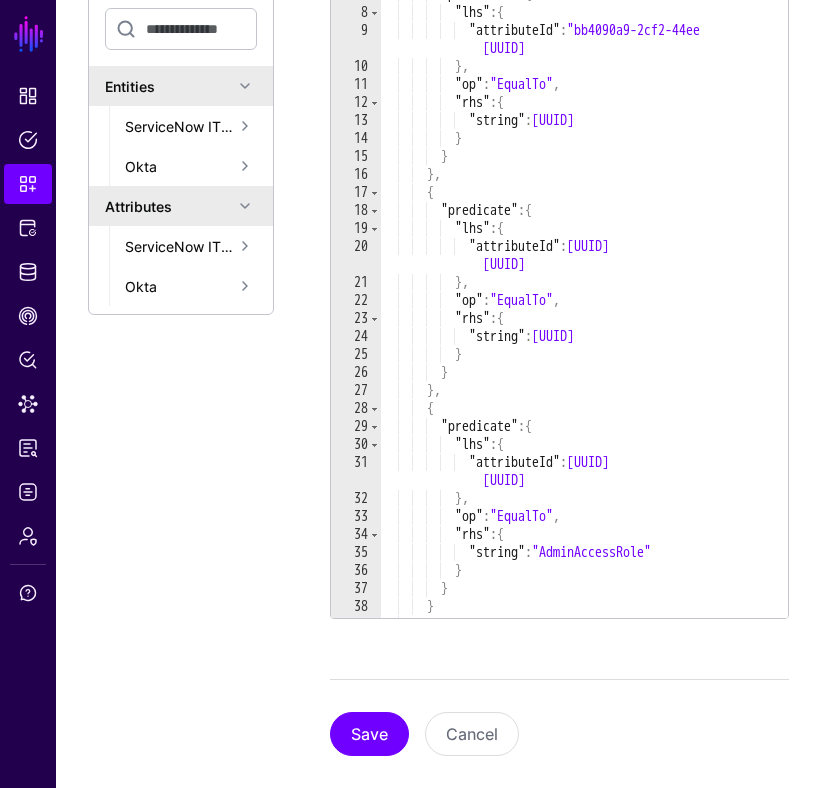 scroll, scrollTop: 0, scrollLeft: 0, axis: both 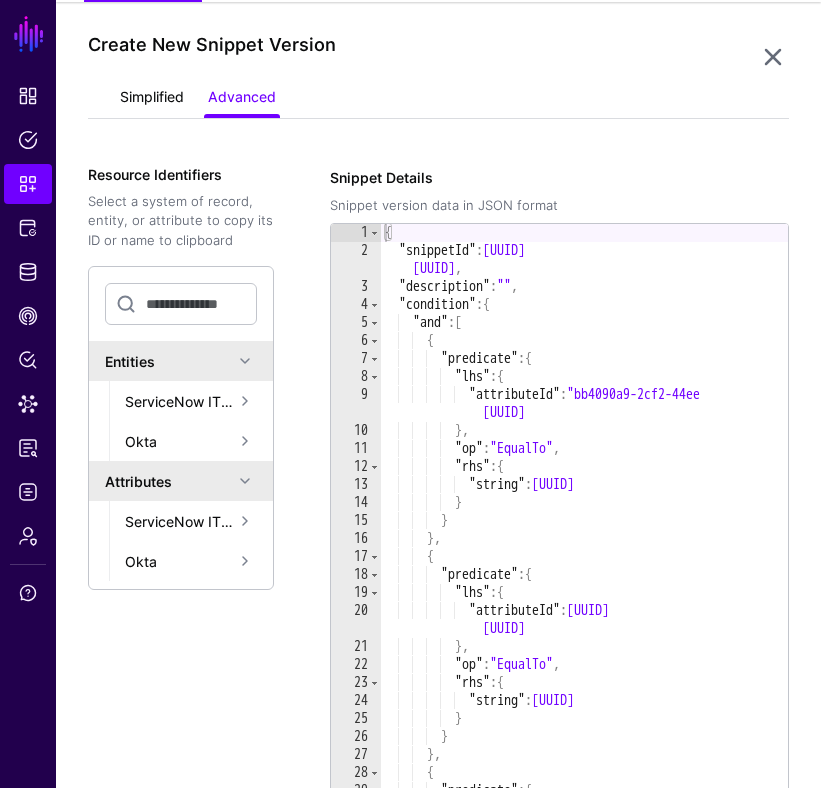 click on "Simplified" at bounding box center [152, 99] 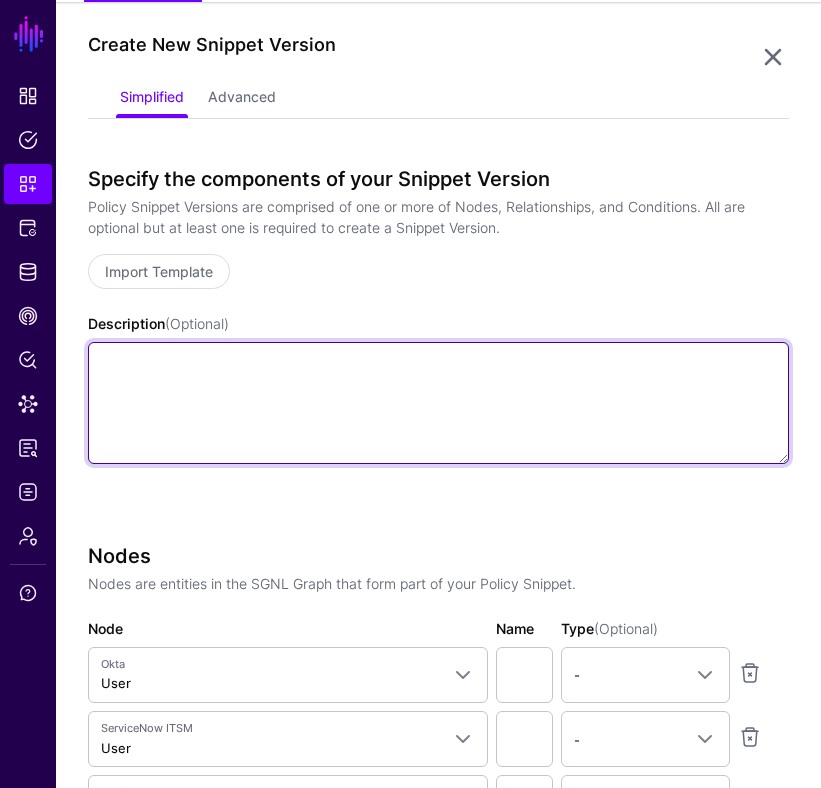 click on "Description  (Optional)" at bounding box center [438, 403] 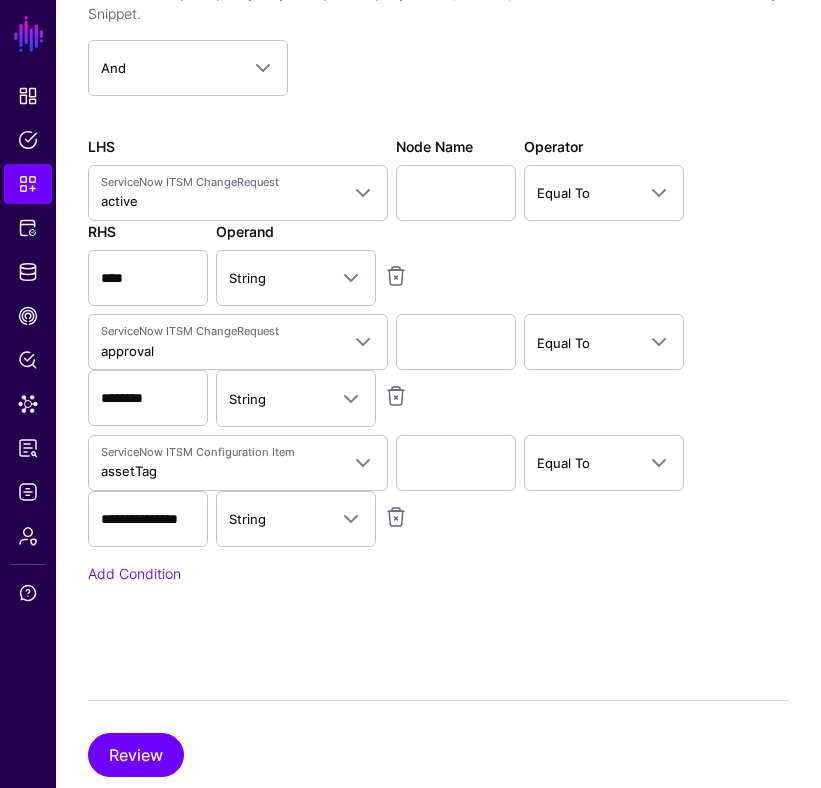 scroll, scrollTop: 1227, scrollLeft: 0, axis: vertical 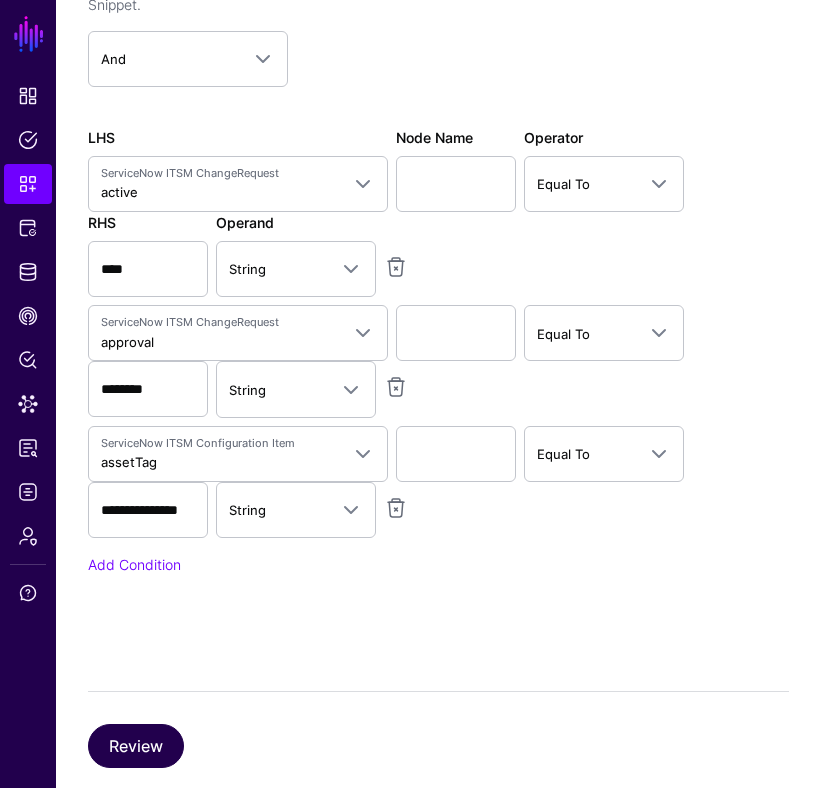 type on "**********" 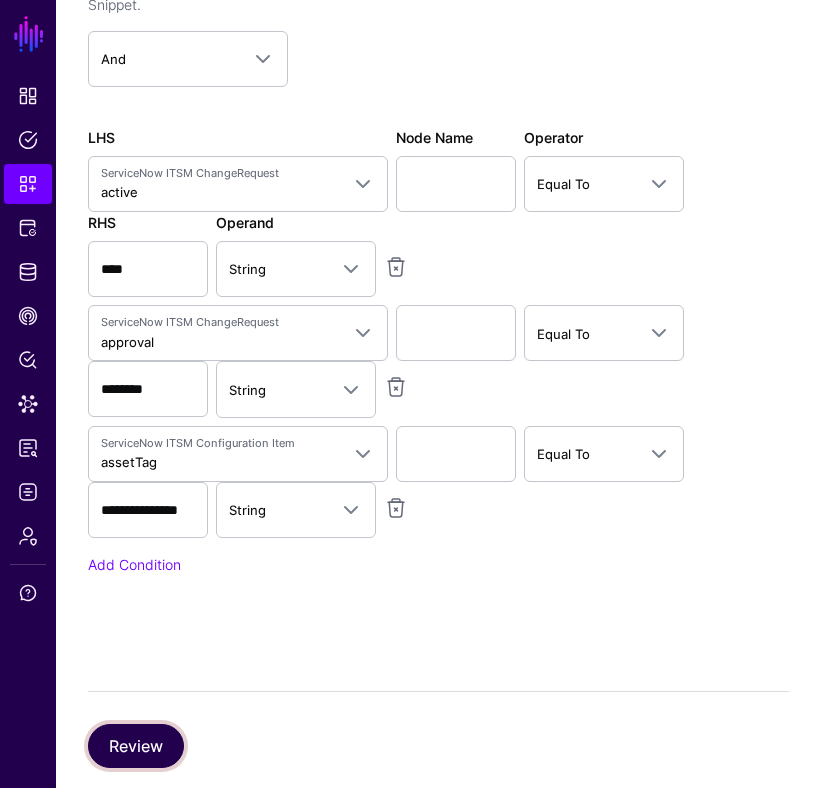 click on "Review" at bounding box center [136, 746] 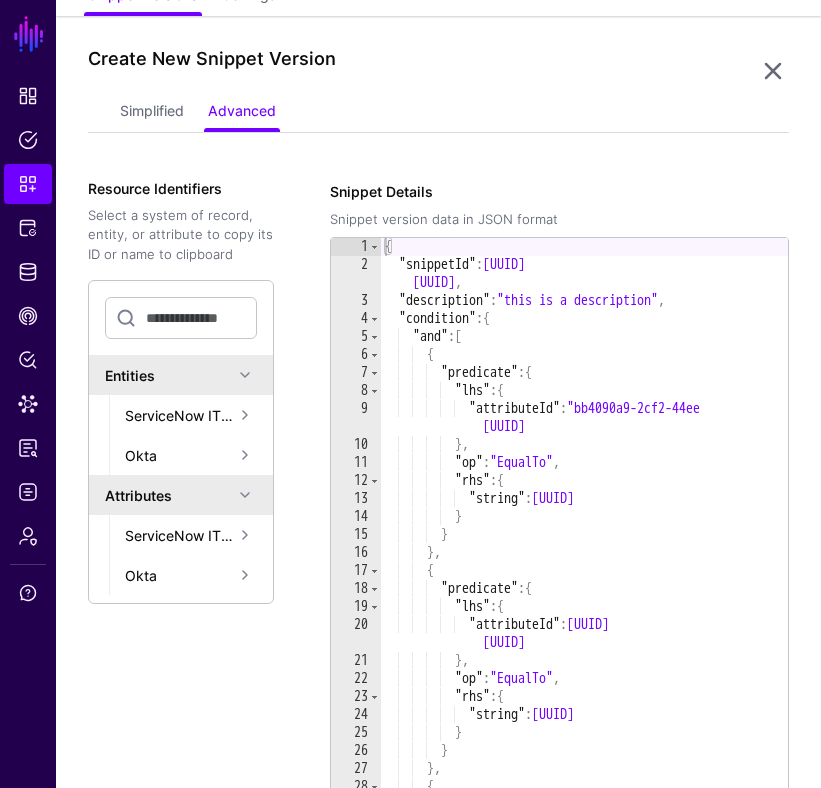 scroll, scrollTop: 0, scrollLeft: 0, axis: both 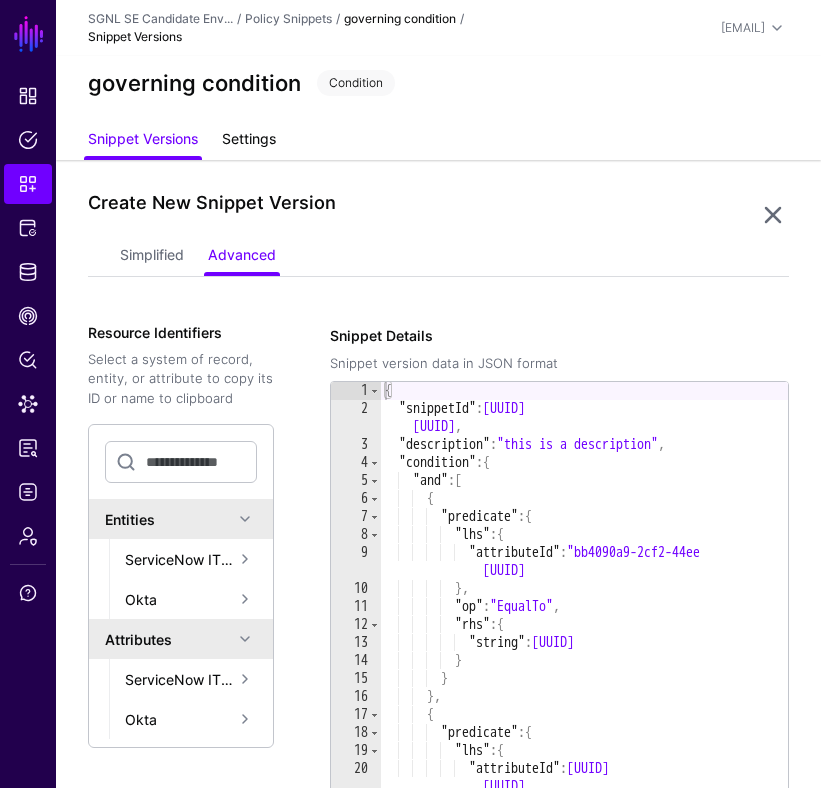 click on "Settings" 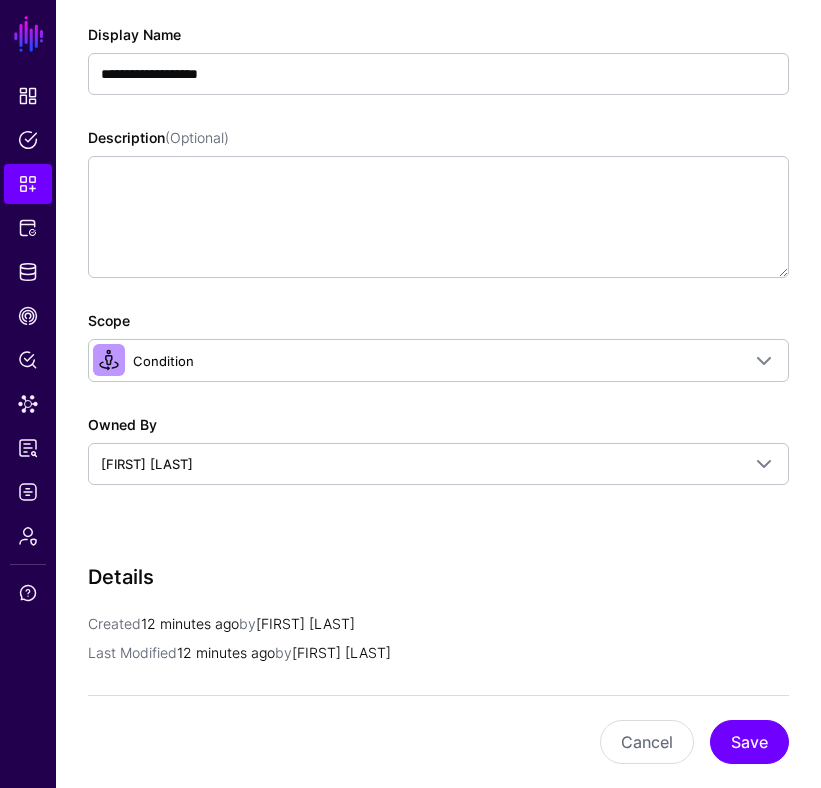 scroll, scrollTop: 0, scrollLeft: 0, axis: both 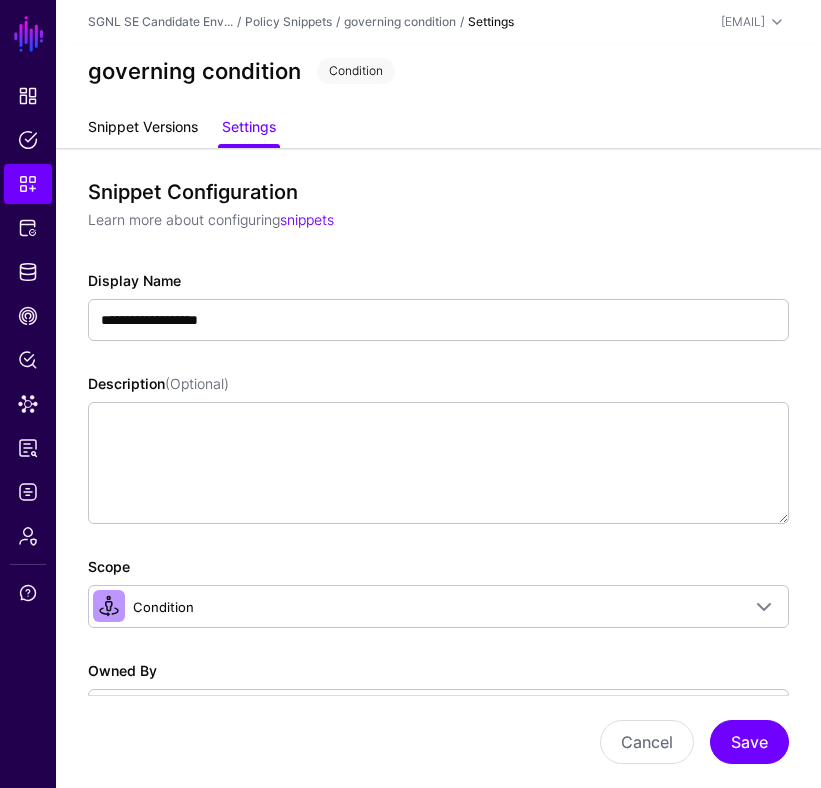 click on "Snippet Versions" 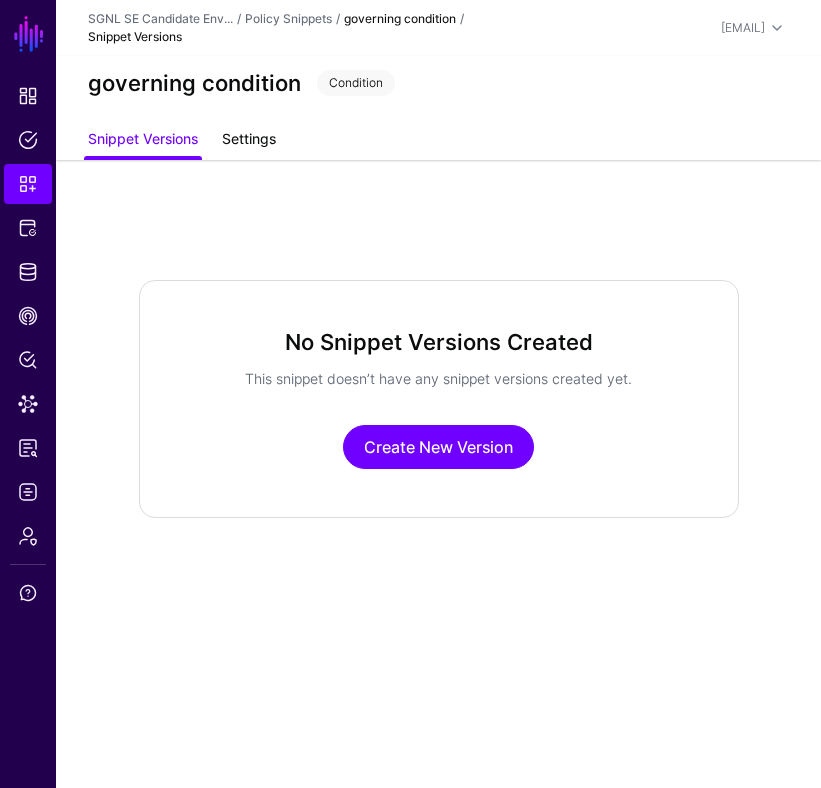 click on "Settings" 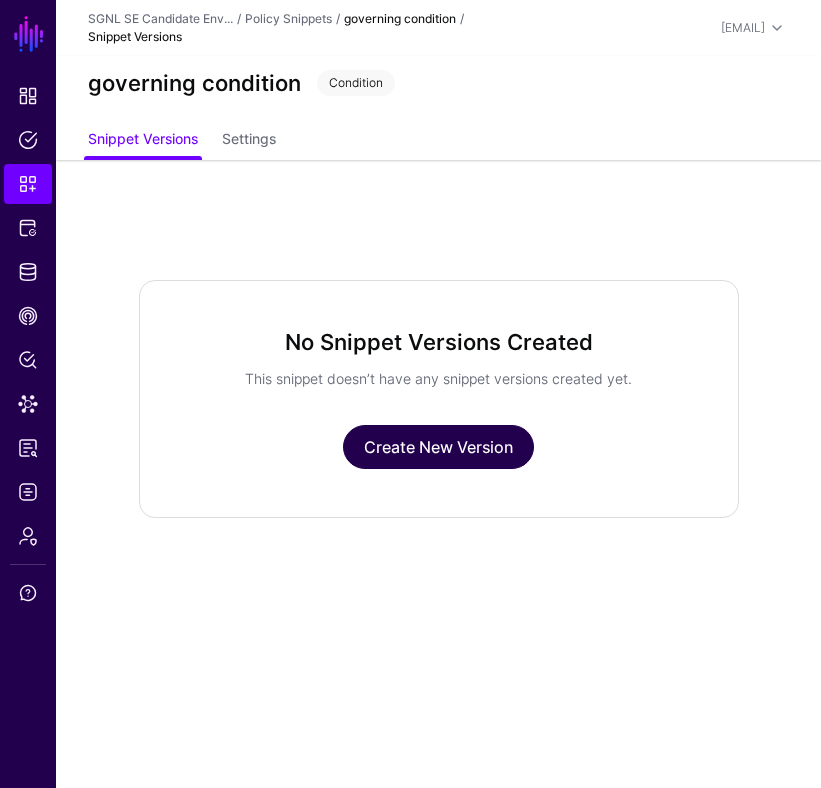 click on "Create New Version" 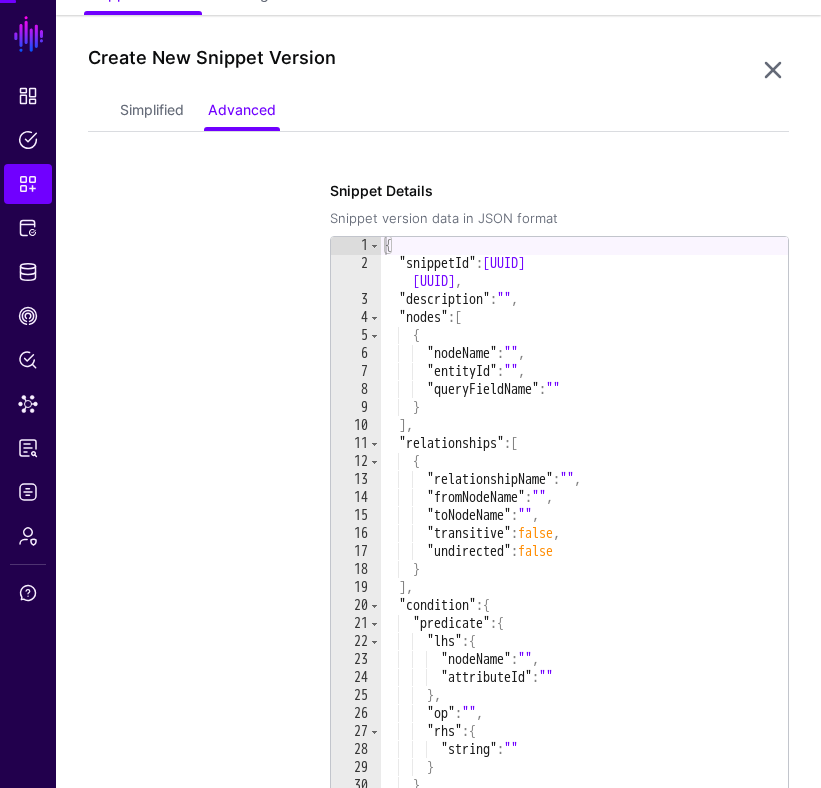 scroll, scrollTop: 160, scrollLeft: 0, axis: vertical 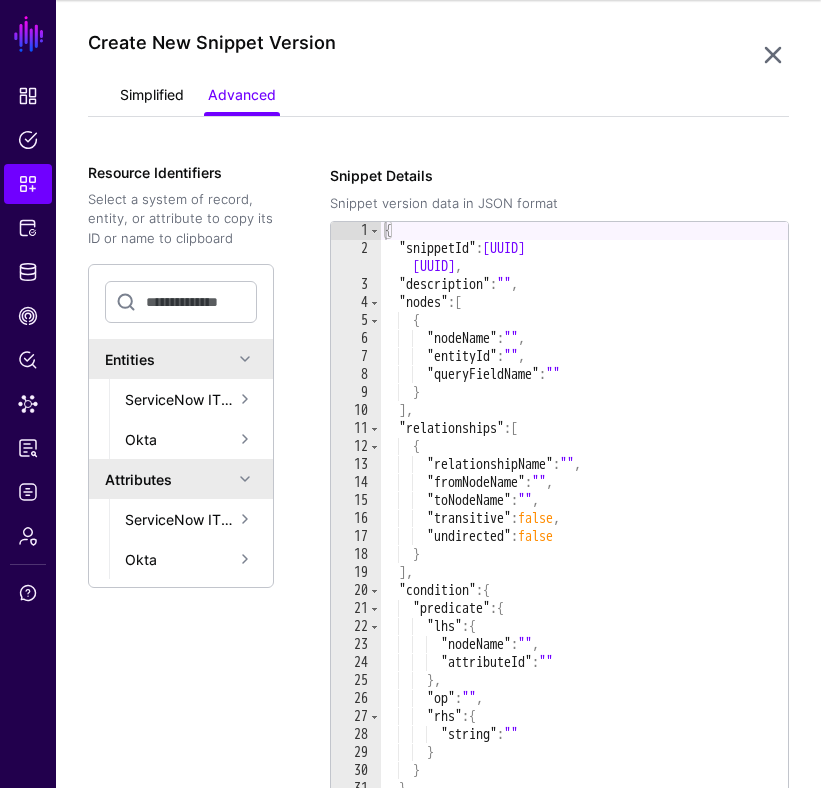 click on "Simplified" at bounding box center [152, 97] 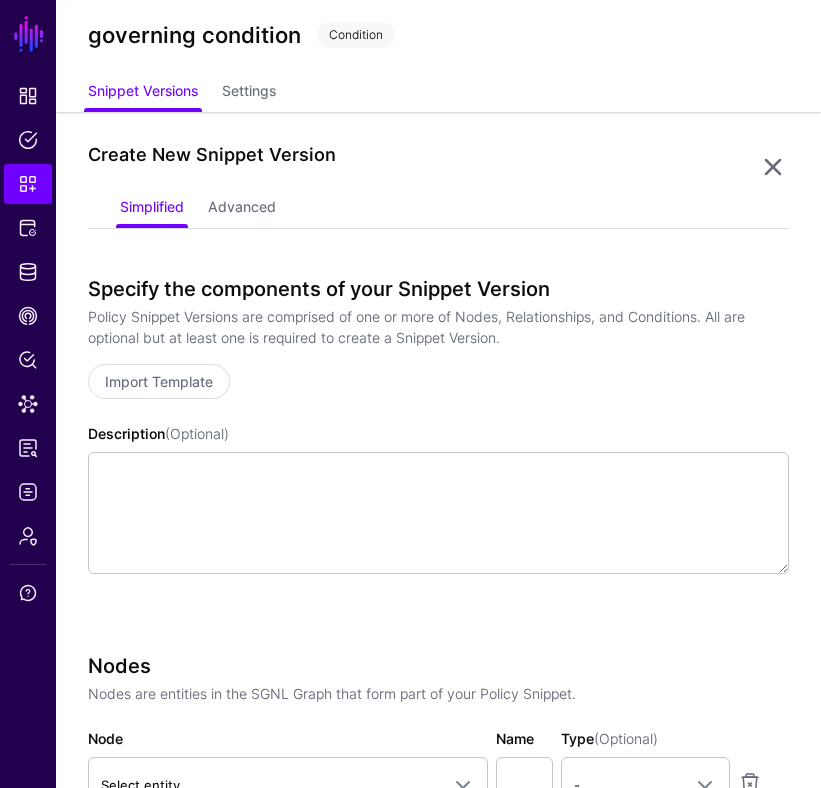 scroll, scrollTop: 0, scrollLeft: 0, axis: both 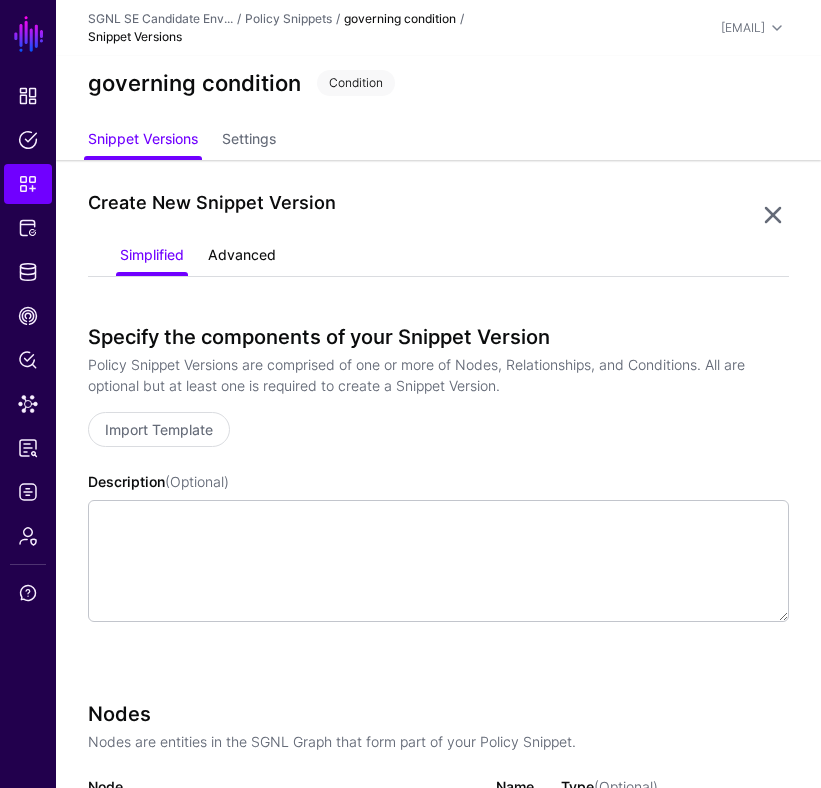 click on "Advanced" at bounding box center [242, 257] 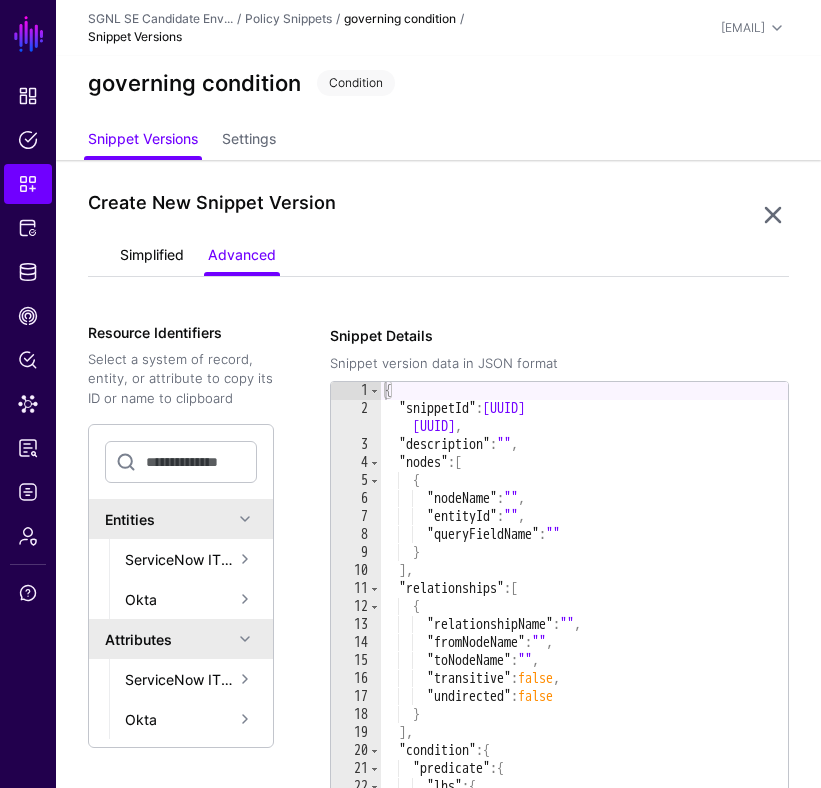 click on "Simplified" at bounding box center [152, 257] 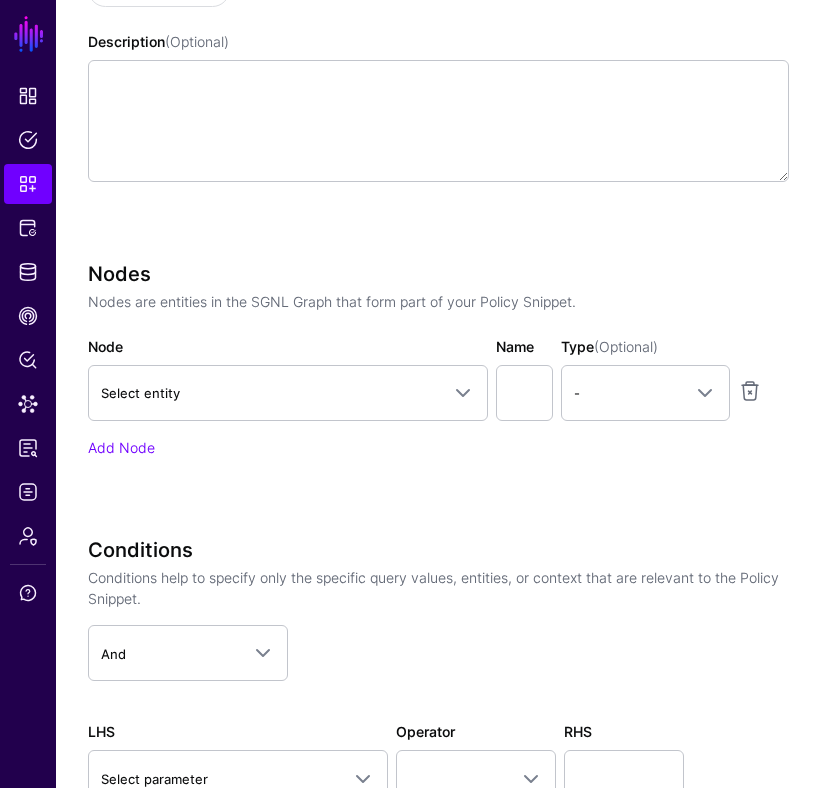 scroll, scrollTop: 443, scrollLeft: 0, axis: vertical 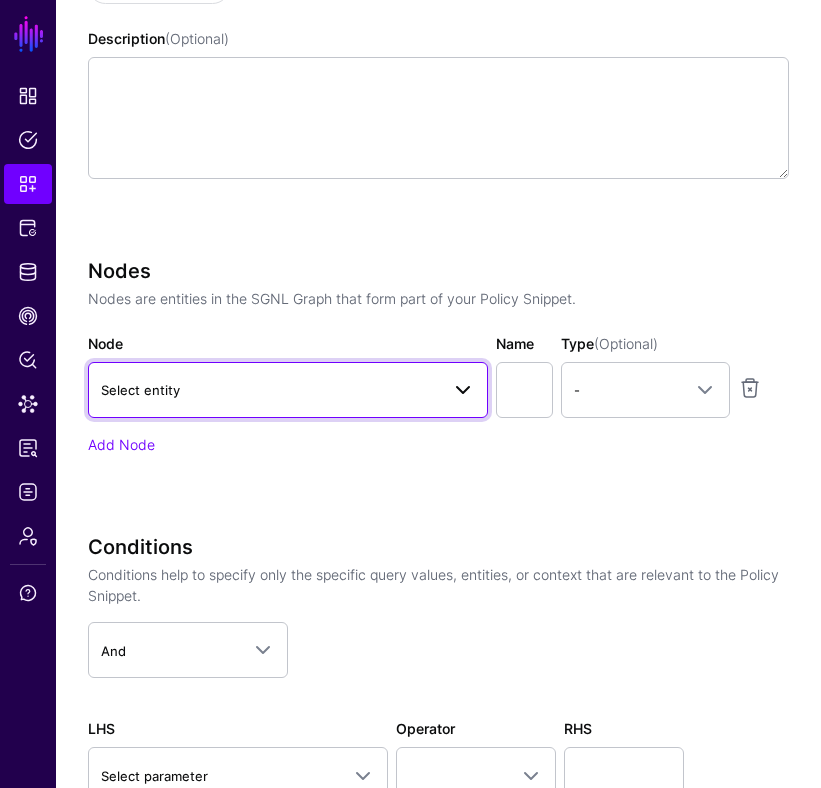 click at bounding box center [463, 390] 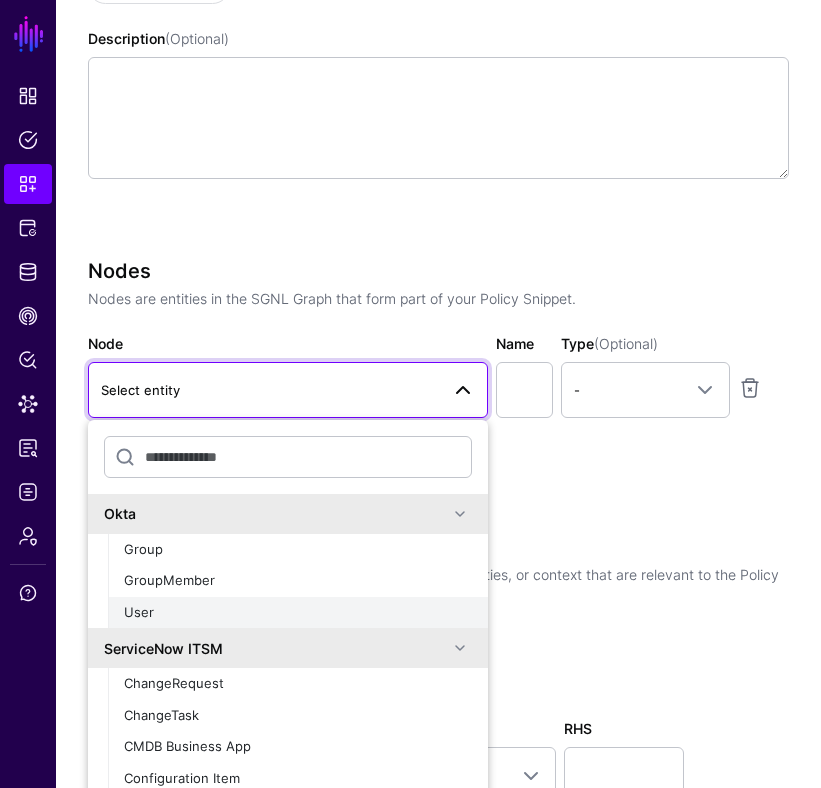 click on "User" at bounding box center [298, 613] 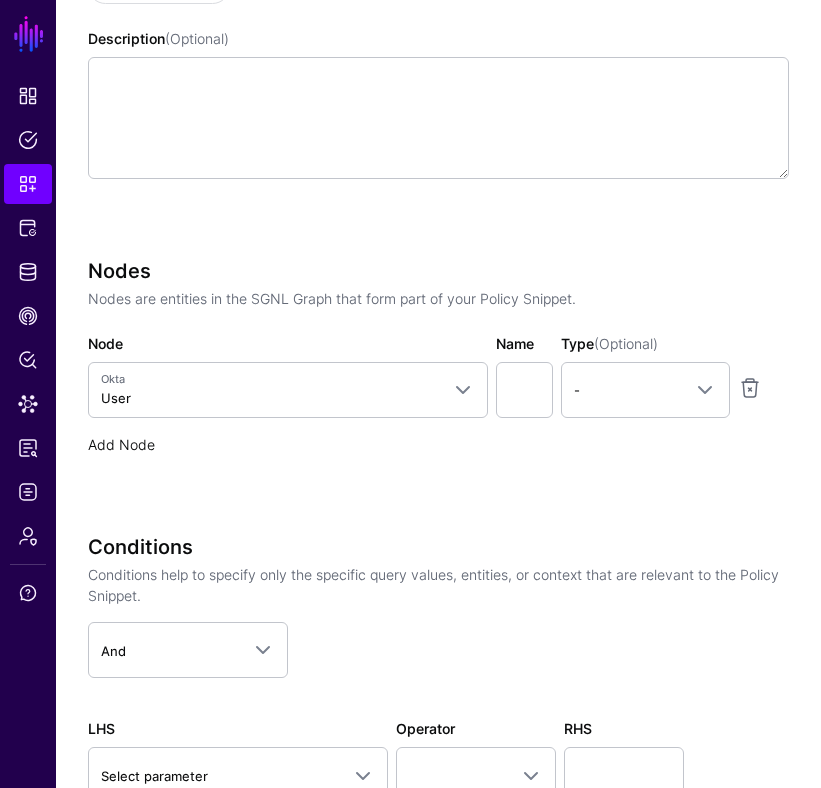 click on "Add Node" at bounding box center [121, 444] 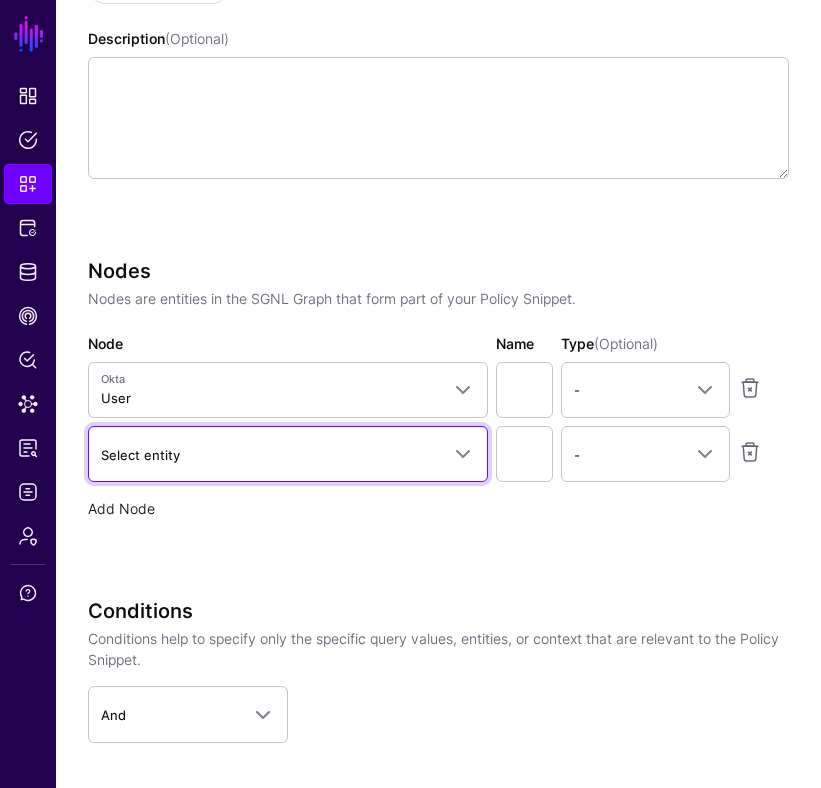 click on "Select entity" at bounding box center [270, 455] 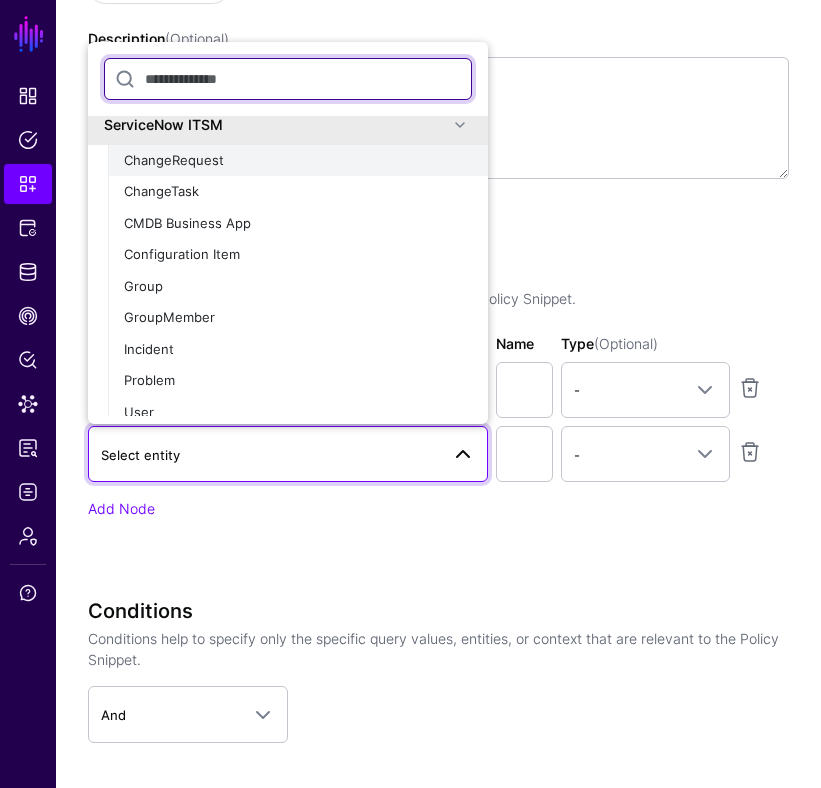 scroll, scrollTop: 153, scrollLeft: 0, axis: vertical 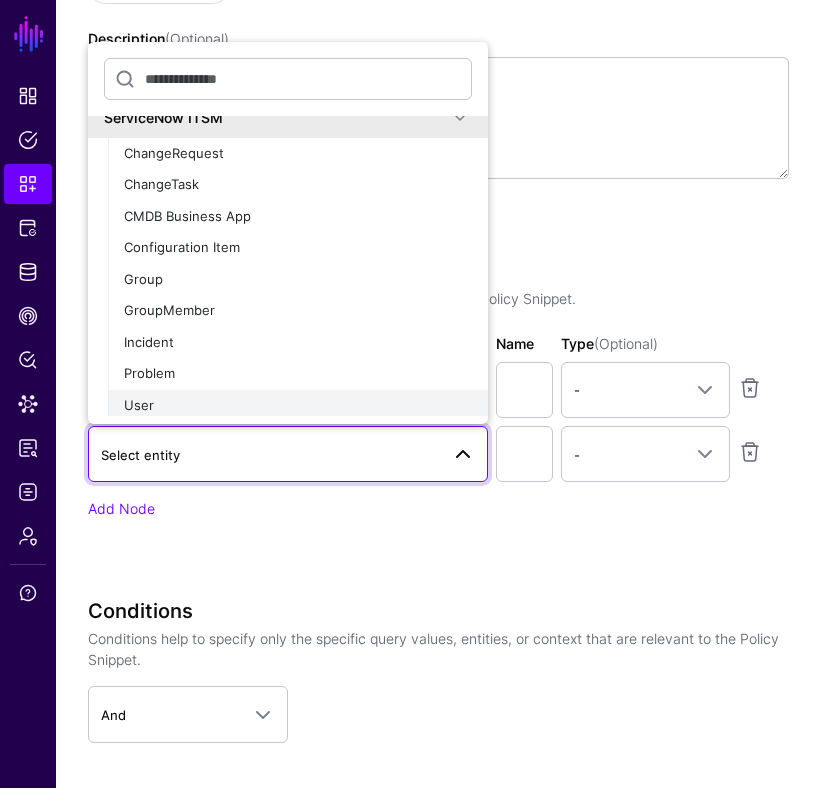 click on "User" at bounding box center (298, 406) 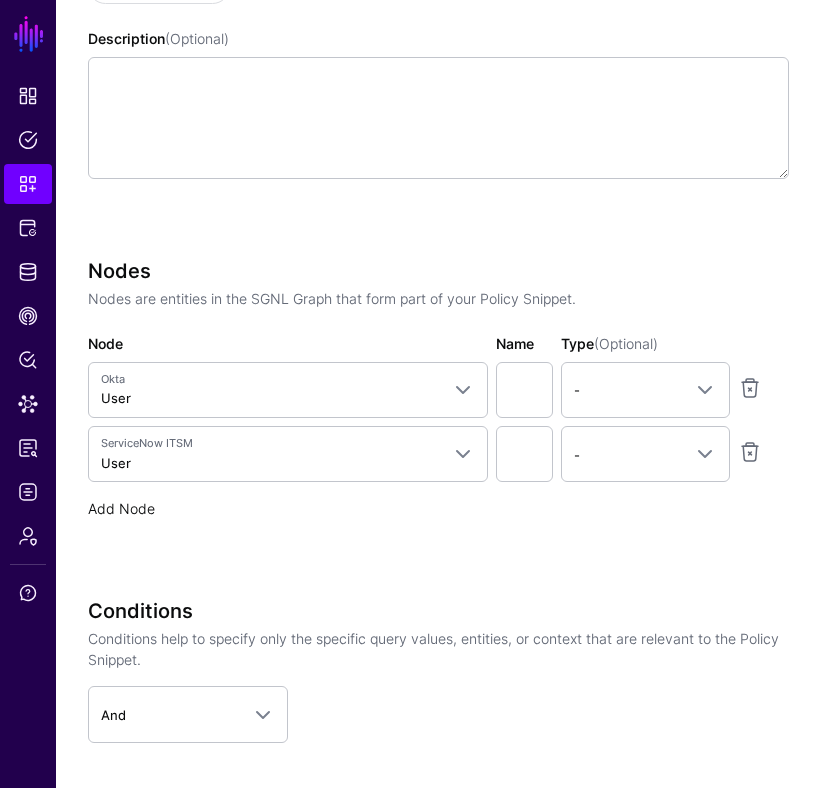 click on "Add Node" at bounding box center (121, 508) 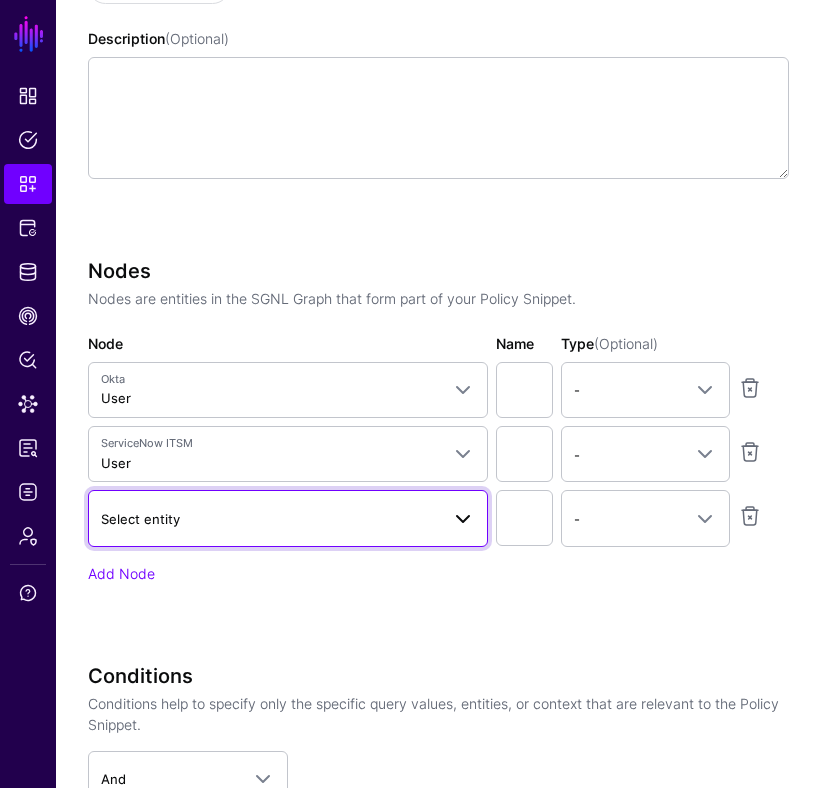 click on "Select entity" at bounding box center (270, 519) 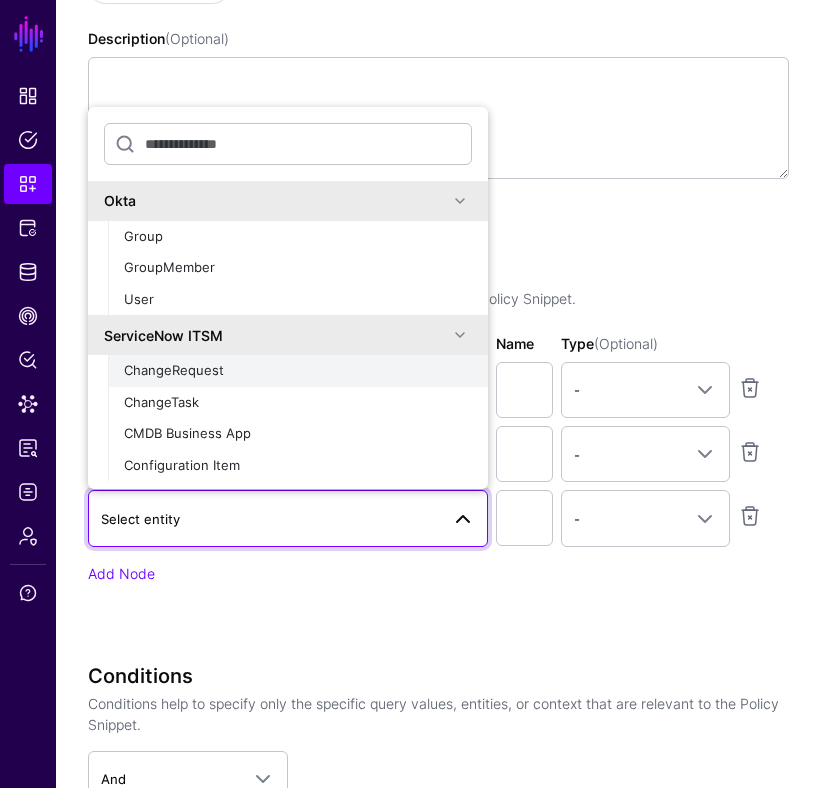 click on "ChangeRequest" at bounding box center [174, 370] 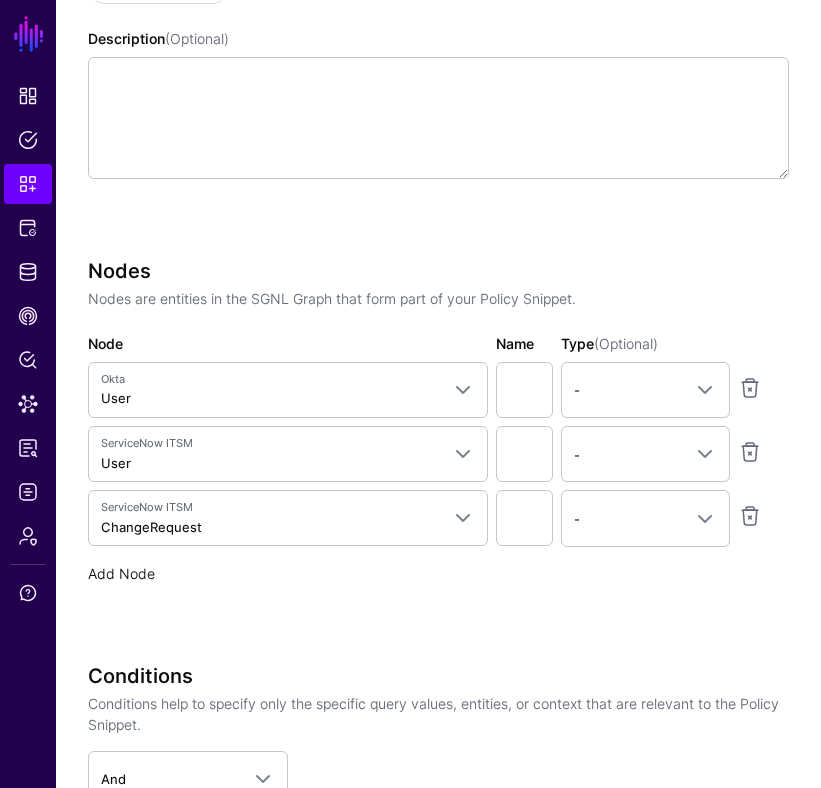 click on "Add Node" at bounding box center [121, 573] 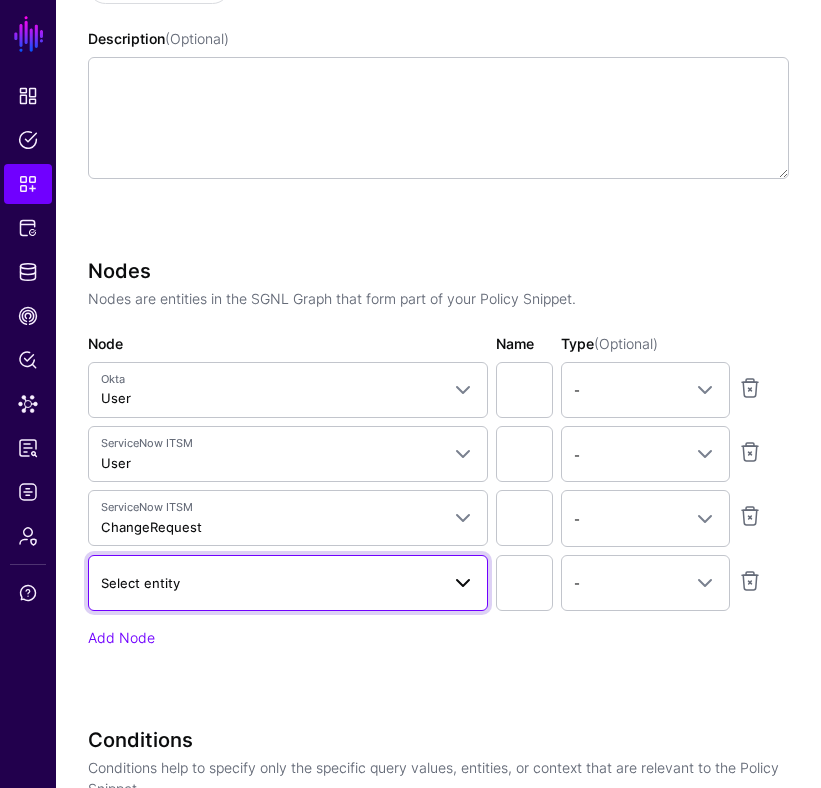 click on "Select entity" at bounding box center (140, 583) 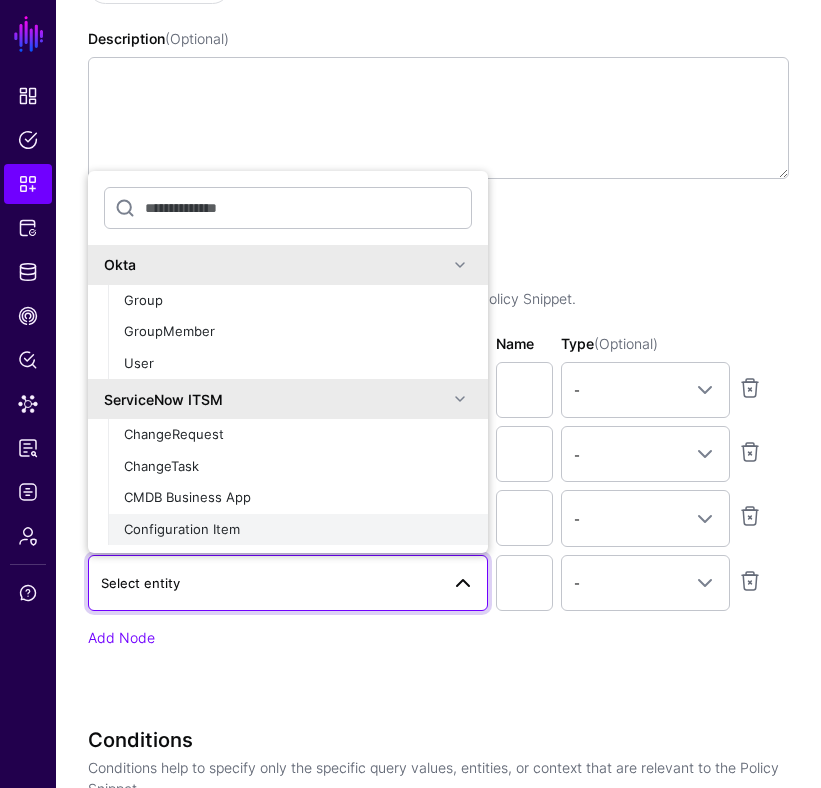 click on "Configuration Item" at bounding box center (182, 529) 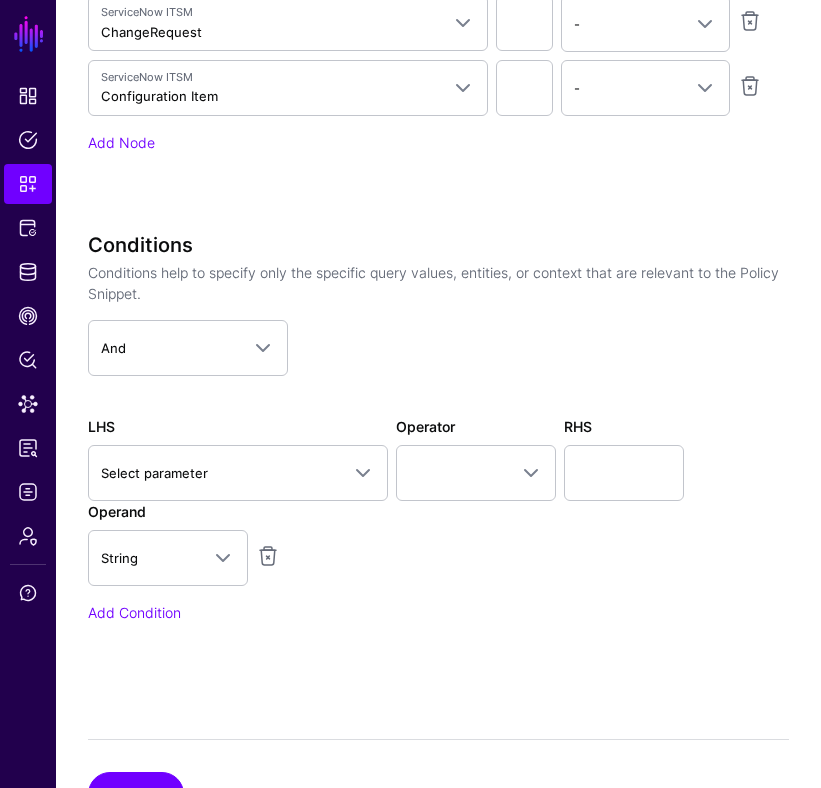 scroll, scrollTop: 940, scrollLeft: 0, axis: vertical 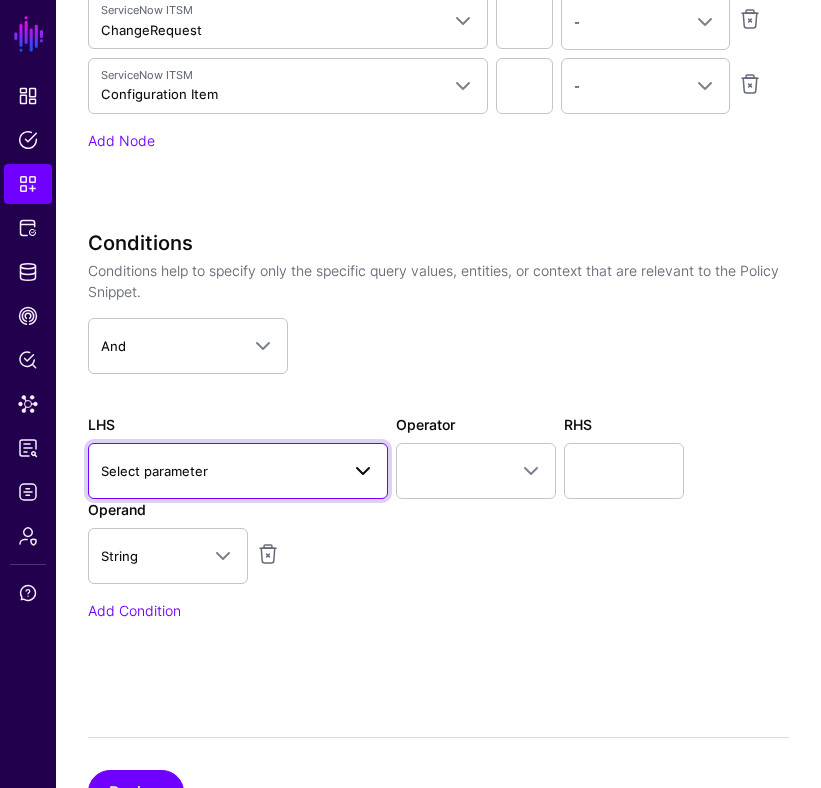 click at bounding box center [363, 471] 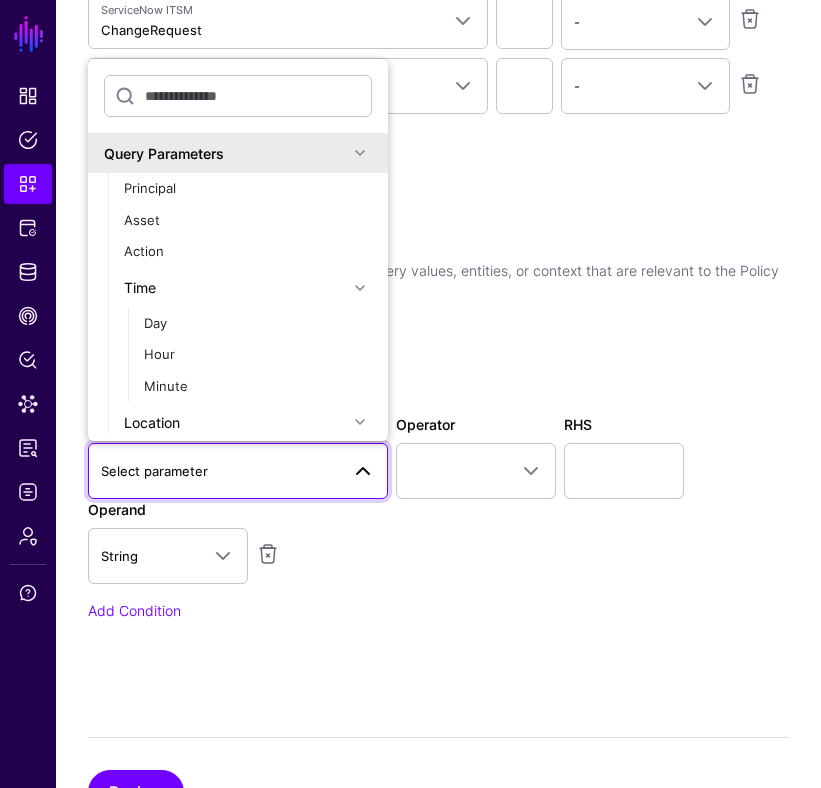 click at bounding box center [360, 288] 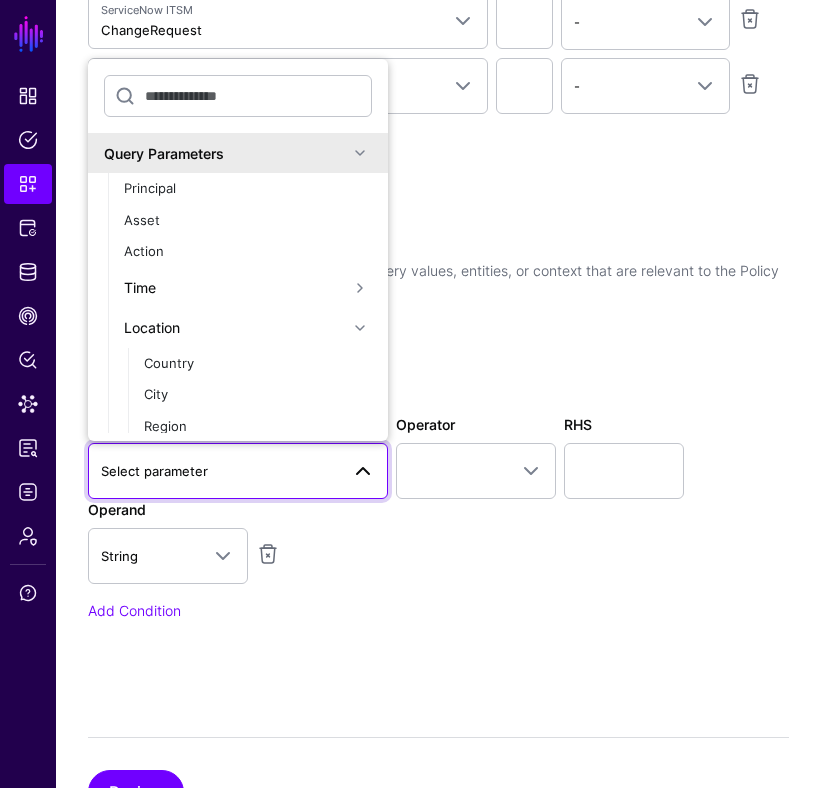 click at bounding box center (360, 328) 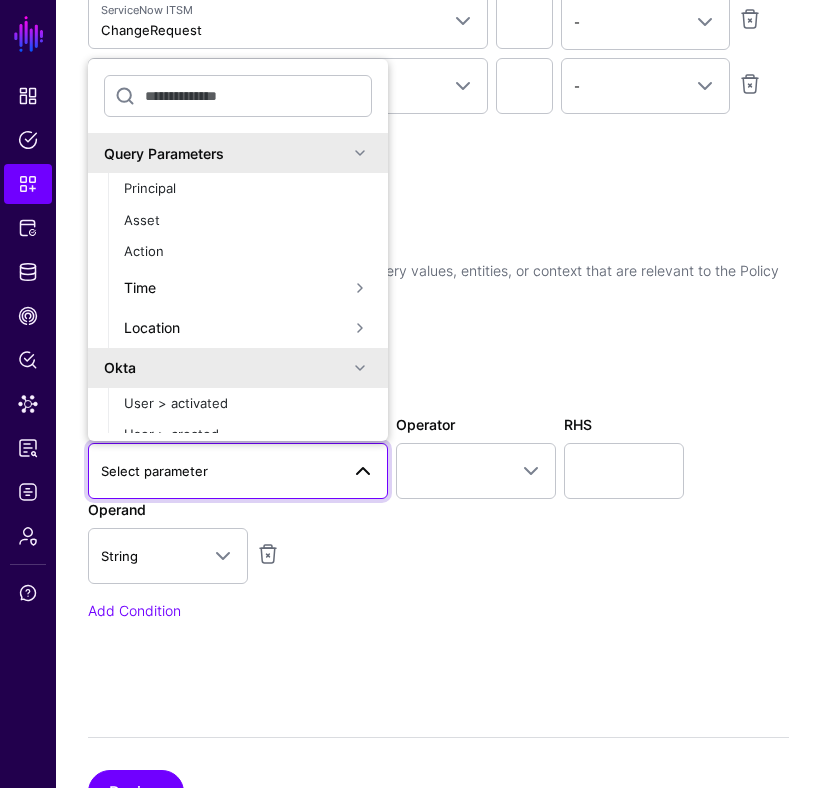 click at bounding box center (360, 368) 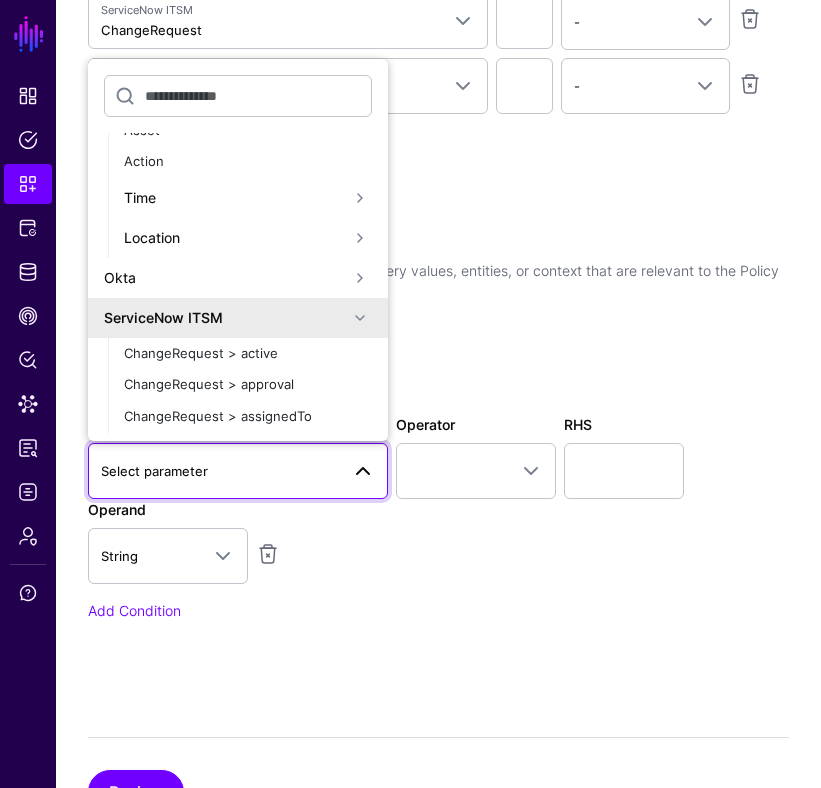 scroll, scrollTop: 117, scrollLeft: 0, axis: vertical 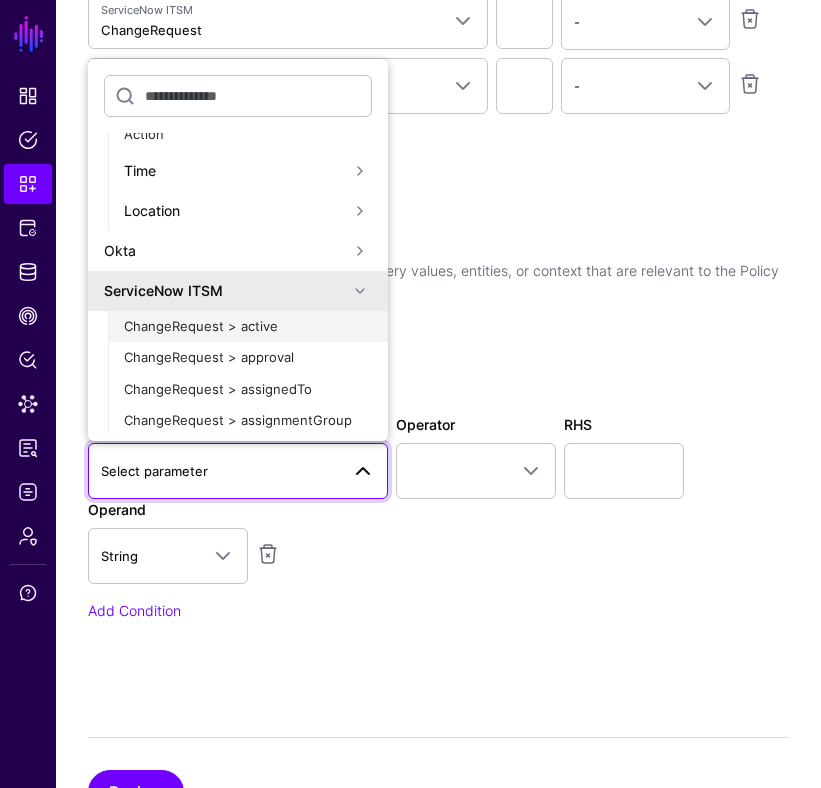 click on "ChangeRequest > active" at bounding box center (248, 327) 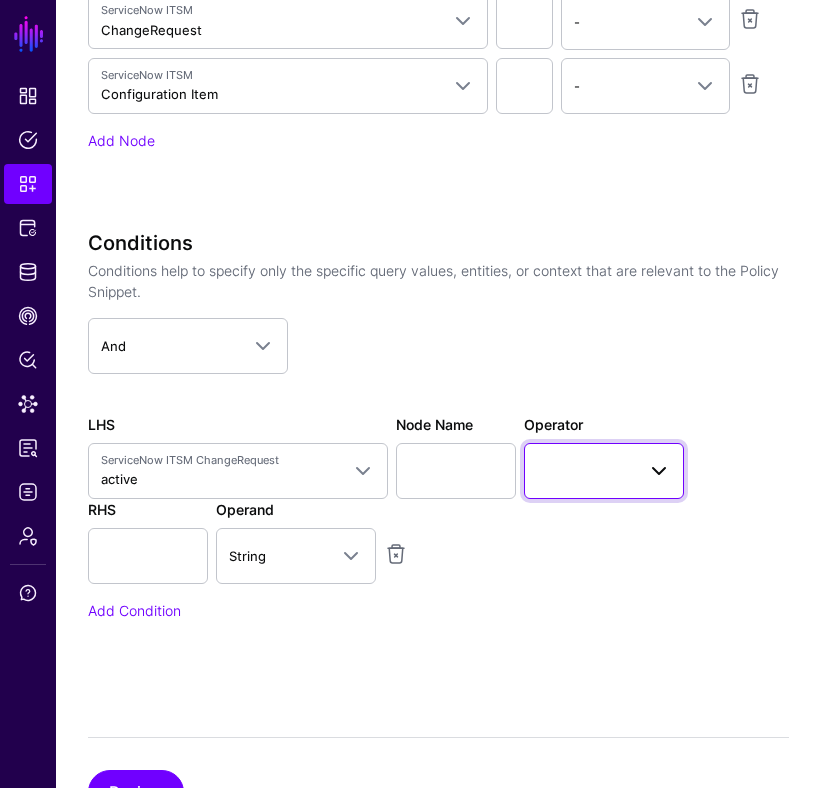 click at bounding box center [604, 471] 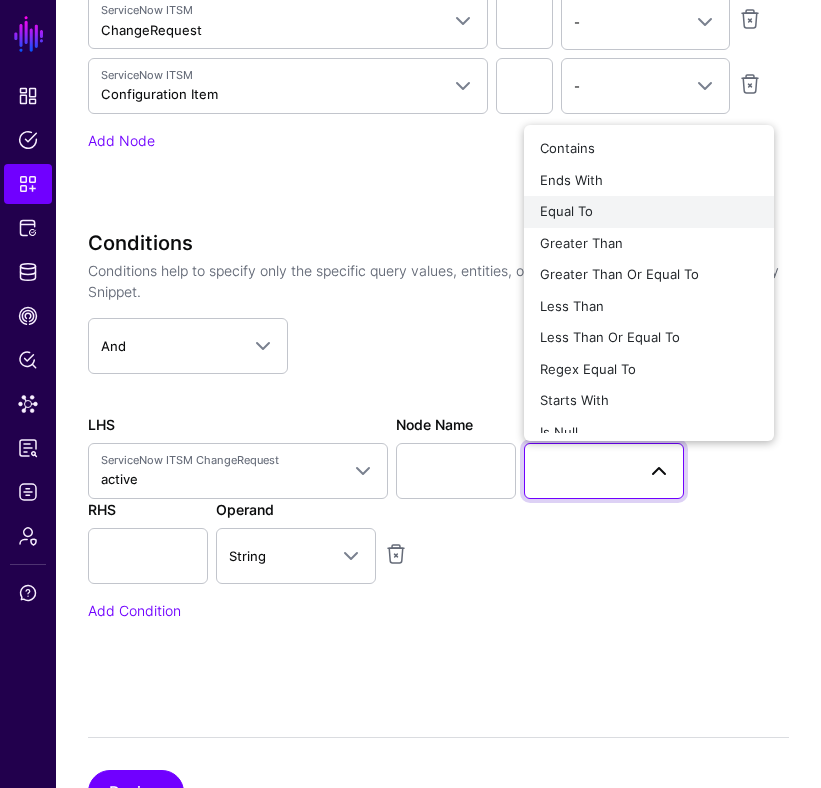 click on "Equal To" at bounding box center [649, 212] 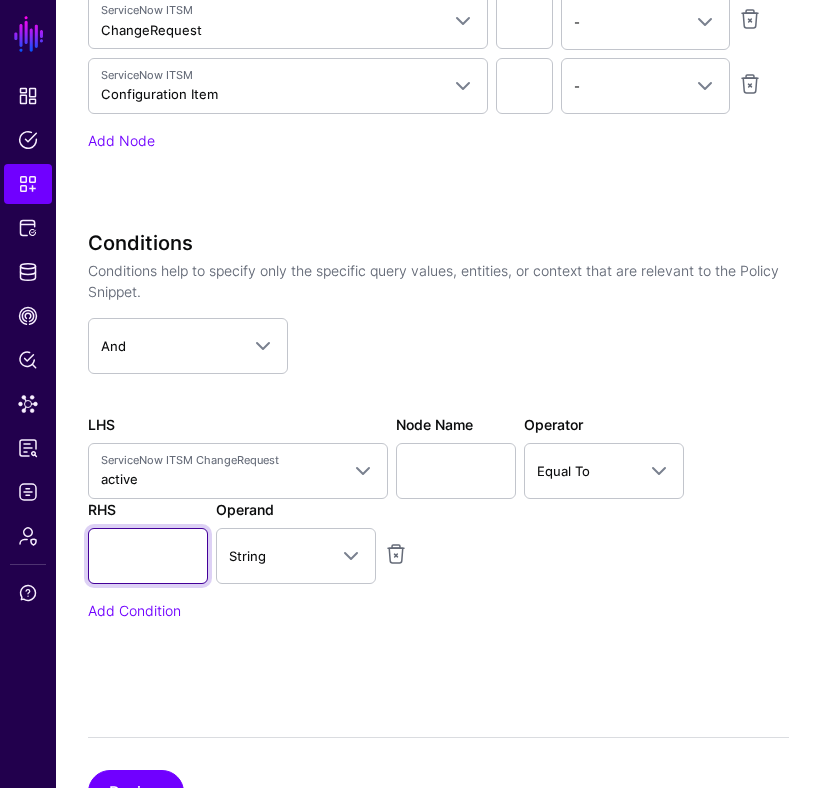 click at bounding box center [148, 556] 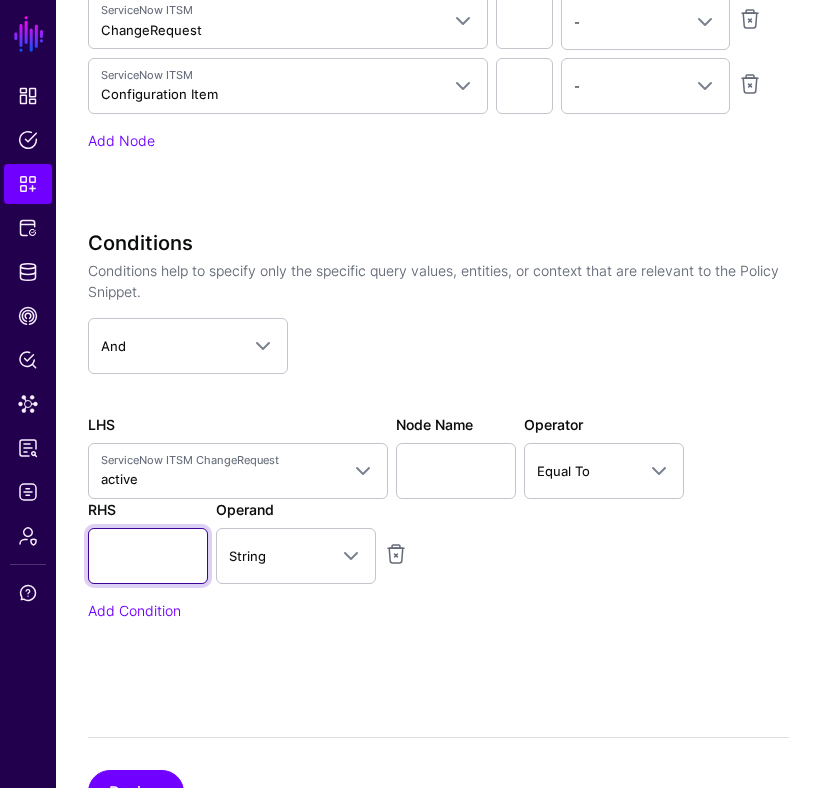 type on "****" 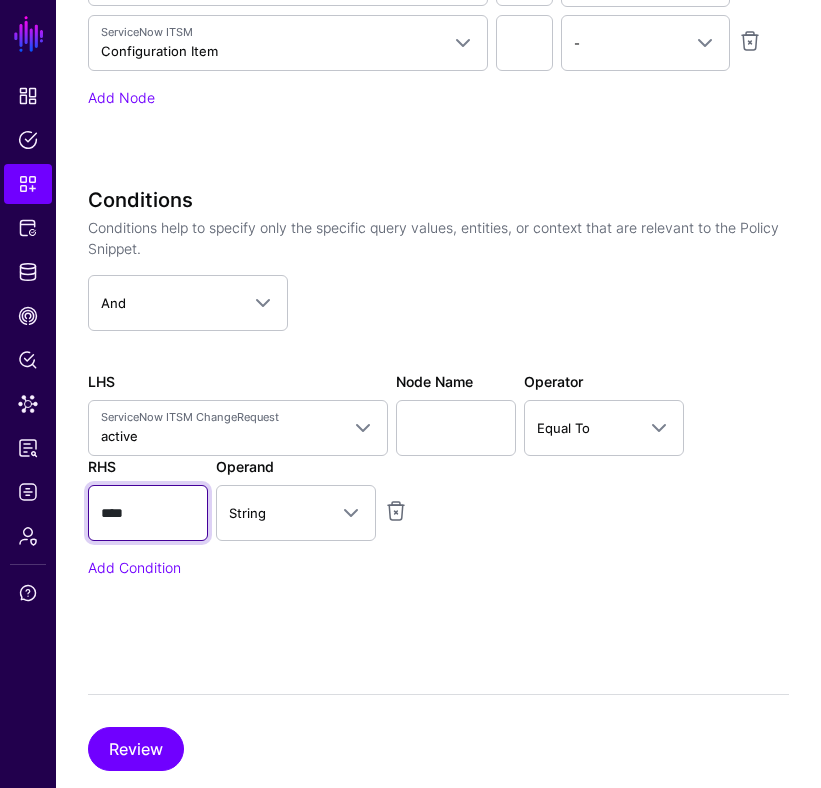 scroll, scrollTop: 997, scrollLeft: 0, axis: vertical 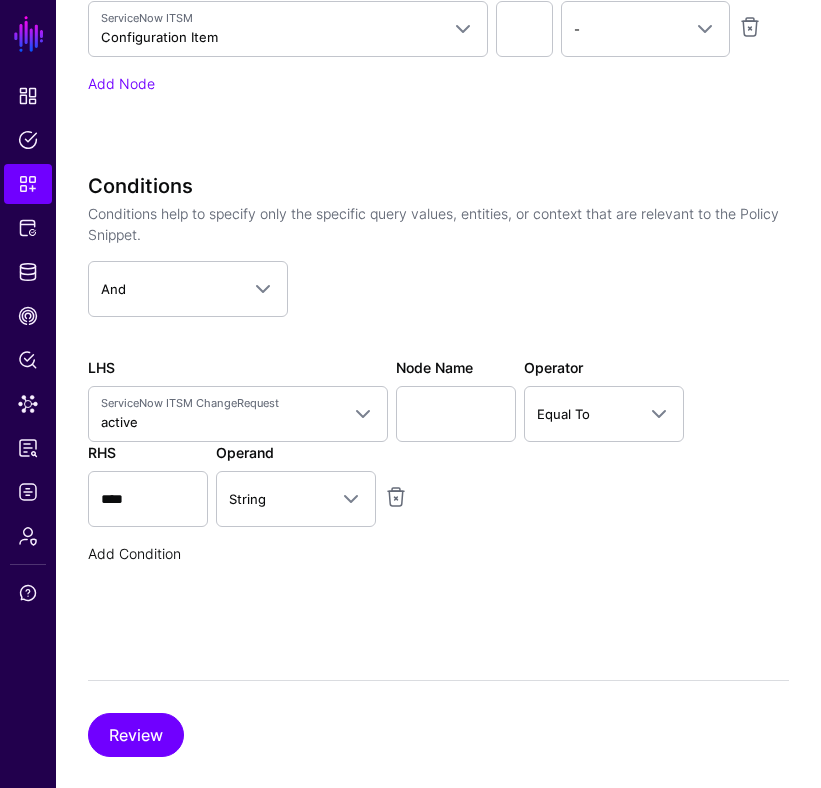 click on "Add Condition" at bounding box center [134, 553] 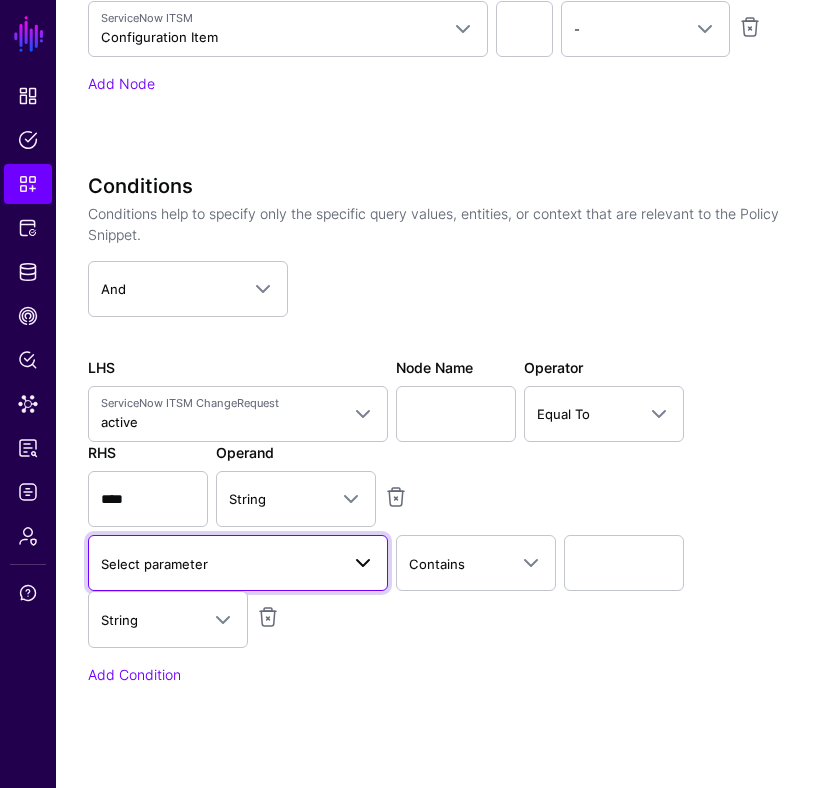 click on "Select parameter" at bounding box center (220, 564) 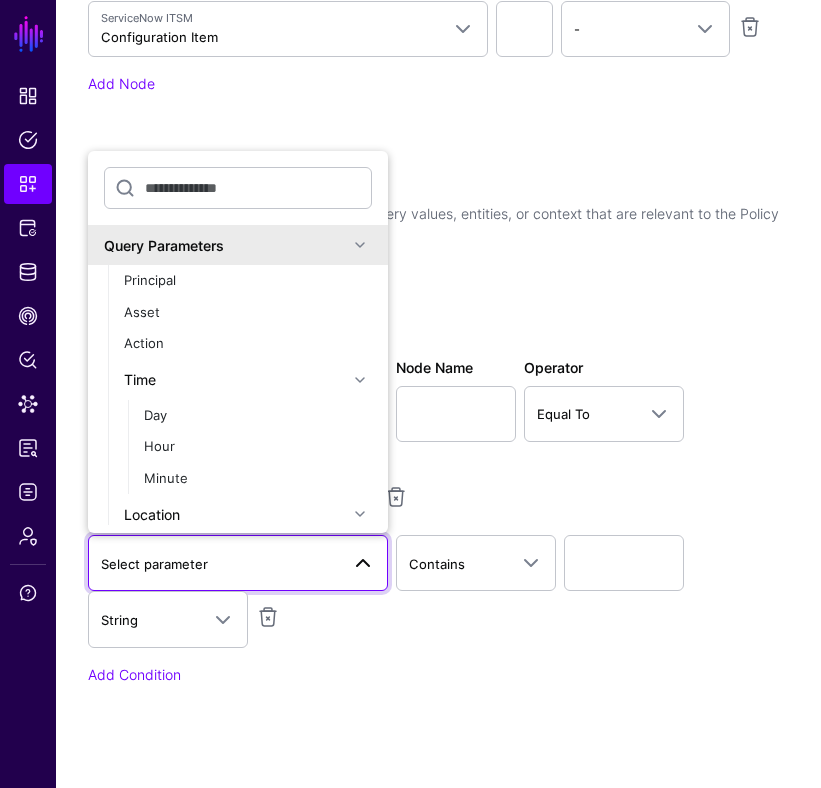 click at bounding box center [360, 380] 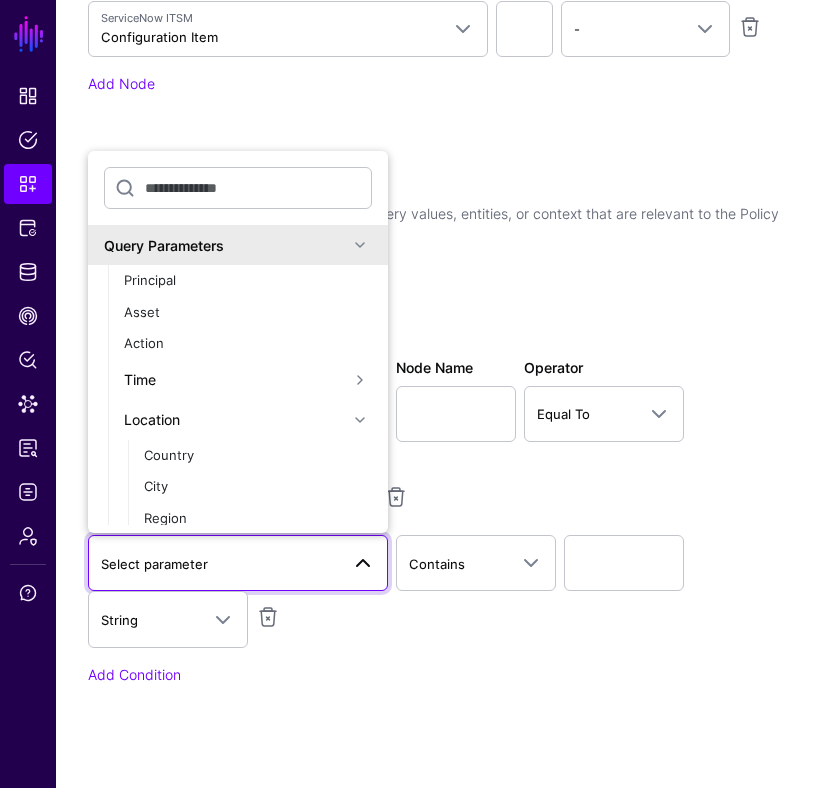 click at bounding box center (360, 420) 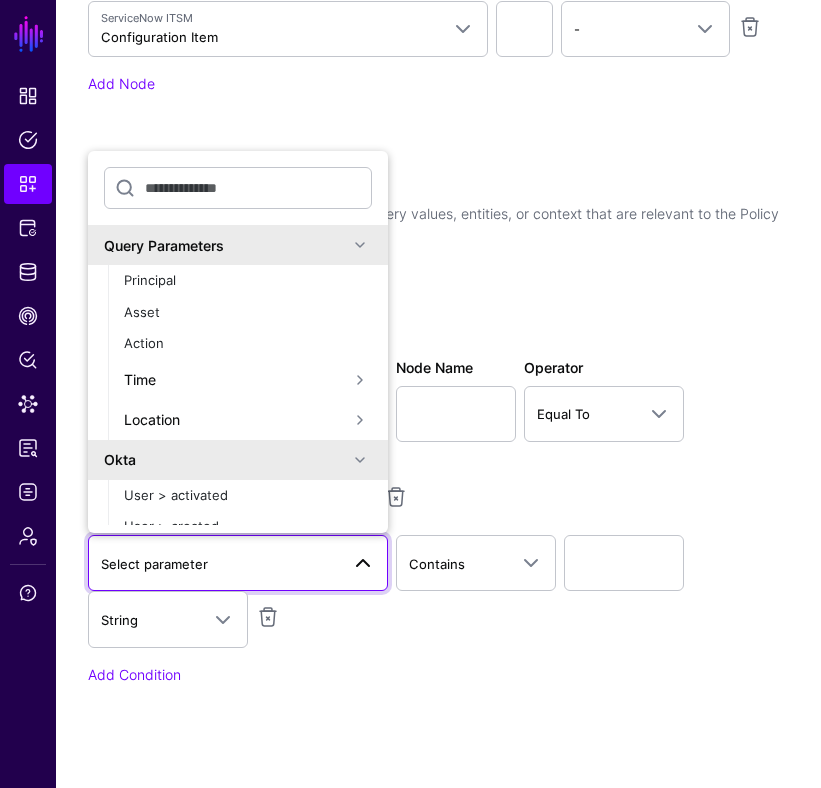 click at bounding box center (360, 460) 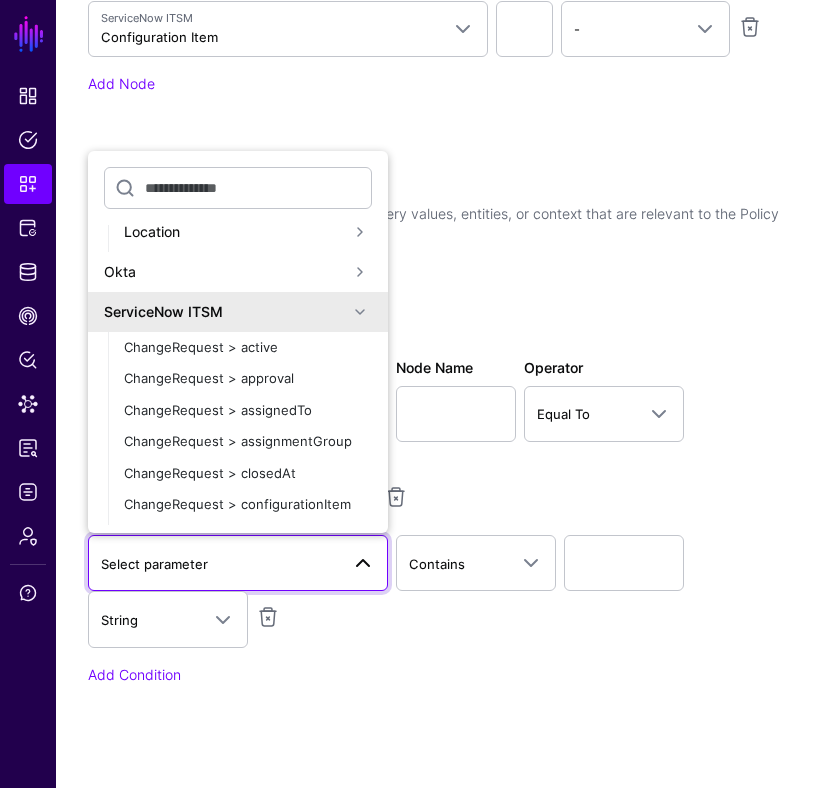 scroll, scrollTop: 193, scrollLeft: 0, axis: vertical 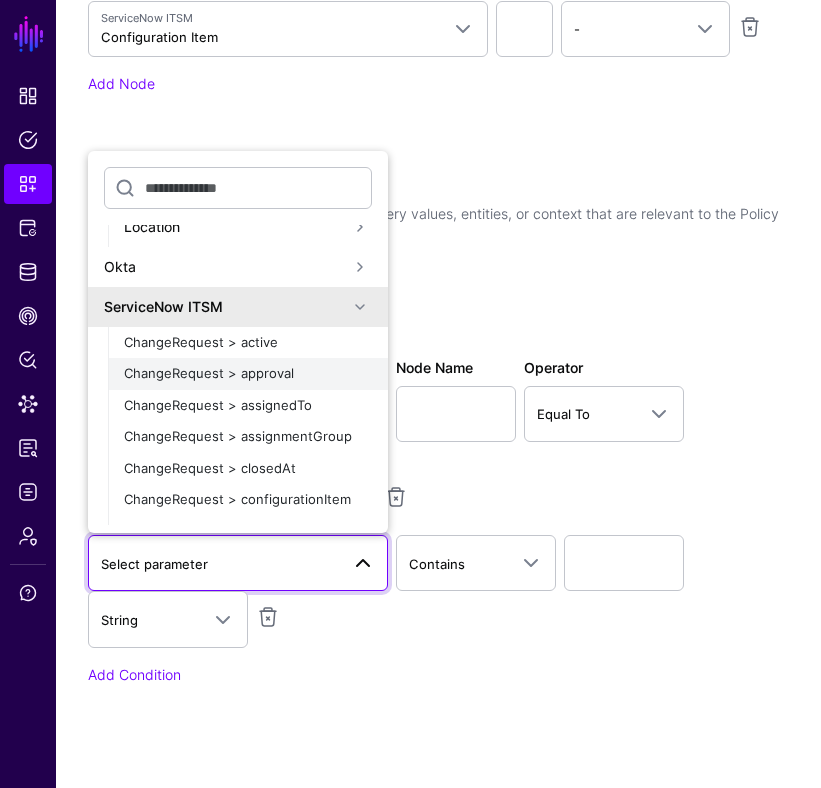 click on "ChangeRequest > approval" at bounding box center [248, 374] 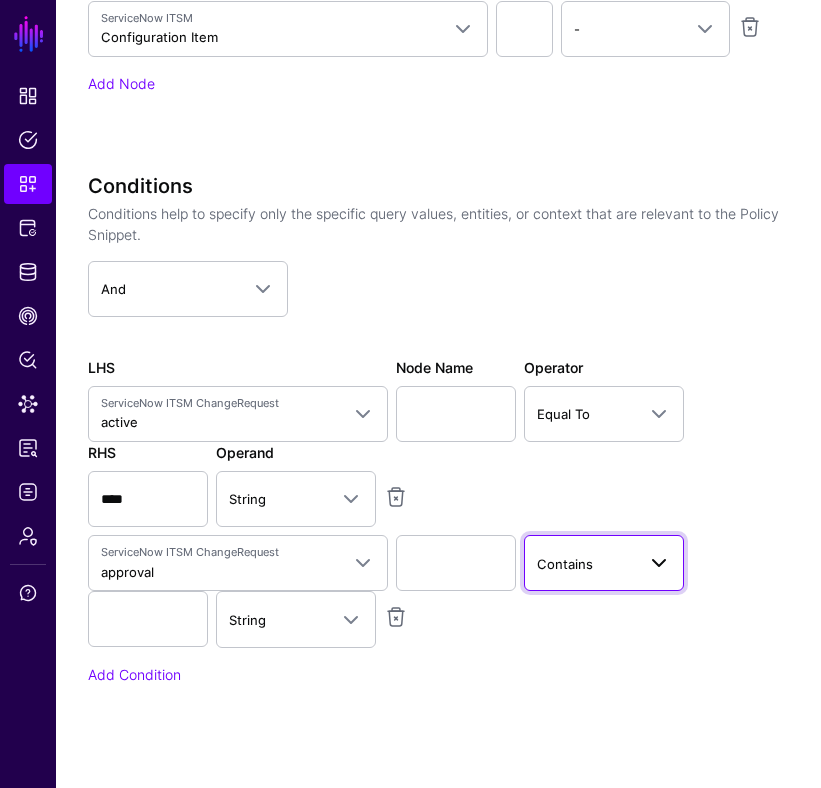 click on "Contains" at bounding box center [565, 564] 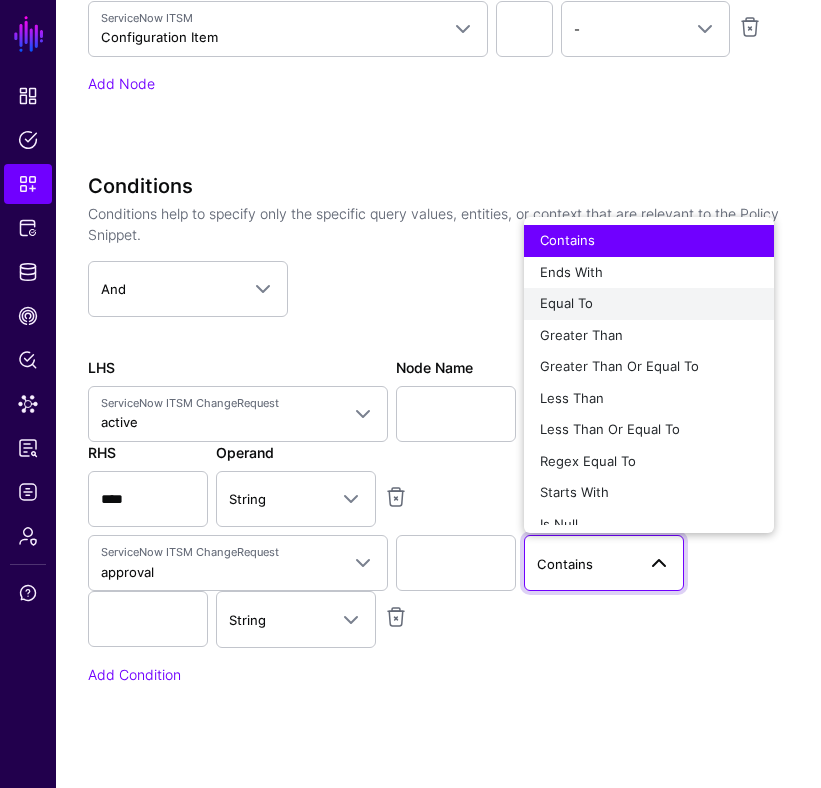 click on "Equal To" at bounding box center [649, 304] 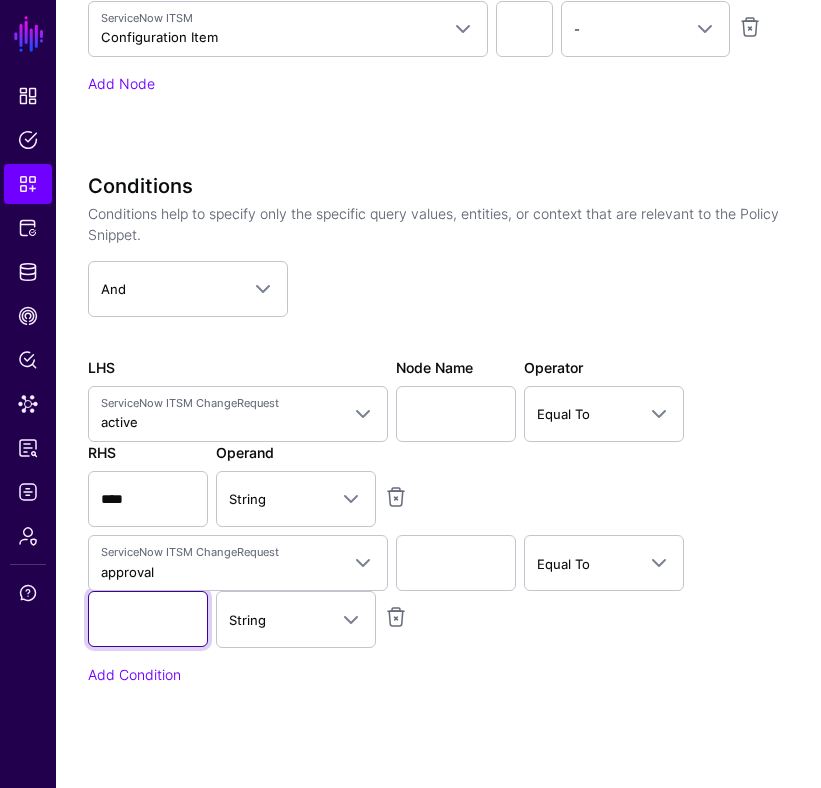 click at bounding box center [148, 619] 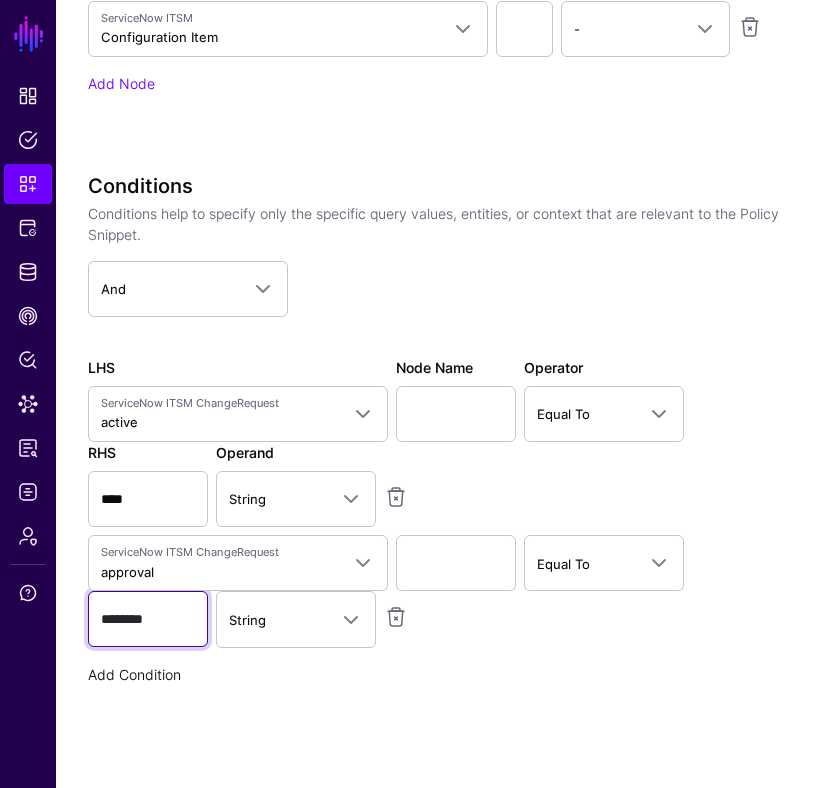 type on "********" 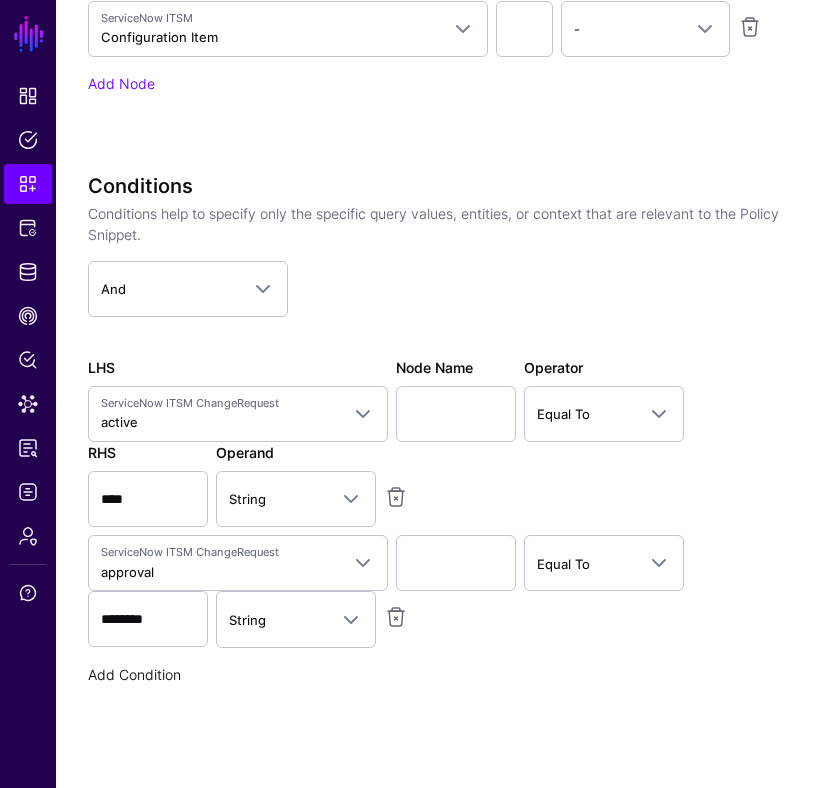 click on "Add Condition" at bounding box center (134, 674) 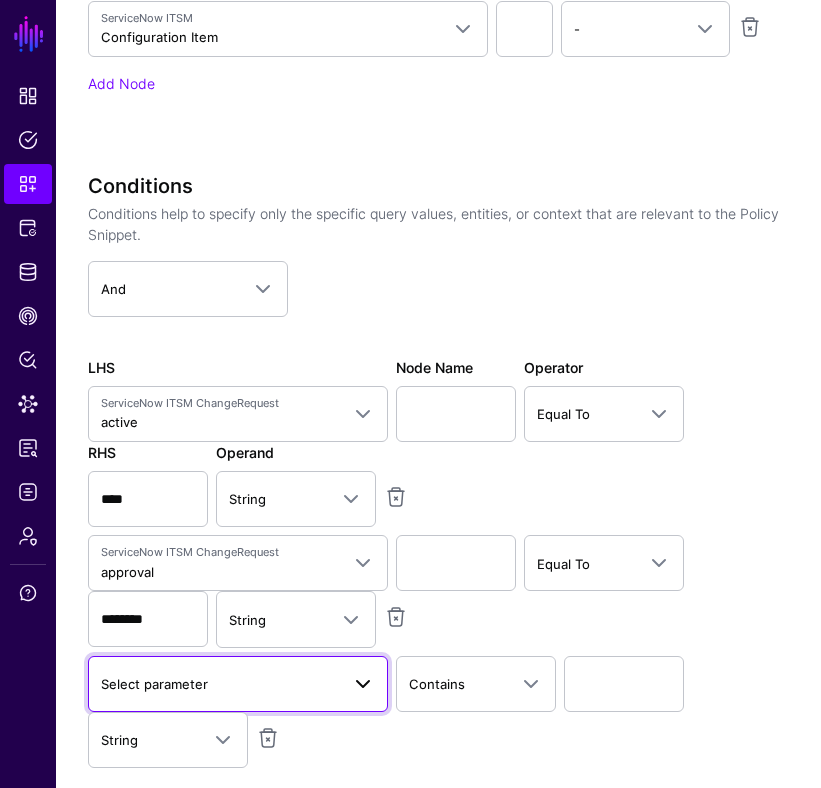 click on "Select parameter" at bounding box center [154, 684] 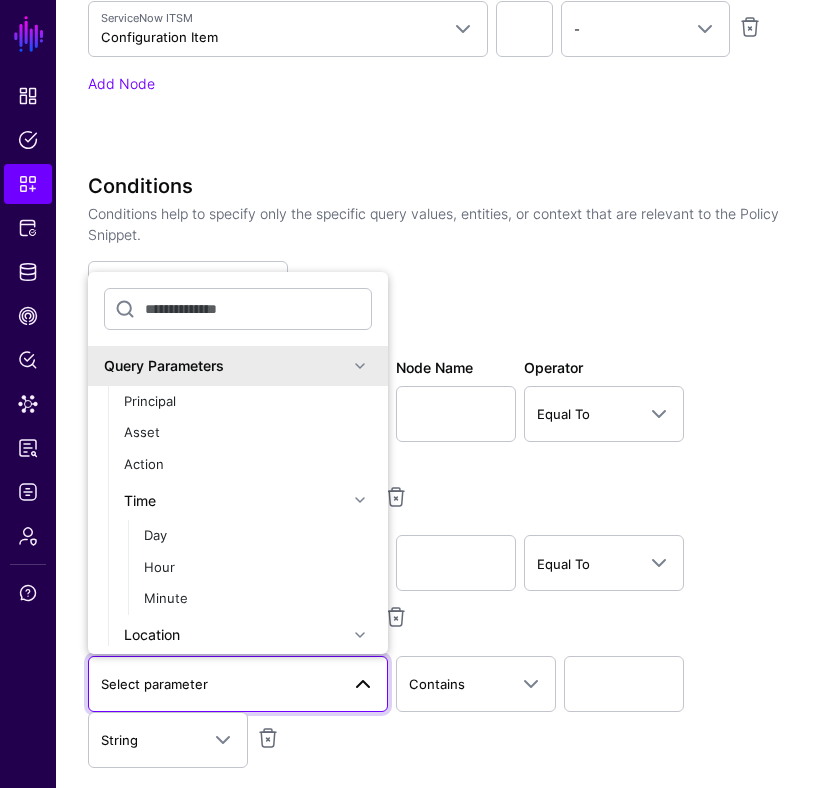 click at bounding box center (360, 500) 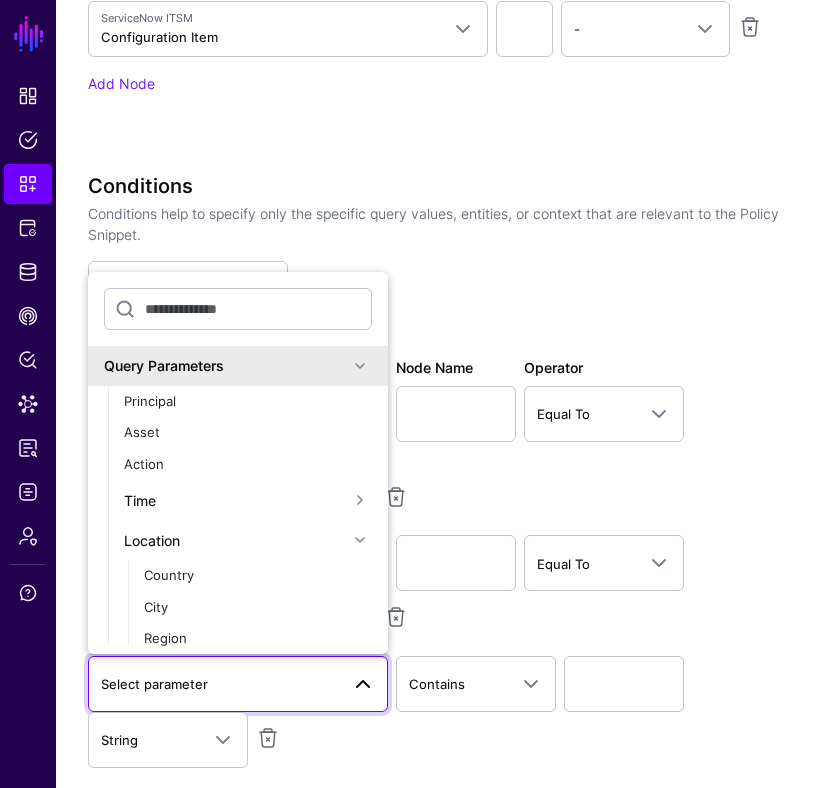 click at bounding box center [360, 540] 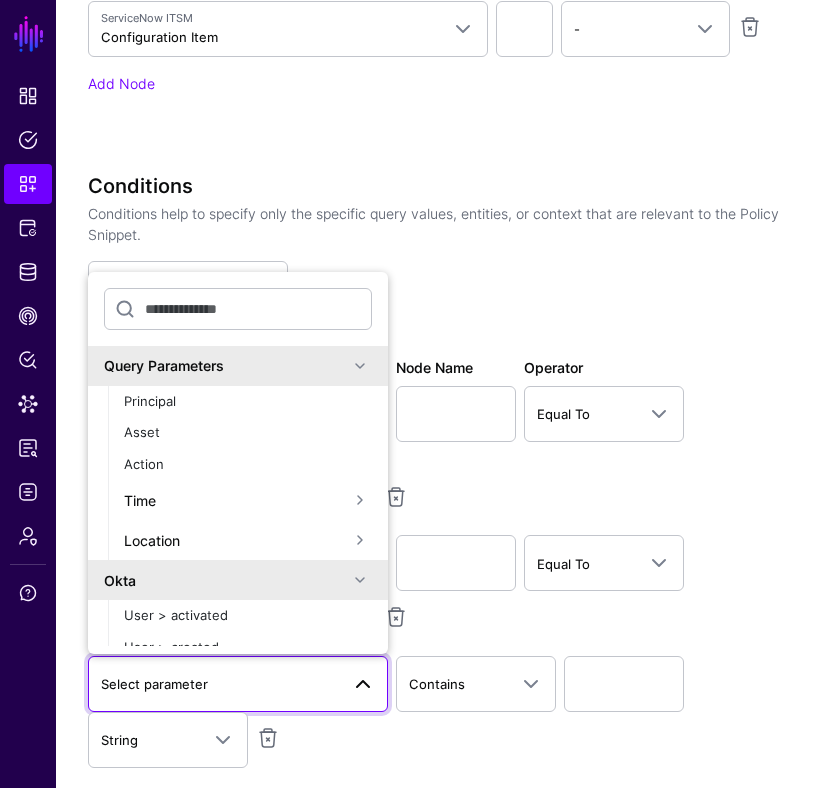 click at bounding box center [360, 580] 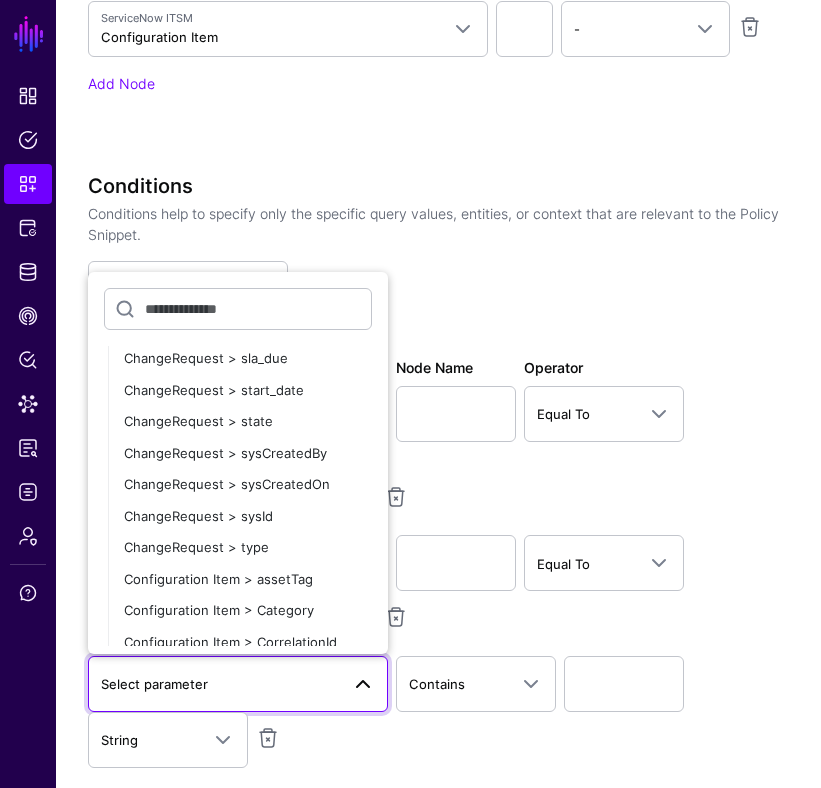 scroll, scrollTop: 678, scrollLeft: 0, axis: vertical 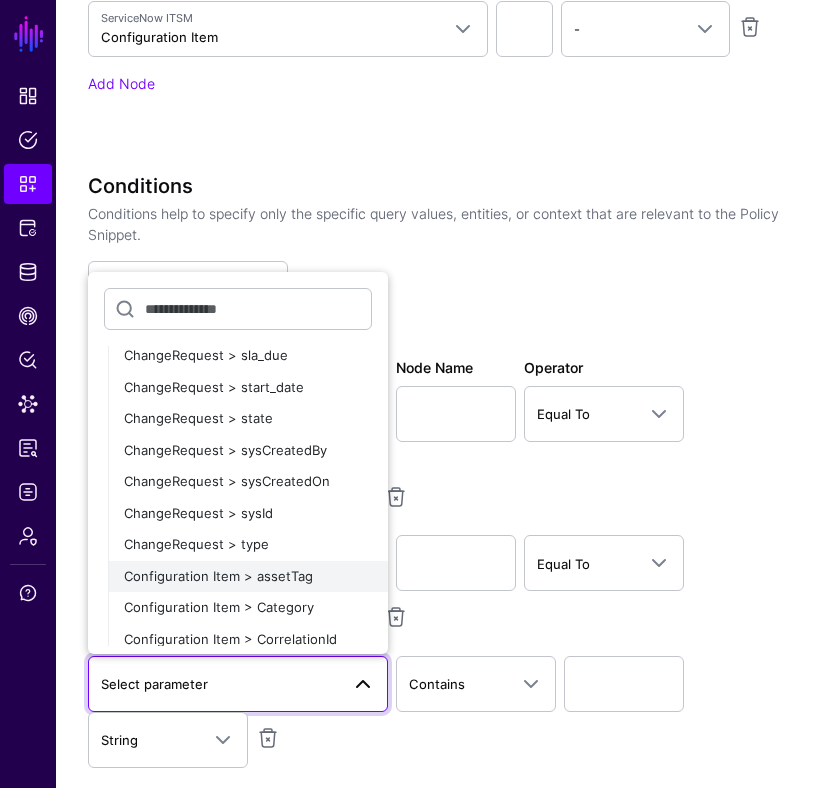 click on "Configuration Item > assetTag" at bounding box center (218, 576) 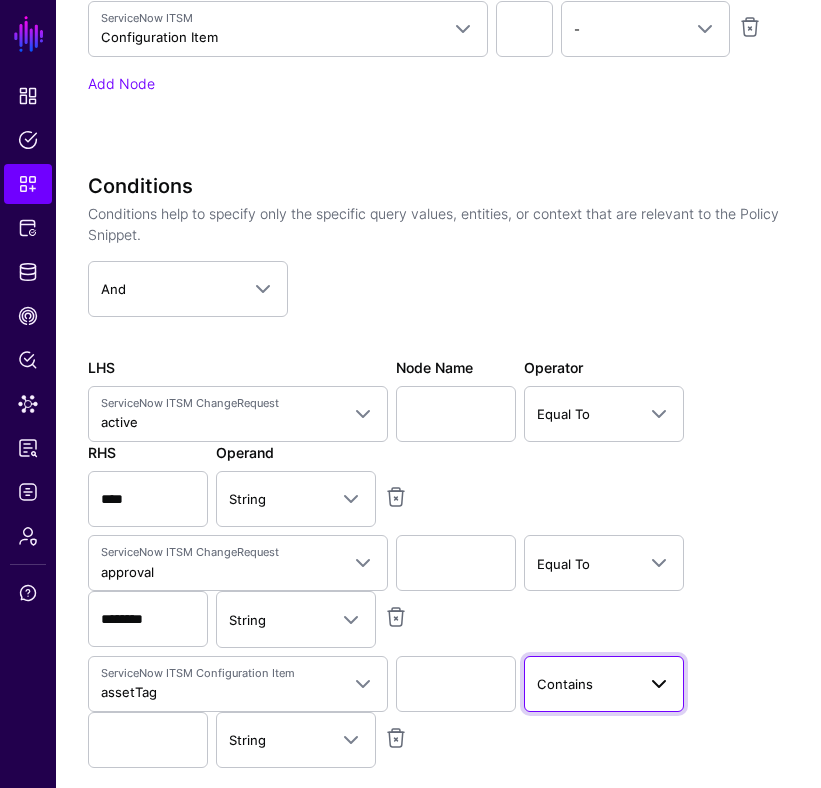 click on "Contains" at bounding box center [565, 684] 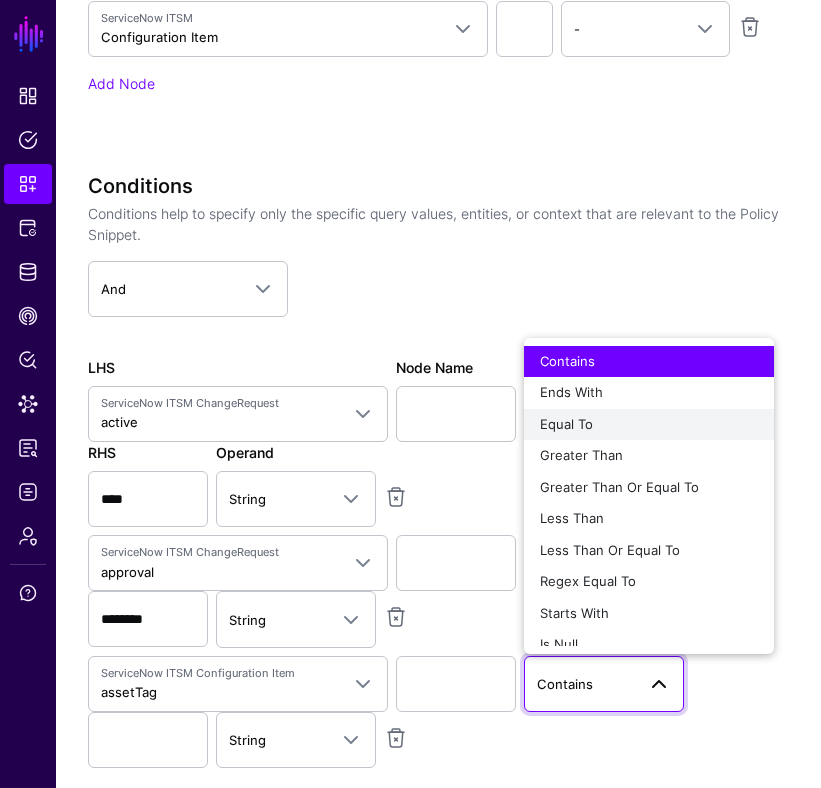 click on "Equal To" at bounding box center [649, 425] 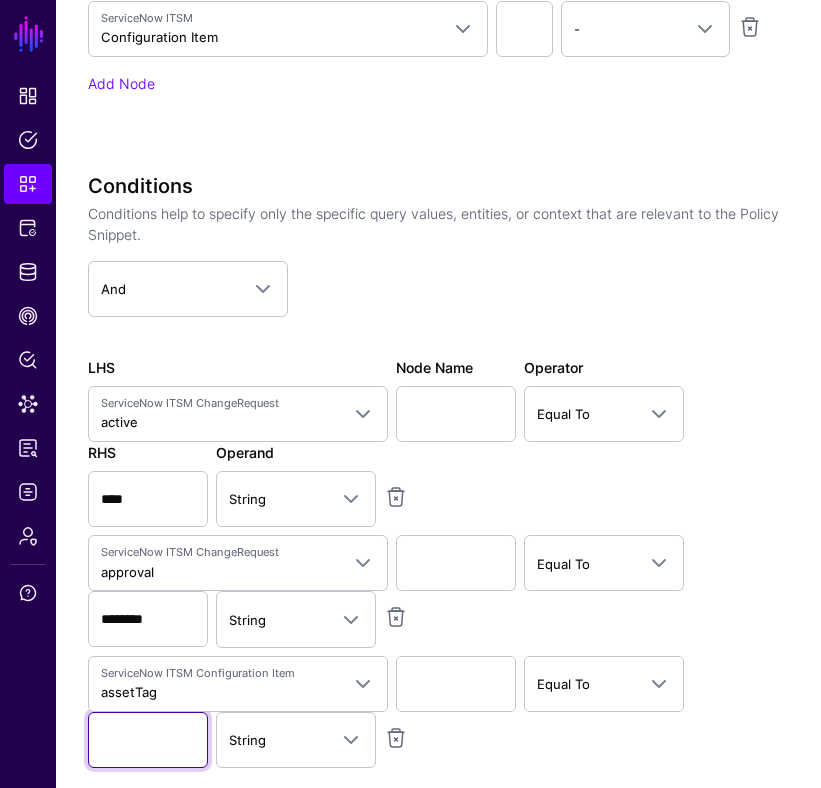 click at bounding box center (148, 740) 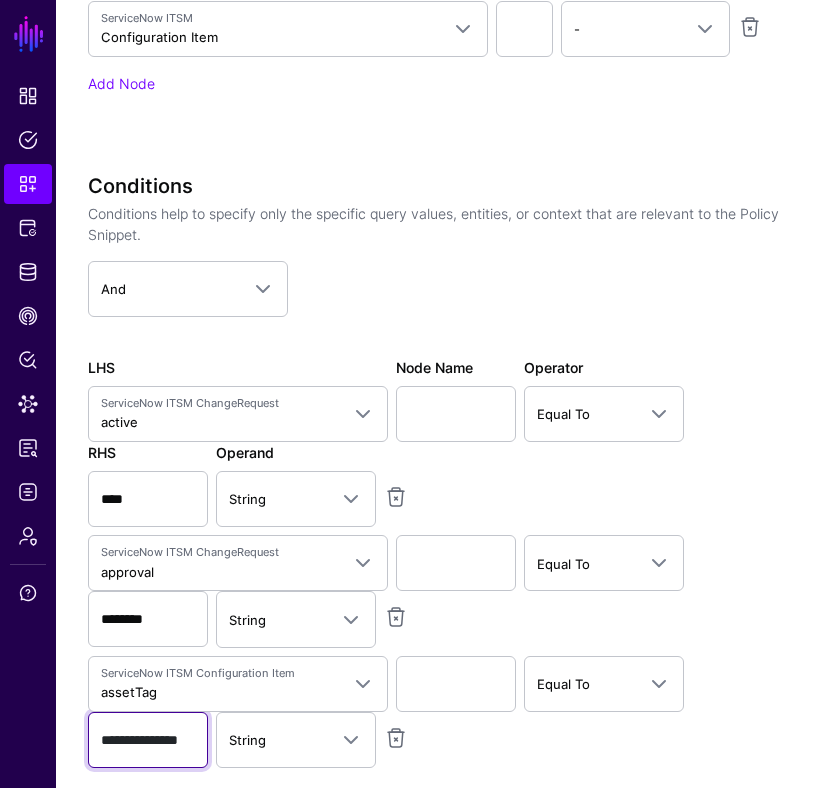 scroll, scrollTop: 0, scrollLeft: 23, axis: horizontal 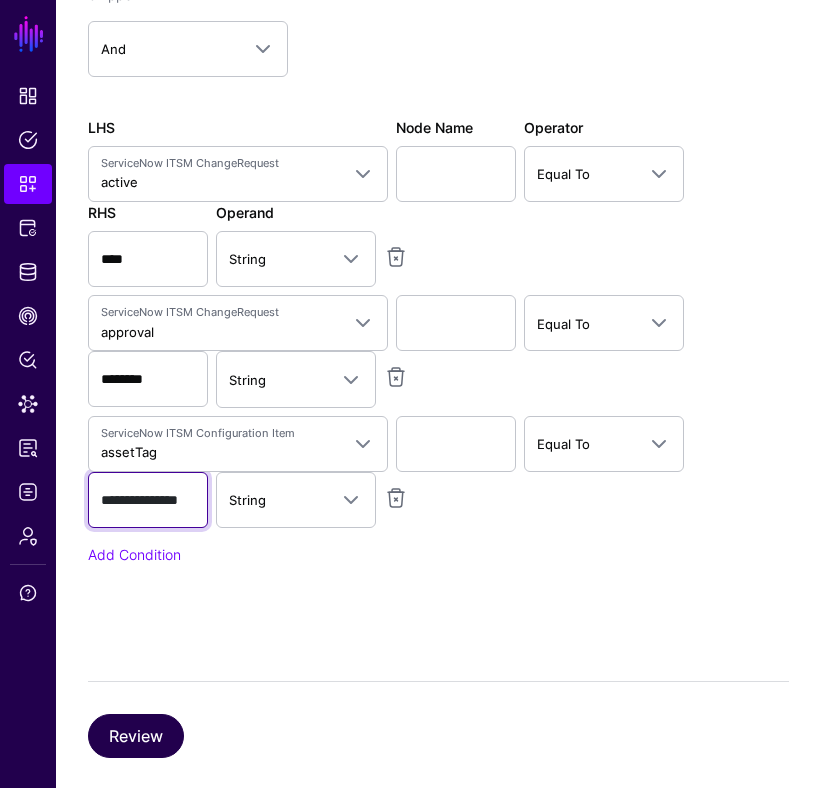 type on "**********" 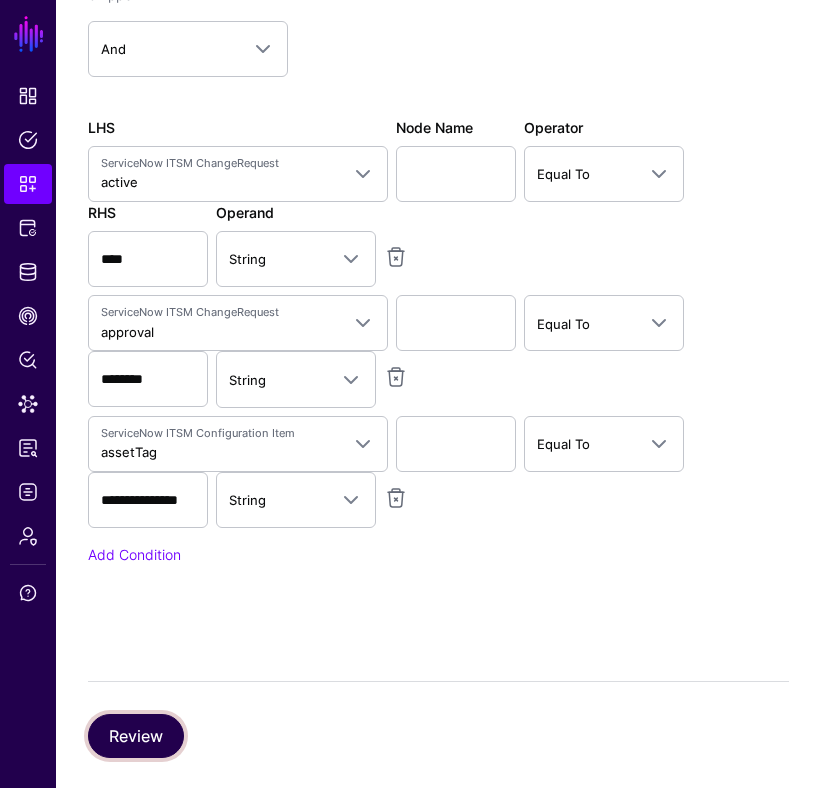 click on "Review" at bounding box center (136, 736) 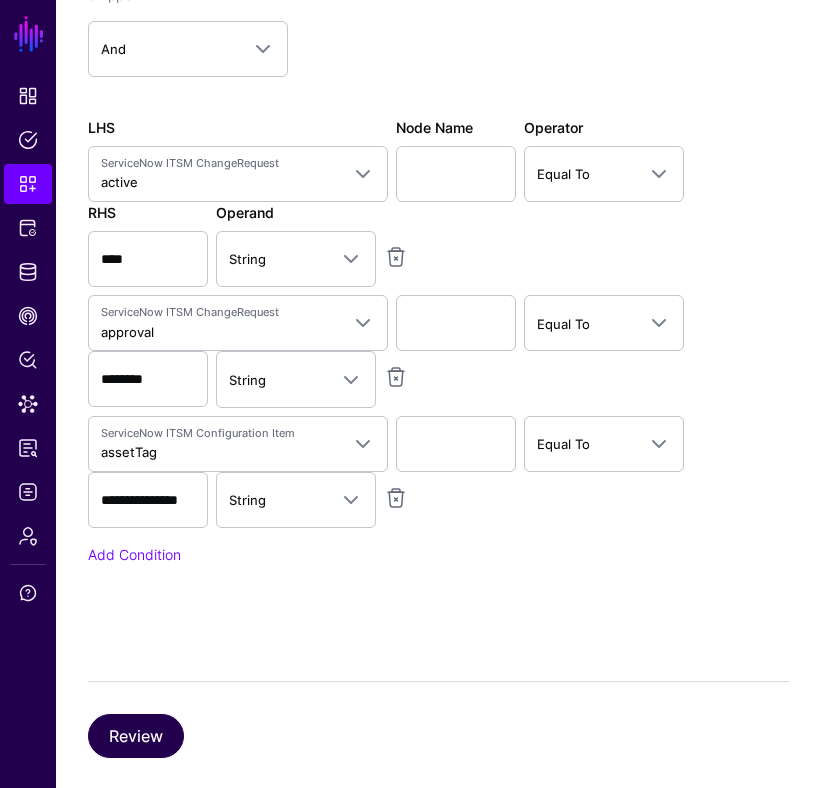 scroll, scrollTop: 433, scrollLeft: 0, axis: vertical 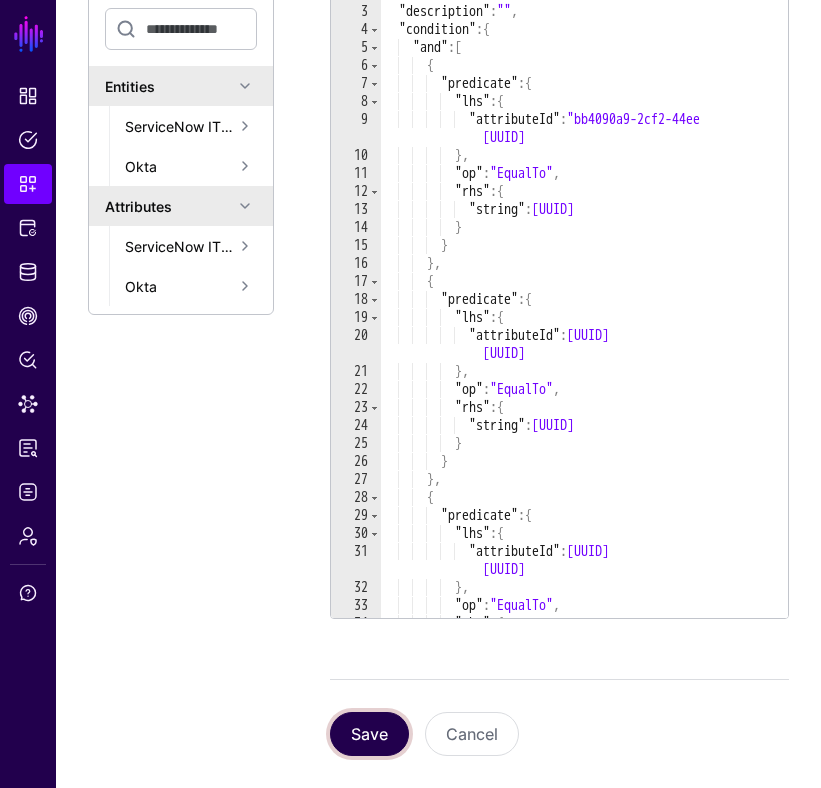 click on "Save" at bounding box center [369, 734] 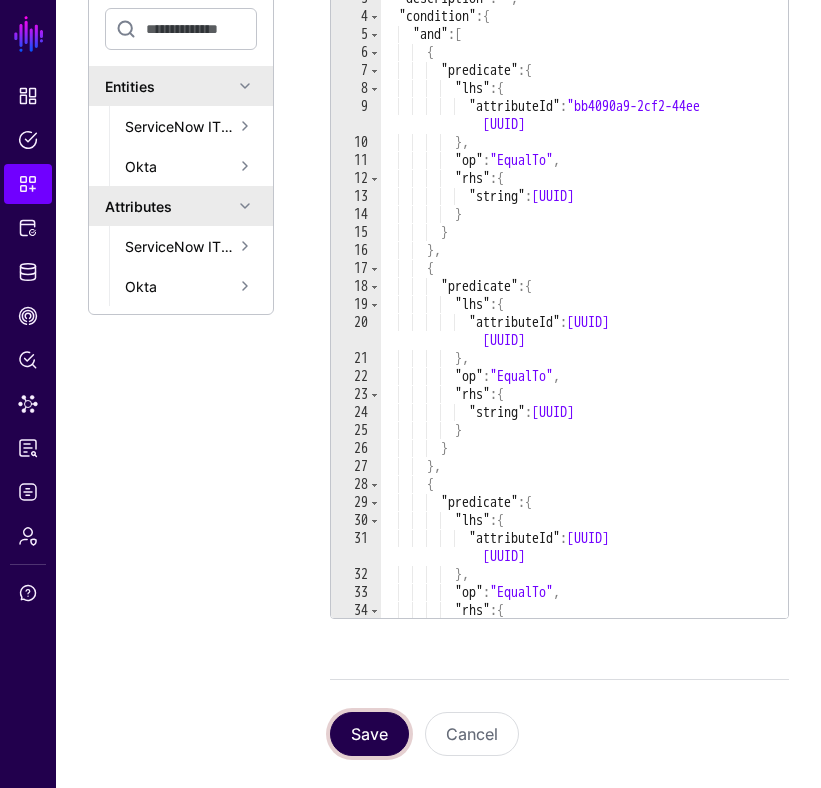 scroll, scrollTop: 0, scrollLeft: 0, axis: both 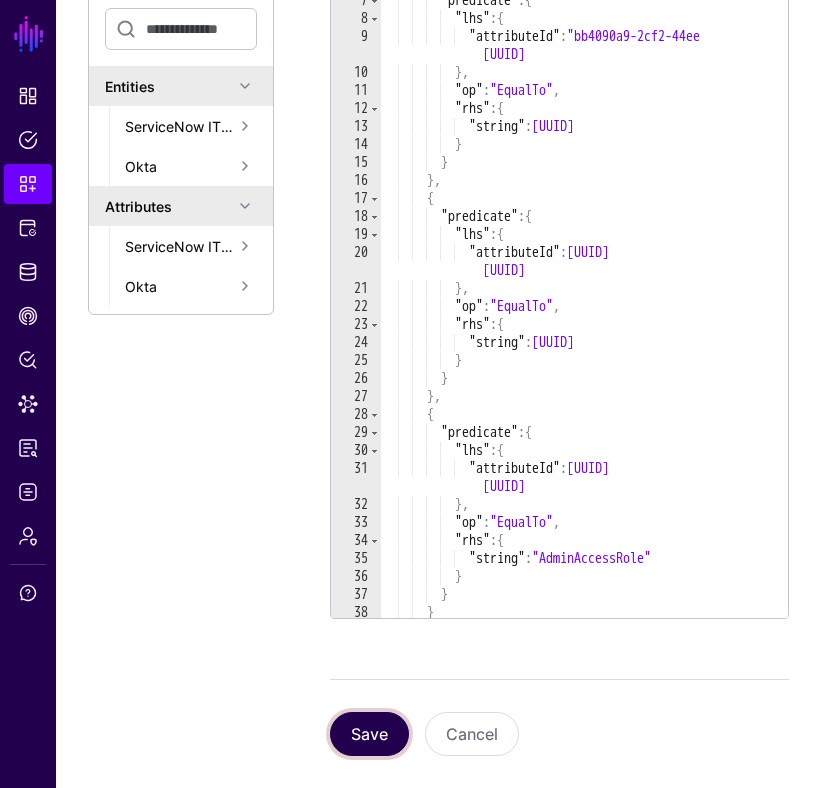 click on "Save" at bounding box center (369, 734) 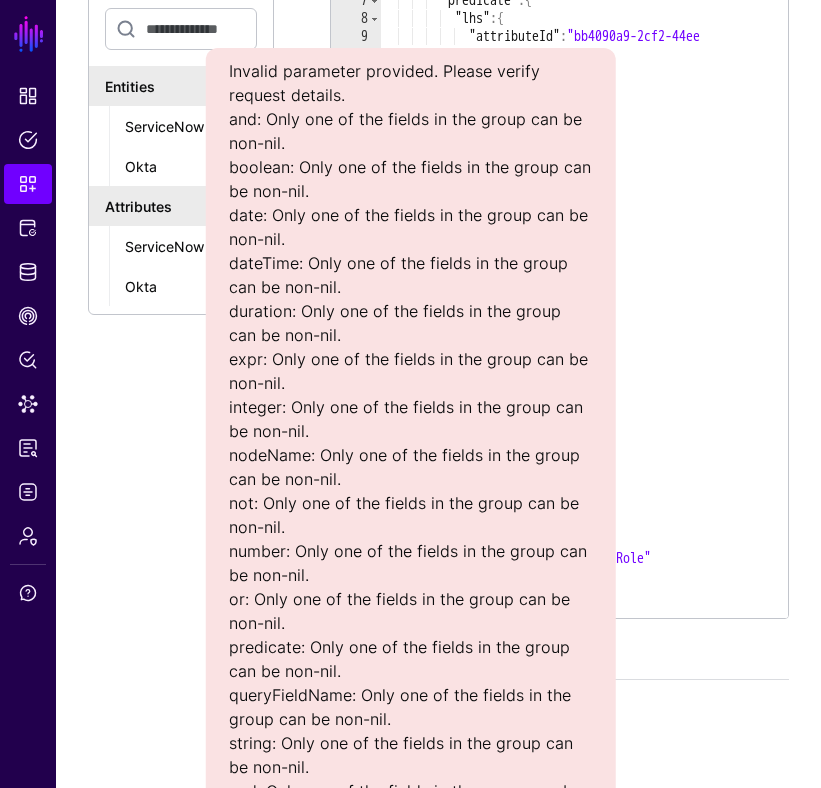 type 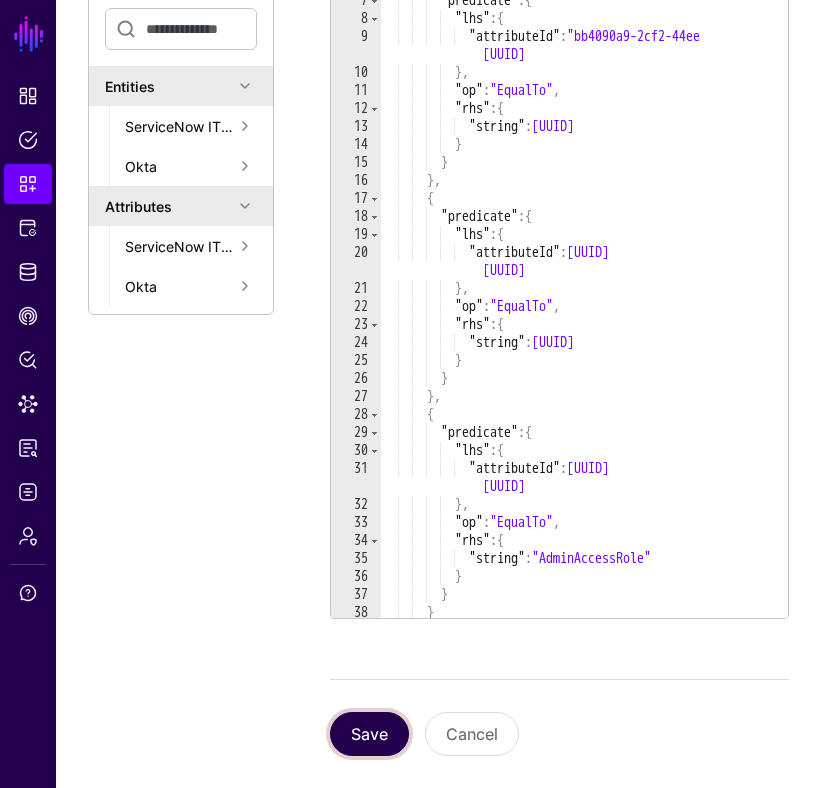 click on "Save" at bounding box center [369, 734] 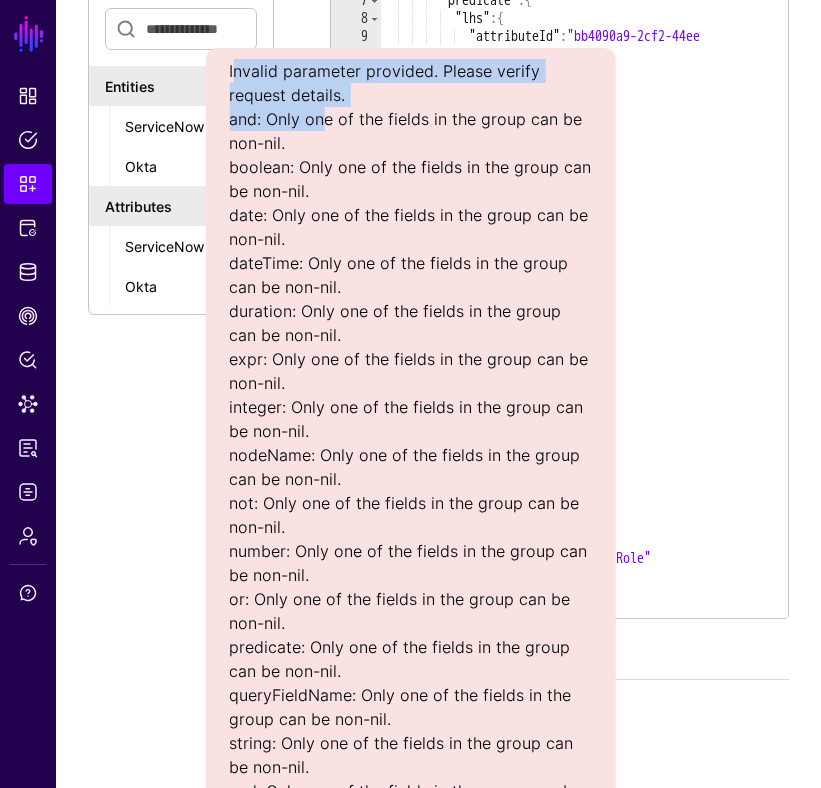 drag, startPoint x: 231, startPoint y: 72, endPoint x: 320, endPoint y: 112, distance: 97.575615 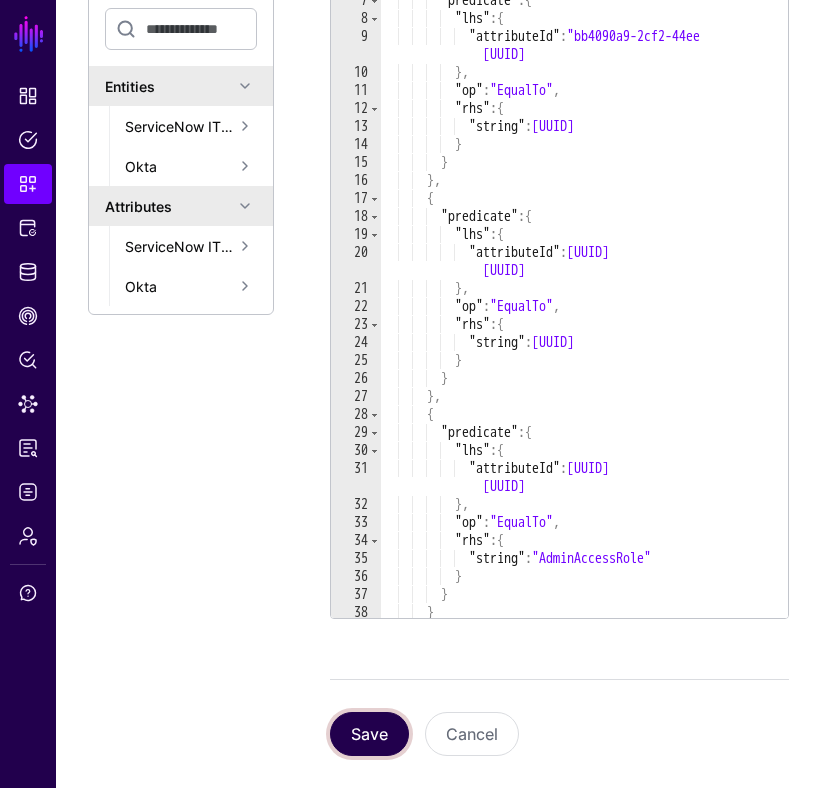 click on "Save" at bounding box center (369, 734) 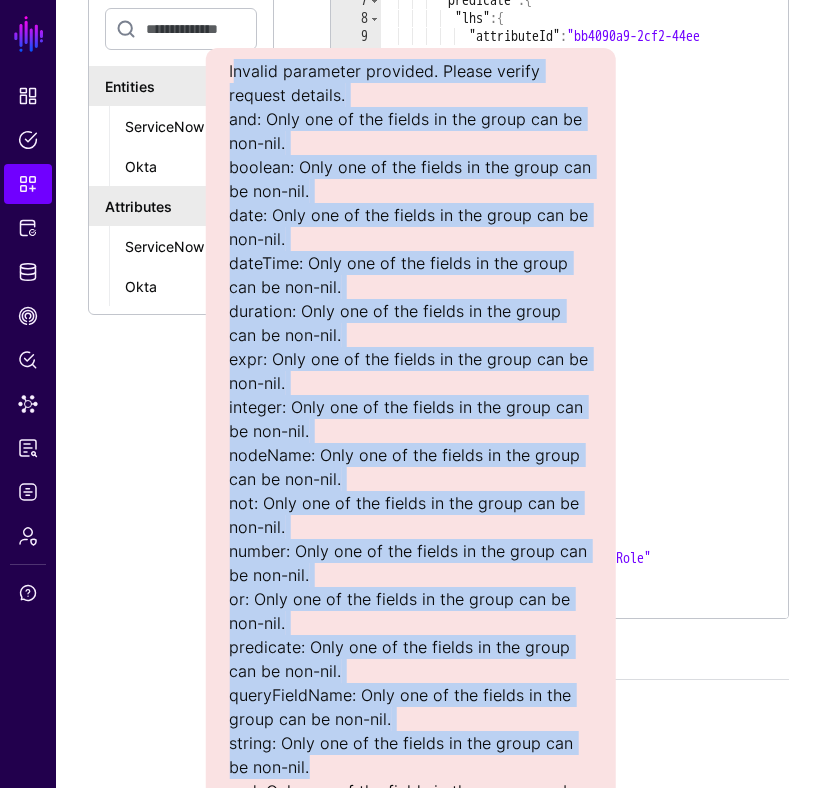 drag, startPoint x: 231, startPoint y: 71, endPoint x: 528, endPoint y: 757, distance: 747.5326 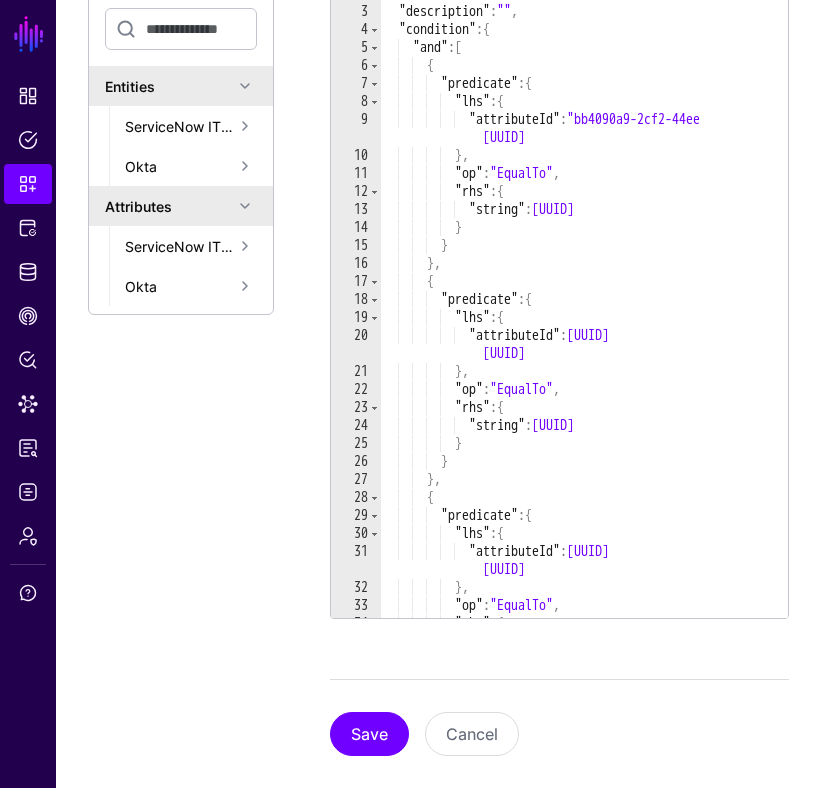 scroll, scrollTop: 0, scrollLeft: 0, axis: both 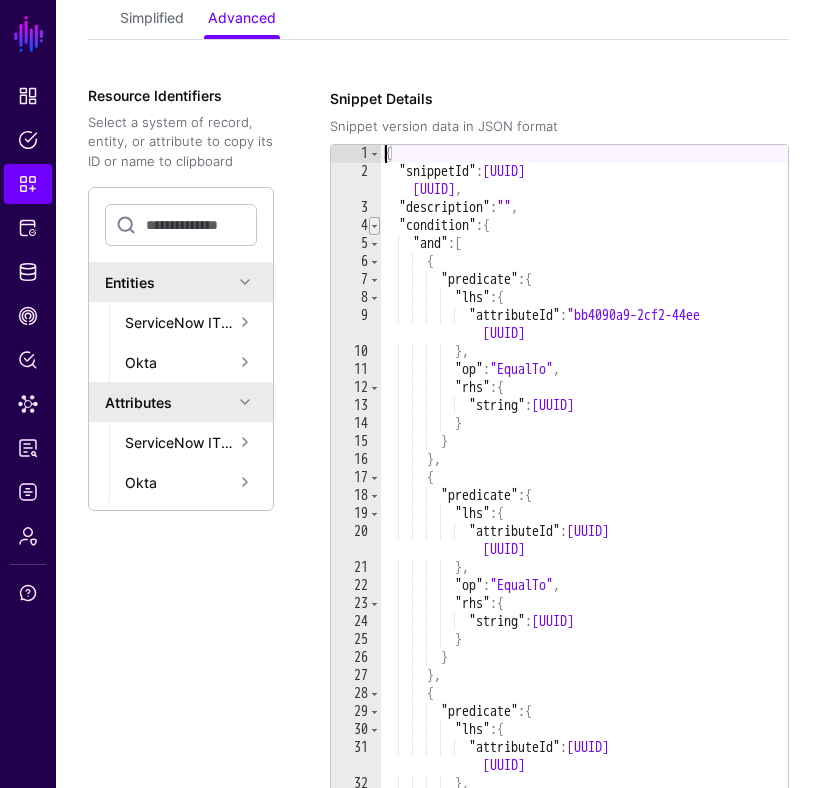 click at bounding box center (374, 226) 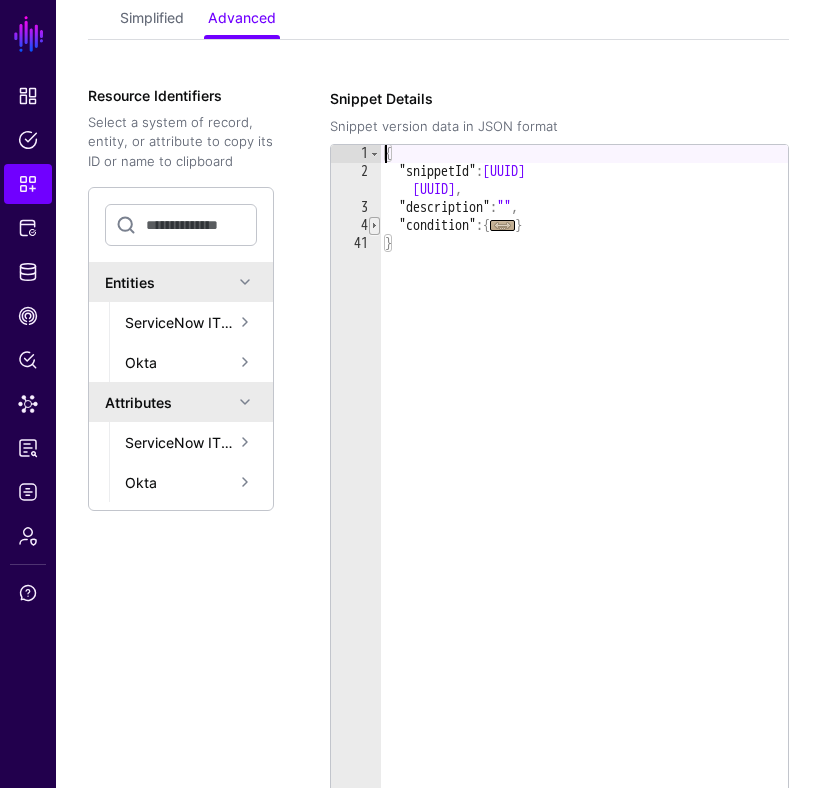 click at bounding box center [374, 226] 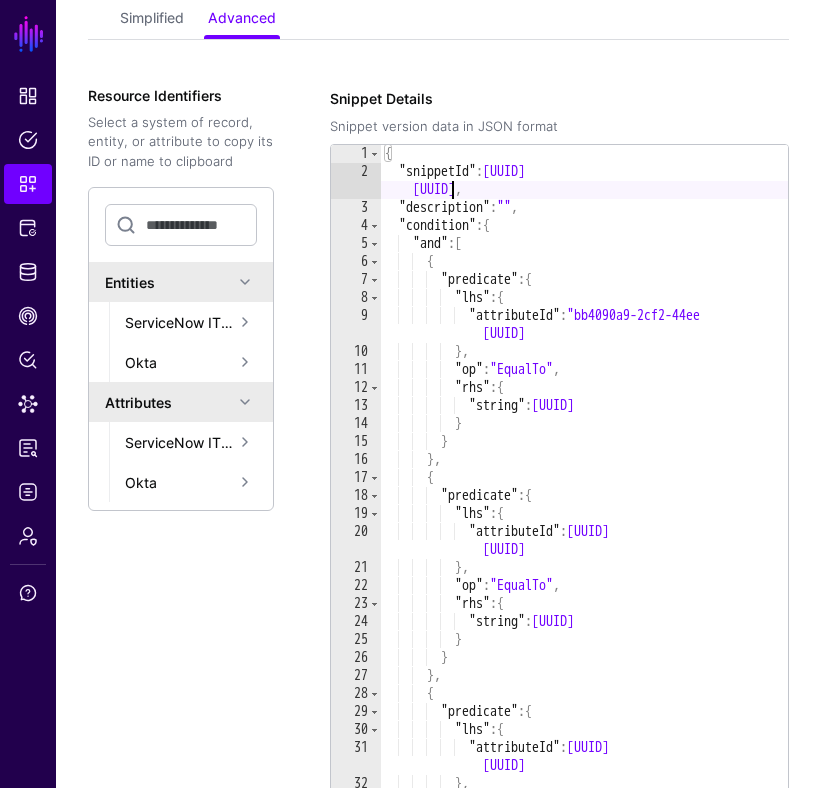 click on "{    "snippetId" :  "[UUID]" ,    "description" :  "" ,    "condition" :  {       "and" :  [          {             "predicate" :  {                "lhs" :  {                   "attributeId" :  "[UUID]"                } ,                "op" :  "EqualTo" ,                "rhs" :  {                   "string" :  "true"                }             }          } ,          {             "predicate" :  {                "lhs" :  {                   "attributeId" :  "[UUID]"                } ,                "op" :  "EqualTo" ,                "rhs" :  {                   "string" :  "approved"                }             }          } ,          {             "predicate" :  {                "lhs" :  {                   "attributeId" :  "[UUID]"                } ,                "op" :  "EqualTo" ," at bounding box center (584, 497) 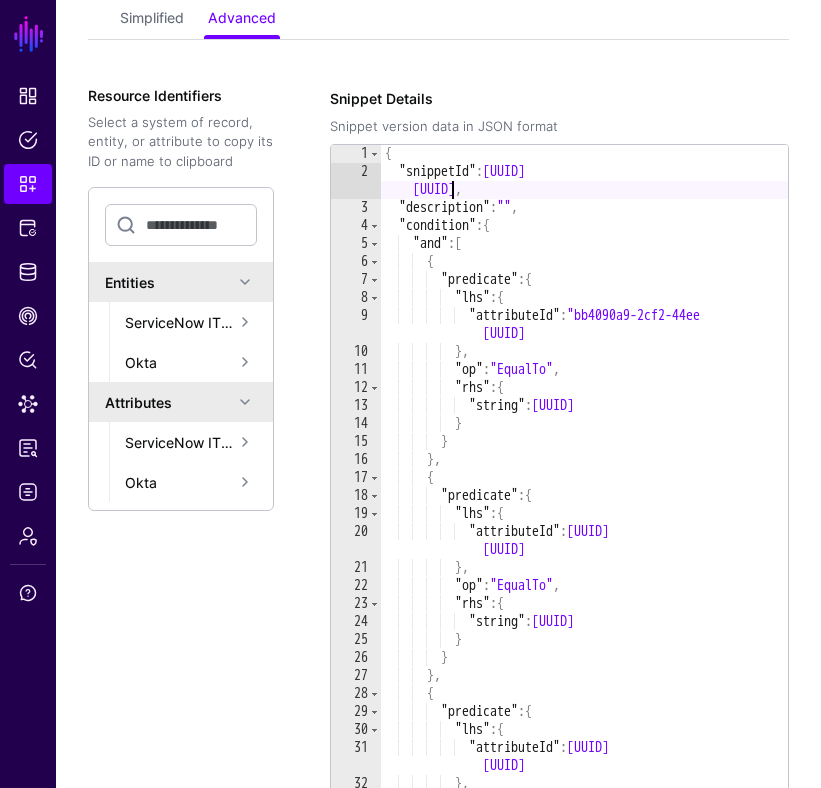 type on "*
*" 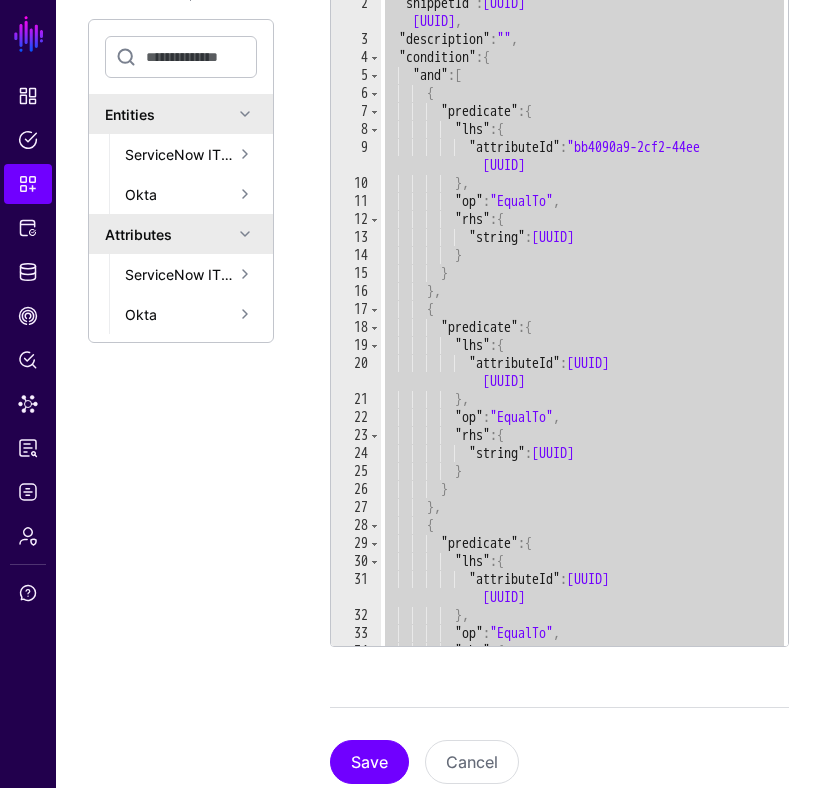 scroll, scrollTop: 433, scrollLeft: 0, axis: vertical 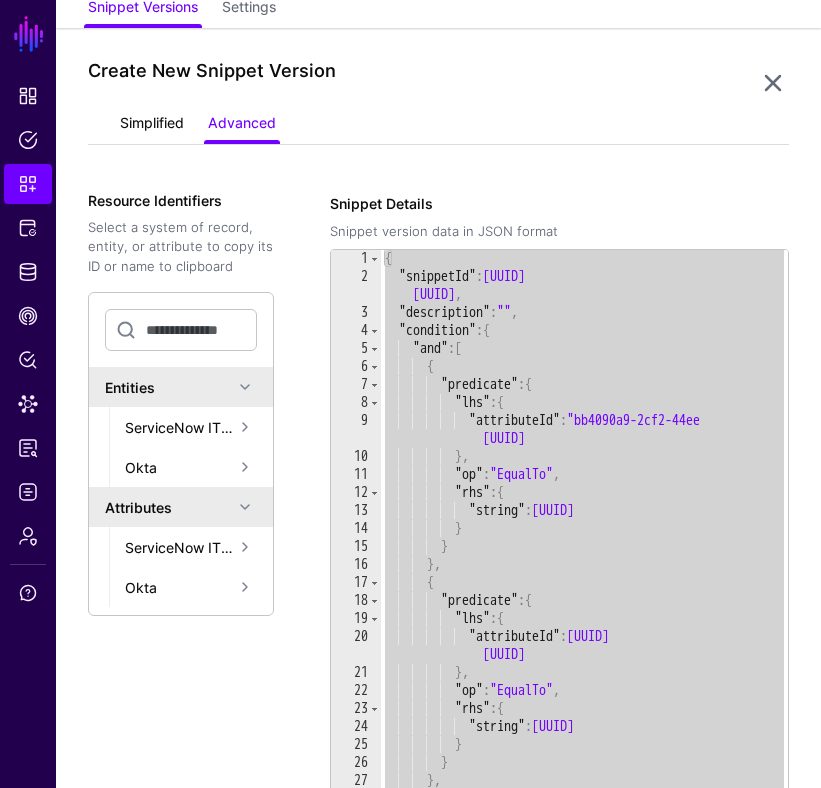 click on "Simplified" at bounding box center (152, 125) 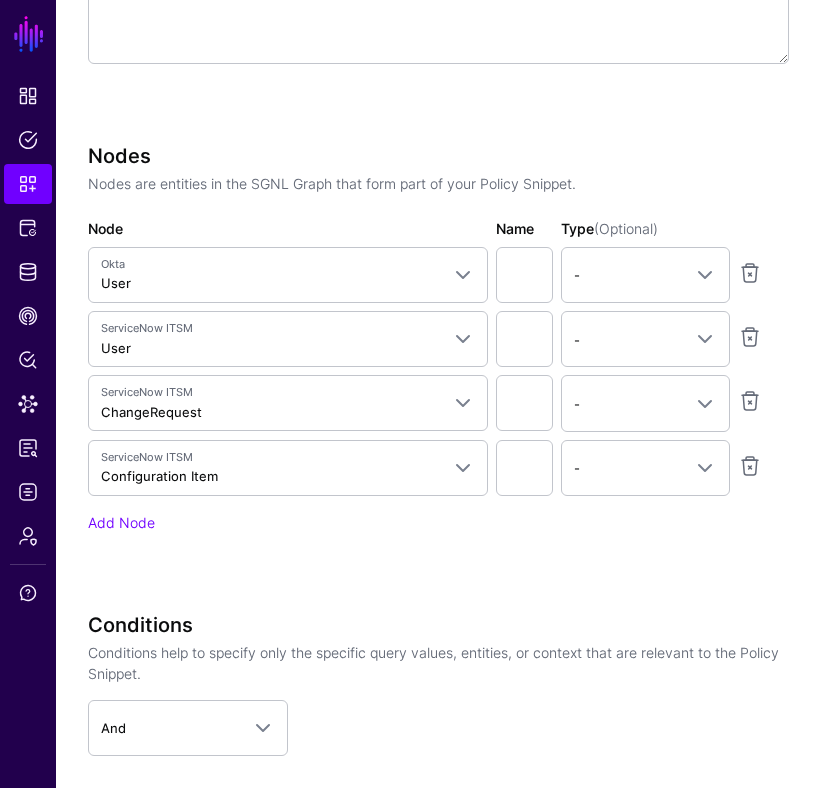 scroll, scrollTop: 561, scrollLeft: 0, axis: vertical 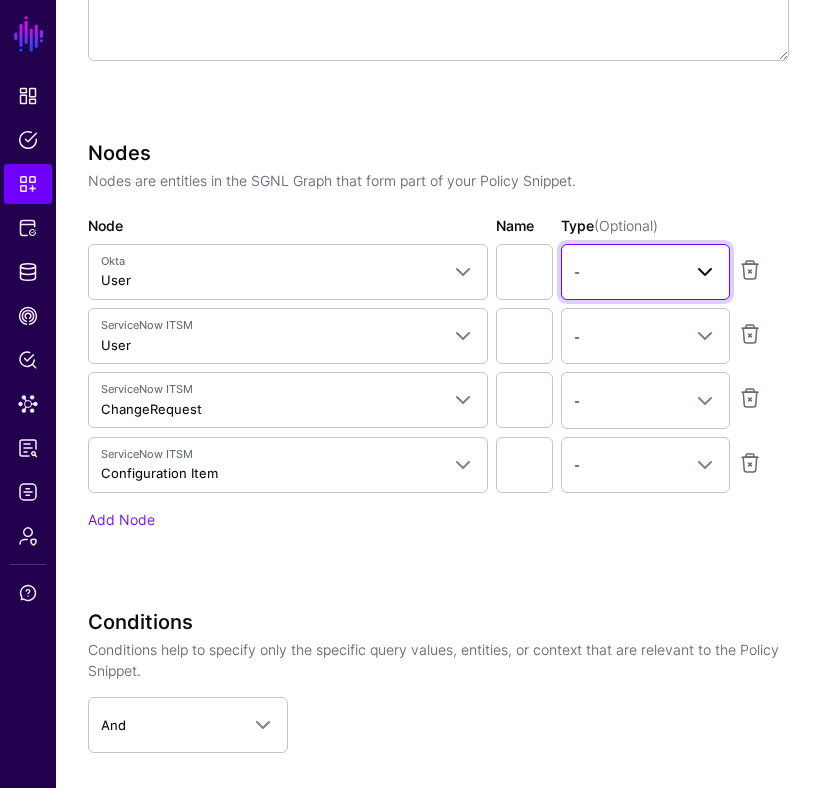 click at bounding box center [705, 272] 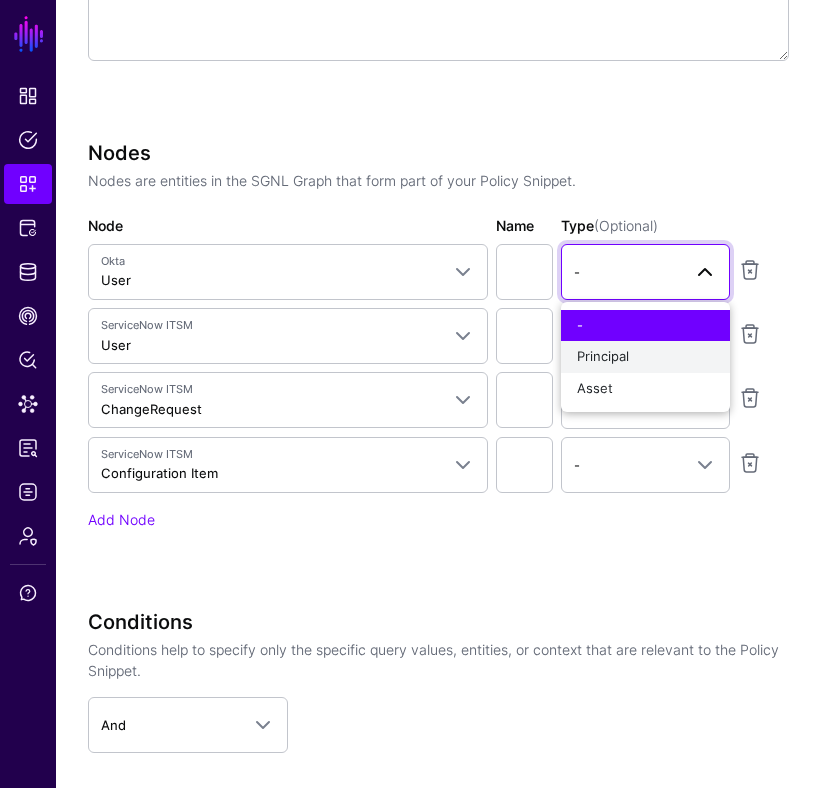 click on "Principal" at bounding box center [645, 357] 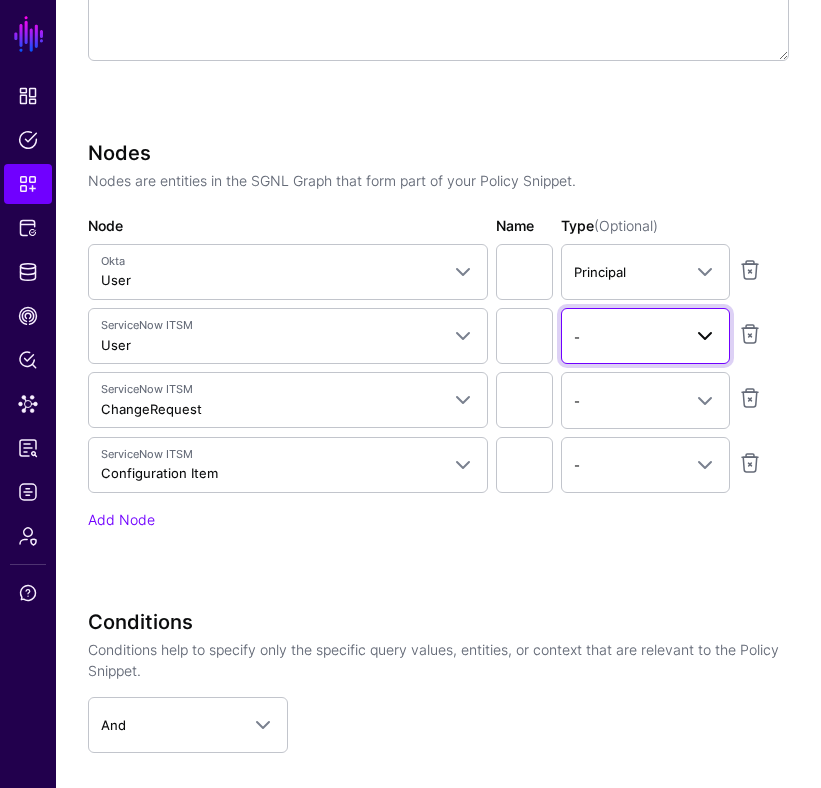 click at bounding box center (699, 336) 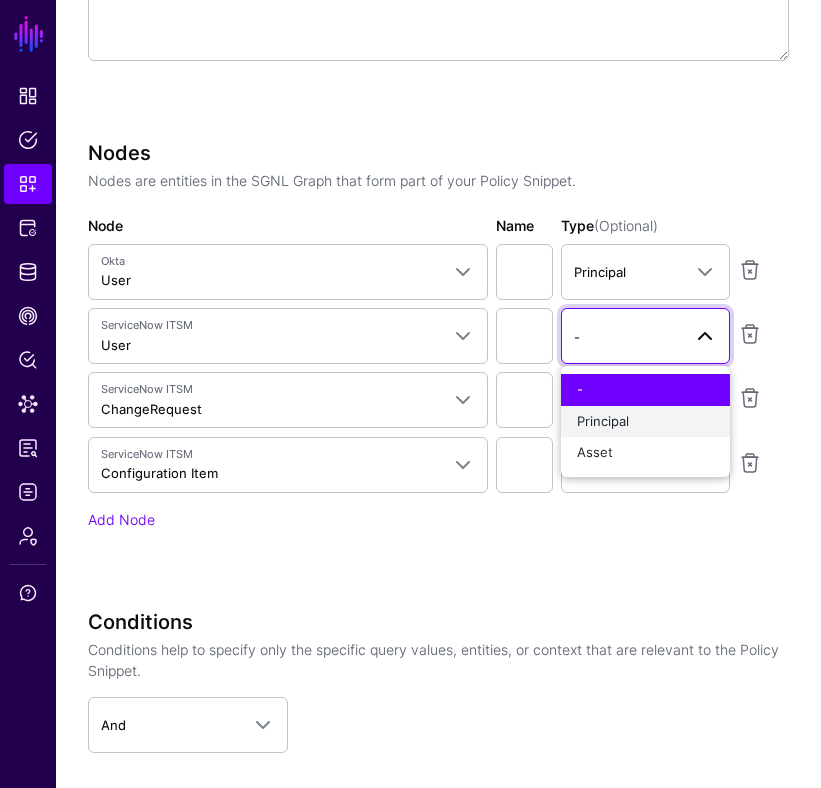 click on "Principal" at bounding box center (645, 422) 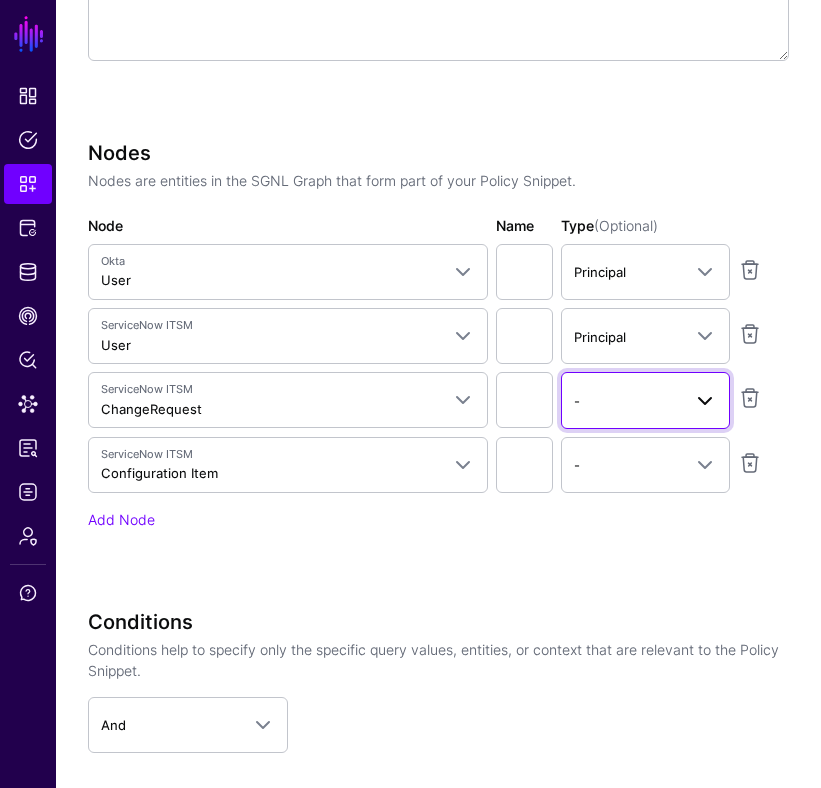 click on "-" at bounding box center [627, 401] 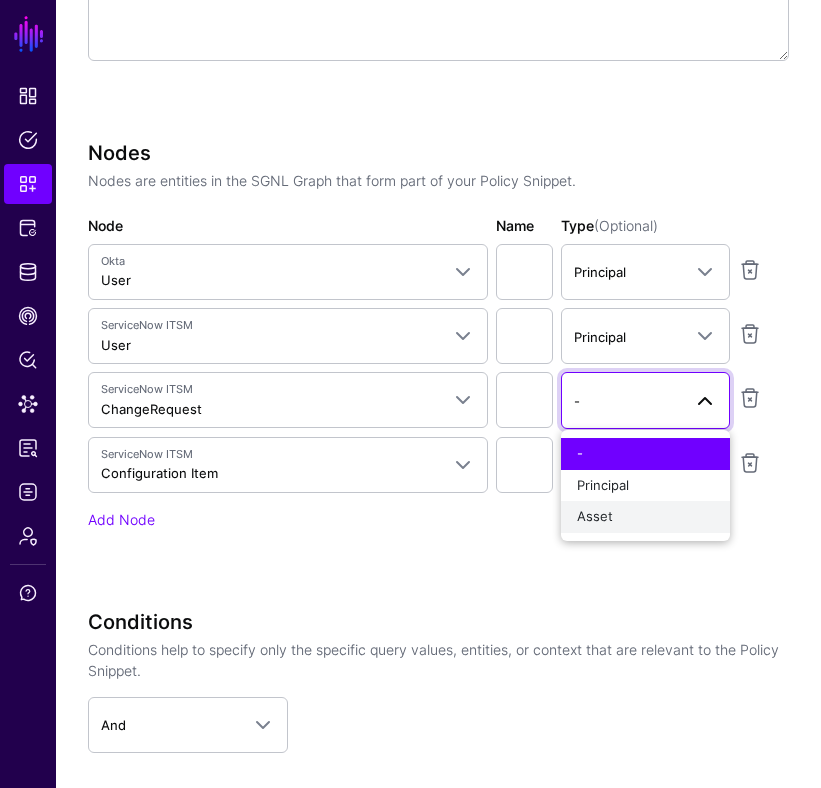 click on "Asset" at bounding box center (645, 517) 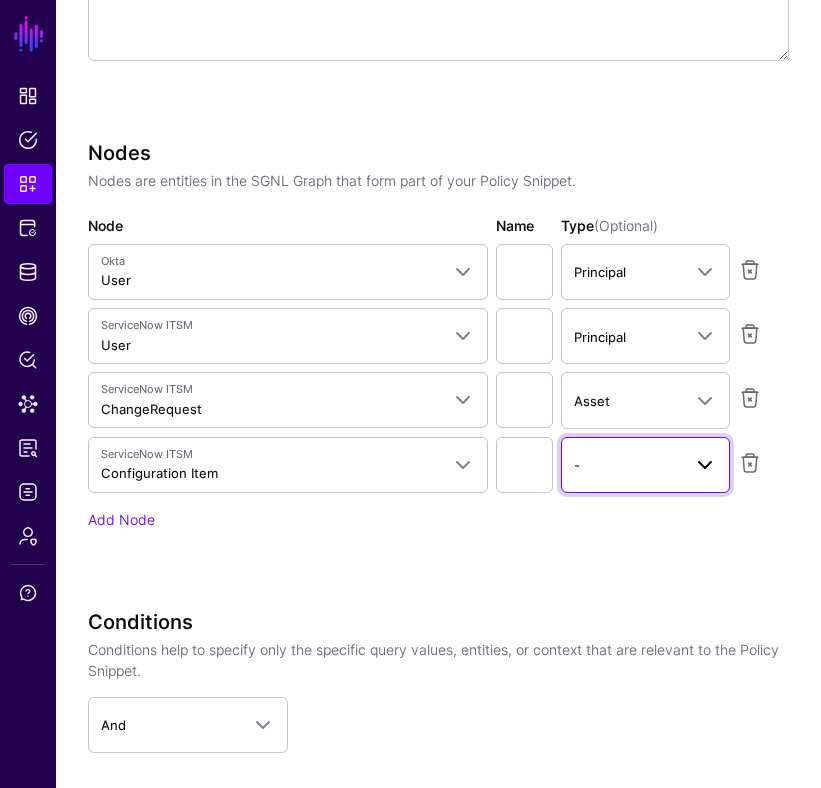 click on "-" at bounding box center (627, 465) 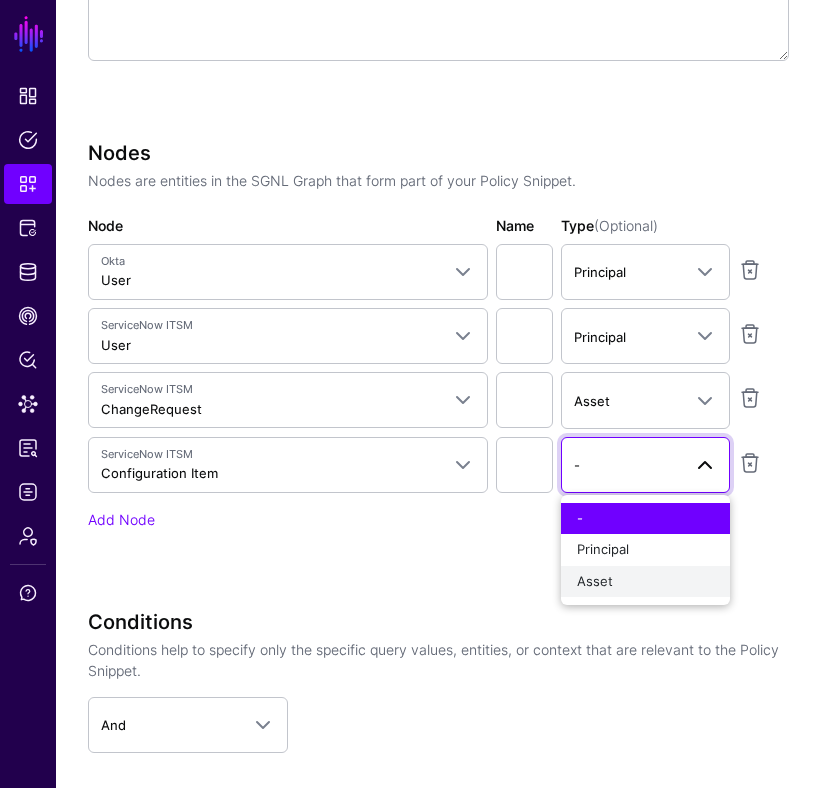 click on "Asset" at bounding box center (645, 582) 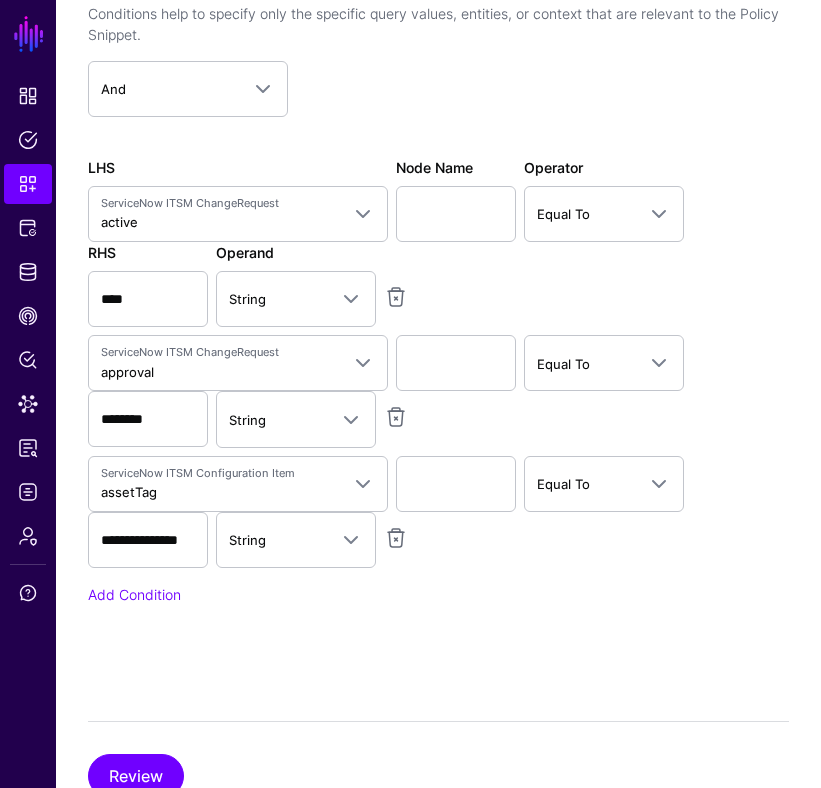 scroll, scrollTop: 1237, scrollLeft: 0, axis: vertical 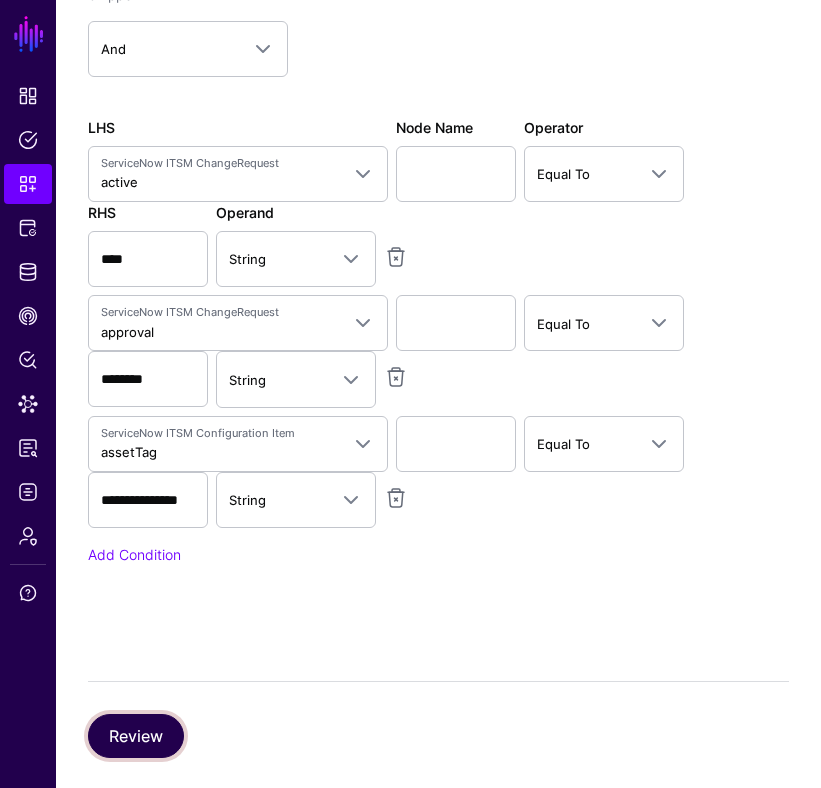 click on "Review" at bounding box center (136, 736) 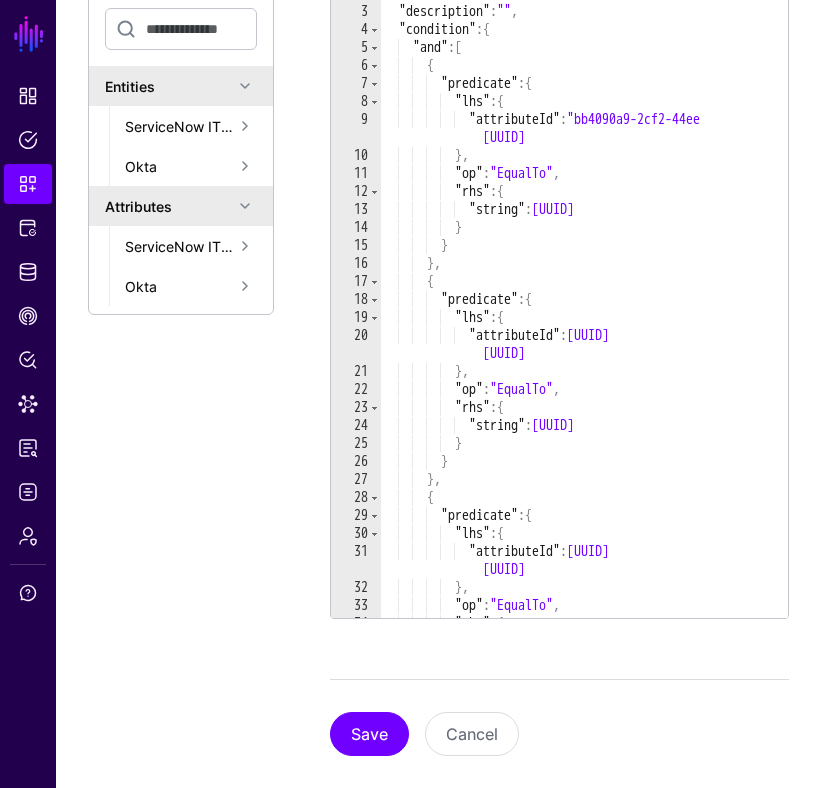 scroll, scrollTop: 433, scrollLeft: 0, axis: vertical 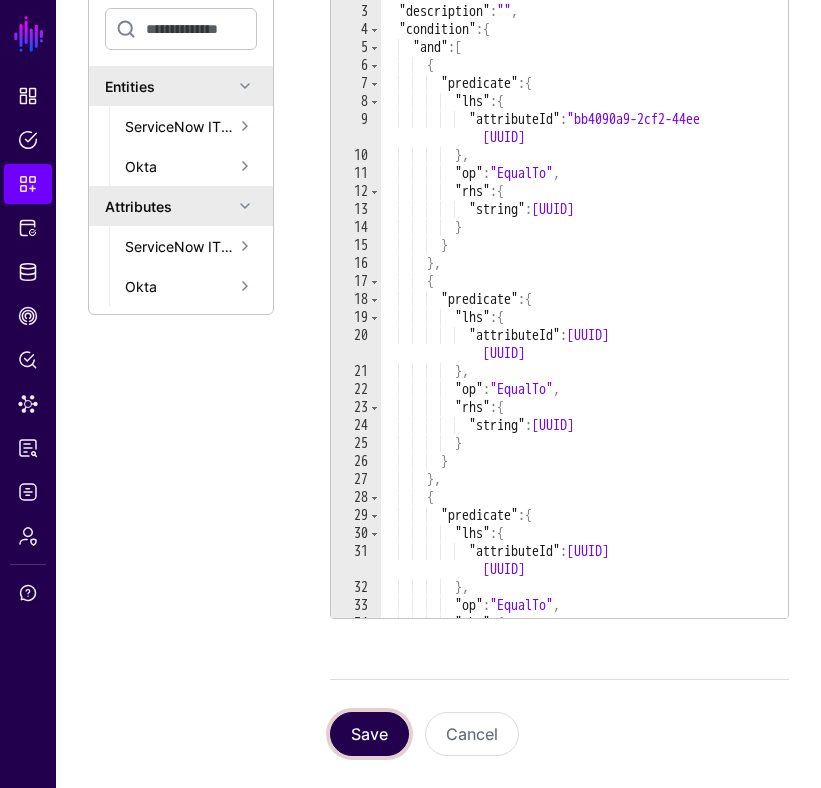click on "Save" at bounding box center [369, 734] 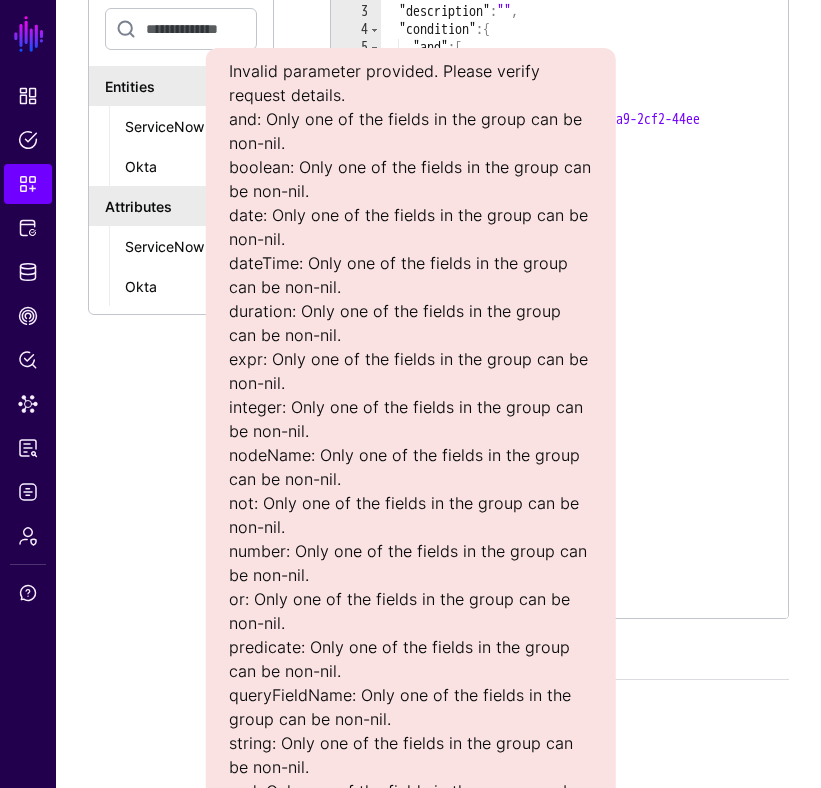 type on "**********" 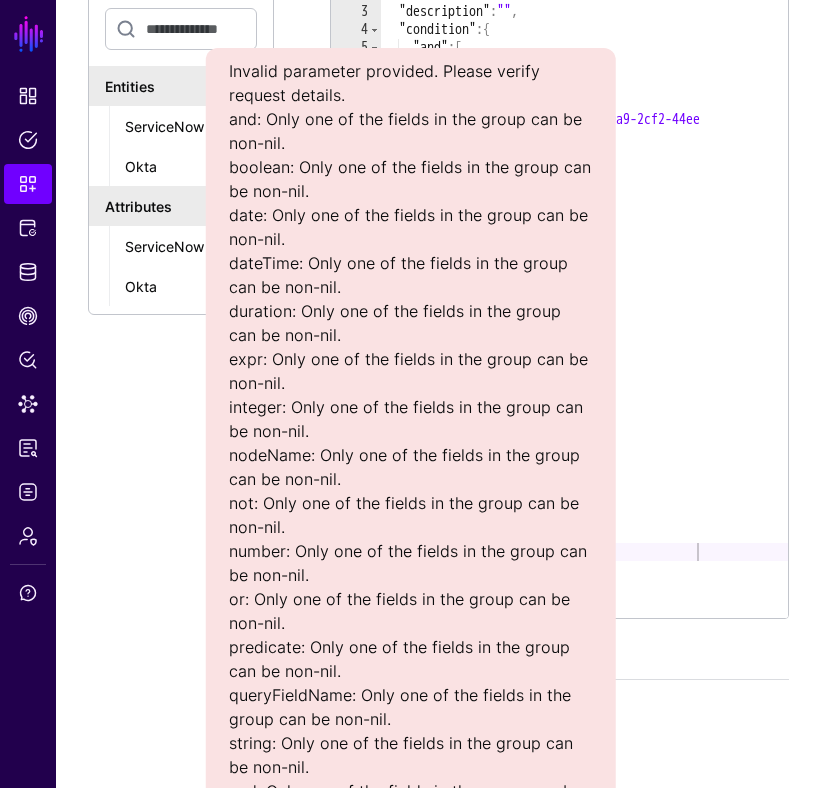 click on "Resource Identifiers Select a system of record, entity, or attribute to copy its ID or name to clipboard  Copy  ID  Entities ServiceNow ITSM Okta Attributes ServiceNow ITSM Okta" at bounding box center [205, 324] 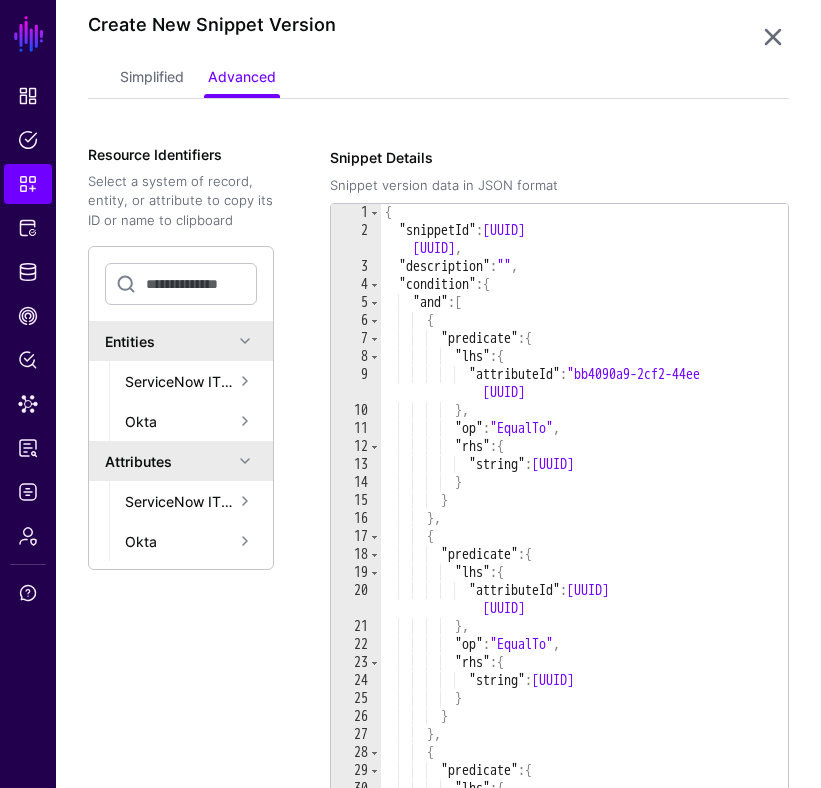 scroll, scrollTop: 0, scrollLeft: 0, axis: both 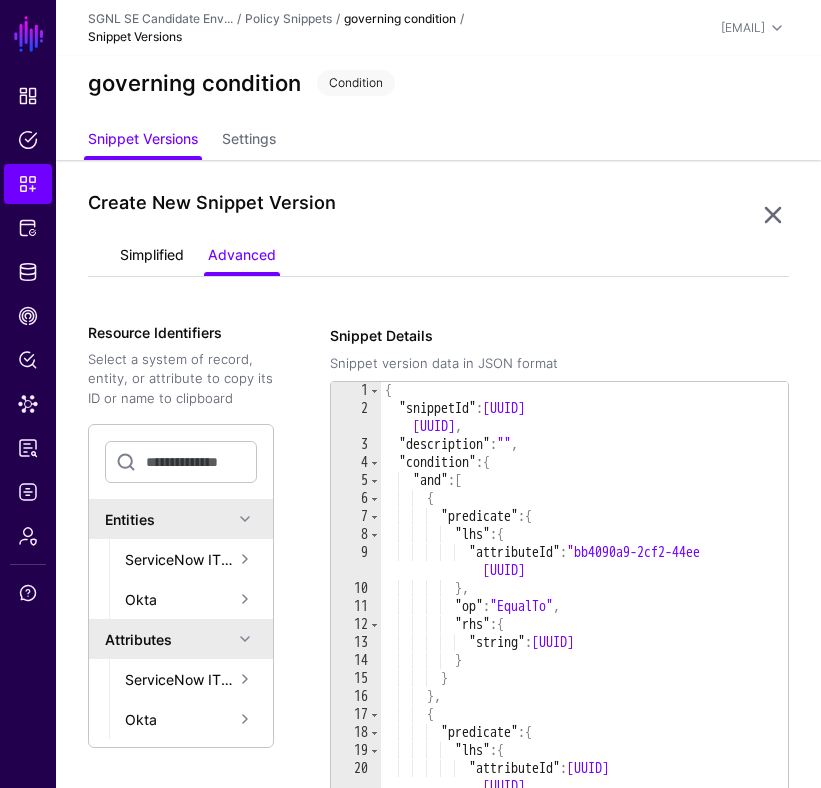 click on "Simplified" at bounding box center (152, 257) 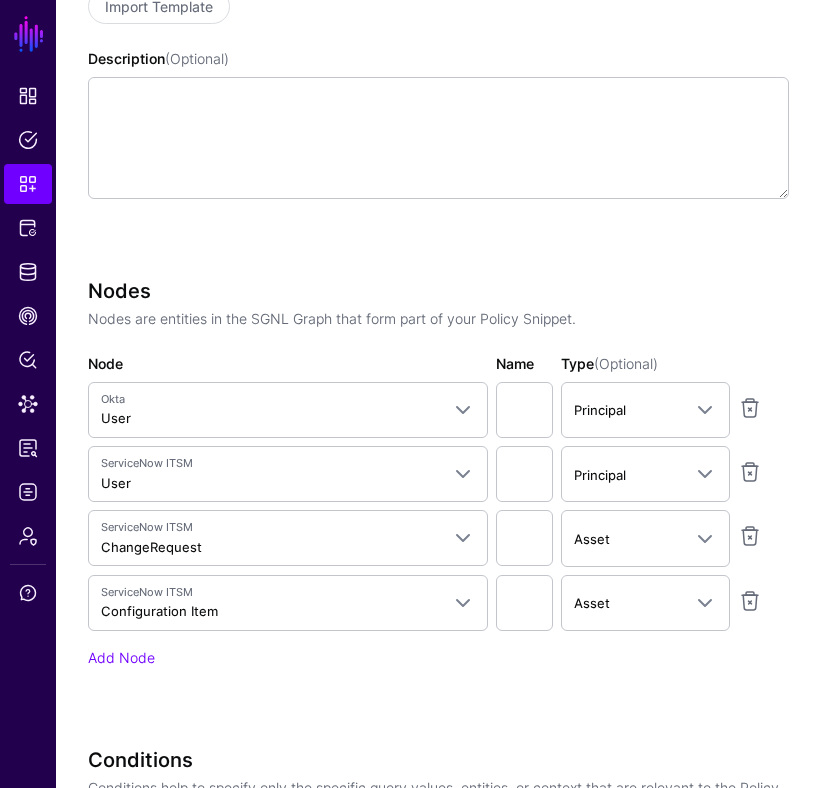 scroll, scrollTop: 427, scrollLeft: 0, axis: vertical 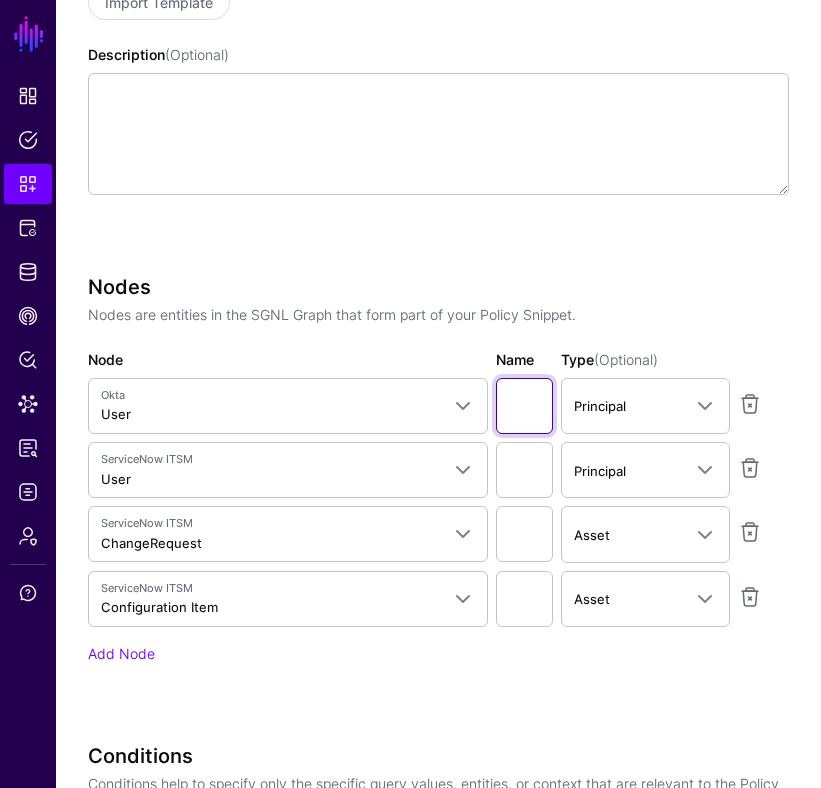 click on "Name" at bounding box center (524, 406) 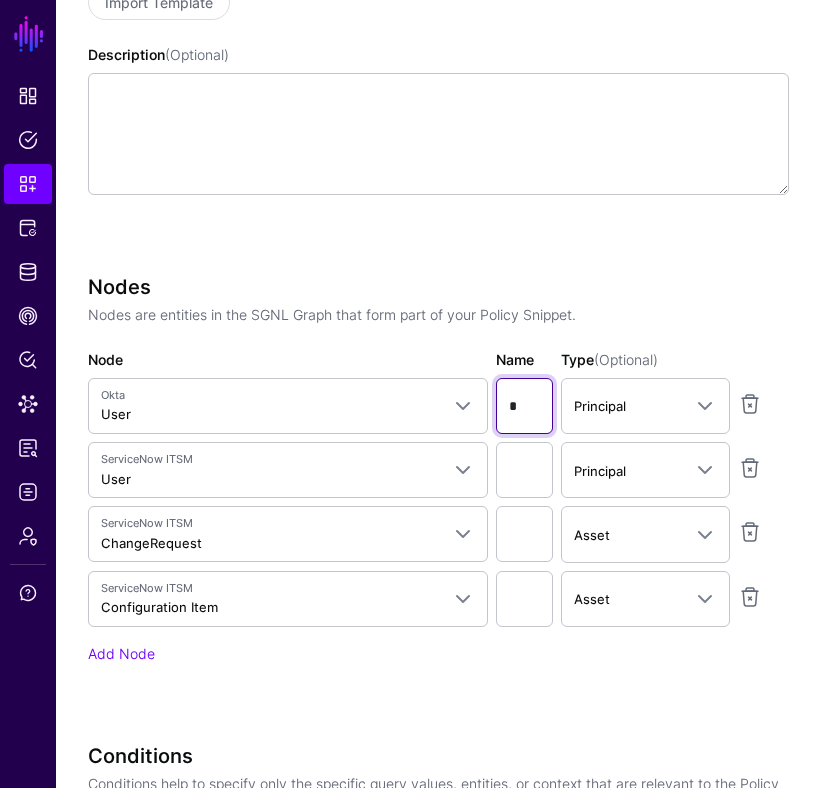 type on "*" 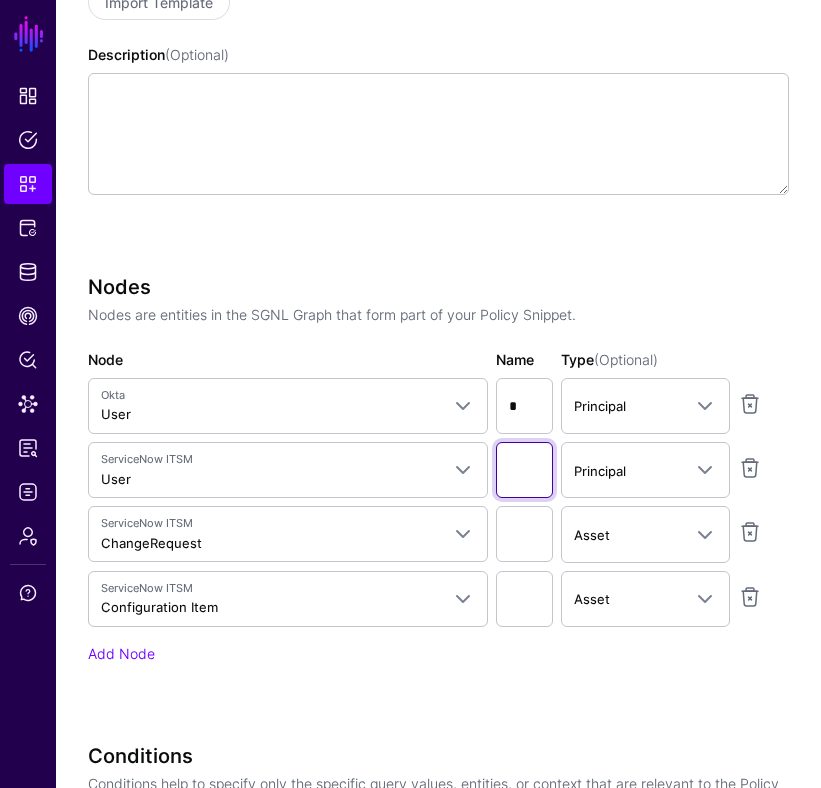 click on "Name" at bounding box center (524, 470) 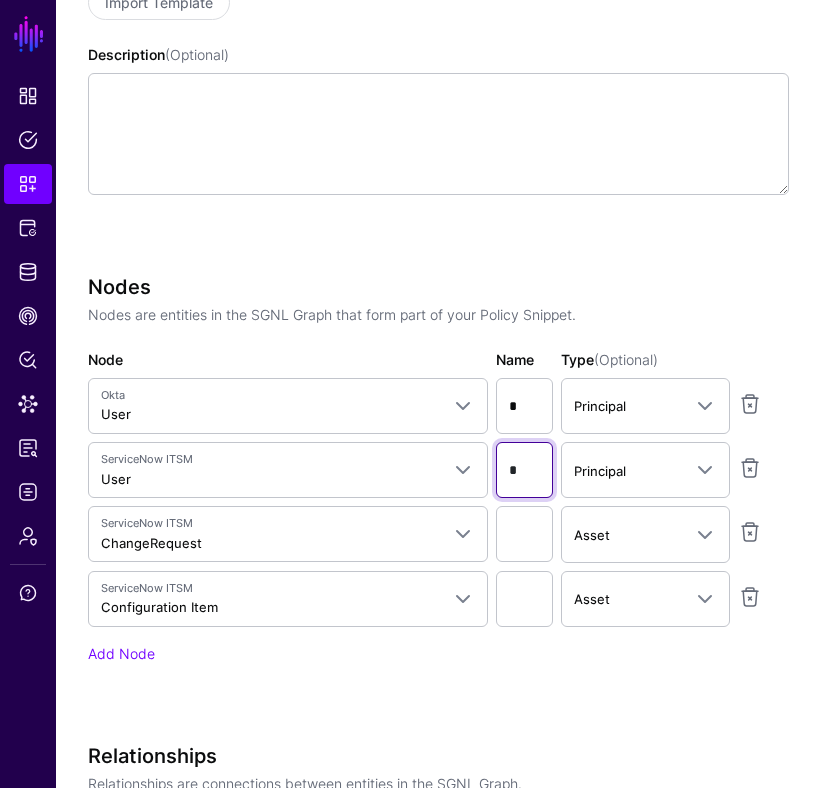 type on "*" 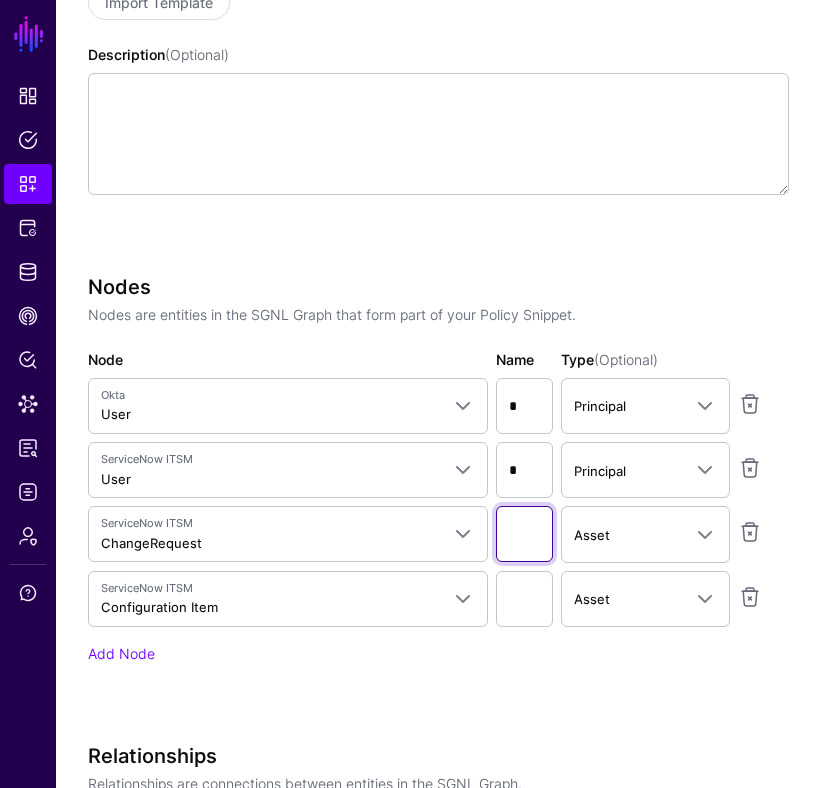 click on "Name" at bounding box center (524, 534) 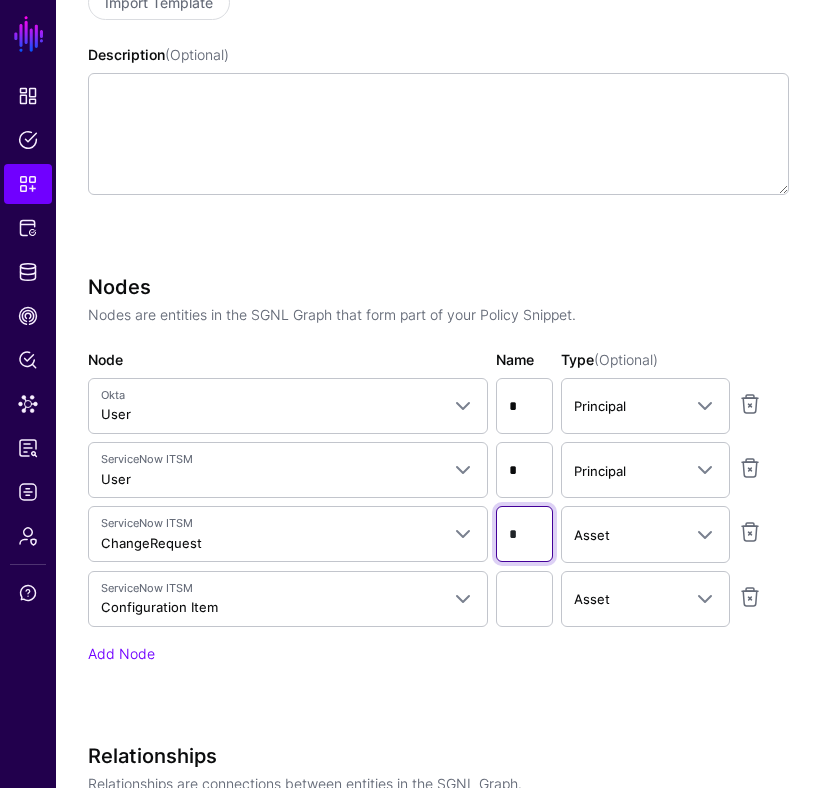 type on "*" 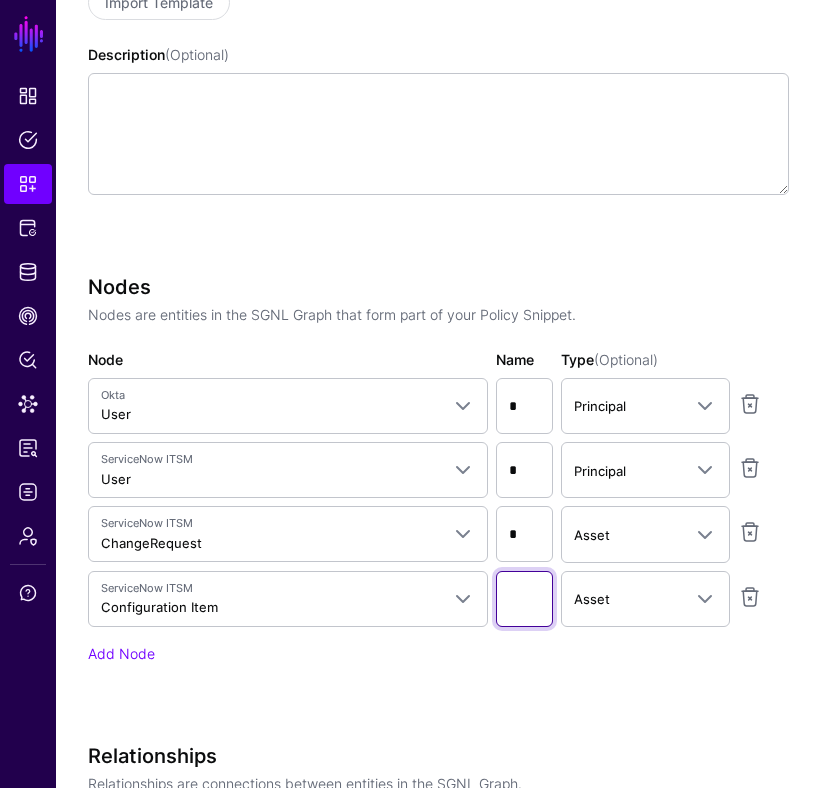 click on "Name" at bounding box center [524, 599] 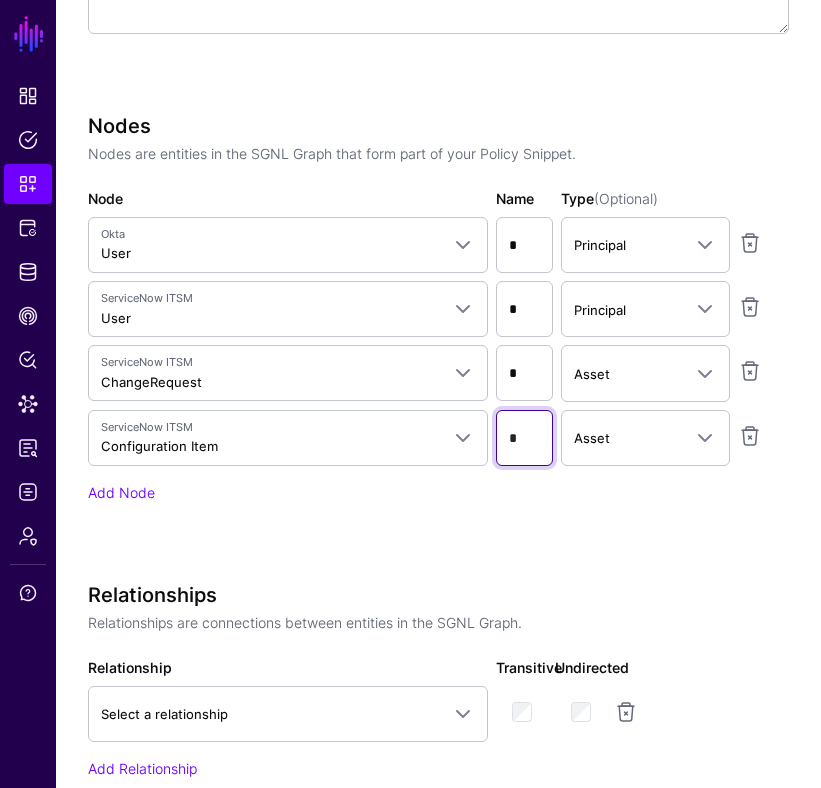 scroll, scrollTop: 581, scrollLeft: 0, axis: vertical 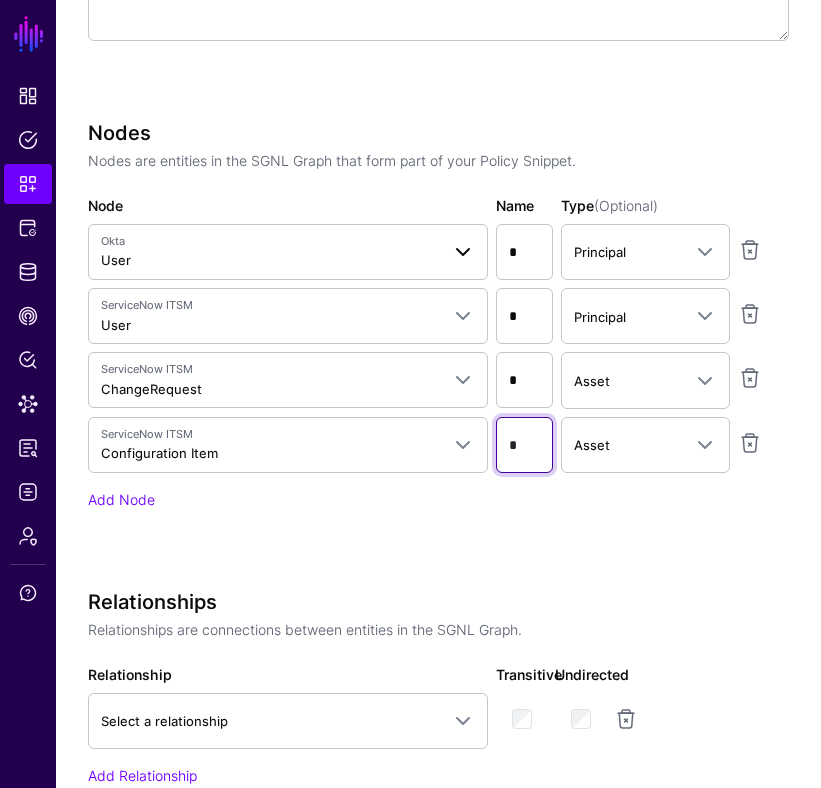 type on "*" 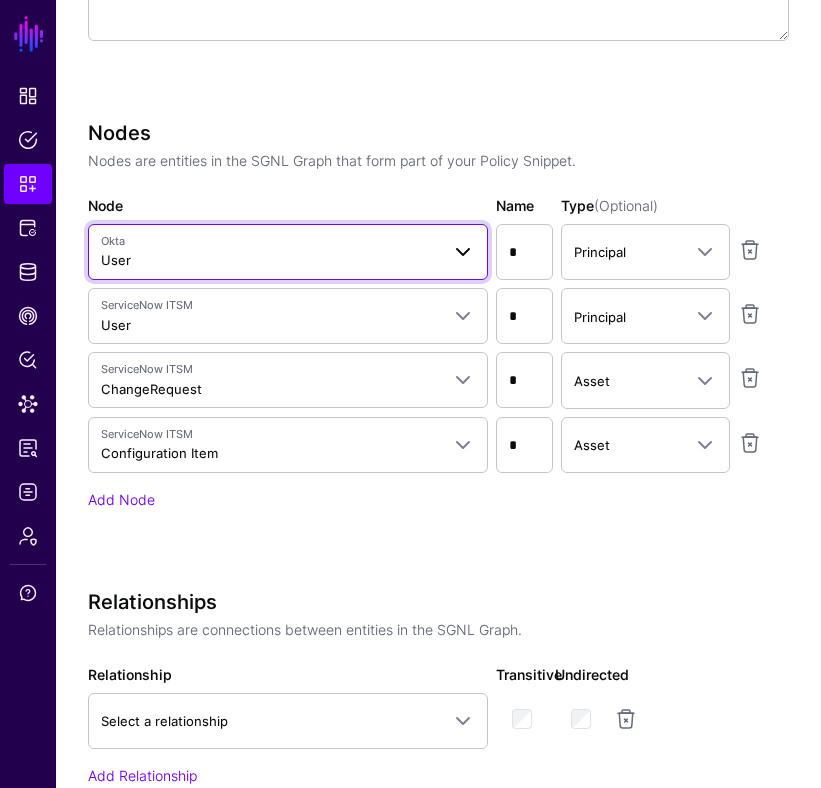 click at bounding box center [463, 252] 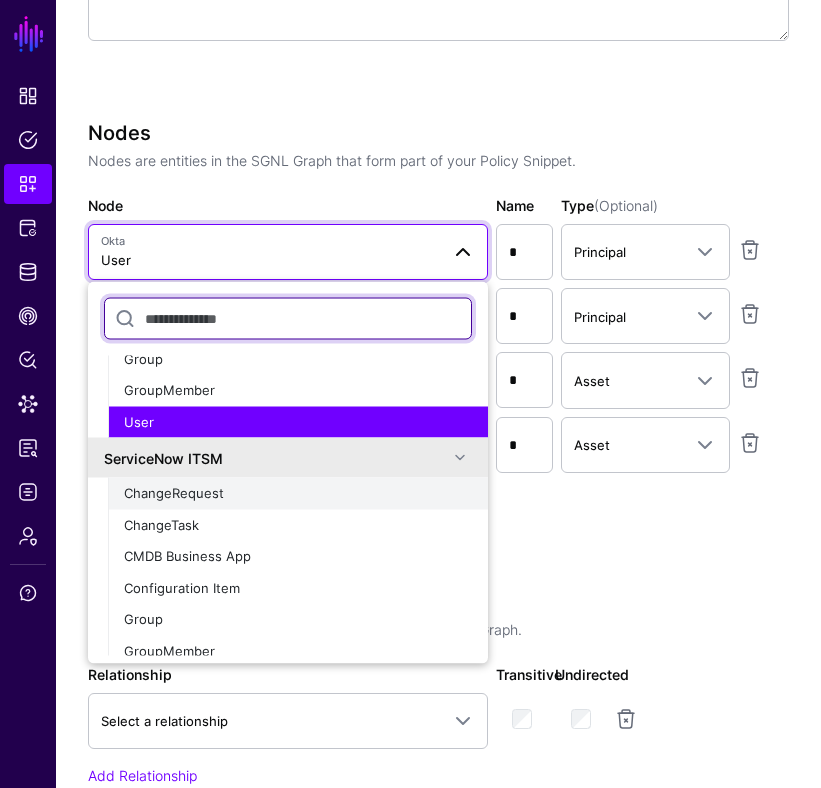 scroll, scrollTop: 0, scrollLeft: 0, axis: both 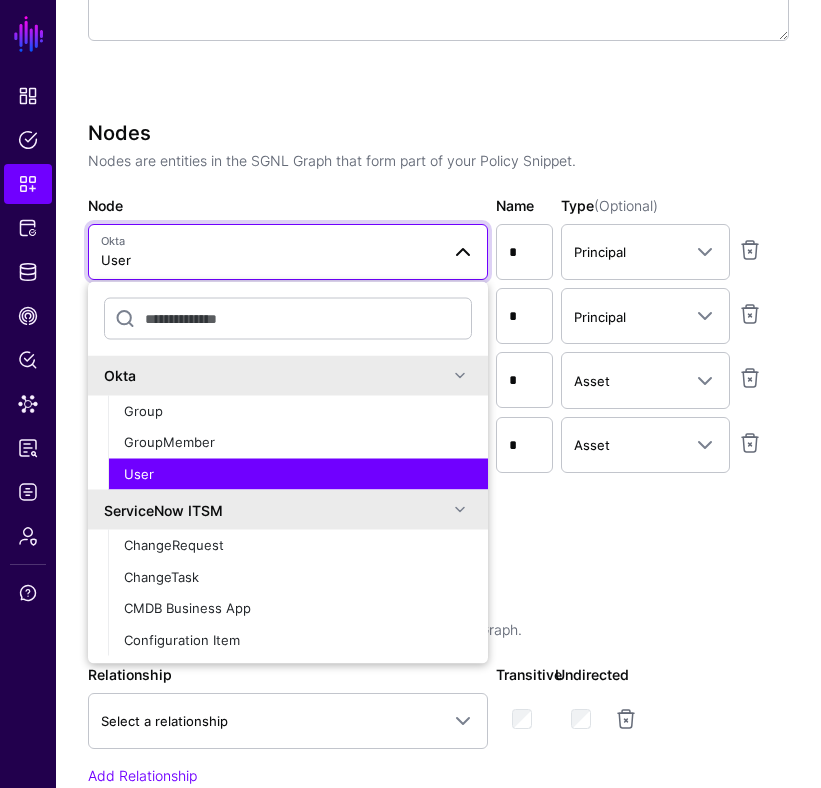 click on "Specify the components of your Snippet Version  Policy Snippet Versions are comprised of one or more of Nodes, Relationships, and Conditions. All are optional but at least one is required to create a Snippet Version.  Import Template  Description  (Optional) Nodes Nodes are entities in the SGNL Graph that form part of your Policy Snippet. Node  Okta  User Okta  Group   GroupMember   User  ServiceNow ITSM  ChangeRequest   ChangeTask   CMDB Business App   Configuration Item   Group   GroupMember   Incident   Problem   User   Name  *  Type  (Optional)  Principal  -   Principal   Asset     ServiceNow ITSM  User Okta  Group   GroupMember   User  ServiceNow ITSM  ChangeRequest   ChangeTask   CMDB Business App   Configuration Item   Group   GroupMember   Incident   Problem   User  * Principal  -   Principal   Asset   ServiceNow ITSM  ChangeRequest Okta  Group   GroupMember   User  ServiceNow ITSM  ChangeRequest   ChangeTask   CMDB Business App   Configuration Item   Group   GroupMember   Incident   Problem   User" at bounding box center (438, 648) 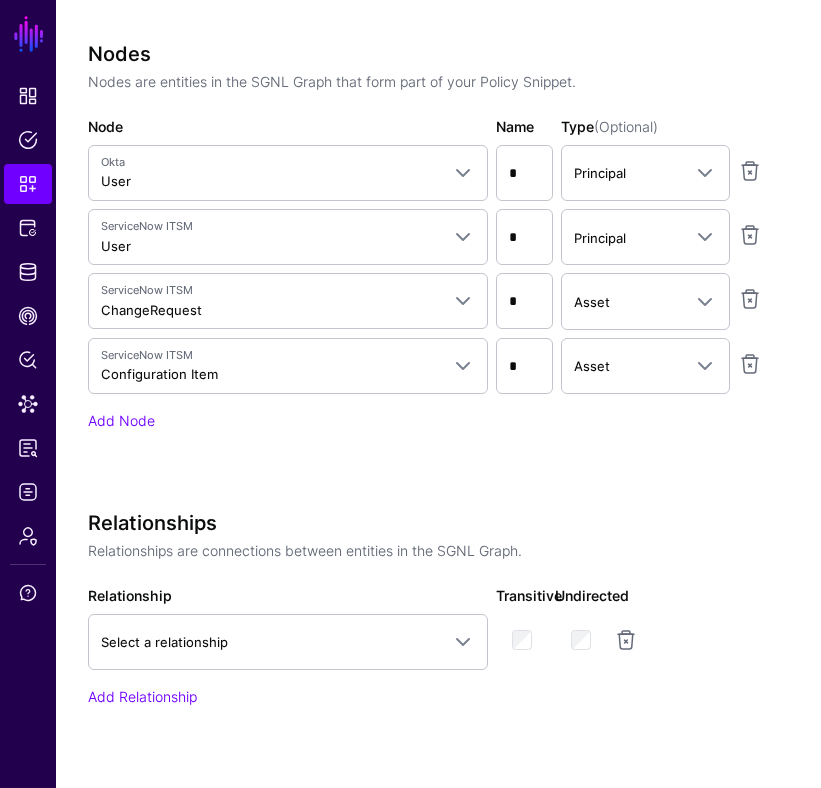 scroll, scrollTop: 675, scrollLeft: 0, axis: vertical 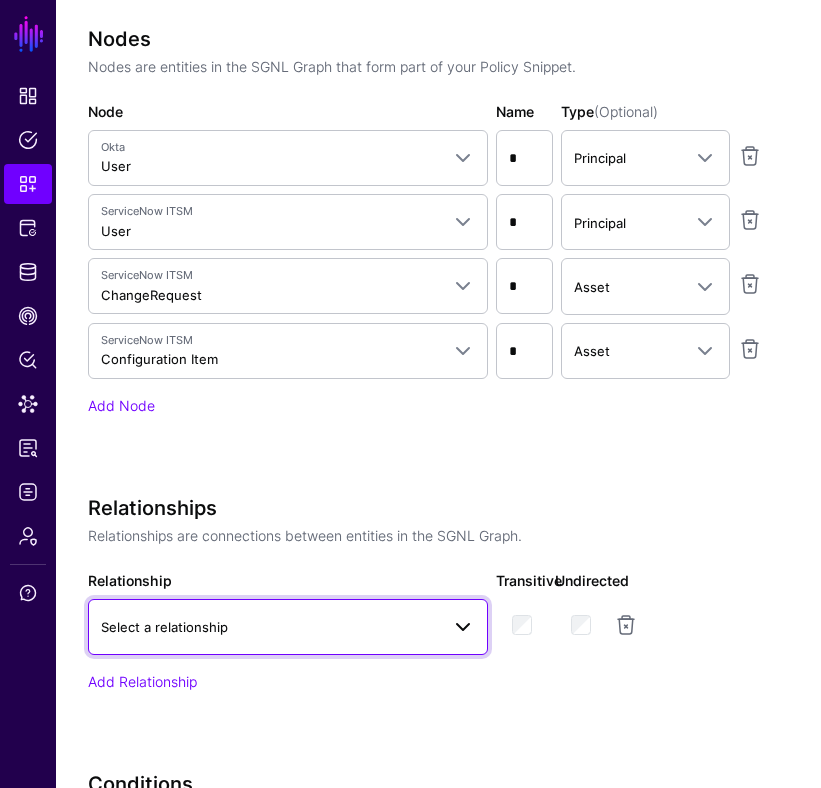click at bounding box center [457, 627] 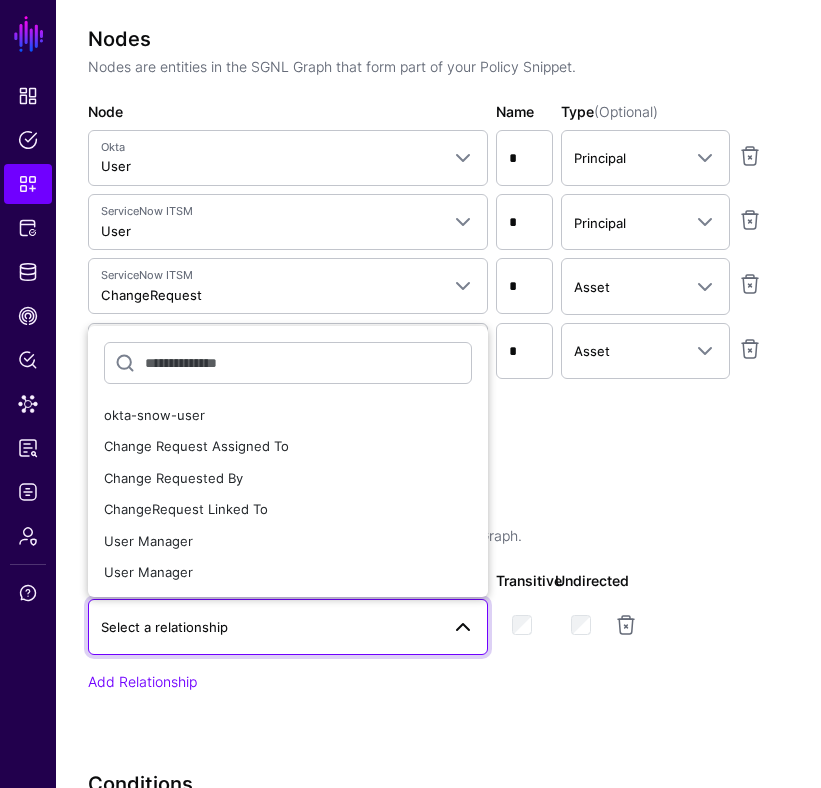 click on "Add Node" at bounding box center [438, 405] 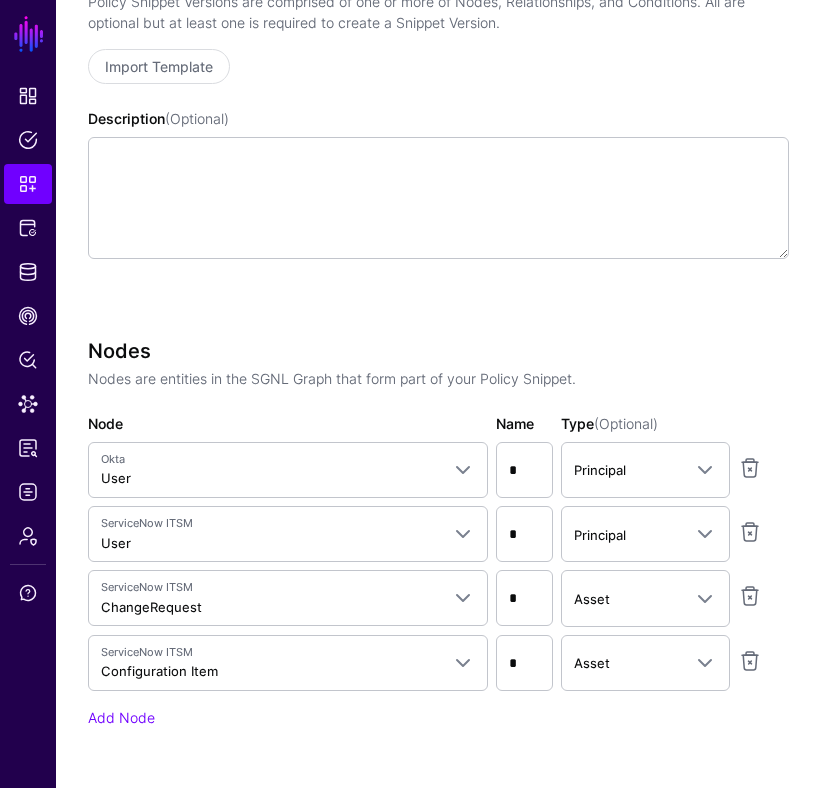 scroll, scrollTop: 355, scrollLeft: 0, axis: vertical 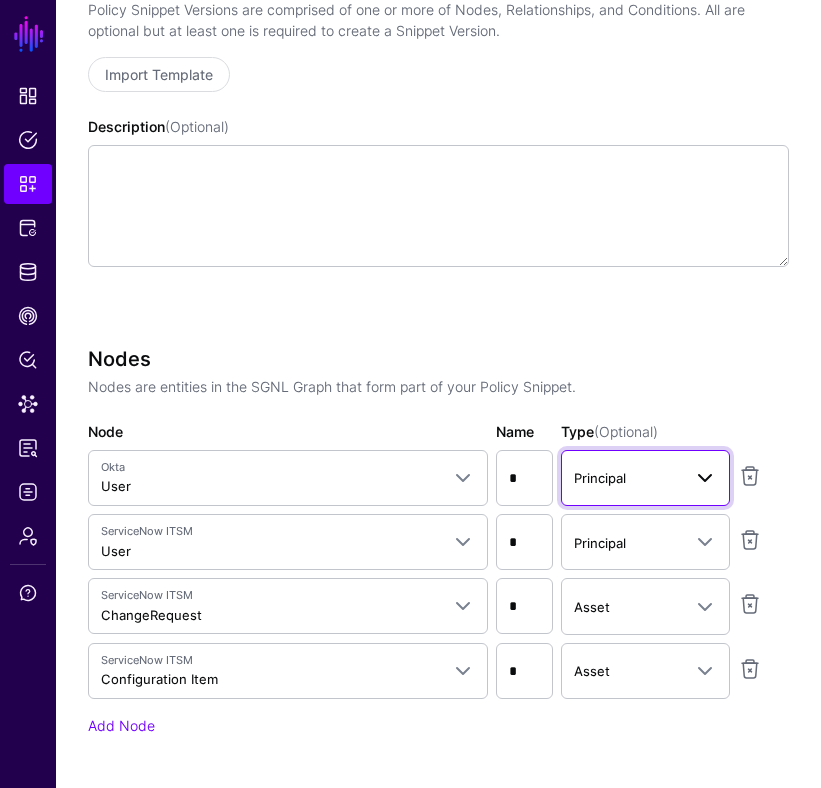 click at bounding box center (705, 478) 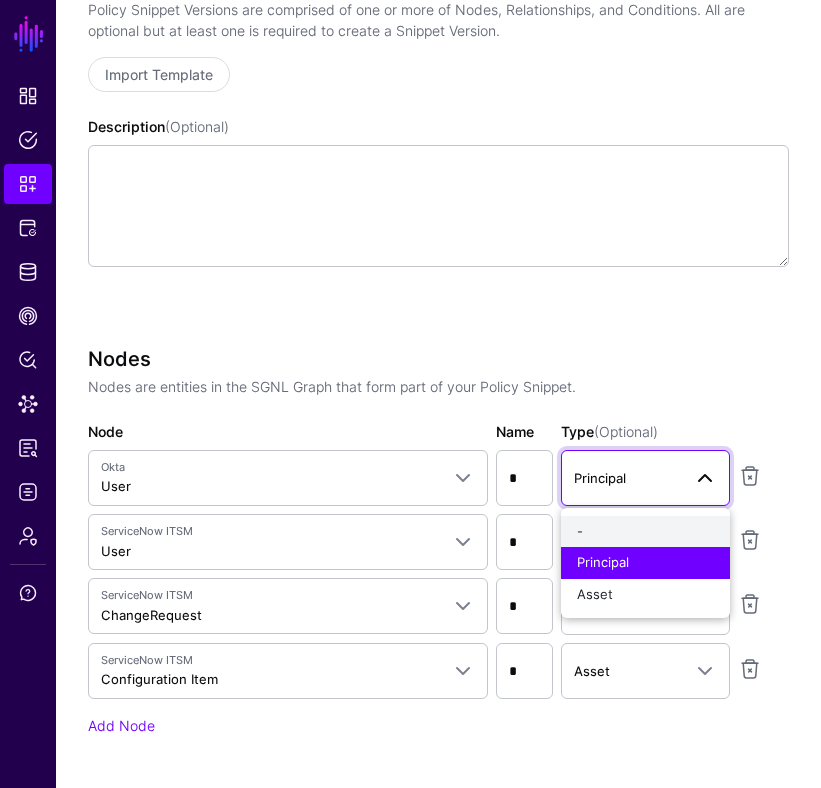 click on "-" at bounding box center (645, 532) 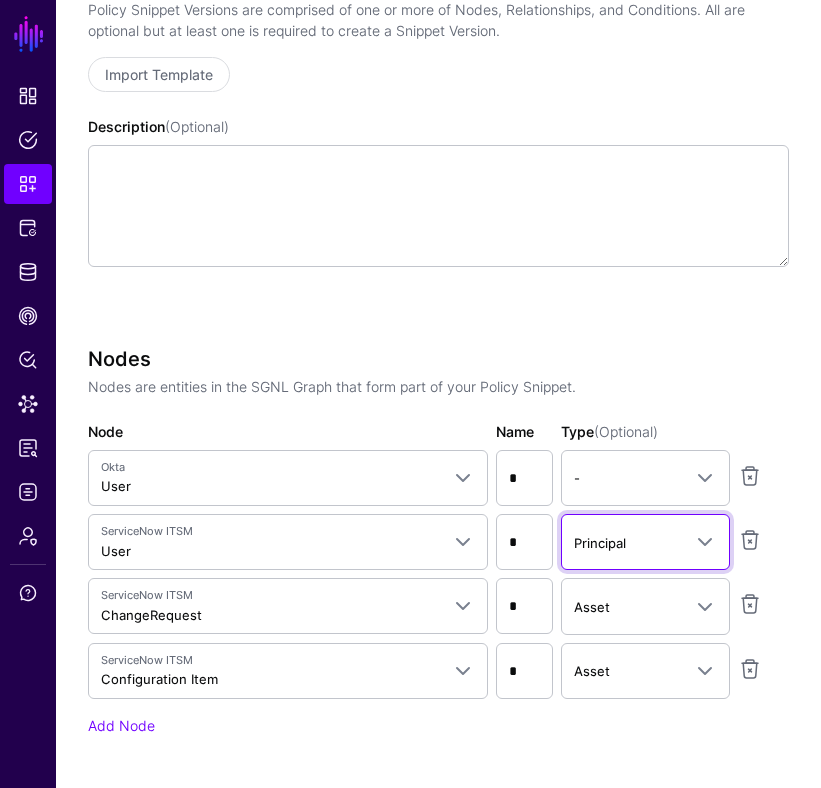 click at bounding box center (699, 542) 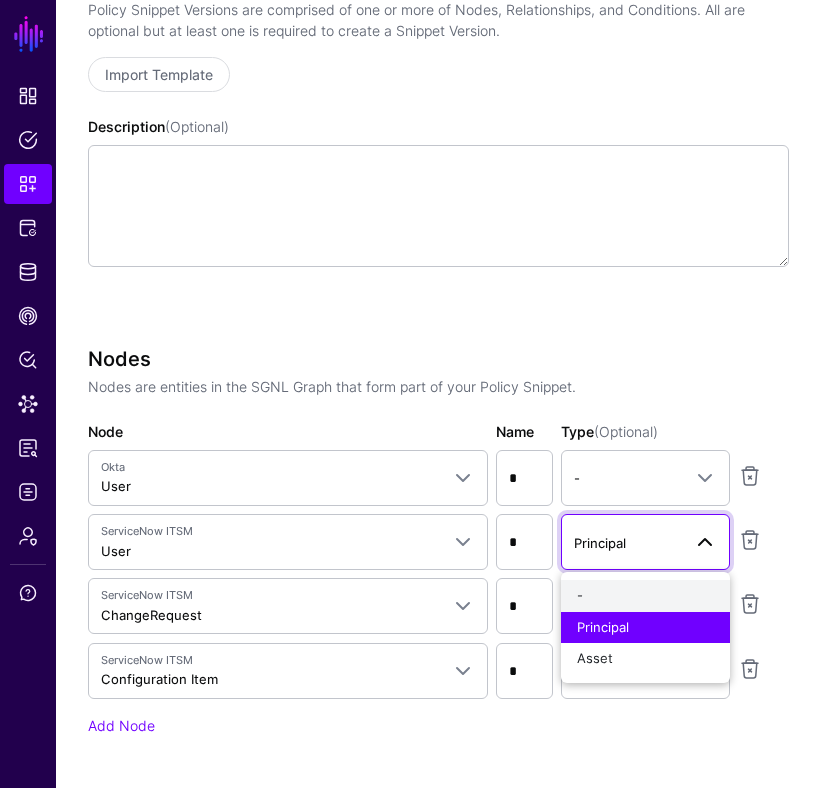 click on "-" at bounding box center (645, 596) 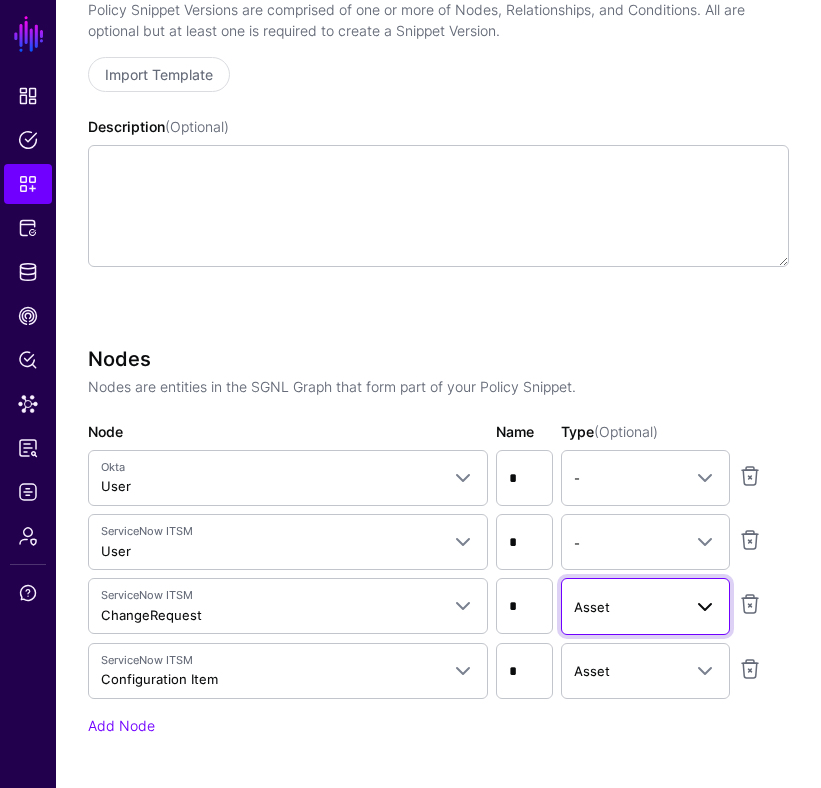 click on "Asset" at bounding box center (645, 606) 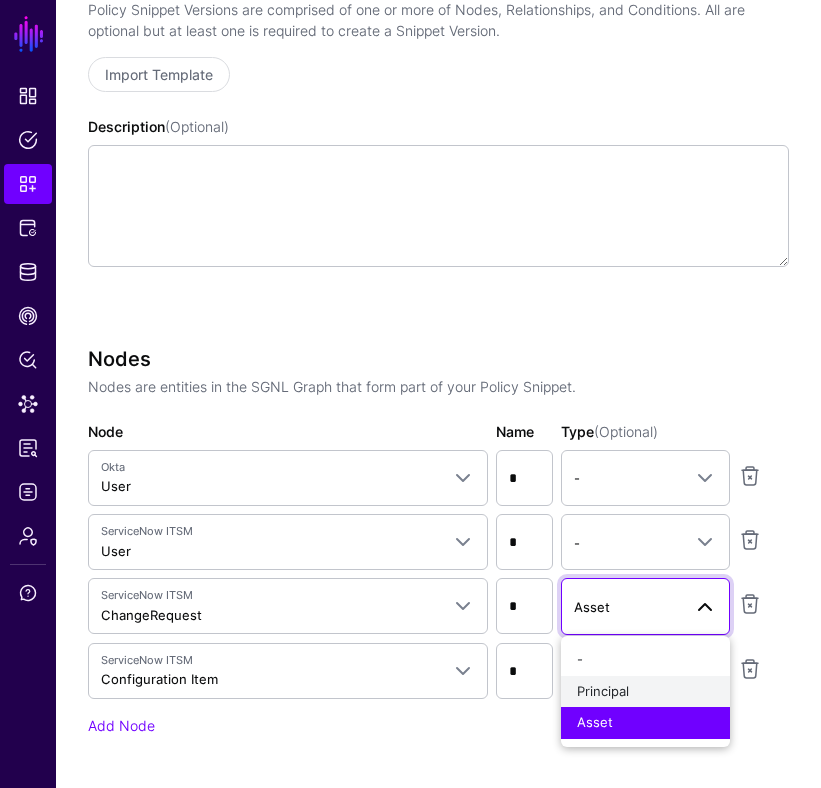 click on "Principal" at bounding box center (645, 692) 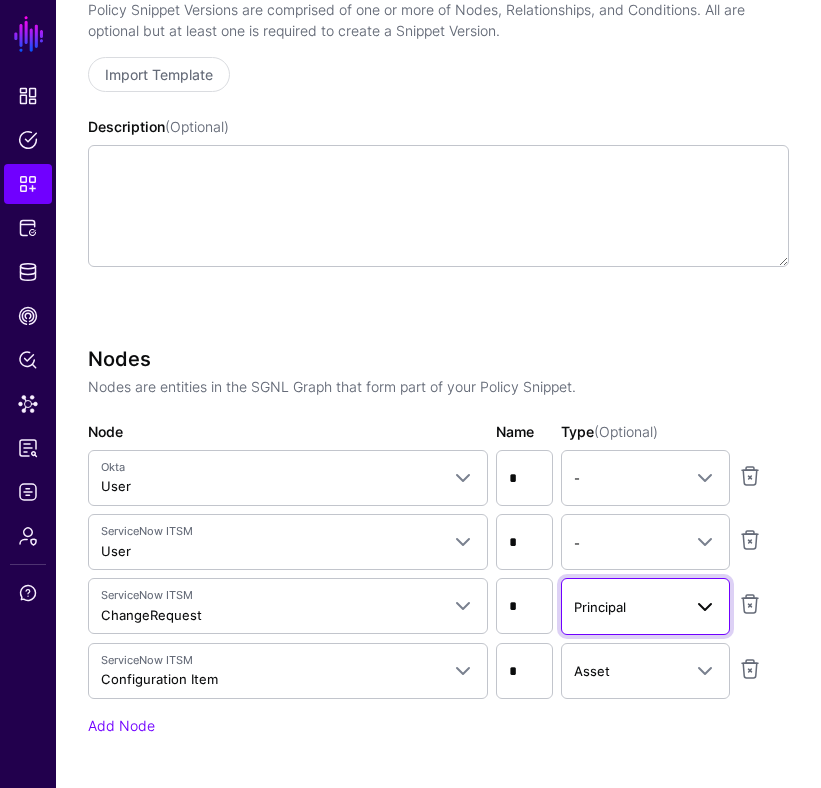 click on "Principal" at bounding box center [645, 606] 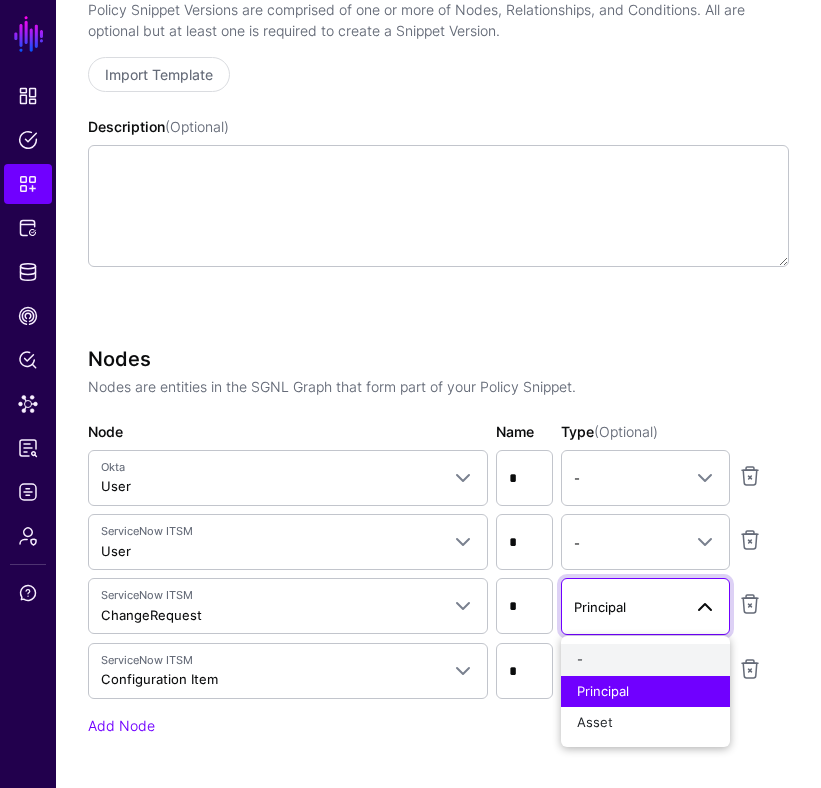 click on "-" at bounding box center [645, 660] 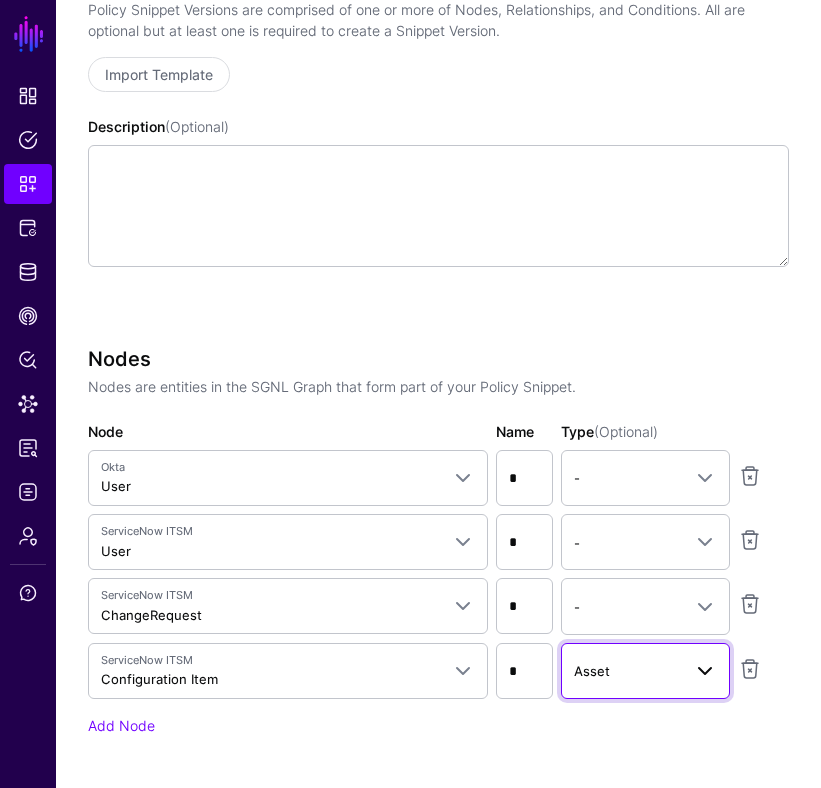 click on "Asset" at bounding box center [627, 671] 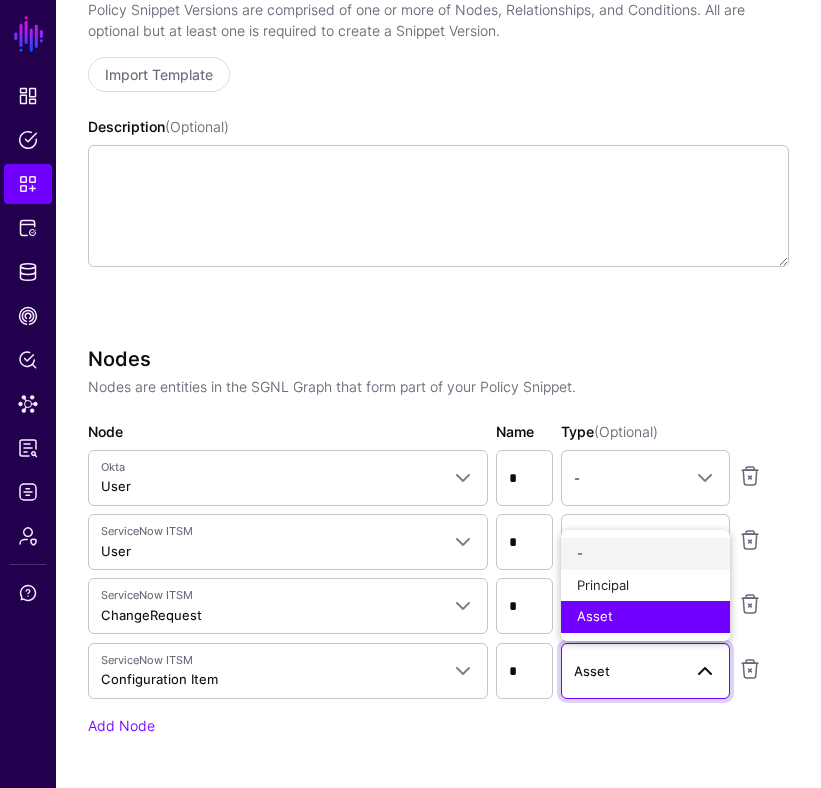 click on "-" at bounding box center [645, 554] 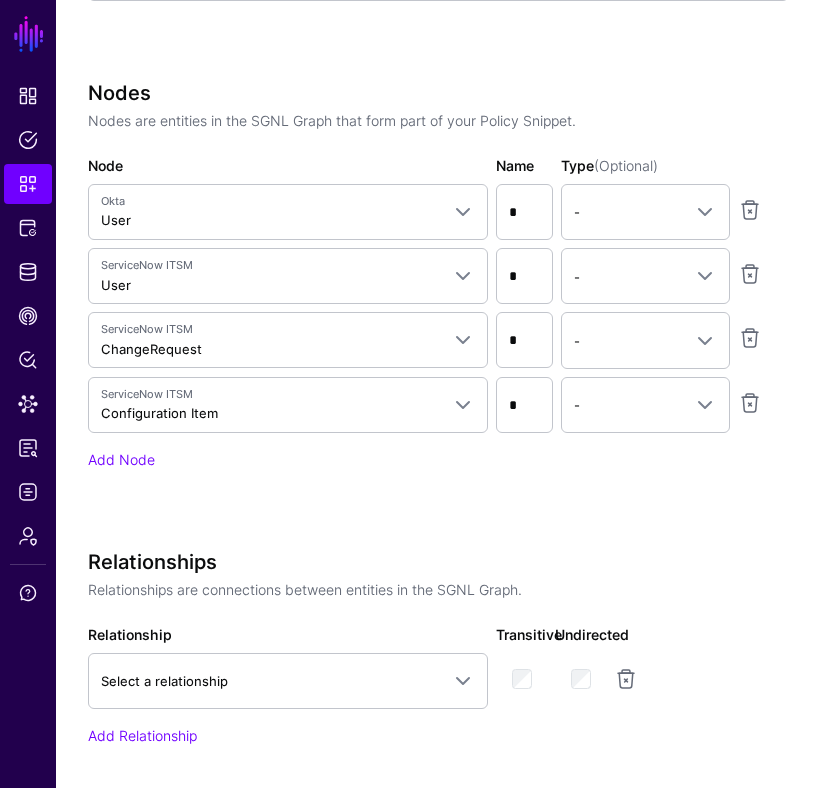 scroll, scrollTop: 627, scrollLeft: 0, axis: vertical 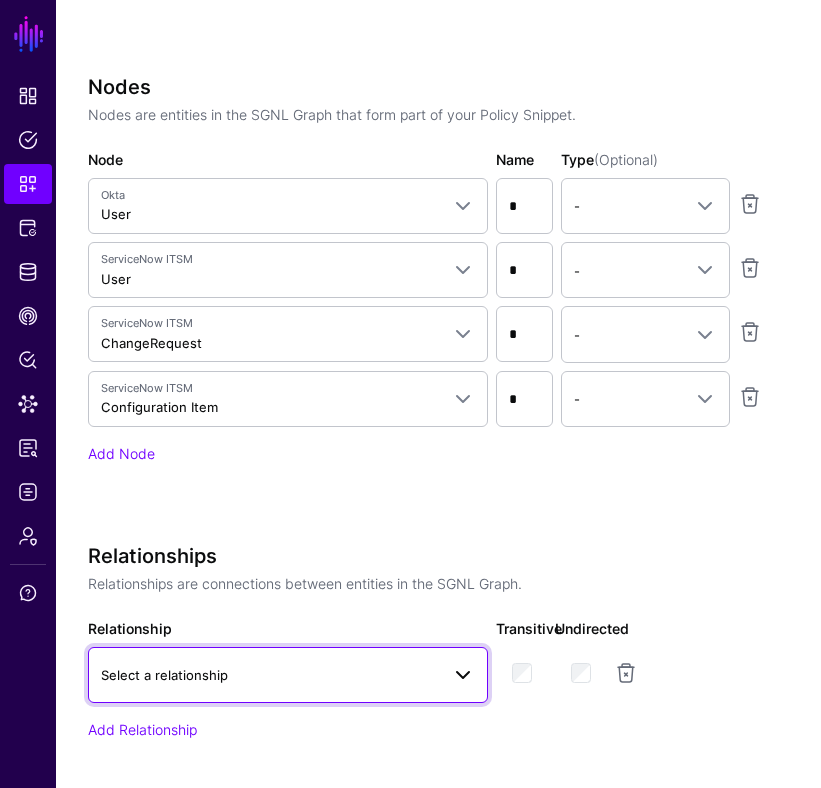 click at bounding box center (463, 675) 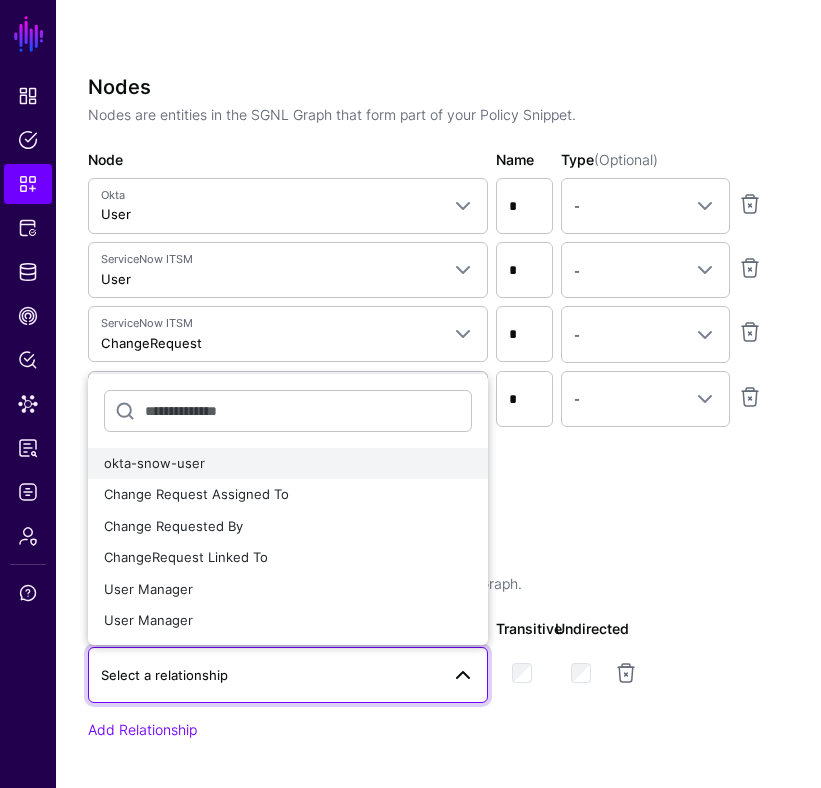 click on "okta-snow-user" at bounding box center [288, 464] 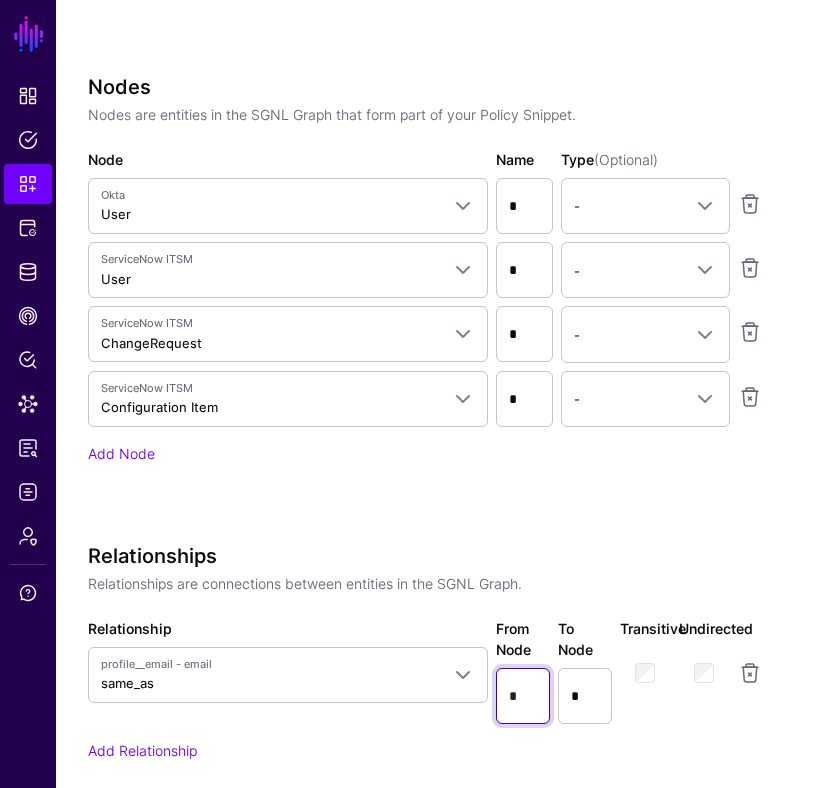 click on "*" at bounding box center (523, 696) 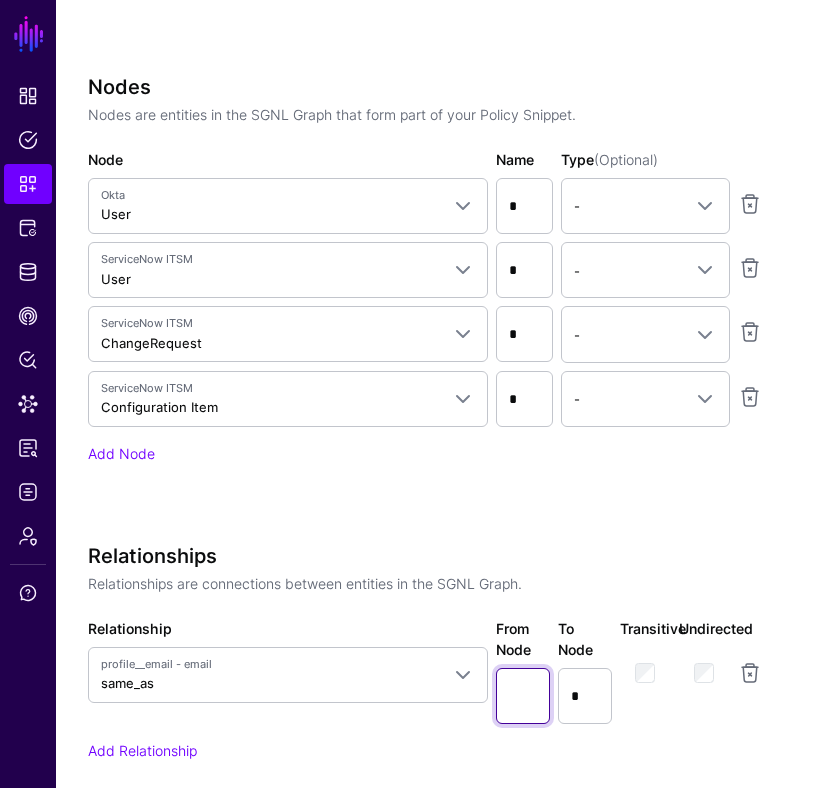 type 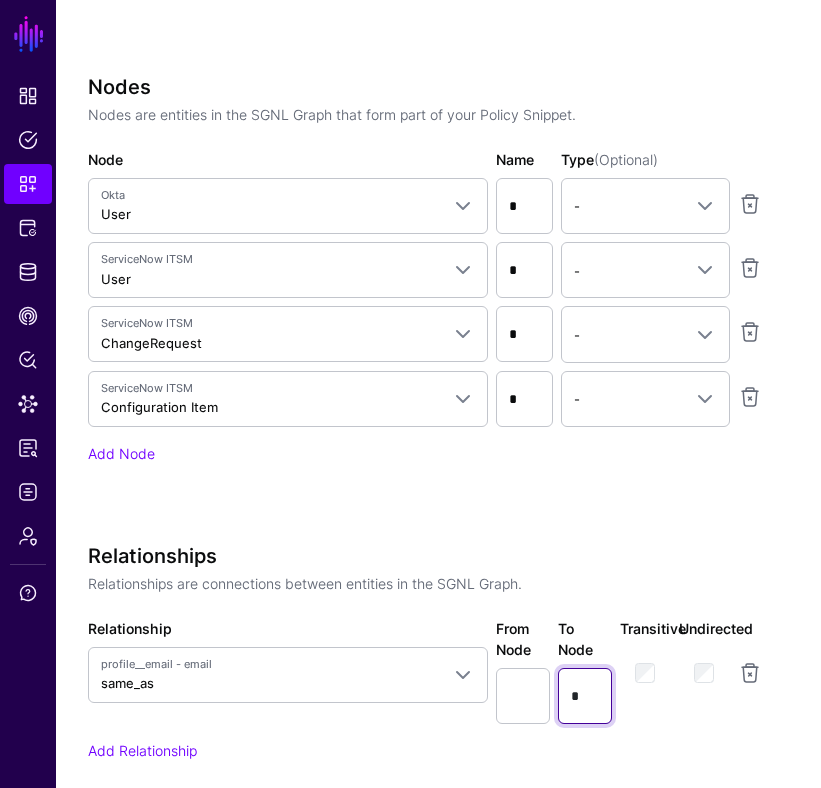 click on "*" at bounding box center (585, 696) 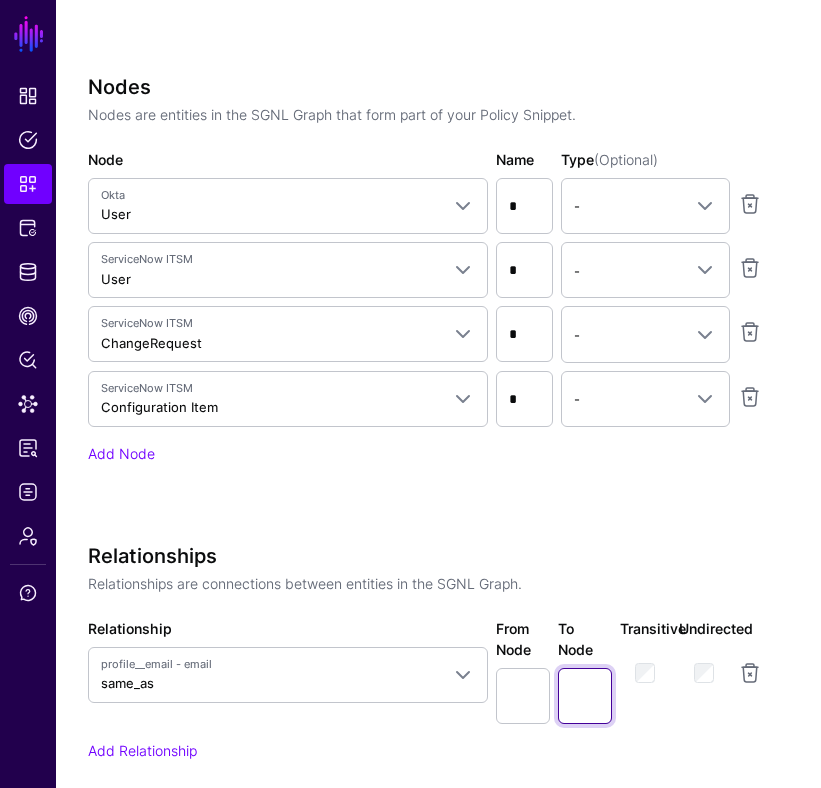 type 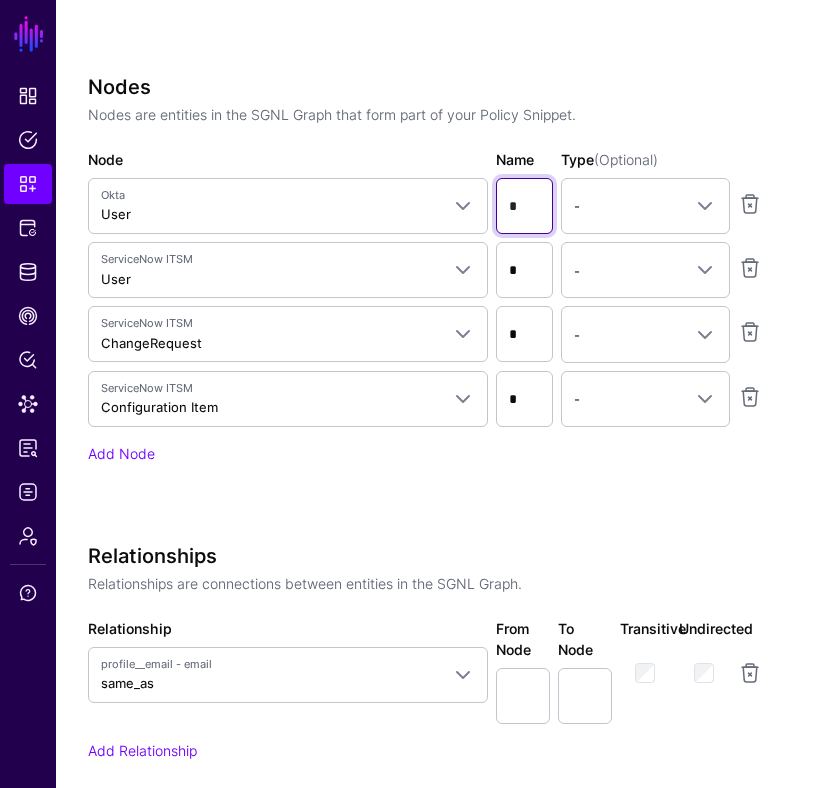 click on "*" at bounding box center (524, 206) 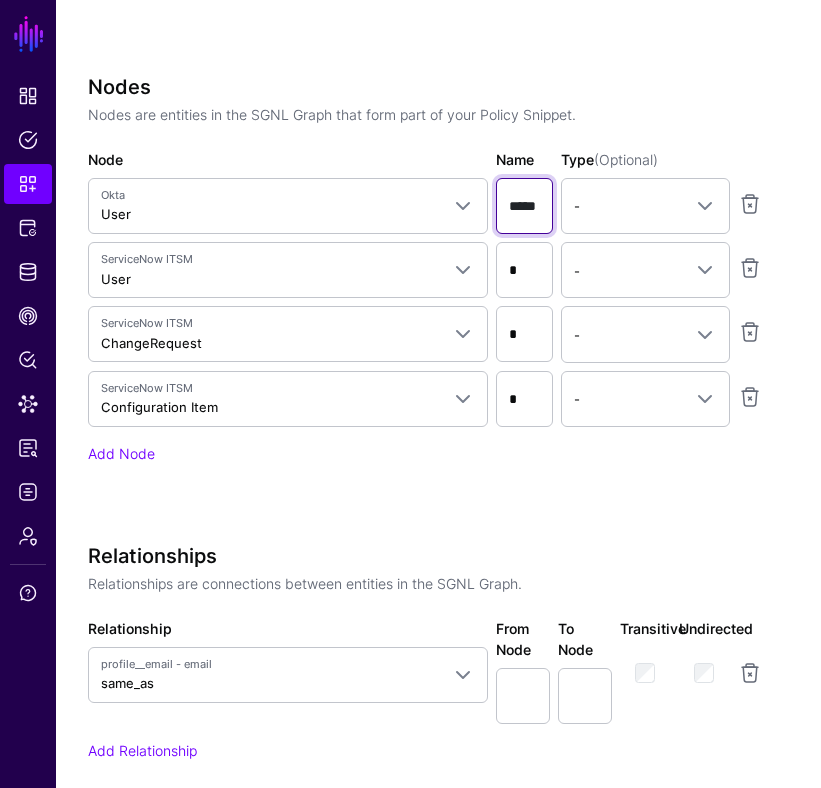 scroll, scrollTop: 0, scrollLeft: 0, axis: both 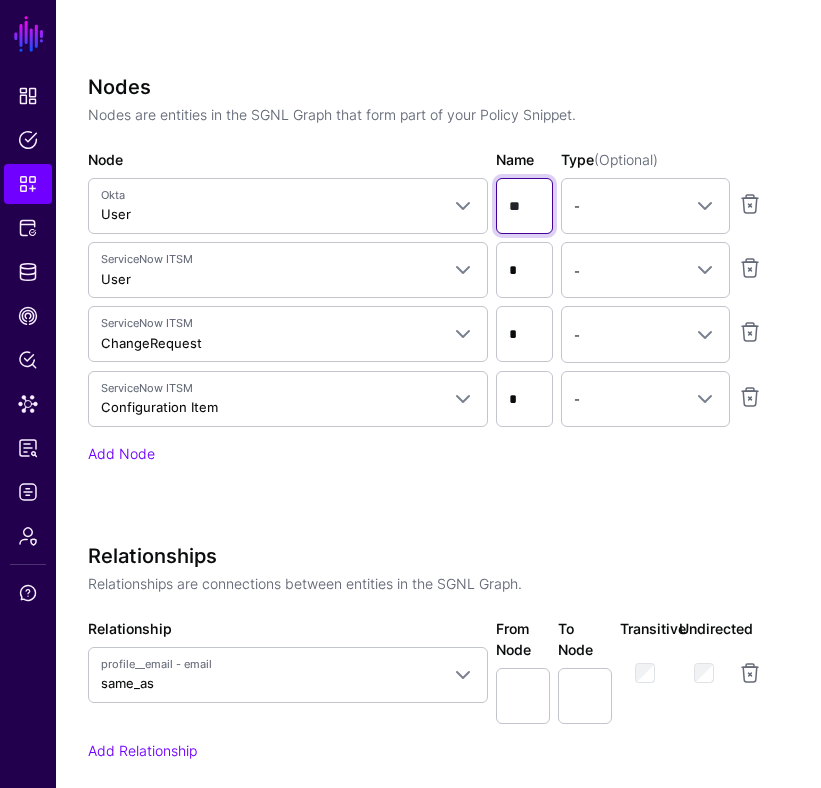 type on "*" 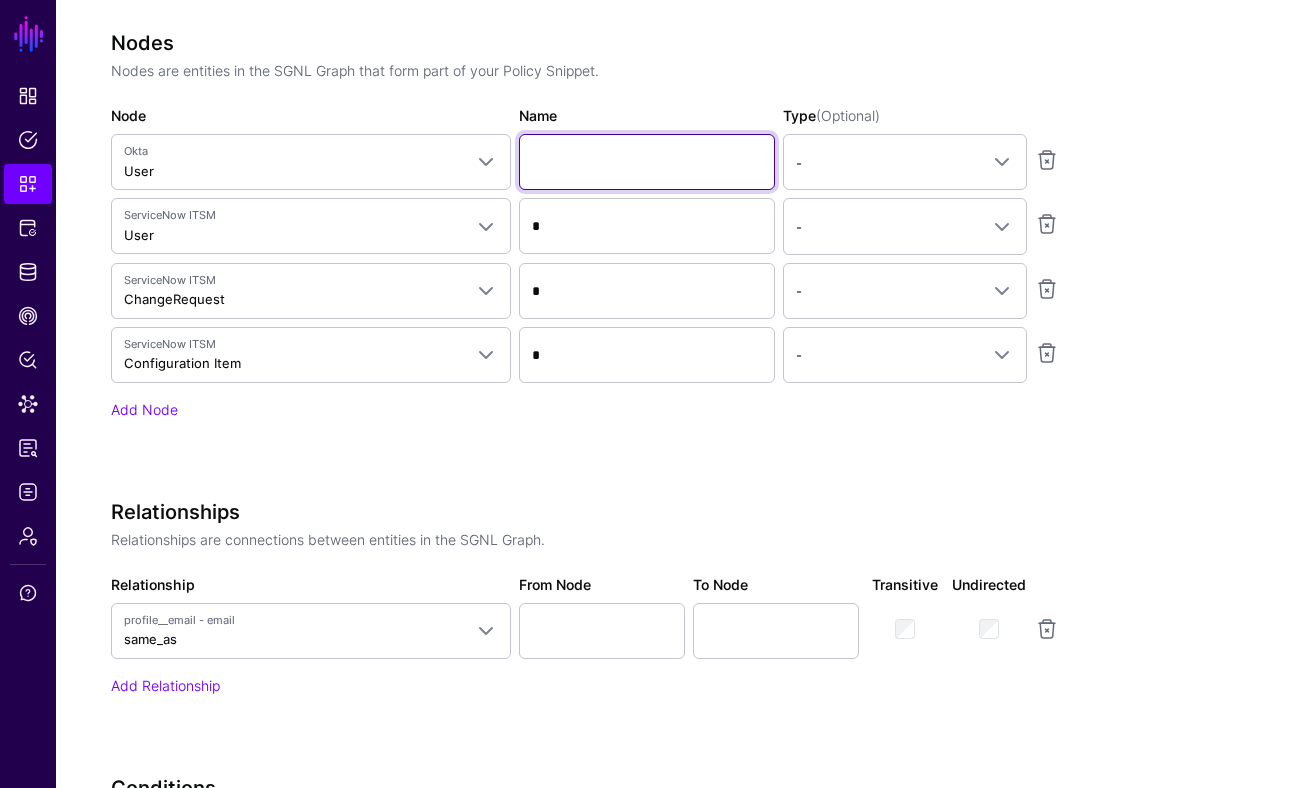 scroll, scrollTop: 688, scrollLeft: 0, axis: vertical 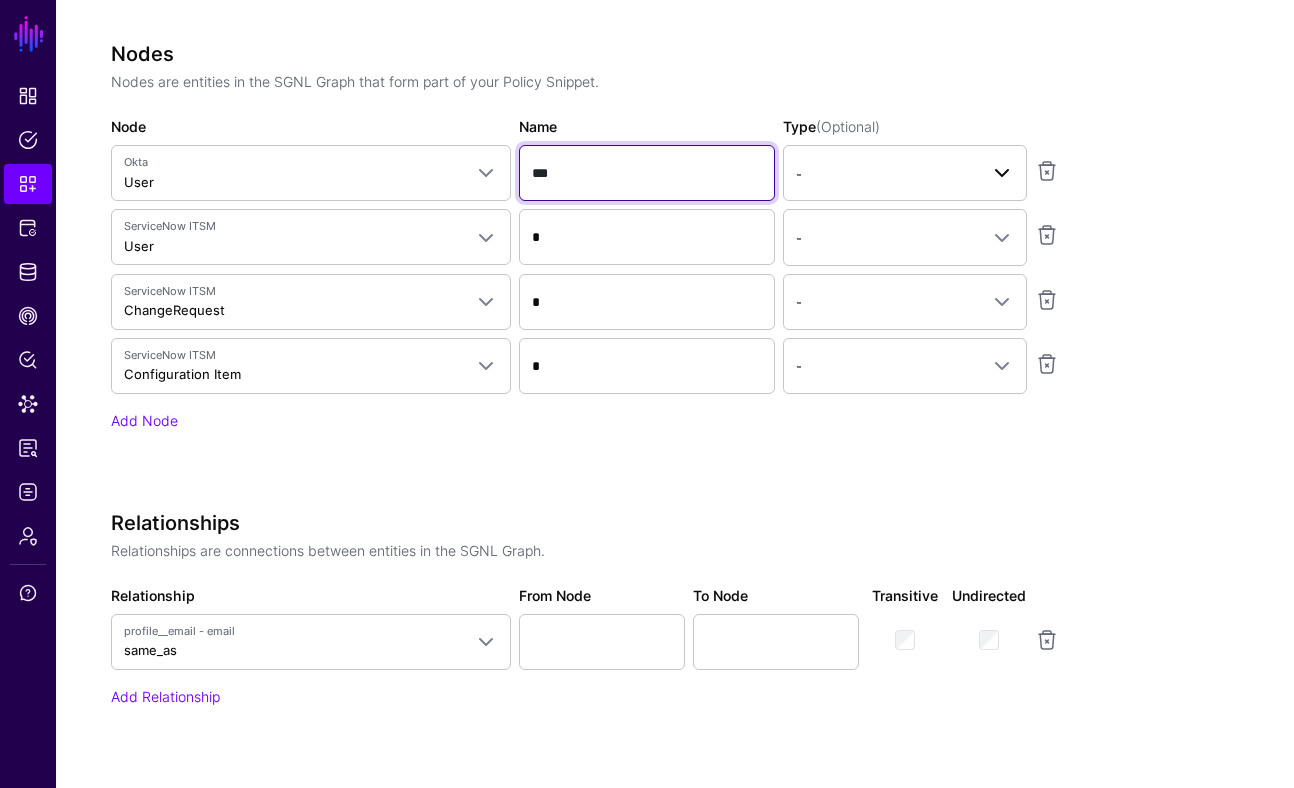 type on "***" 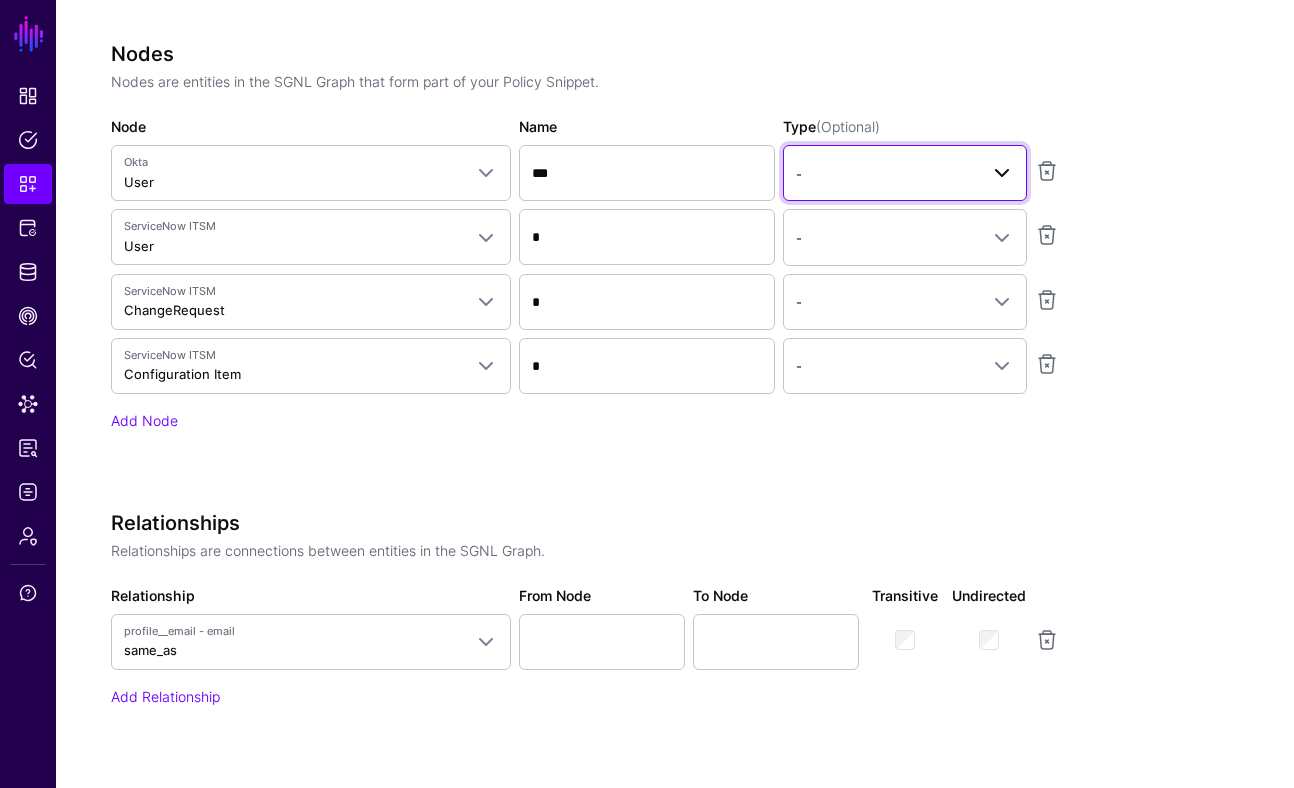 click on "-" at bounding box center (905, 173) 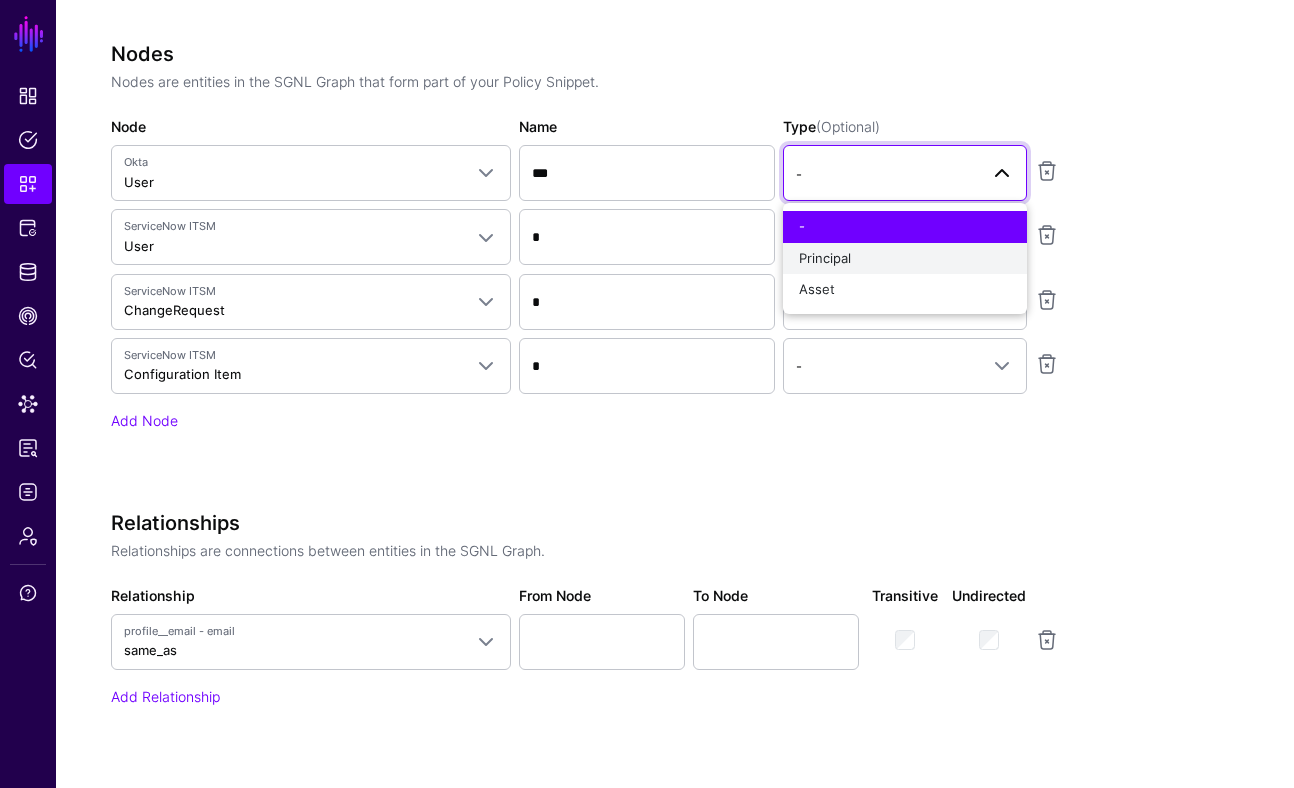 click on "Principal" at bounding box center (905, 259) 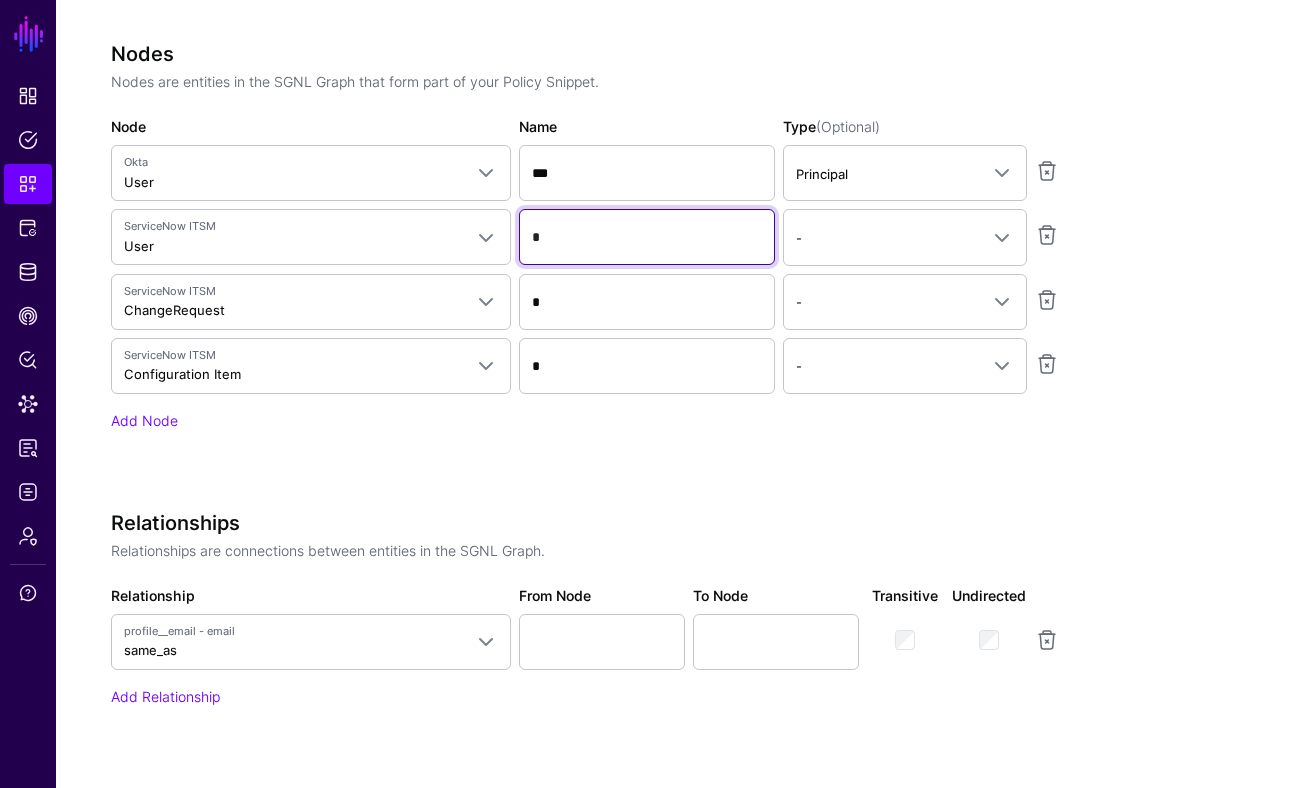 click on "*" at bounding box center (647, 173) 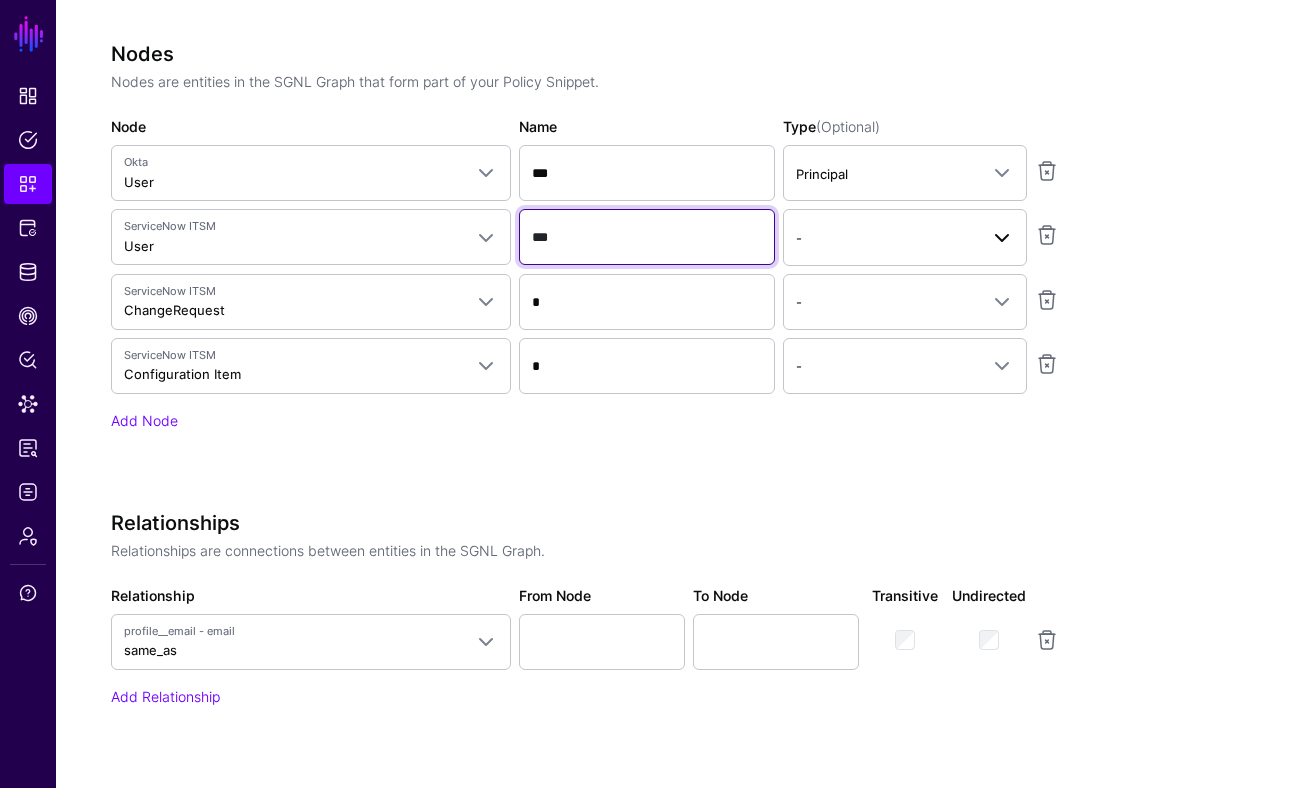 type on "***" 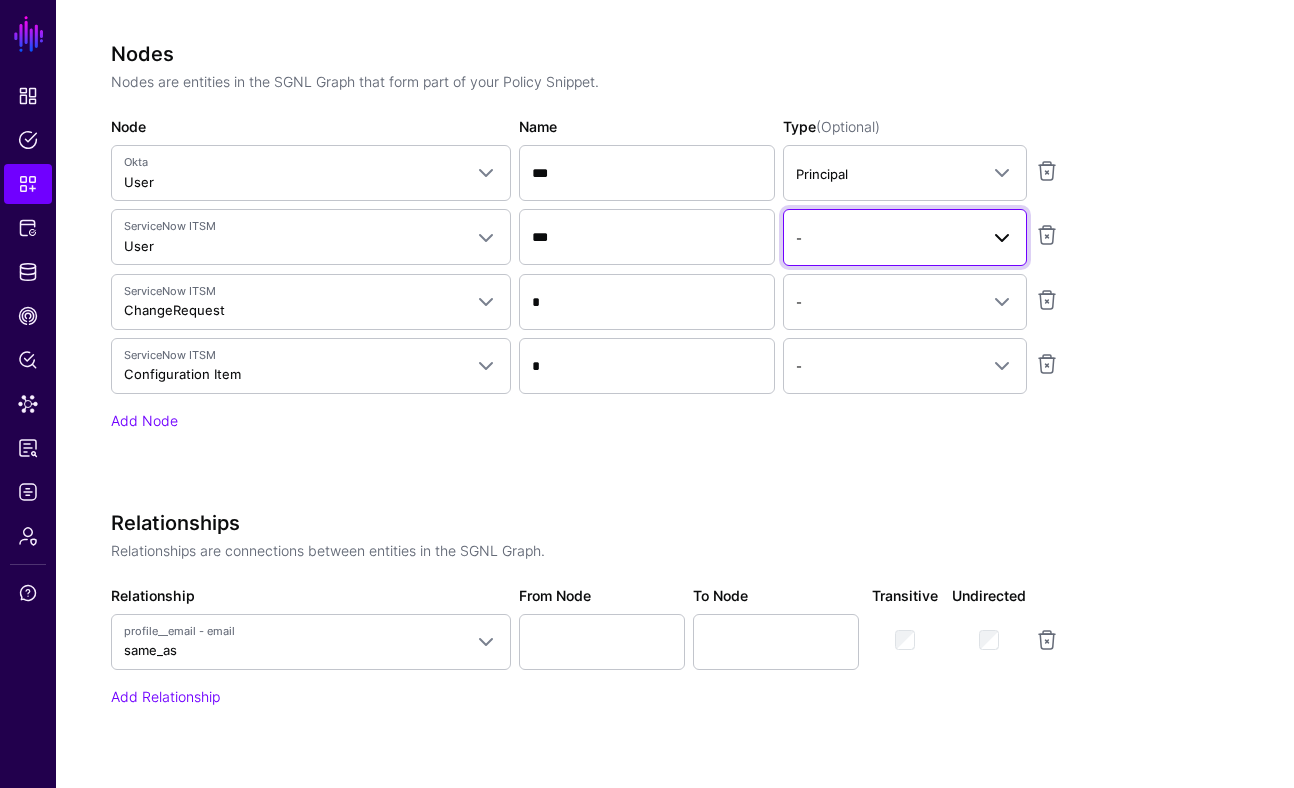 click on "-" at bounding box center (905, 237) 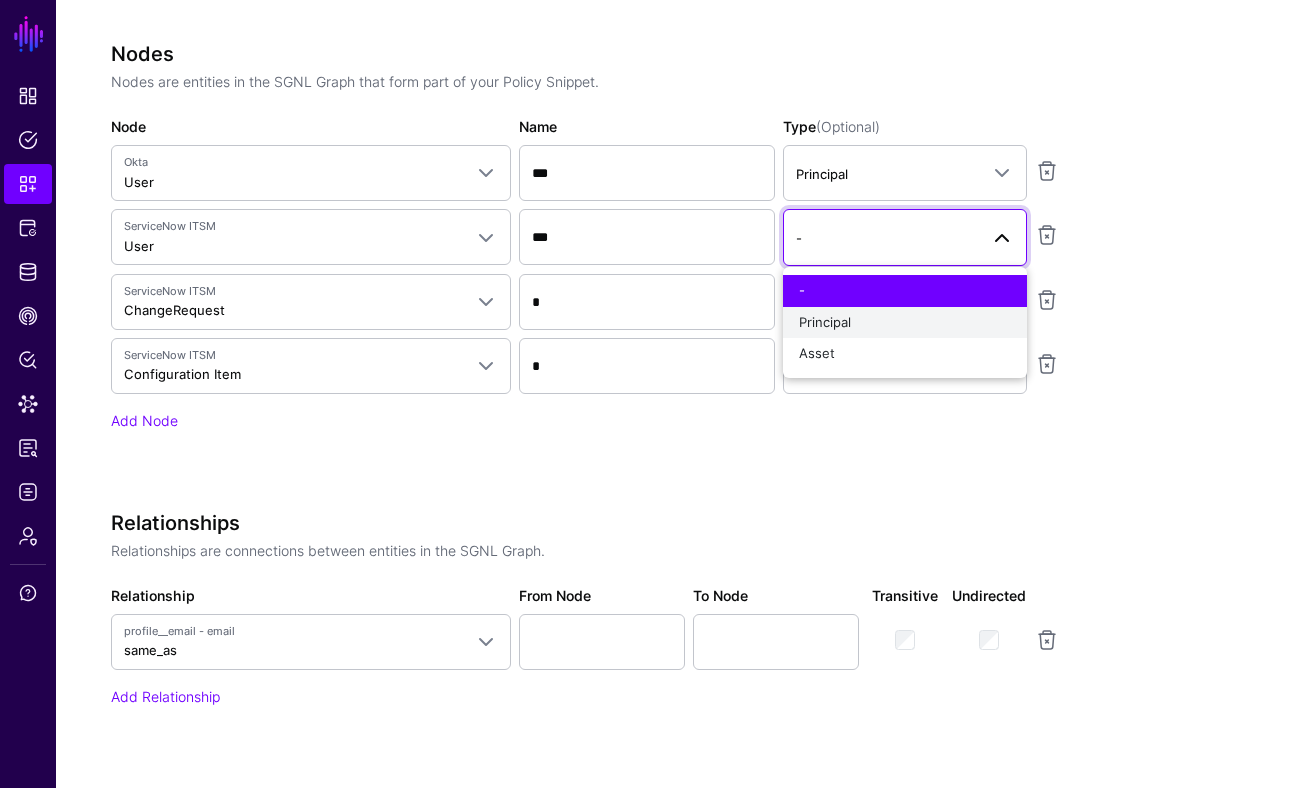 click on "Principal" at bounding box center (905, 323) 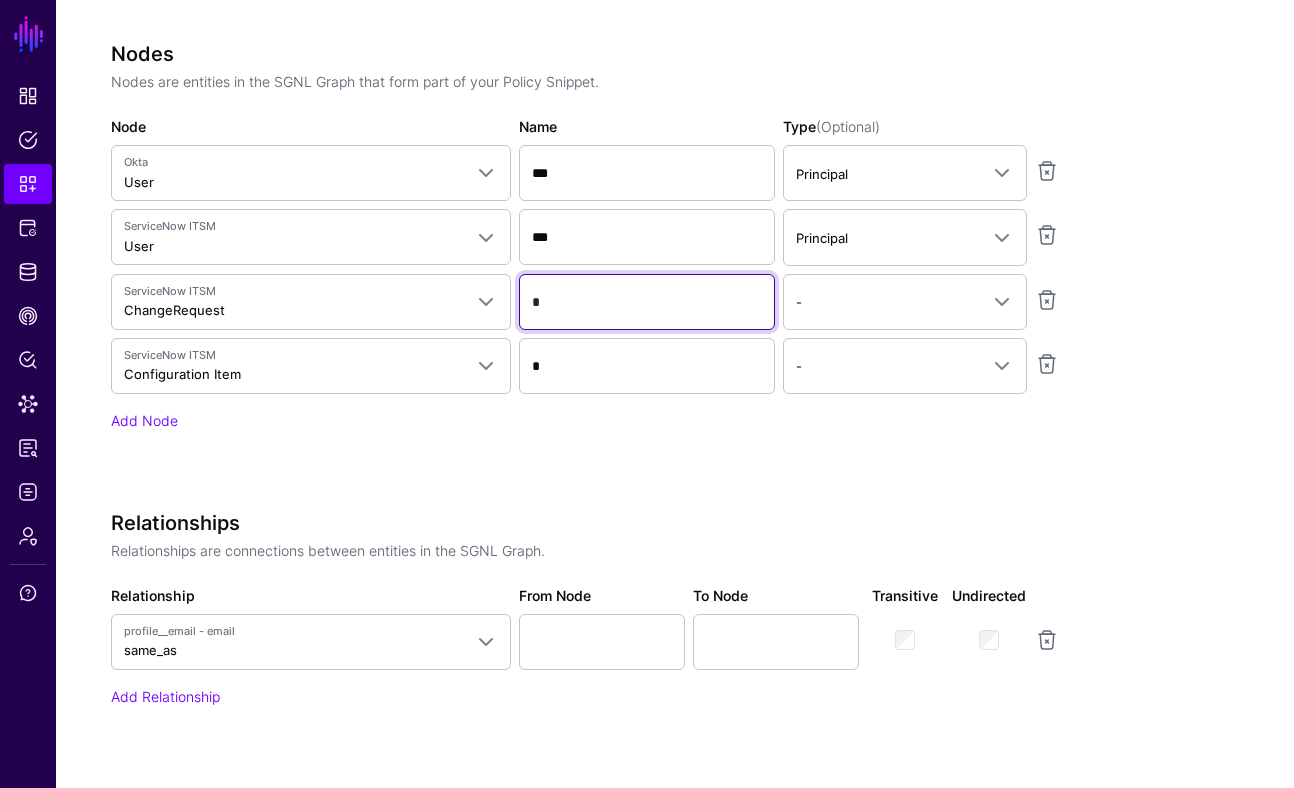 click on "*" at bounding box center (647, 173) 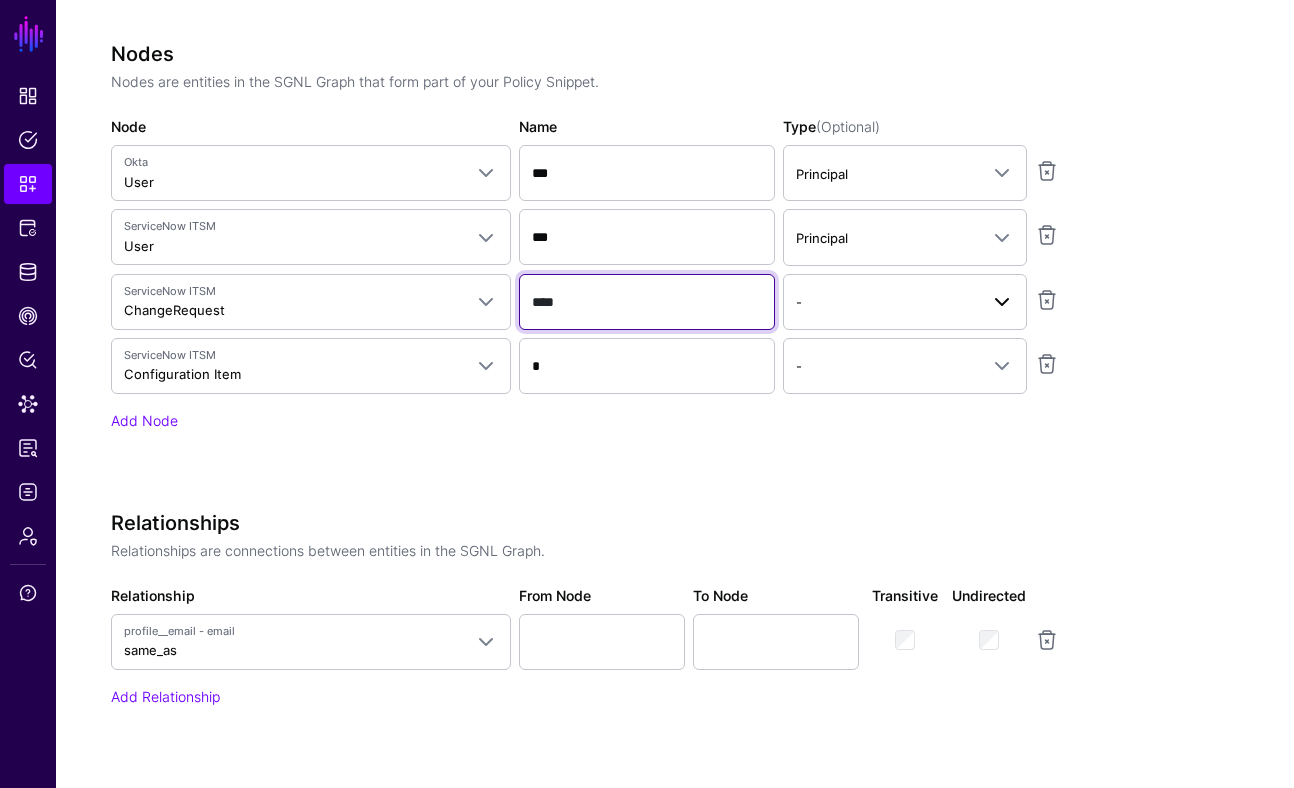 type on "****" 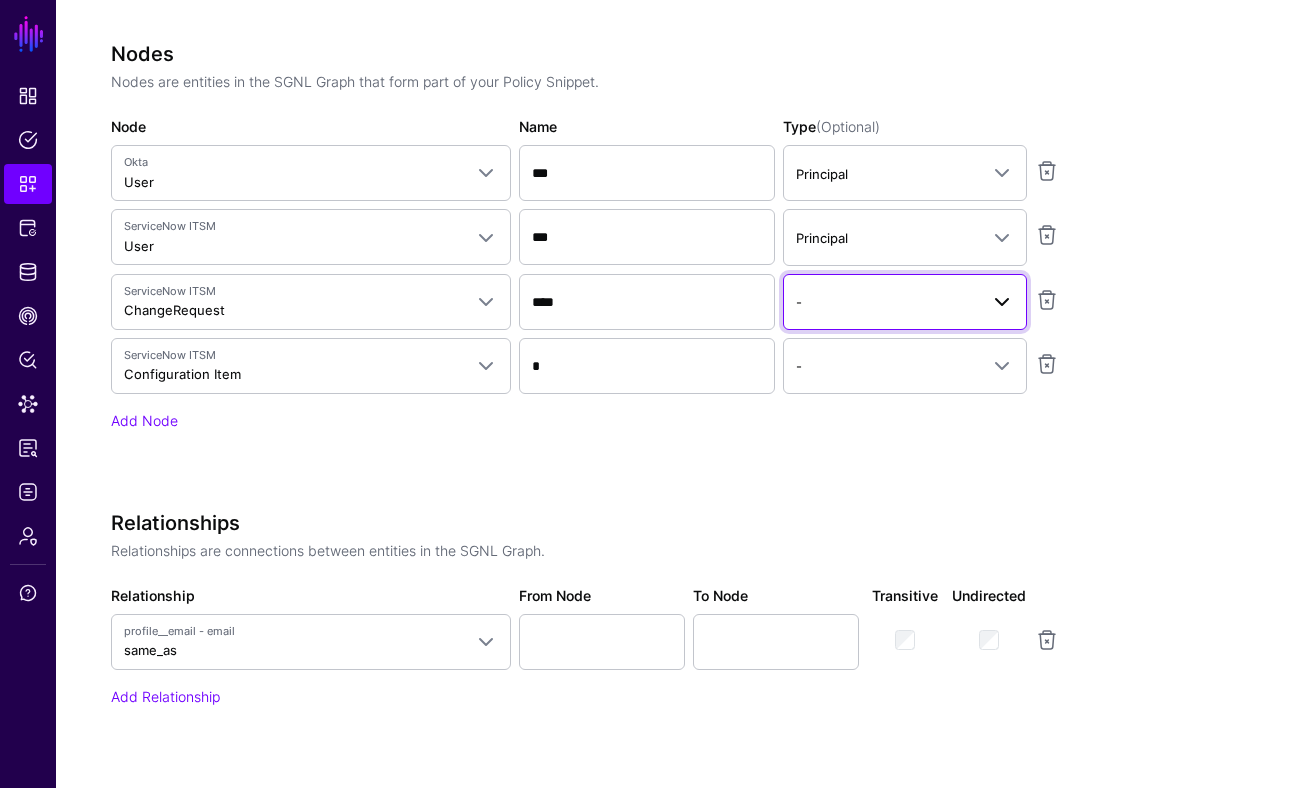 click on "-" at bounding box center [887, 302] 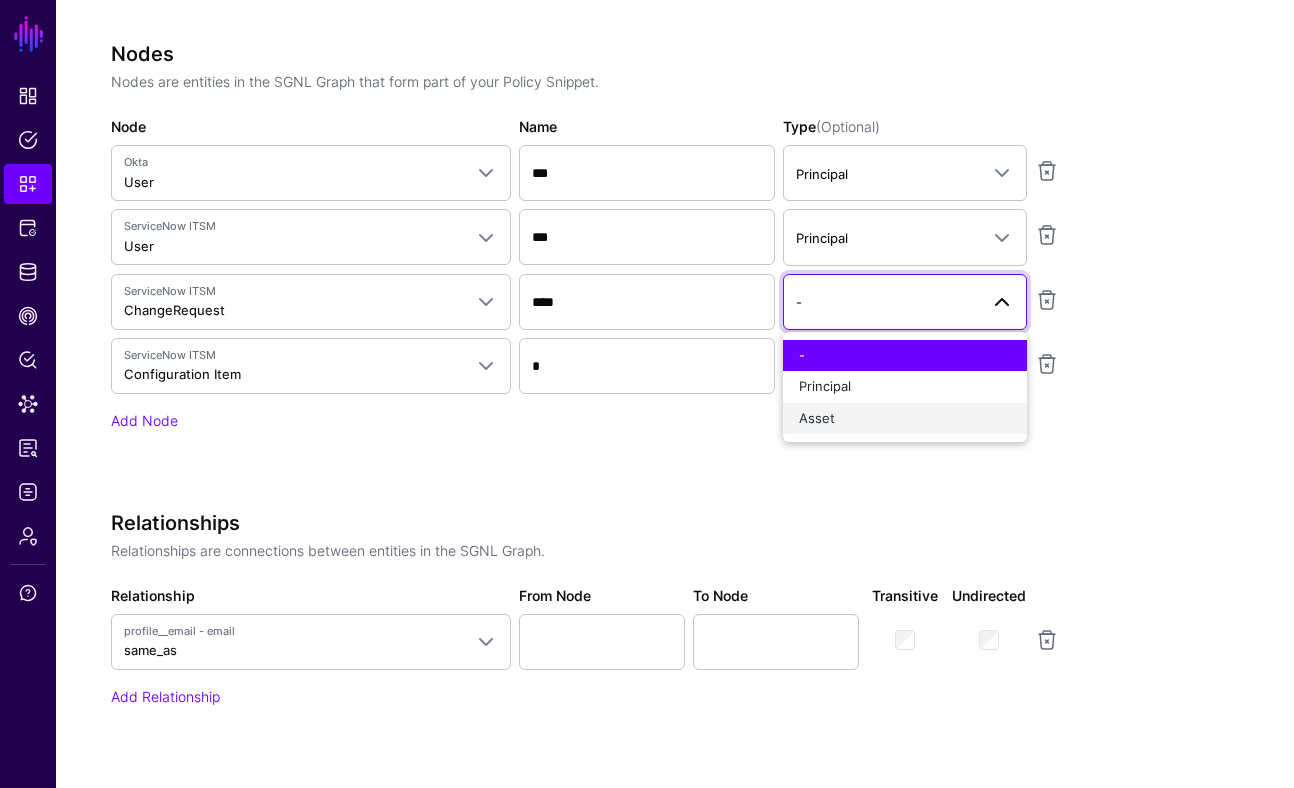 click on "Asset" at bounding box center (905, 419) 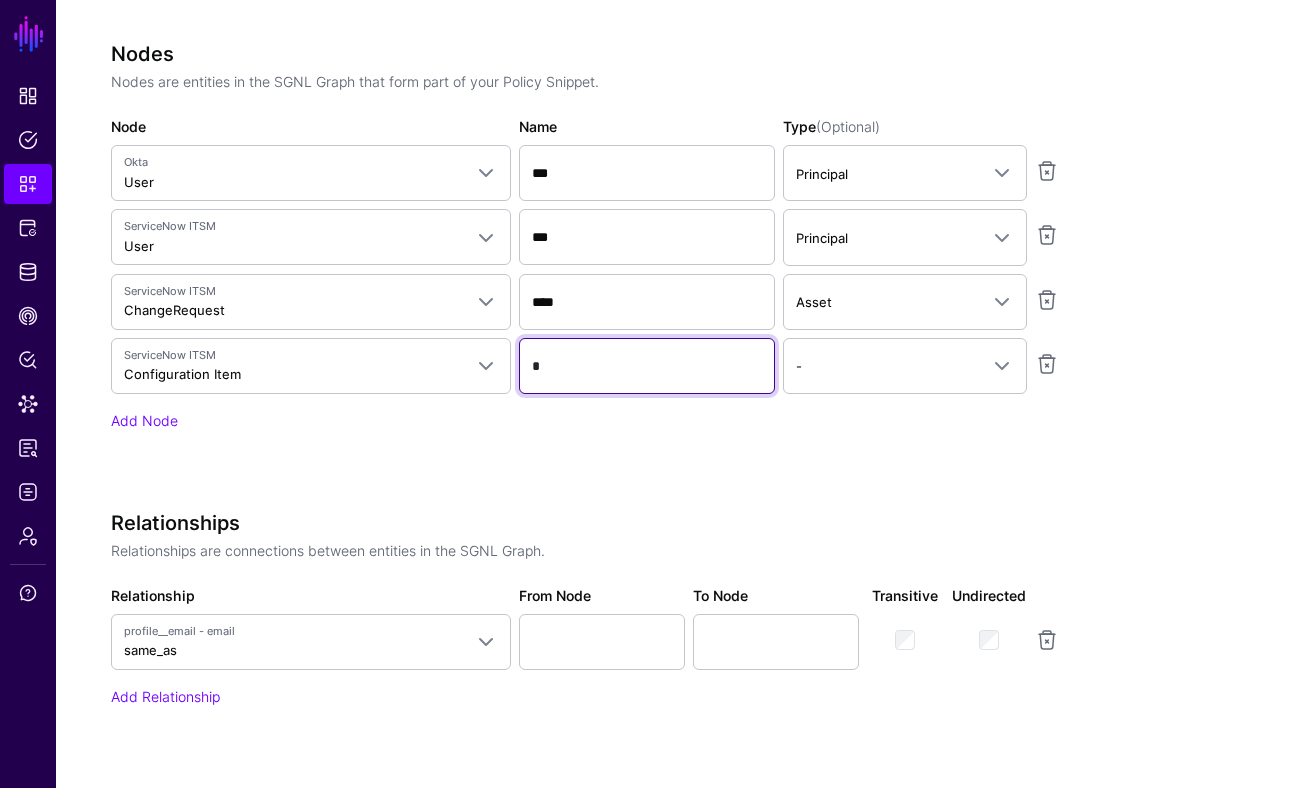 click on "*" at bounding box center (647, 173) 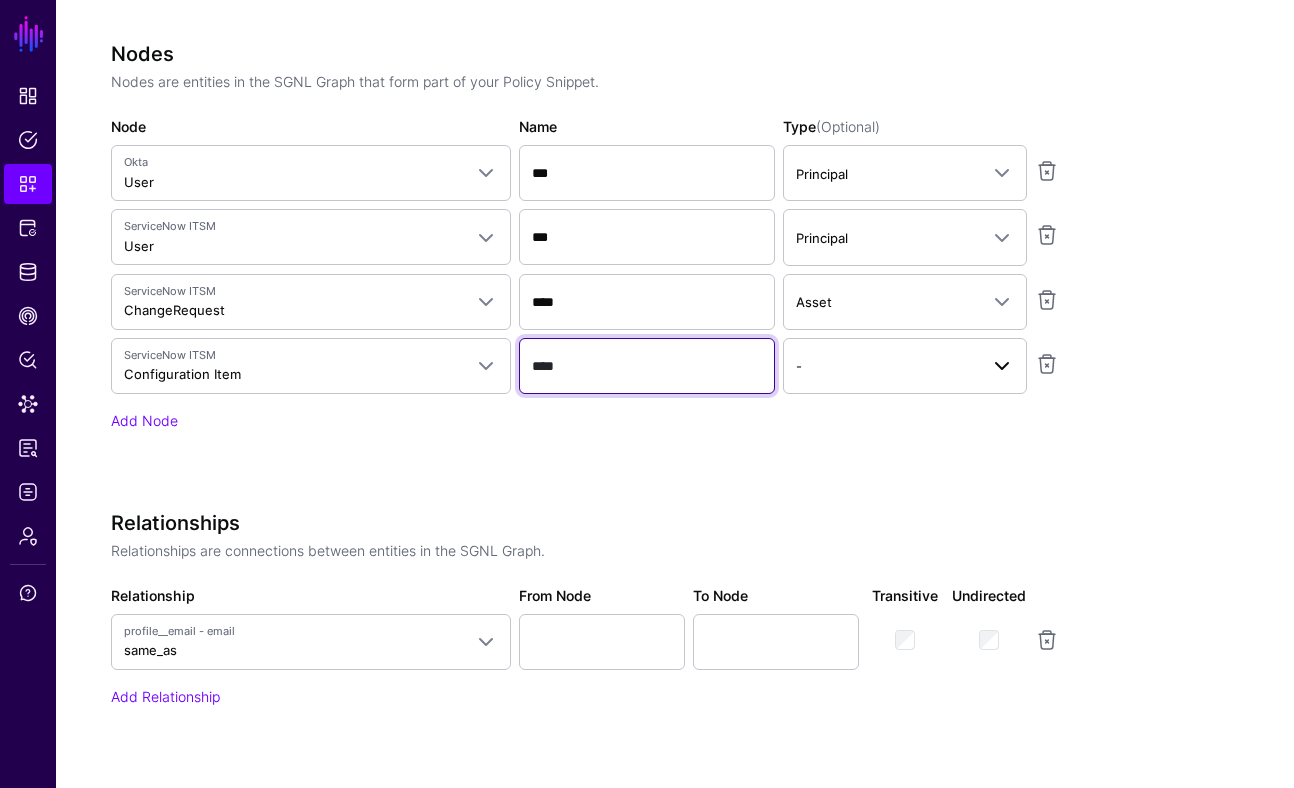 type on "****" 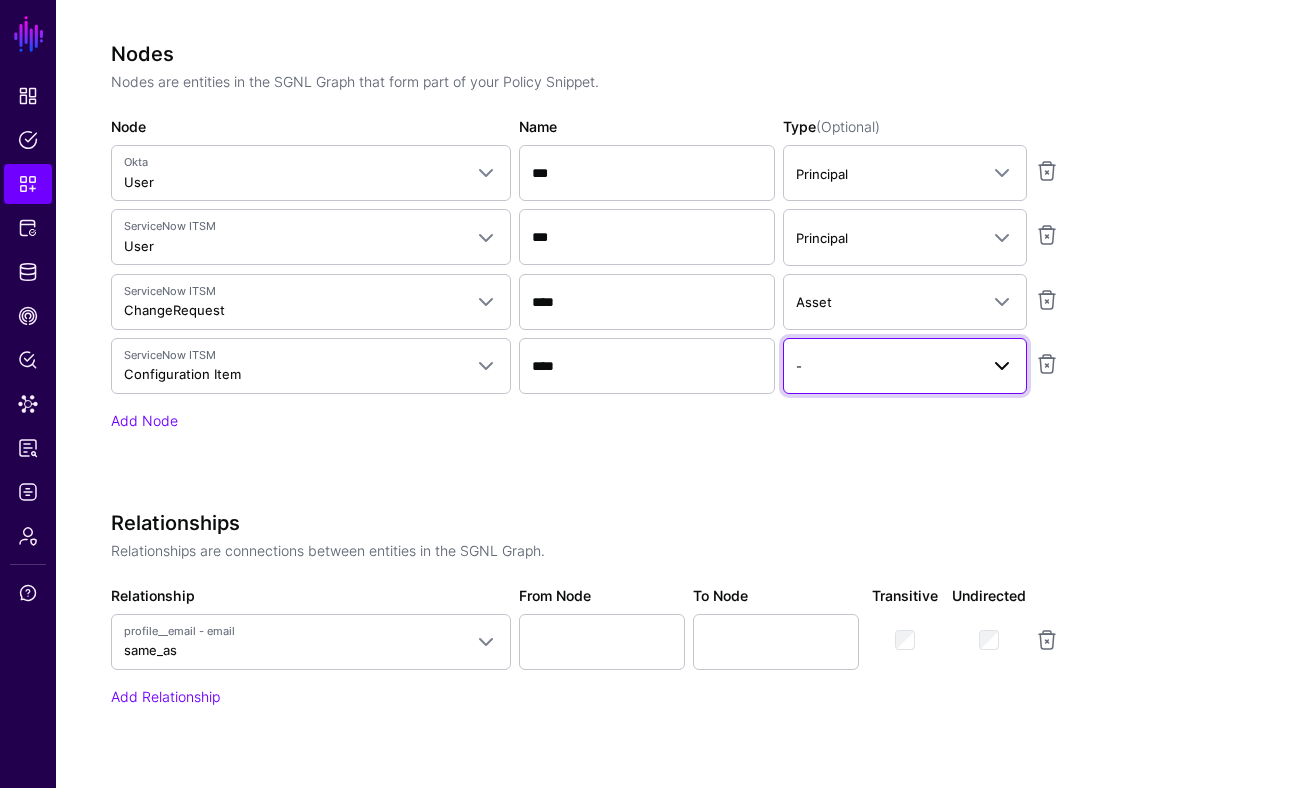 click on "-" at bounding box center [887, 366] 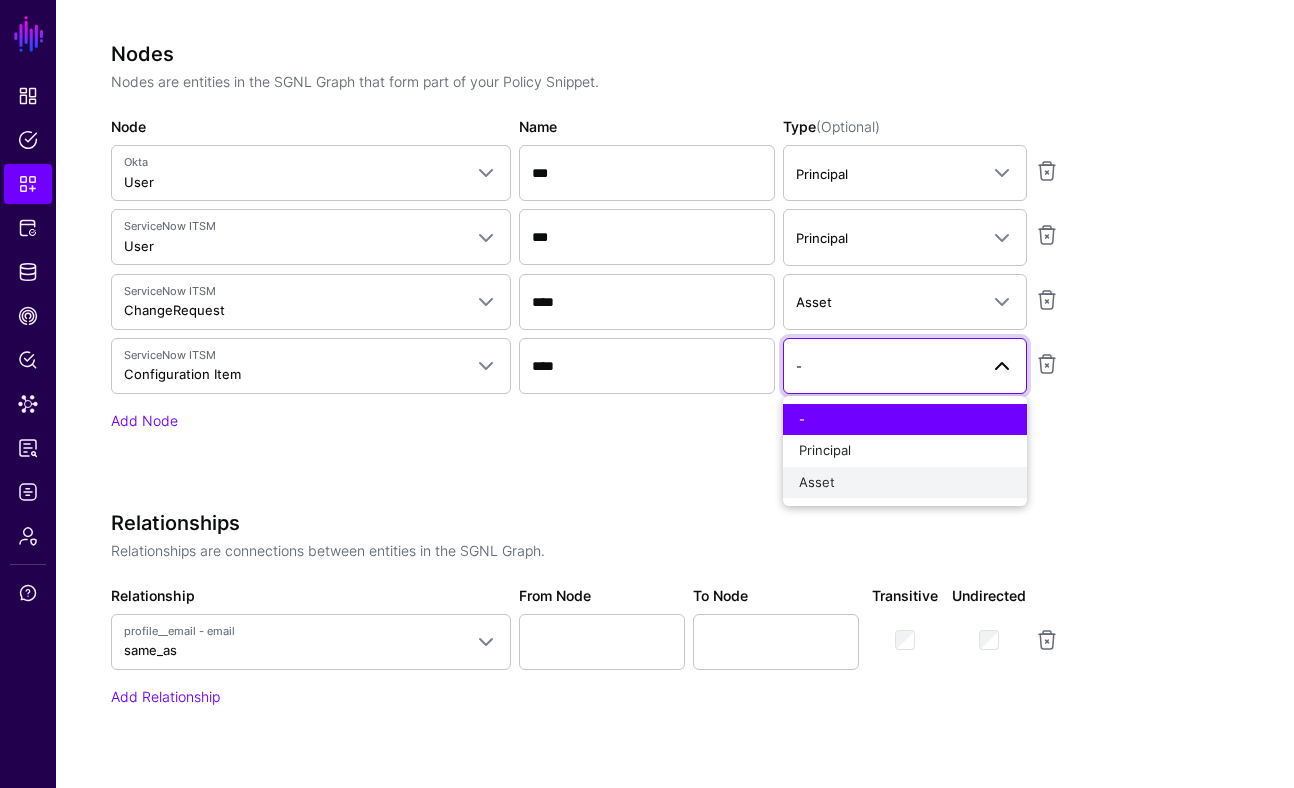 click on "Asset" at bounding box center [905, 483] 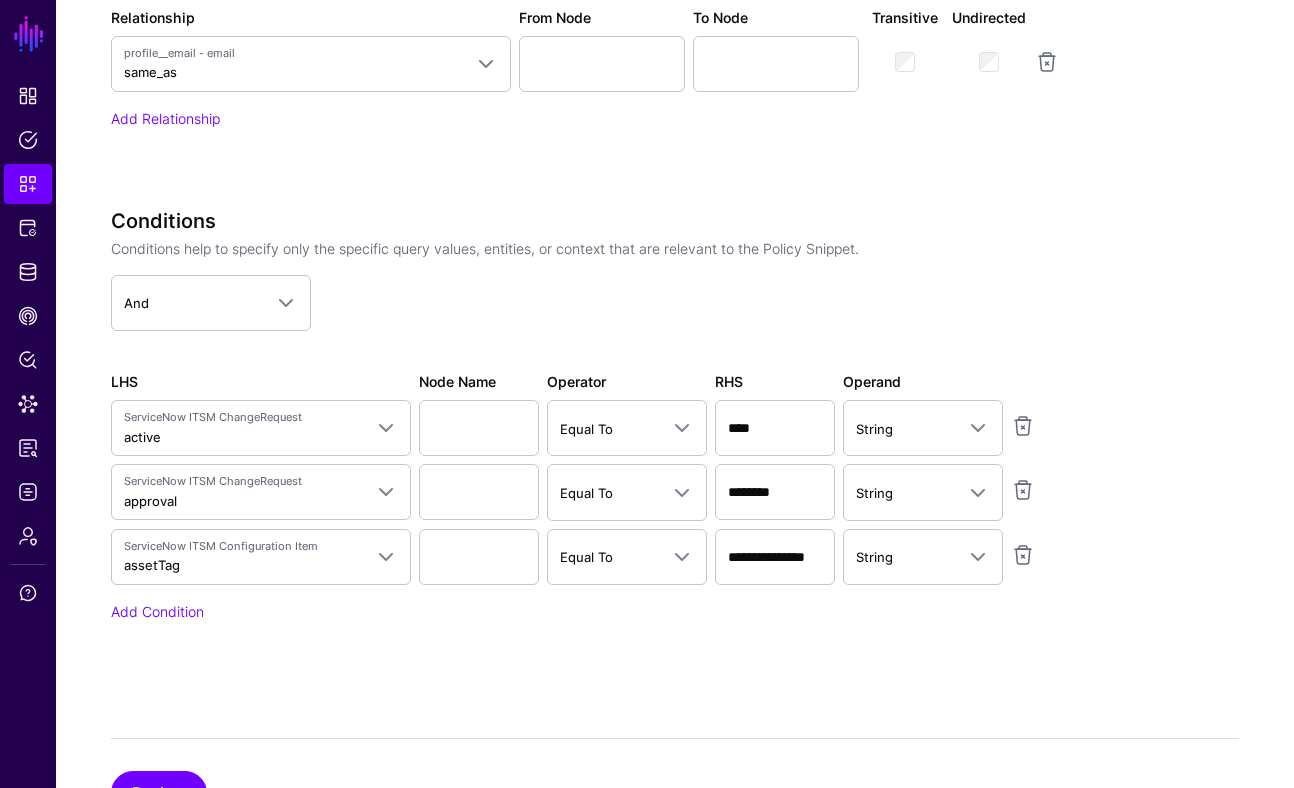 scroll, scrollTop: 1346, scrollLeft: 0, axis: vertical 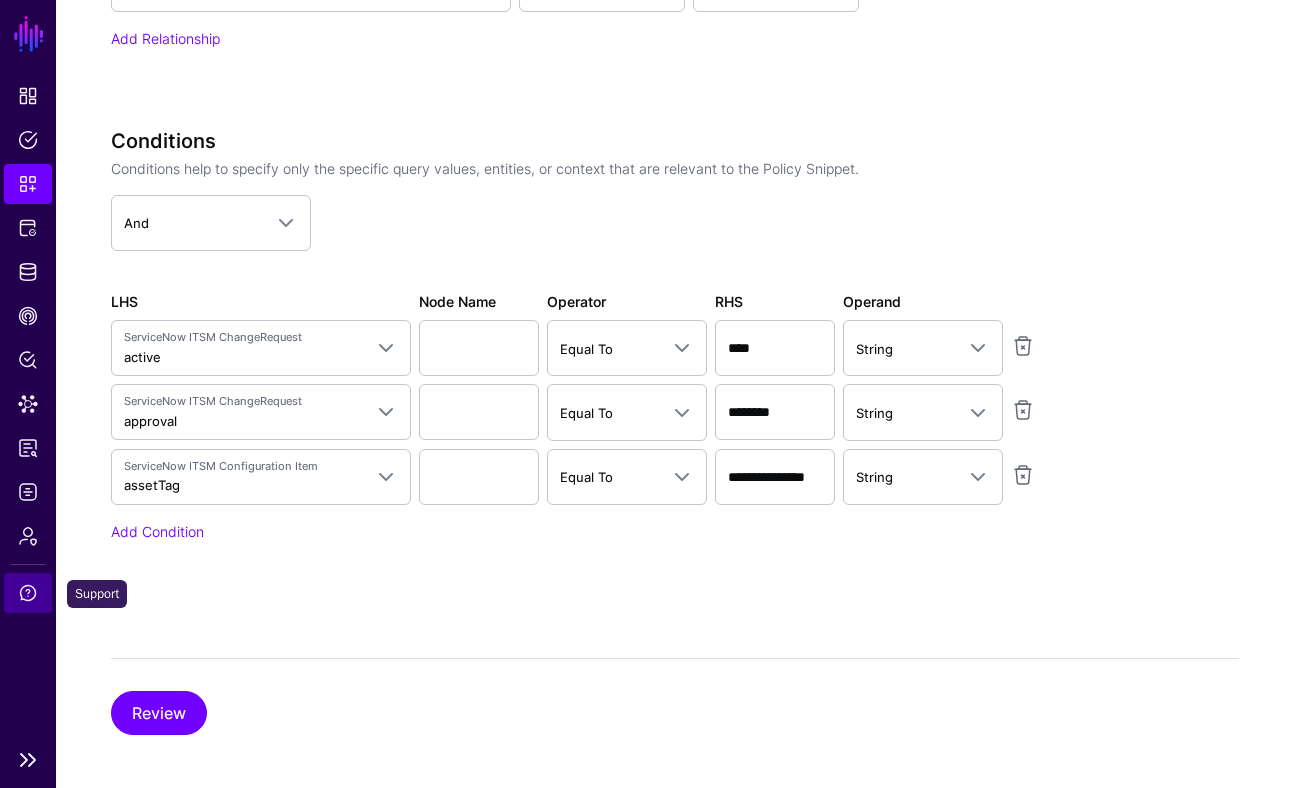 click on "Support" 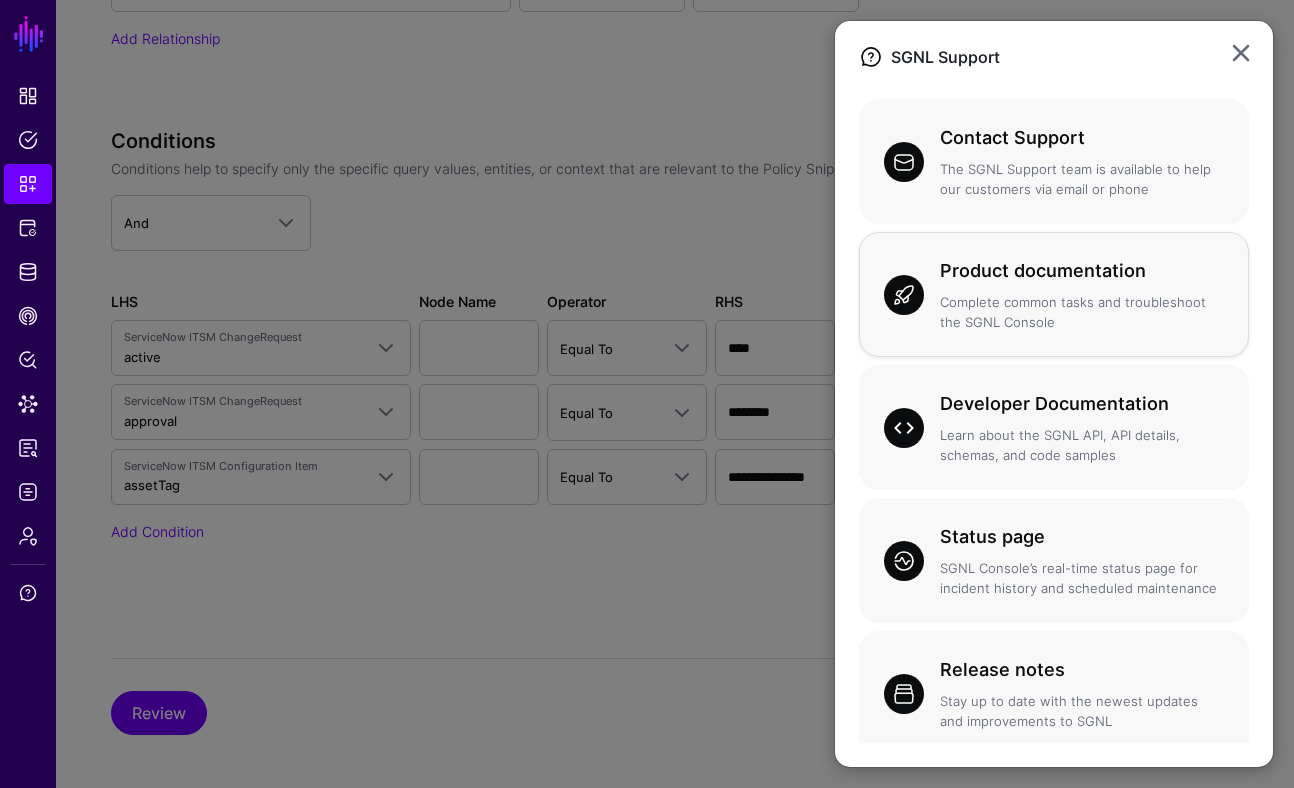 click on "Complete common tasks and troubleshoot the SGNL Console" 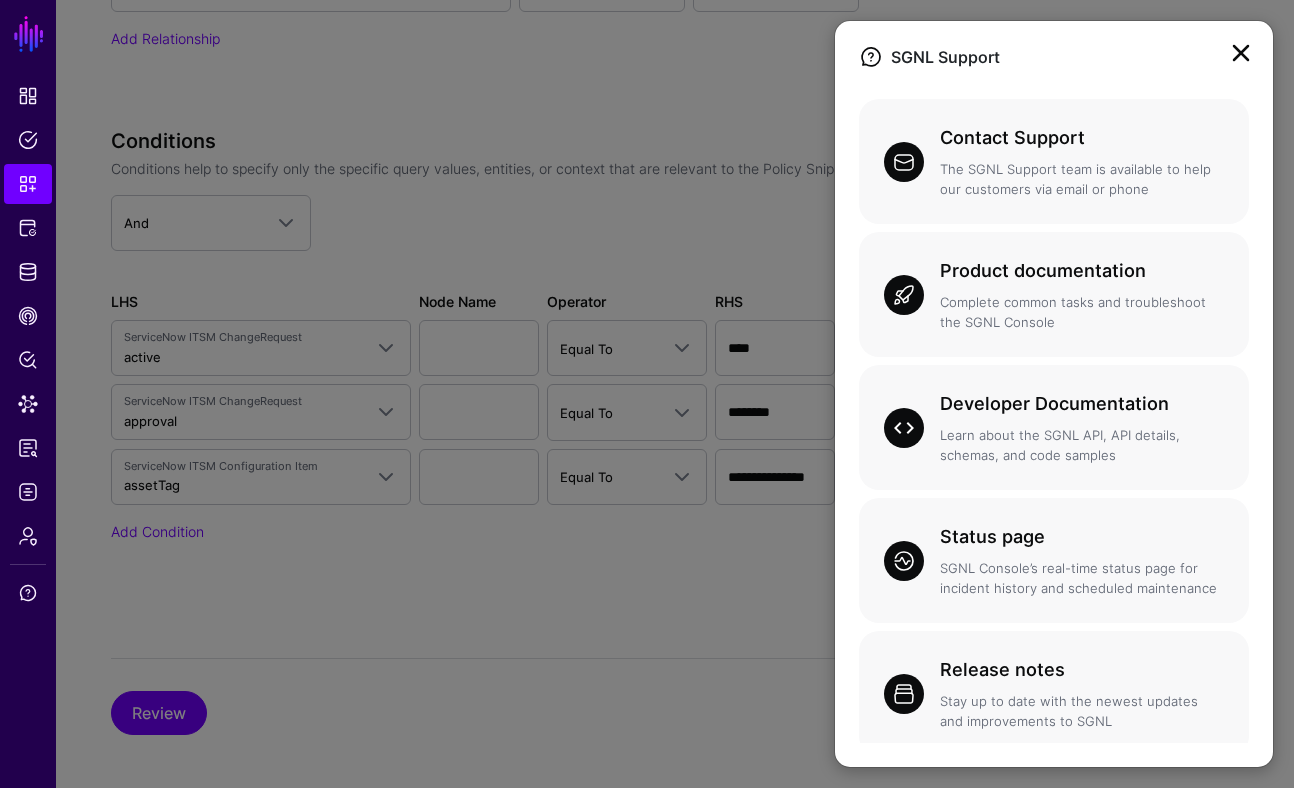 click 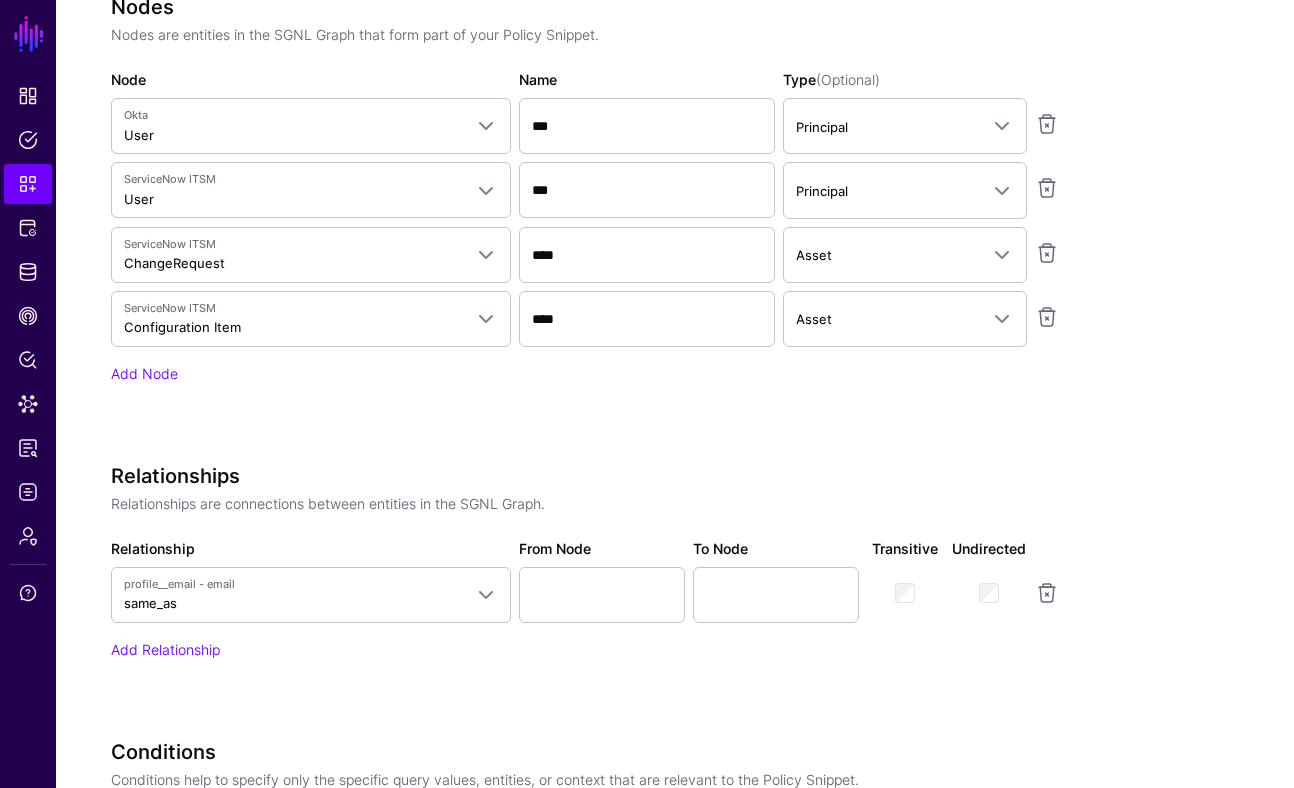 scroll, scrollTop: 733, scrollLeft: 0, axis: vertical 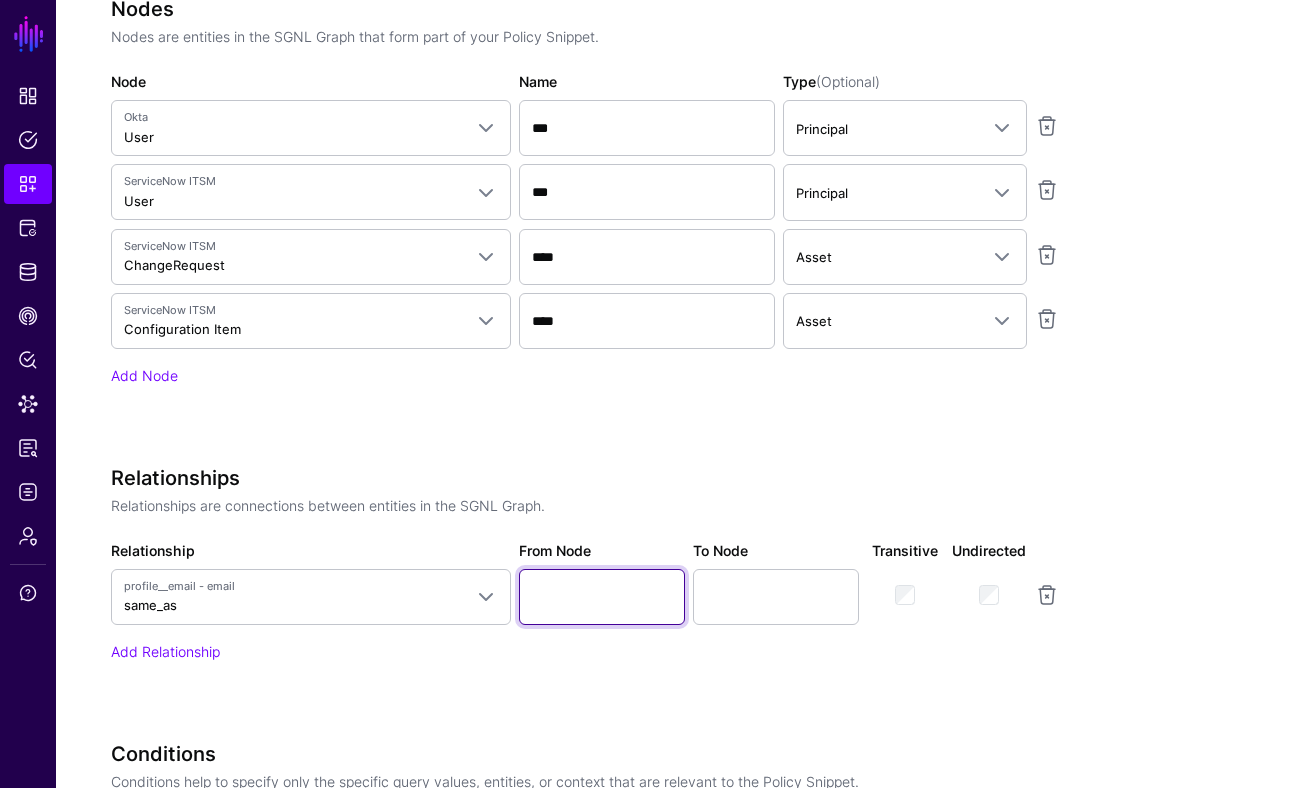 click on "From Node" at bounding box center [602, 597] 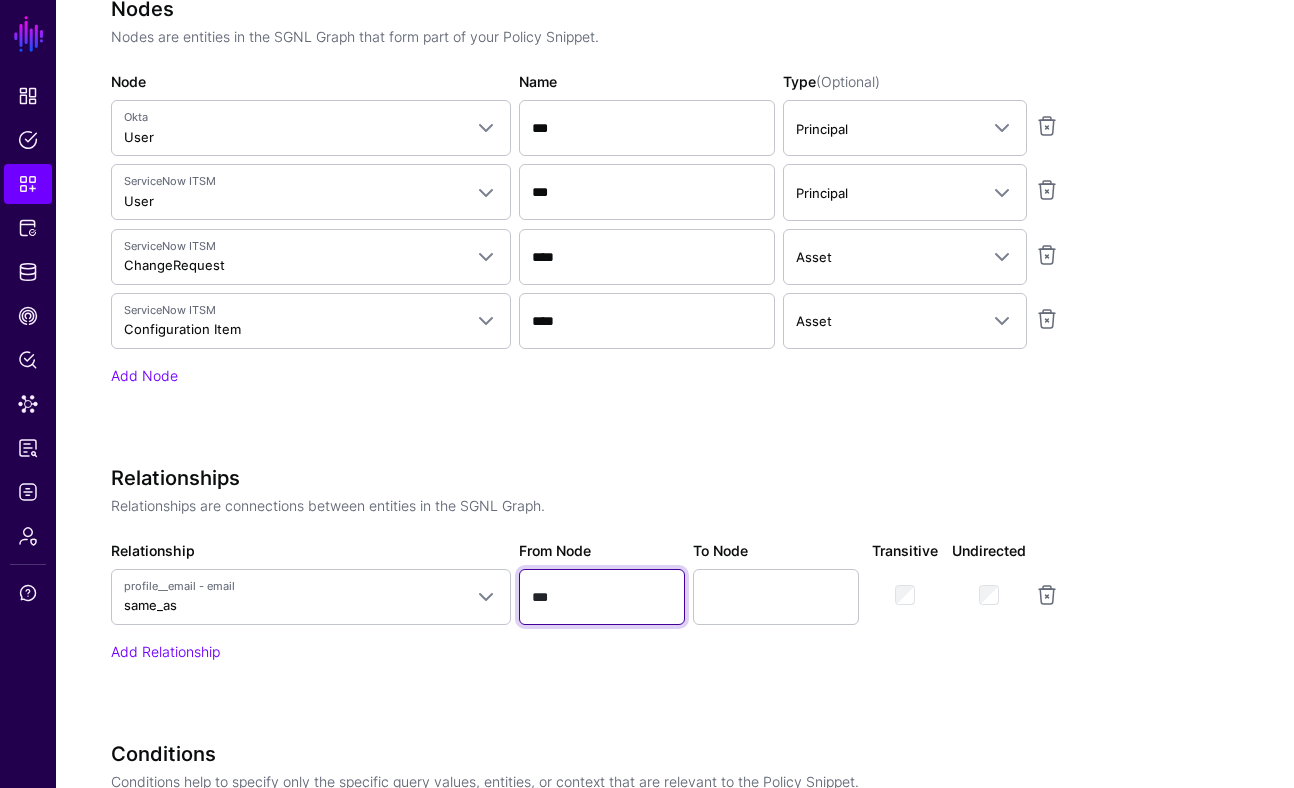 type on "***" 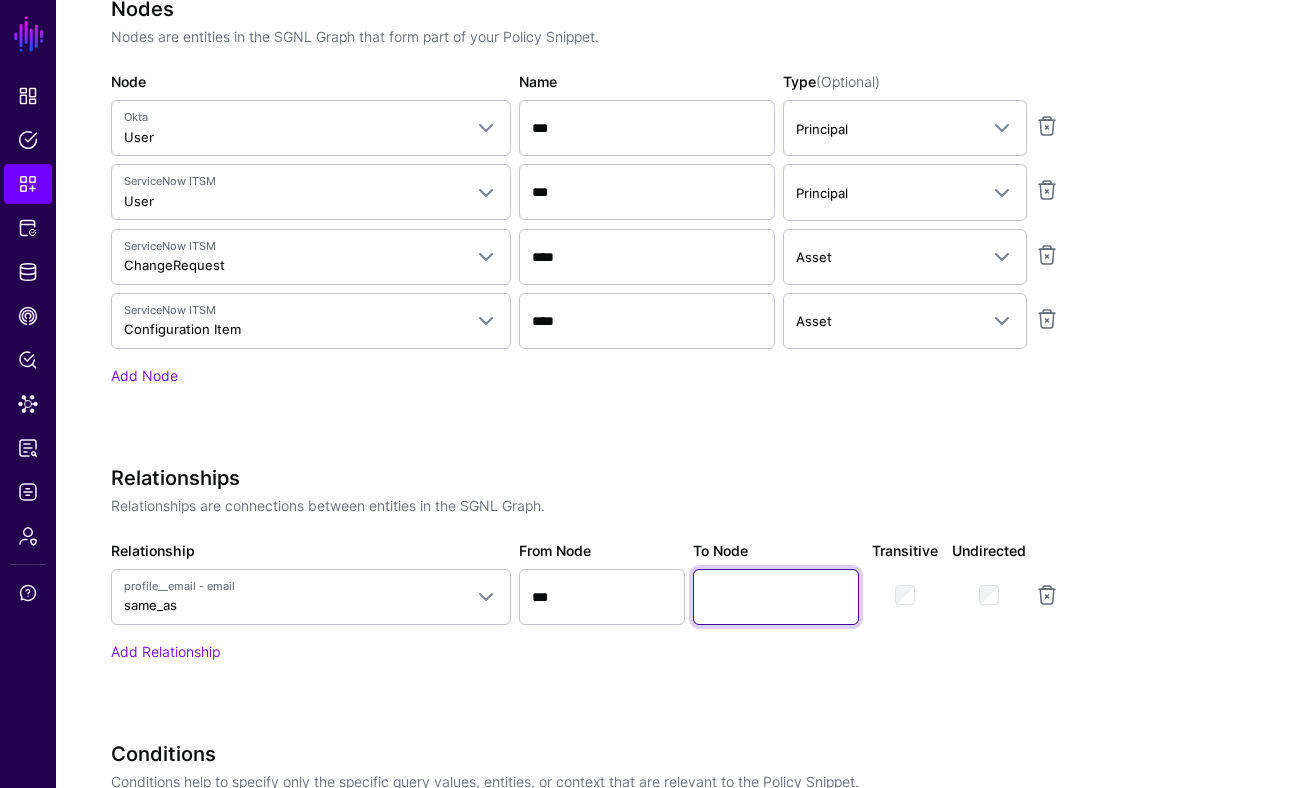 click on "To Node" at bounding box center (776, 597) 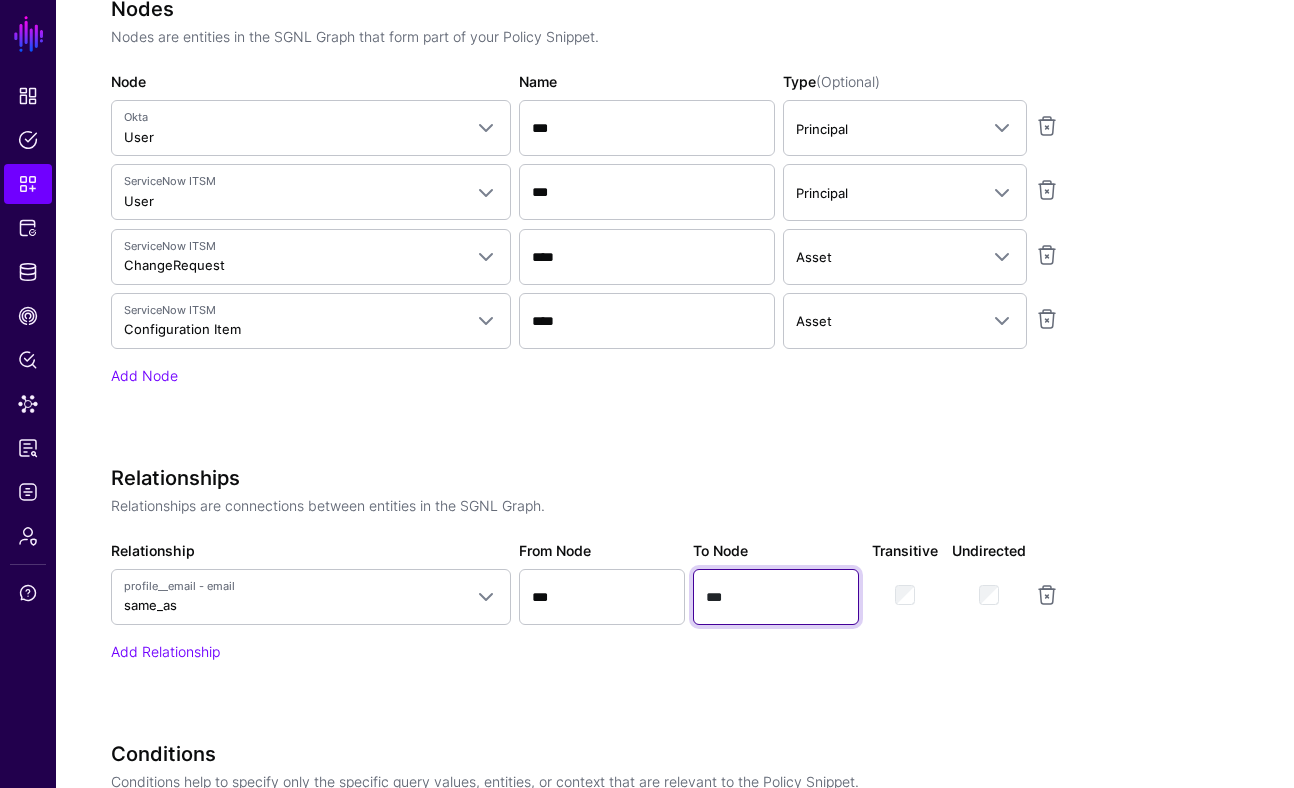 type on "***" 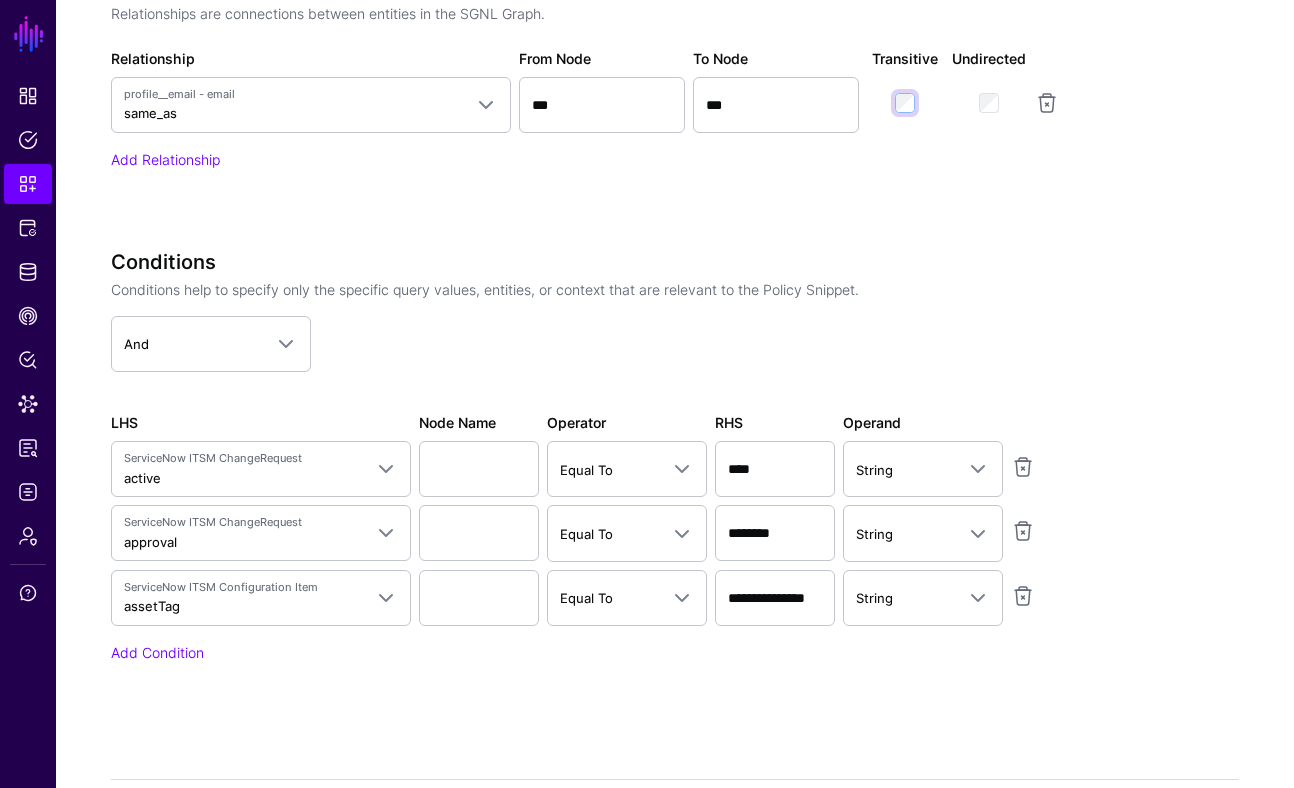 scroll, scrollTop: 1346, scrollLeft: 0, axis: vertical 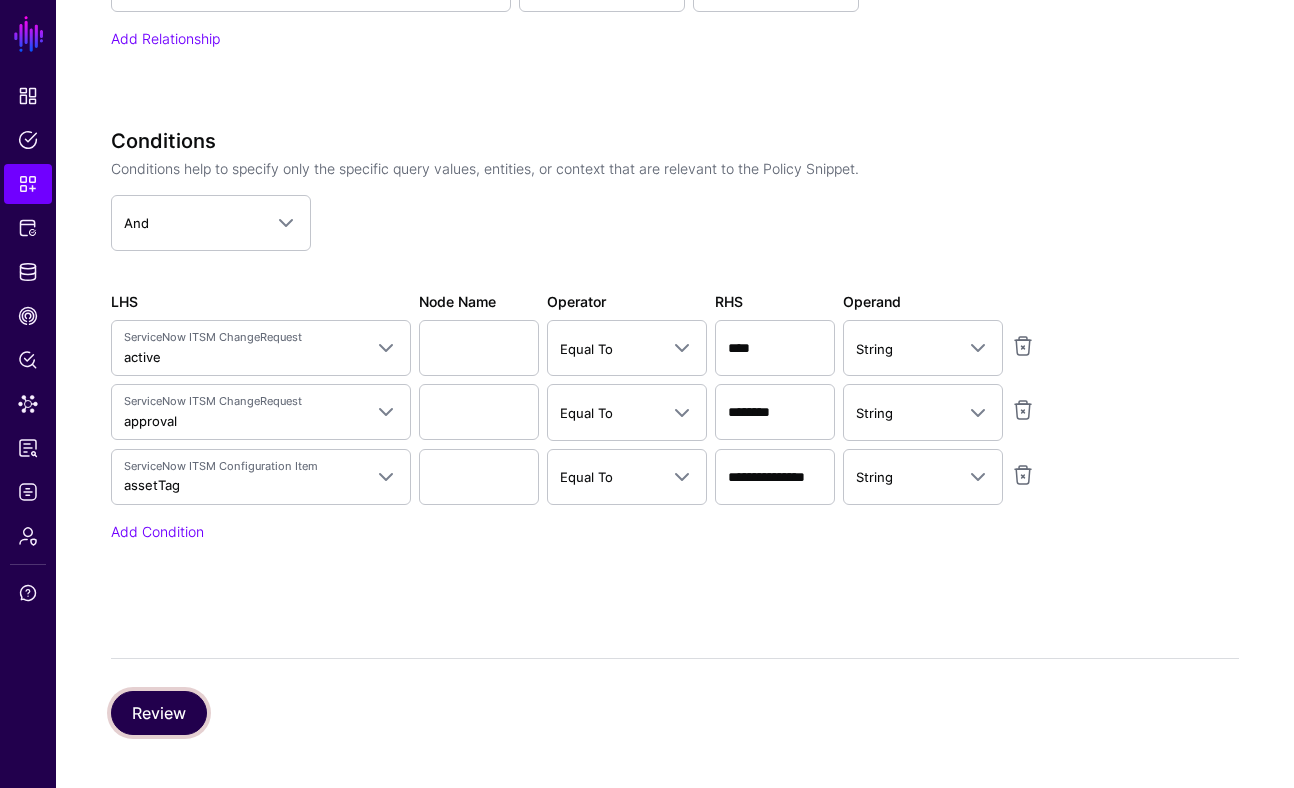 click on "Review" at bounding box center [159, 713] 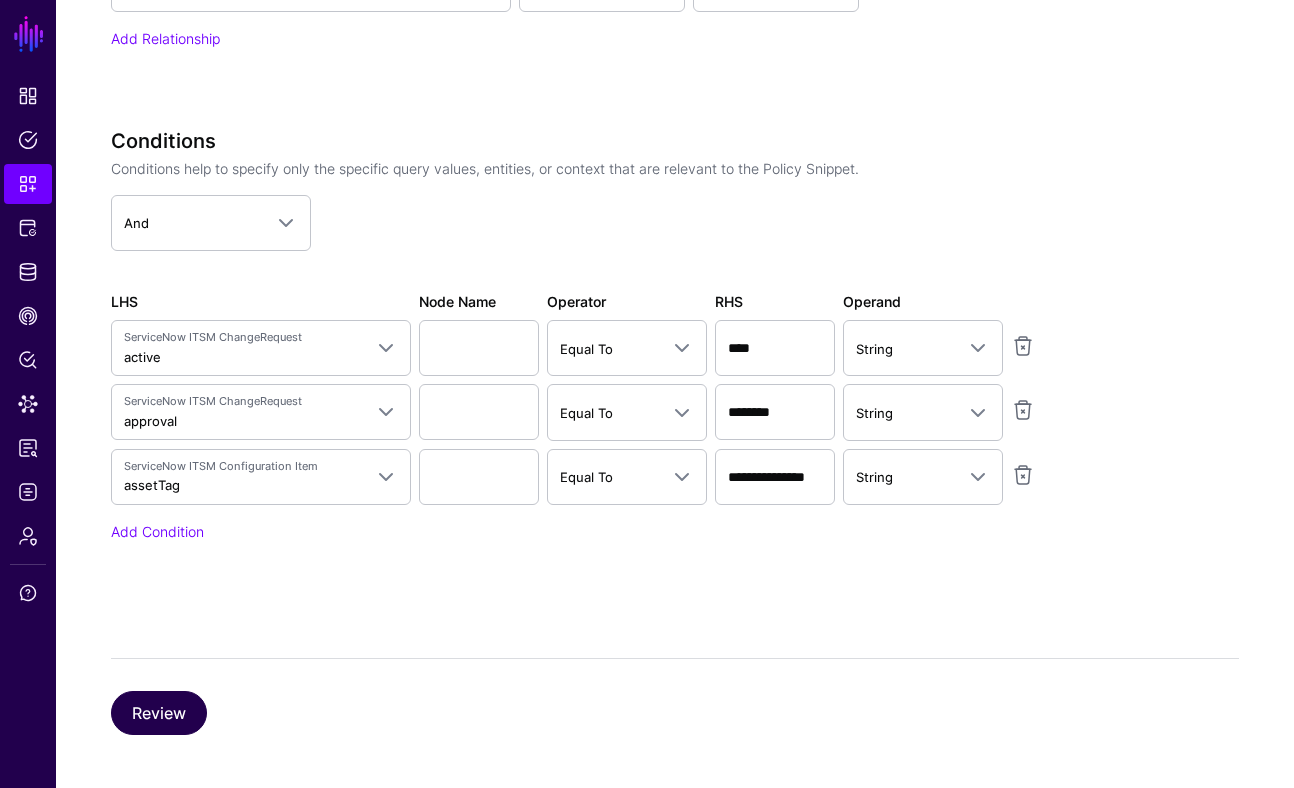 scroll, scrollTop: 485, scrollLeft: 0, axis: vertical 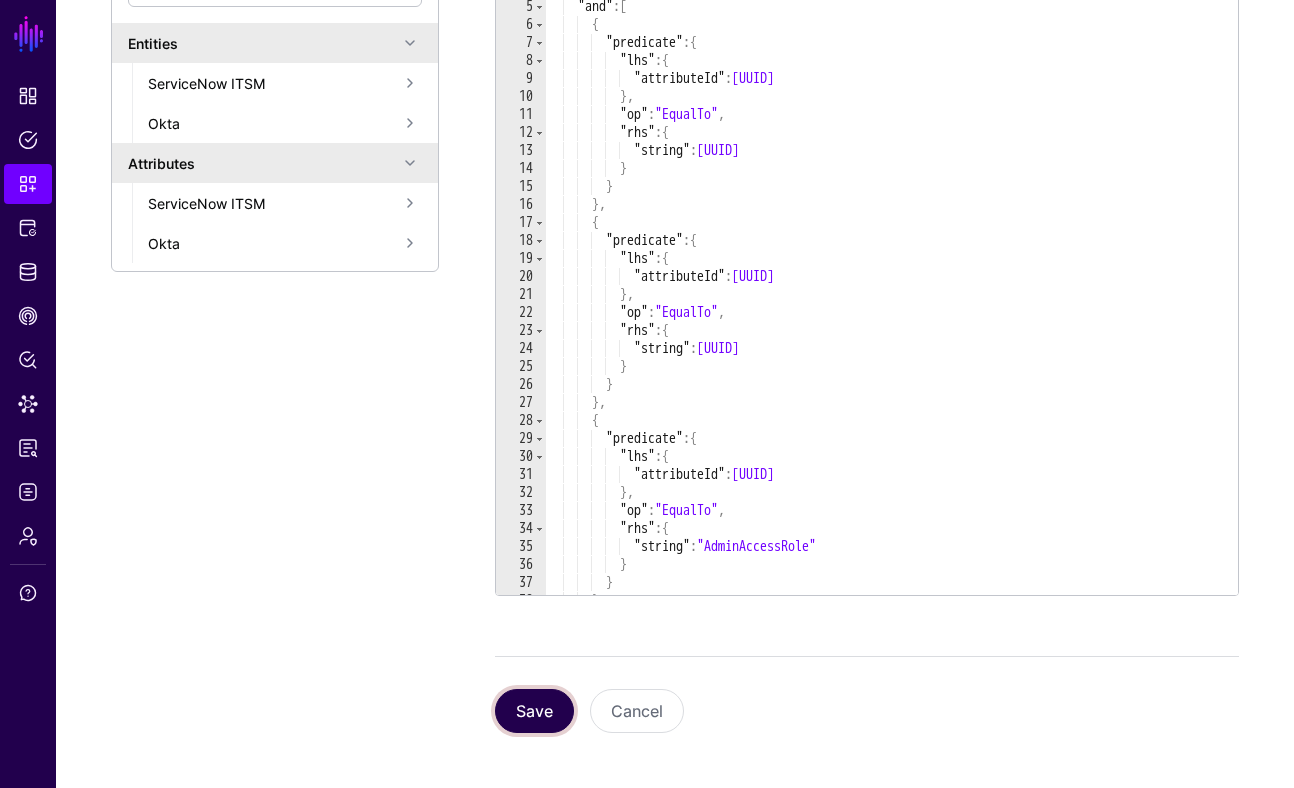 click on "Save" at bounding box center [534, 711] 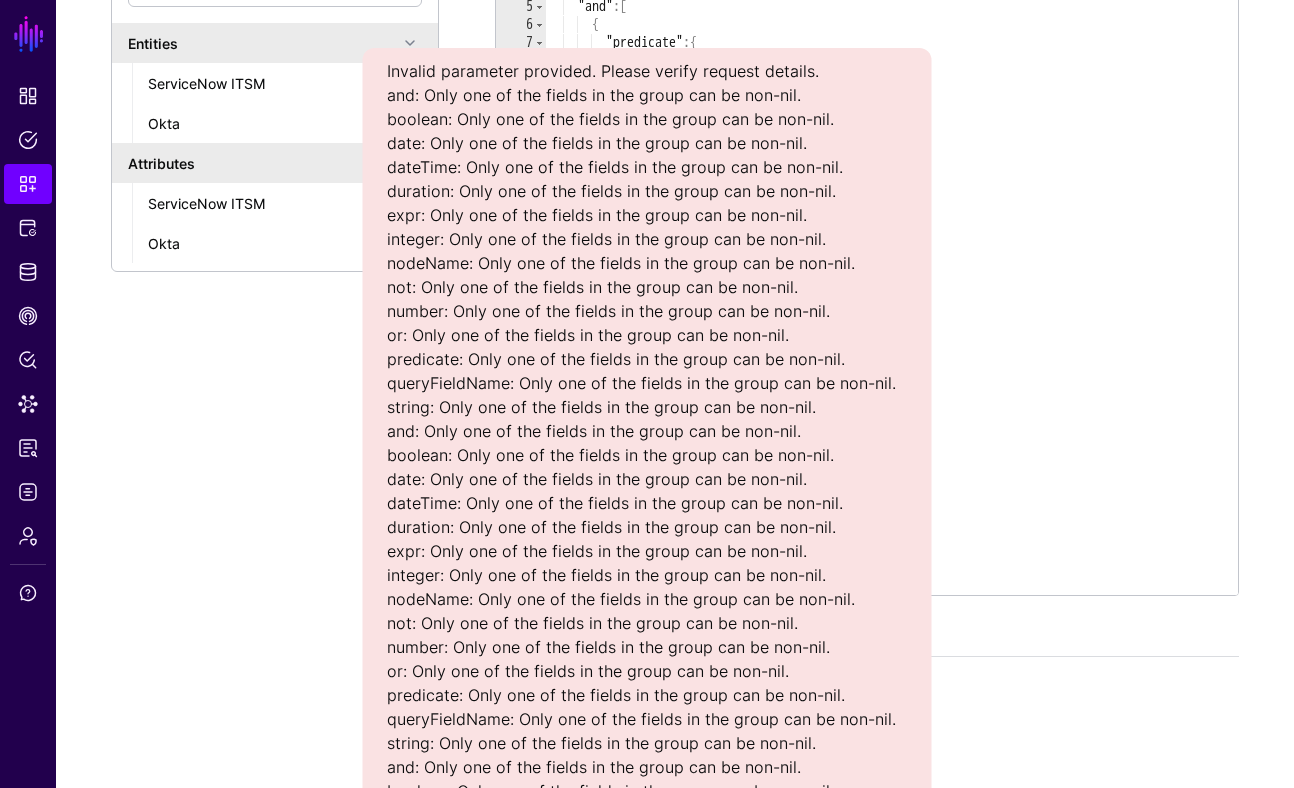 click on "Resource Identifiers Select a system of record, entity, or attribute to copy its ID or name to clipboard  Copy  ID  Entities ServiceNow ITSM Okta Attributes ServiceNow ITSM Okta" at bounding box center [299, 300] 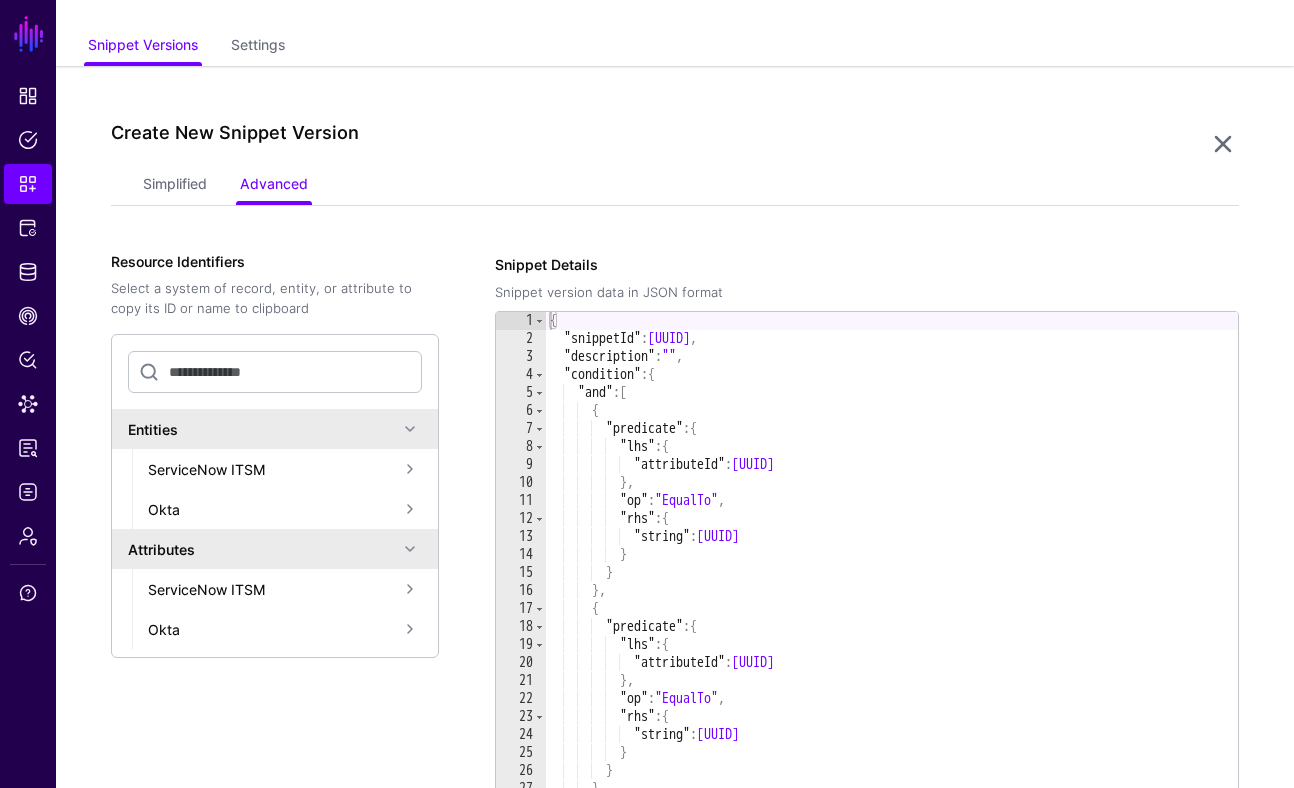 scroll, scrollTop: 0, scrollLeft: 0, axis: both 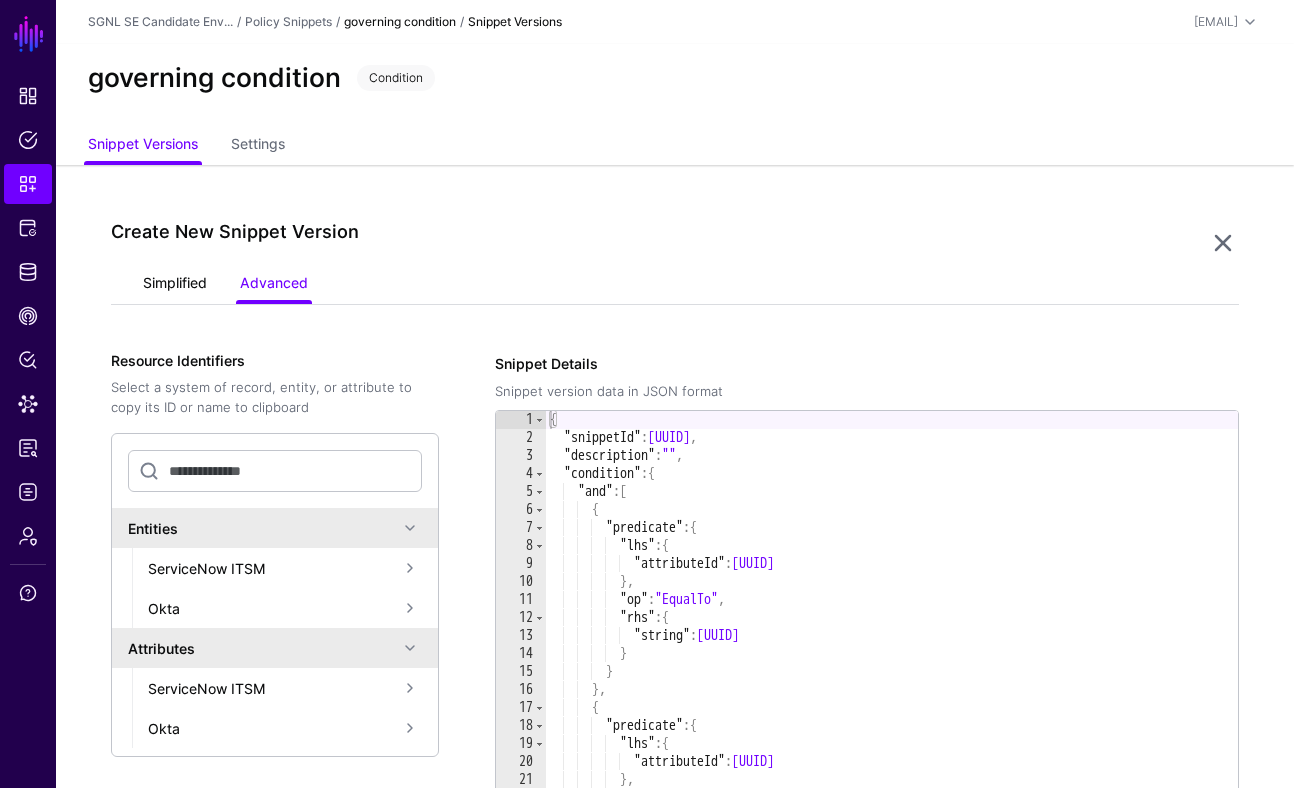 click on "Simplified" at bounding box center (175, 285) 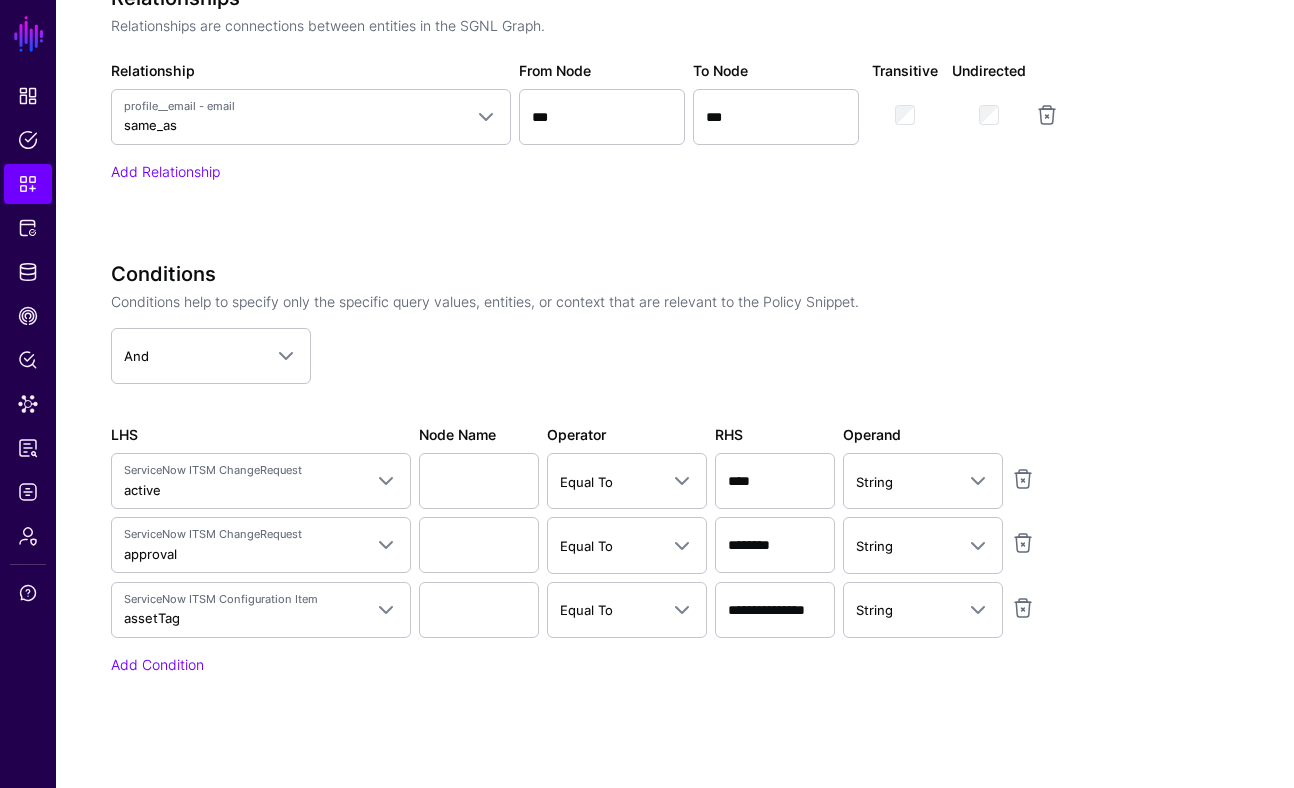 scroll, scrollTop: 1223, scrollLeft: 0, axis: vertical 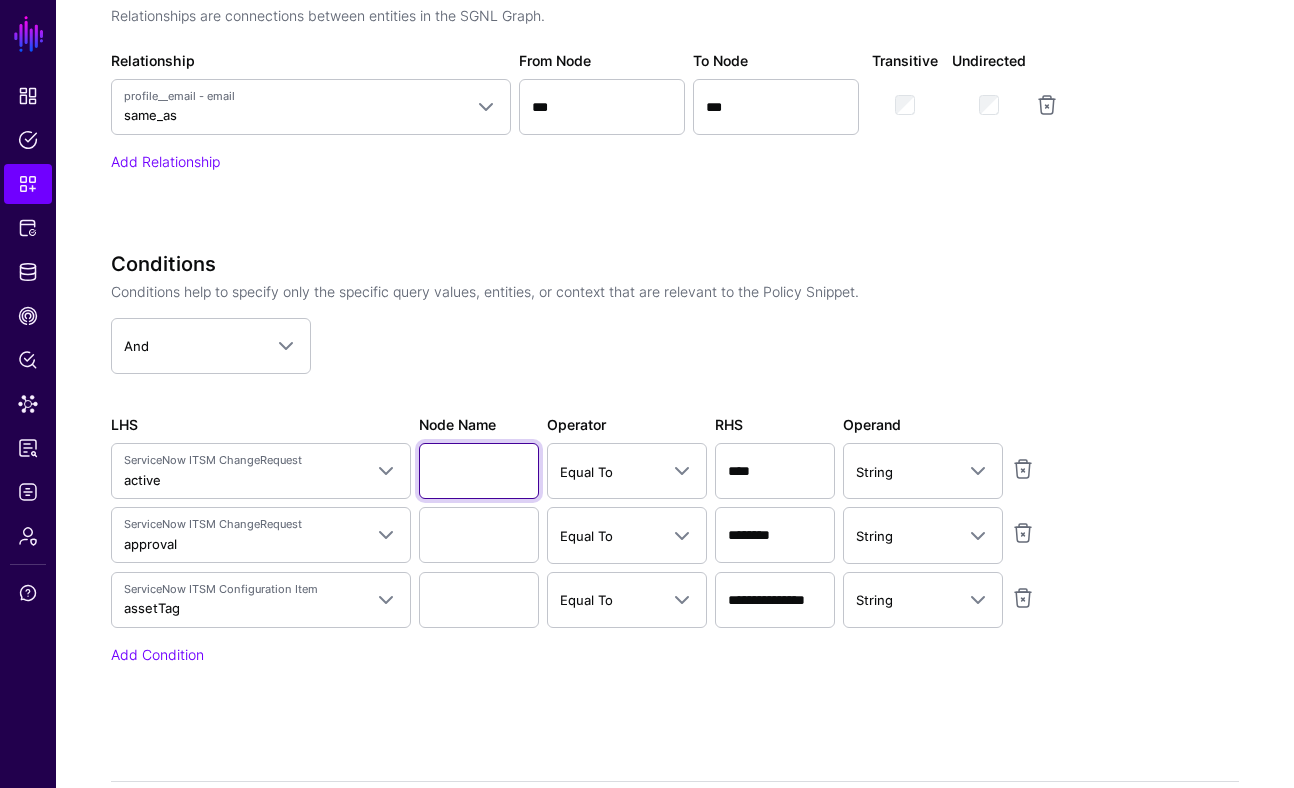 click on "Node Name" at bounding box center (479, 471) 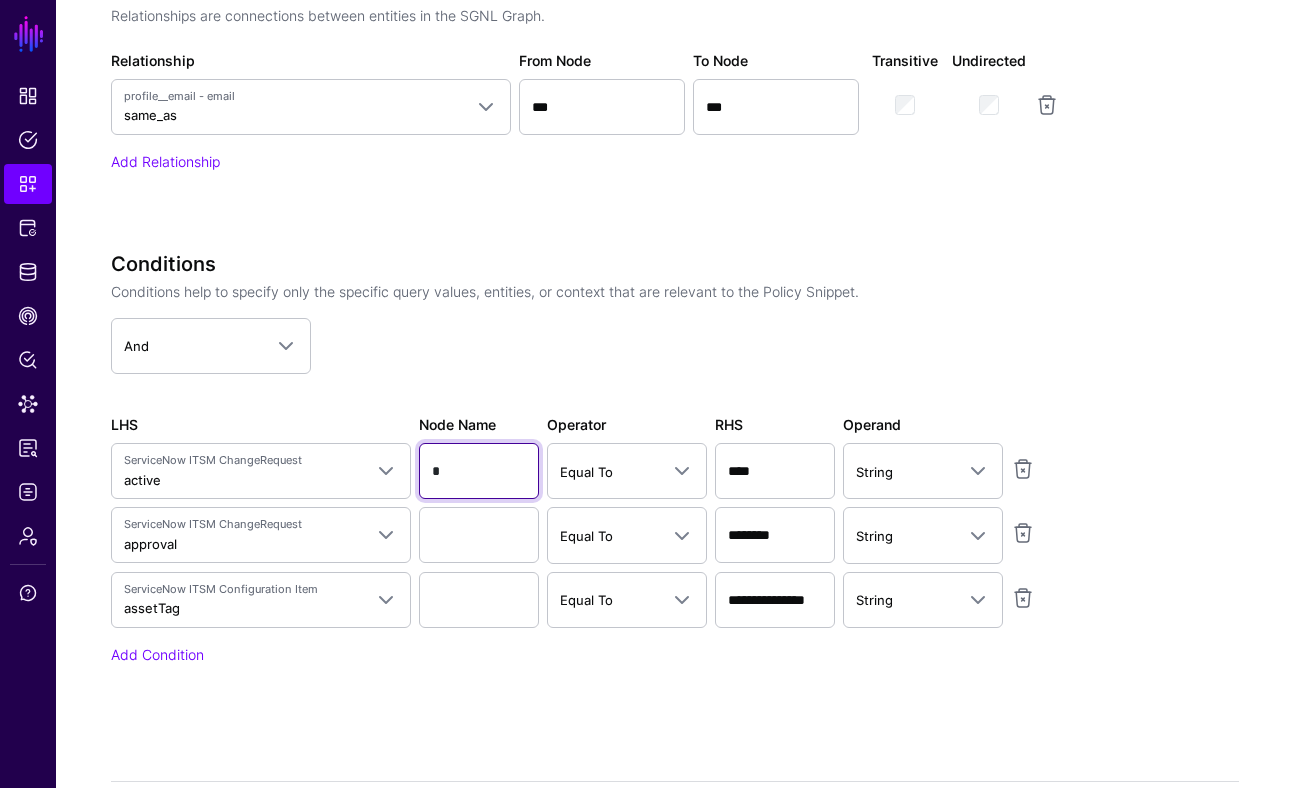 type on "*" 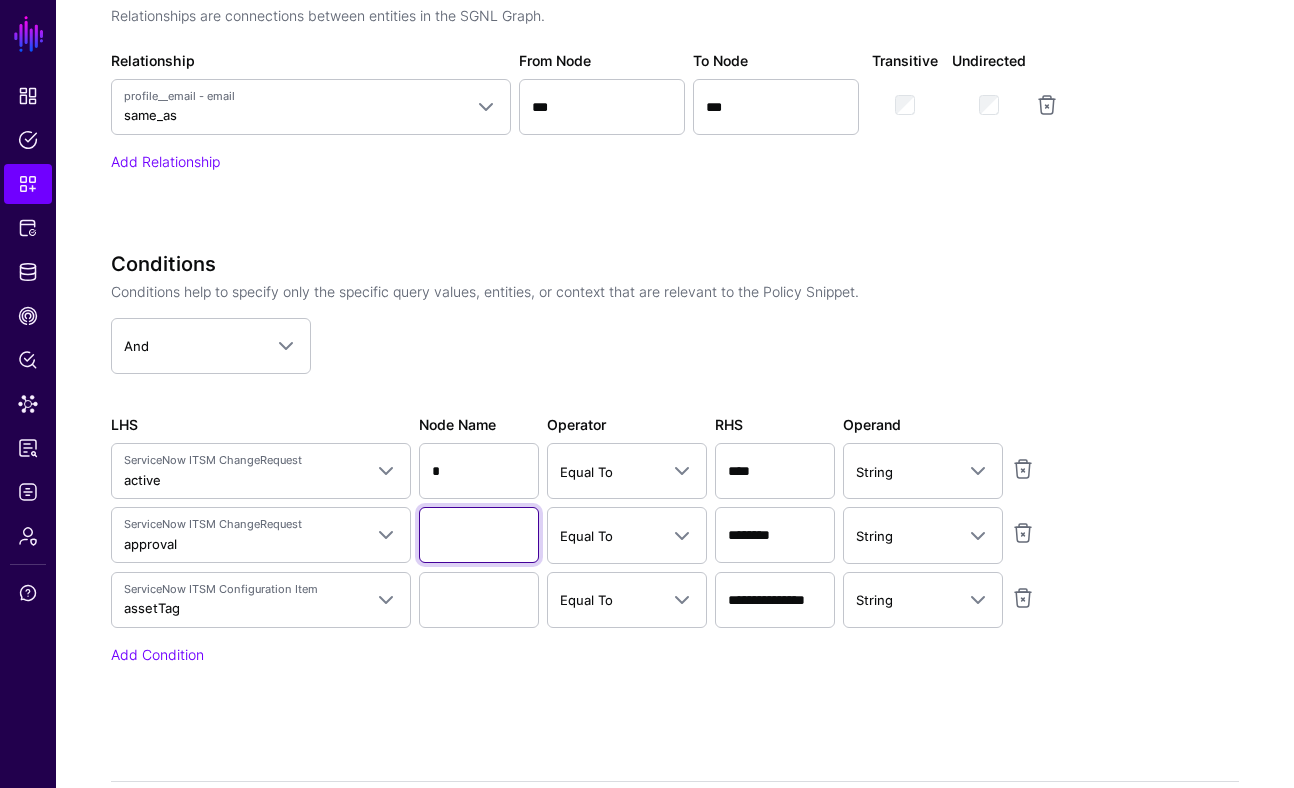 click on "Node Name" at bounding box center [479, 535] 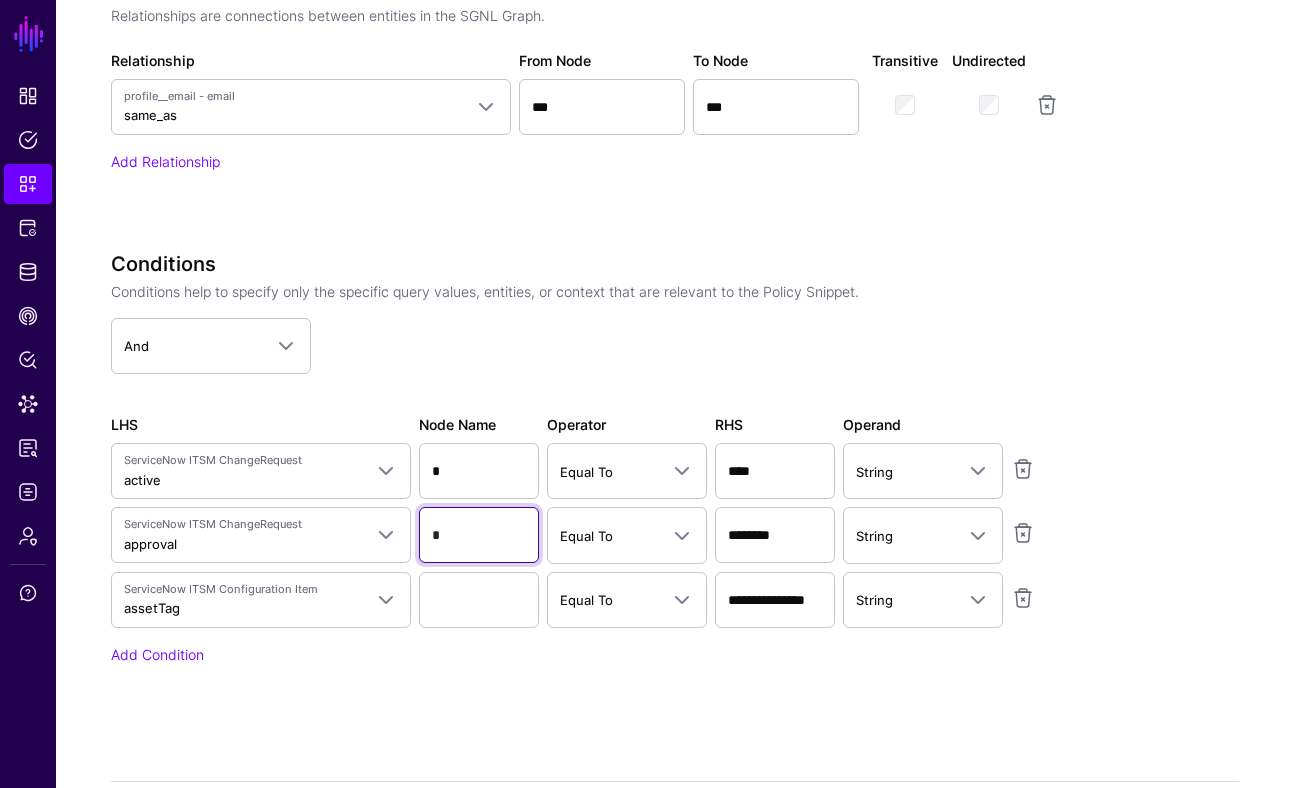 type on "*" 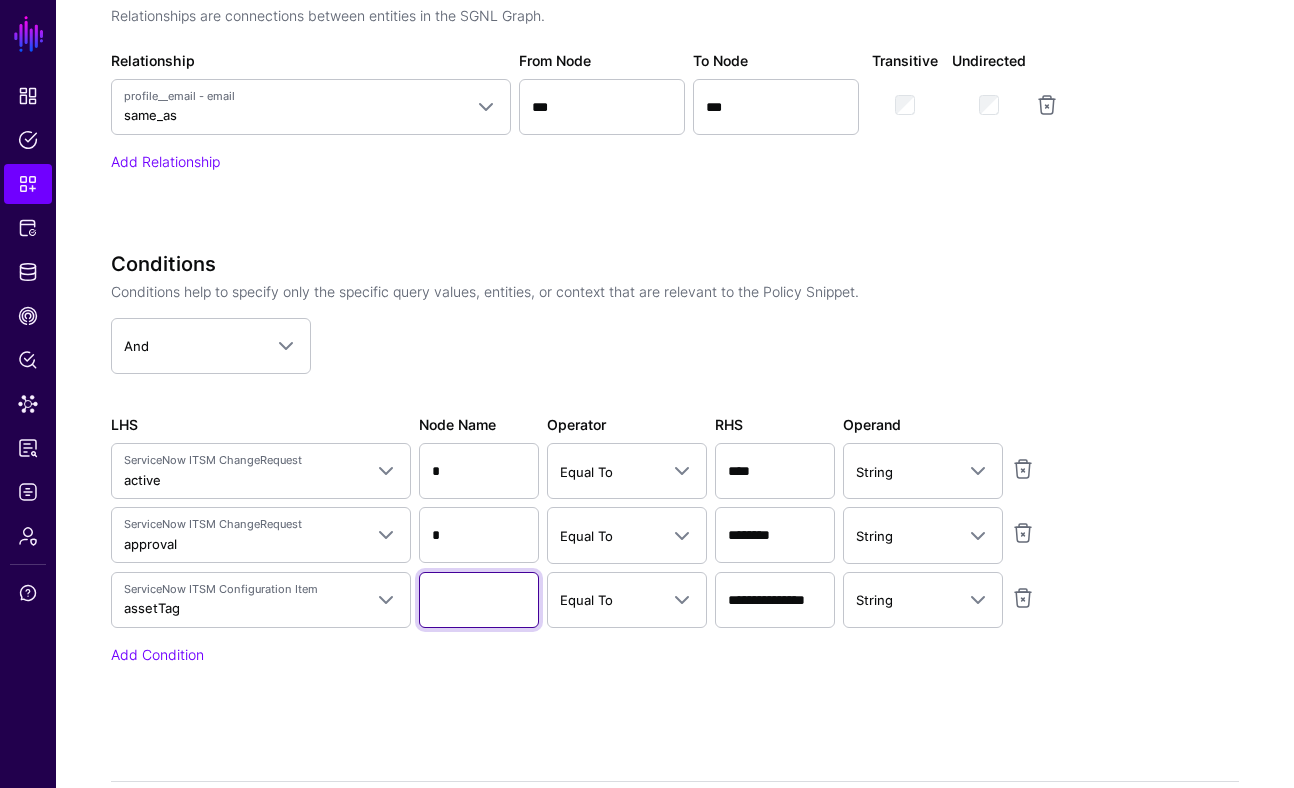 click on "Node Name" at bounding box center (479, 600) 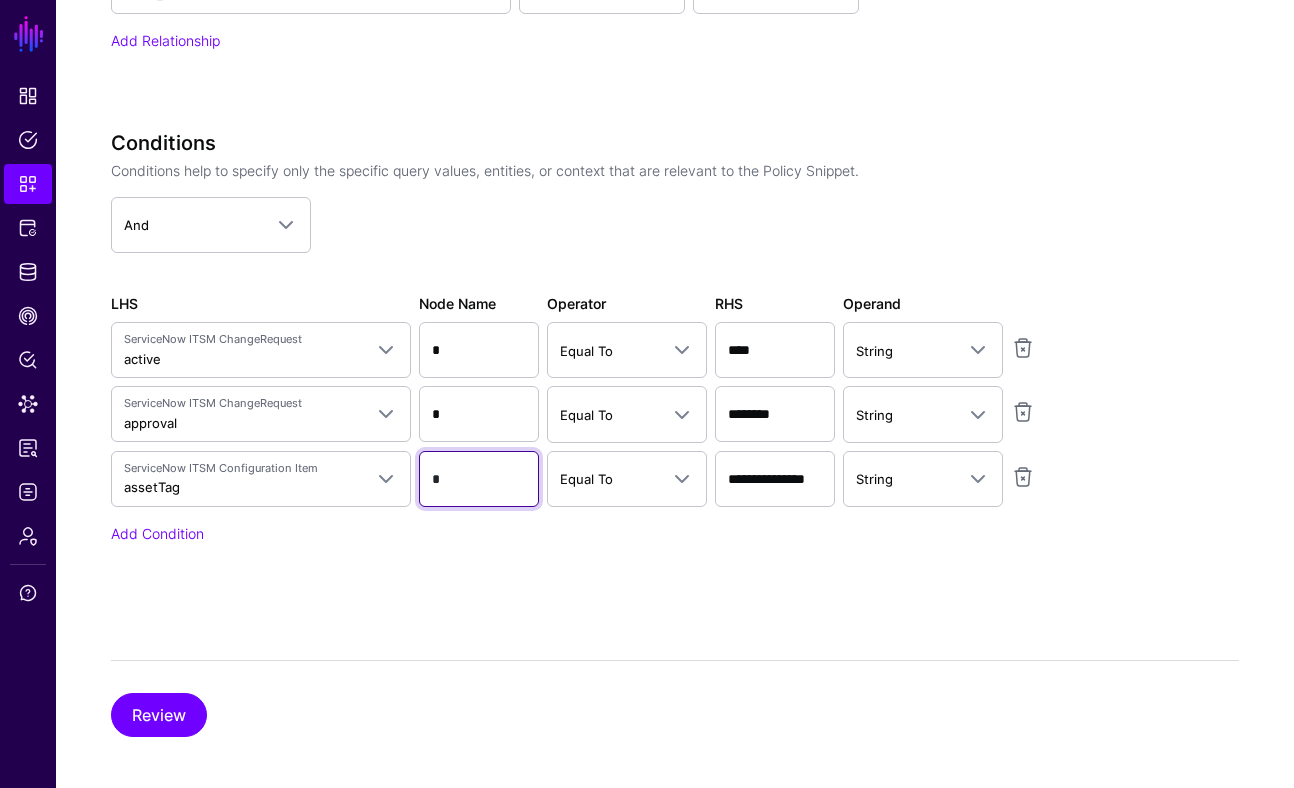 scroll, scrollTop: 1346, scrollLeft: 0, axis: vertical 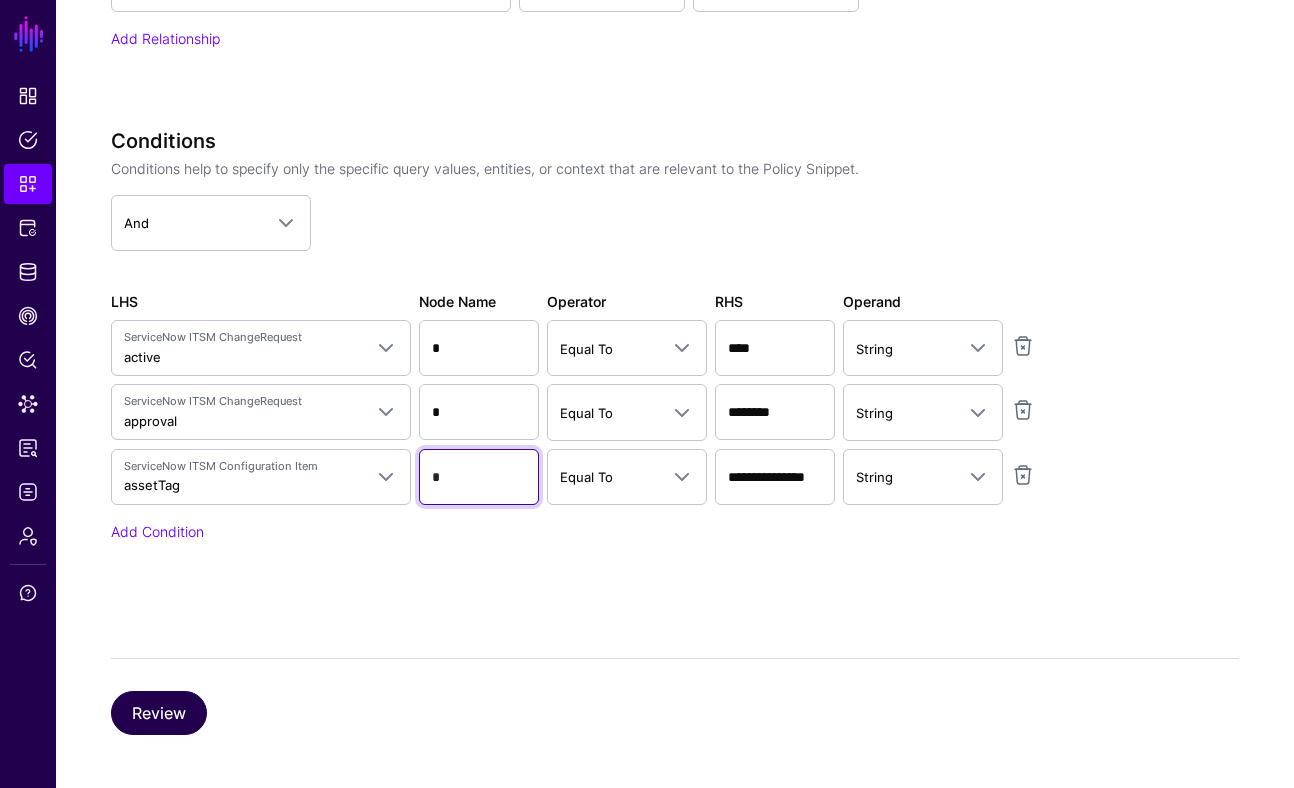 type on "*" 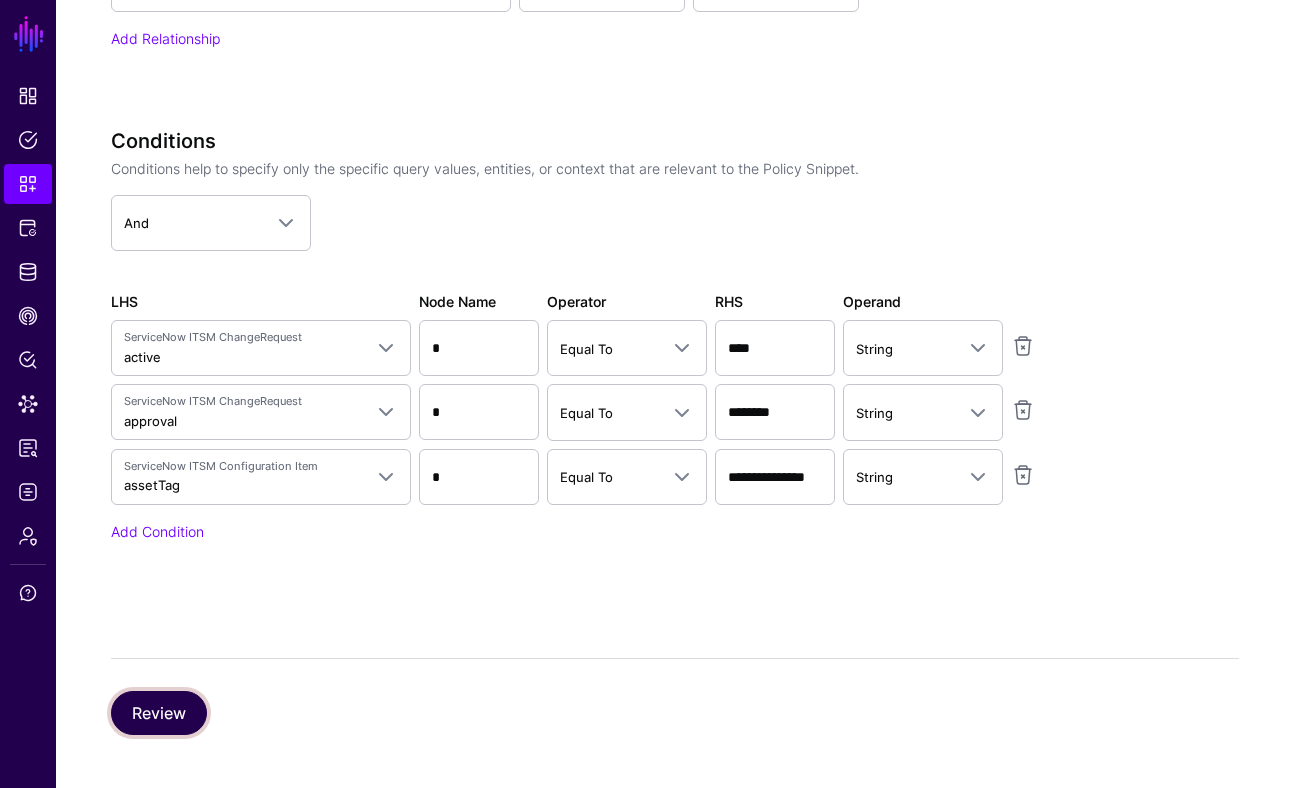 click on "Review" at bounding box center (159, 713) 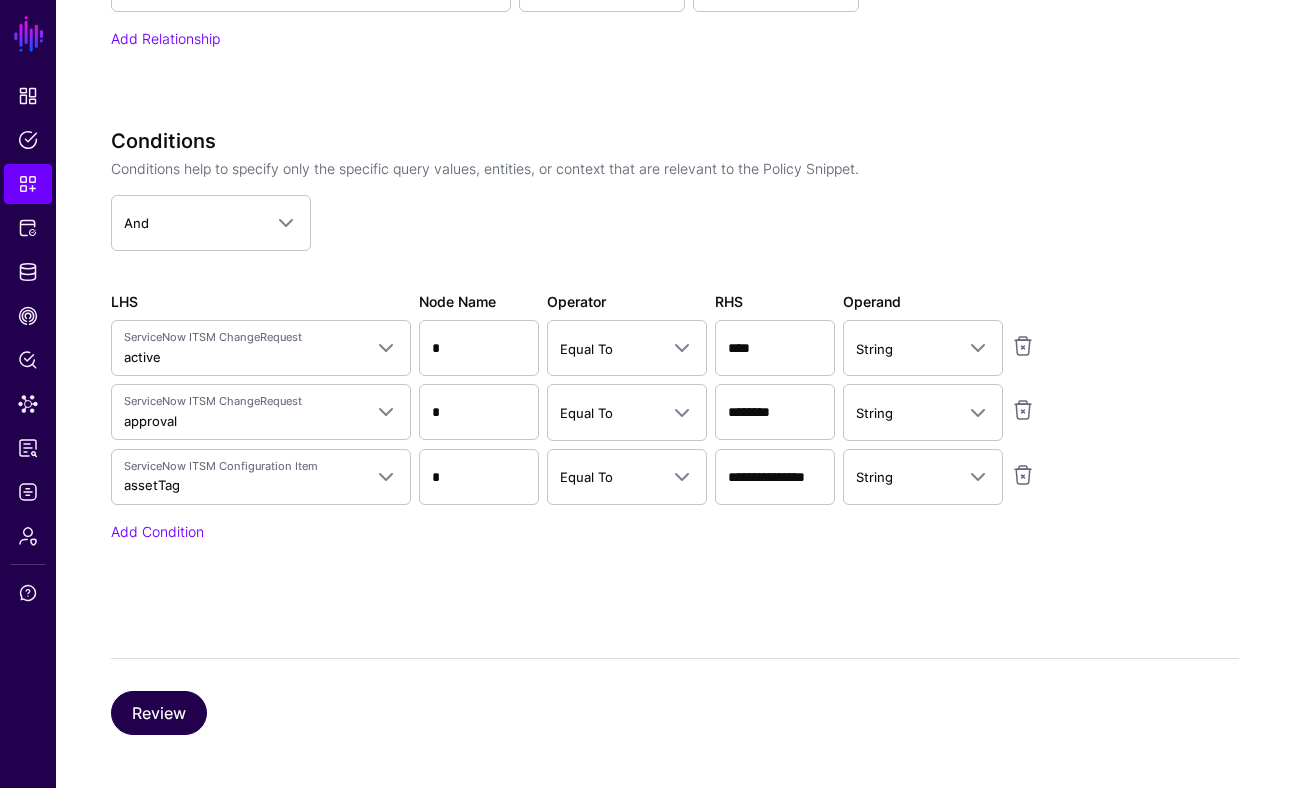 scroll, scrollTop: 485, scrollLeft: 0, axis: vertical 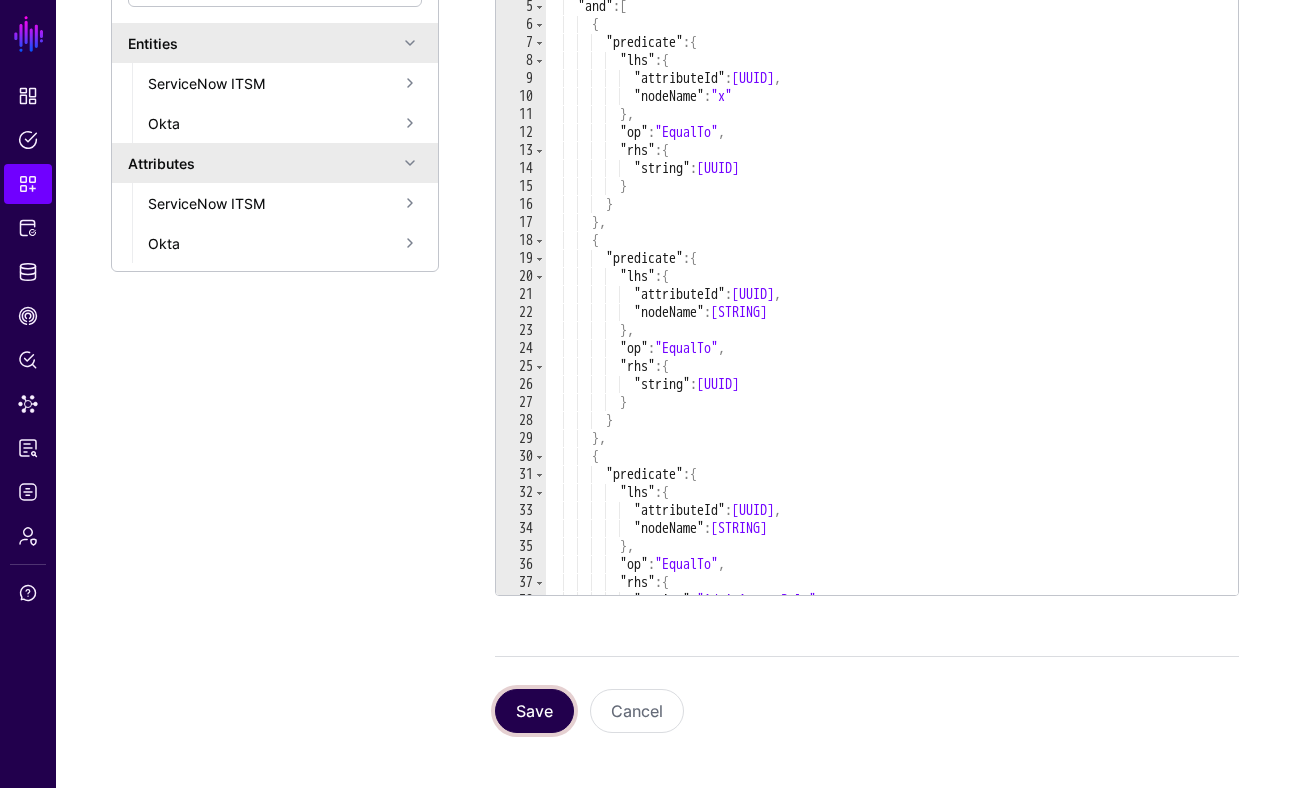 click on "Save" at bounding box center [534, 711] 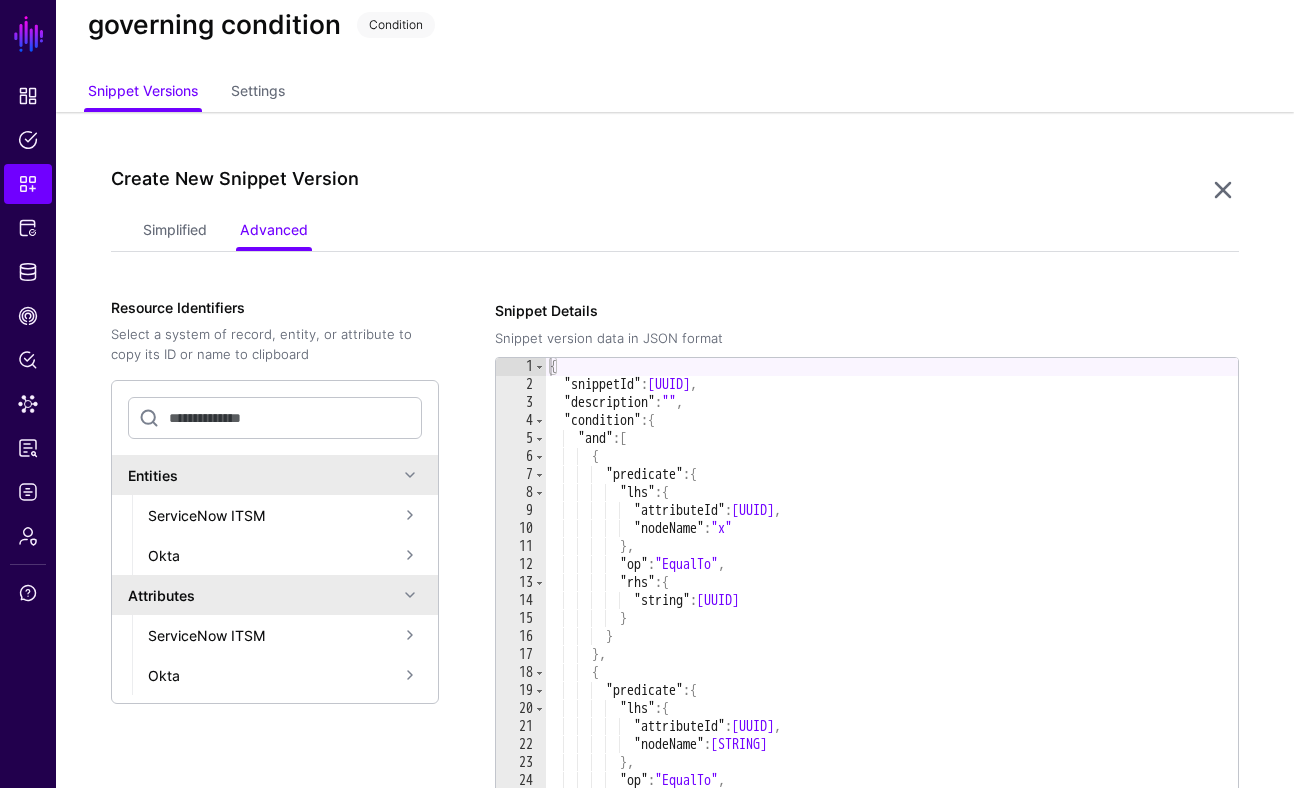 scroll, scrollTop: 0, scrollLeft: 0, axis: both 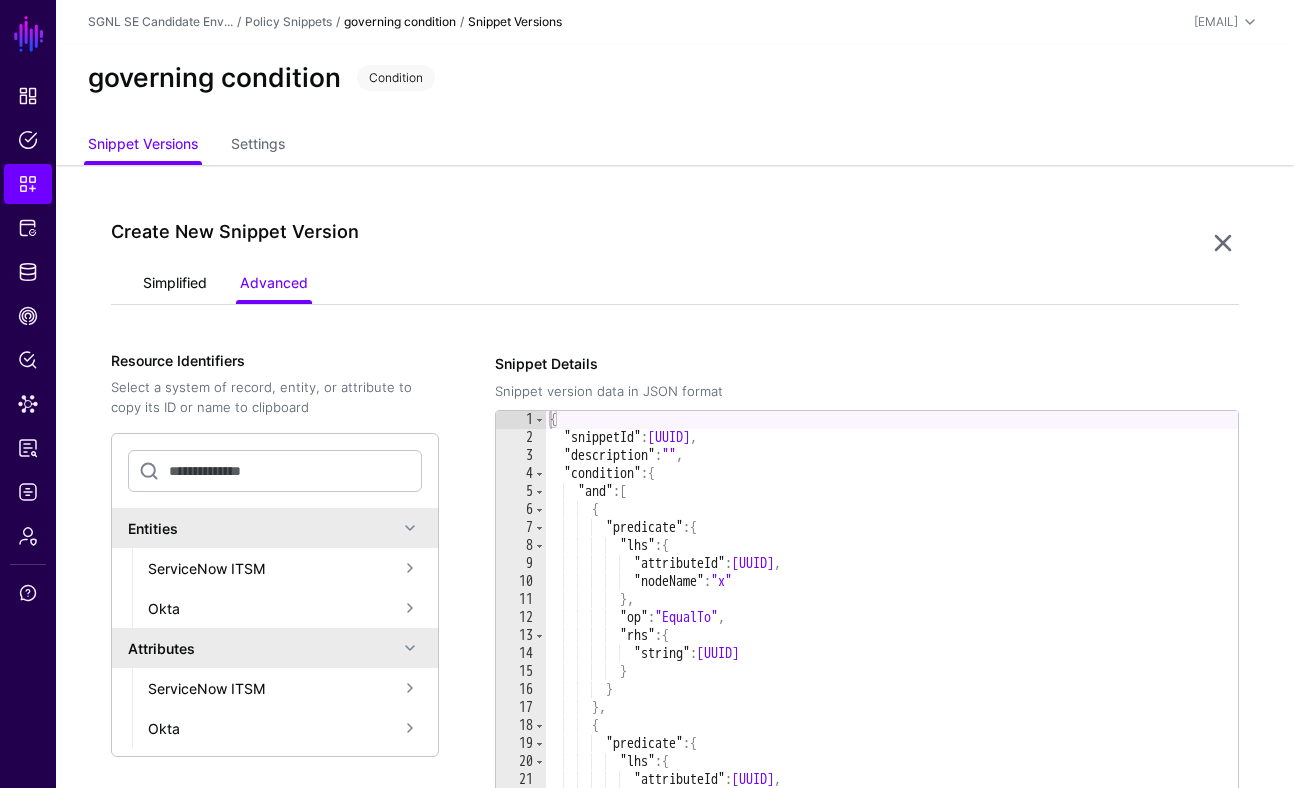 click on "Simplified" at bounding box center (175, 285) 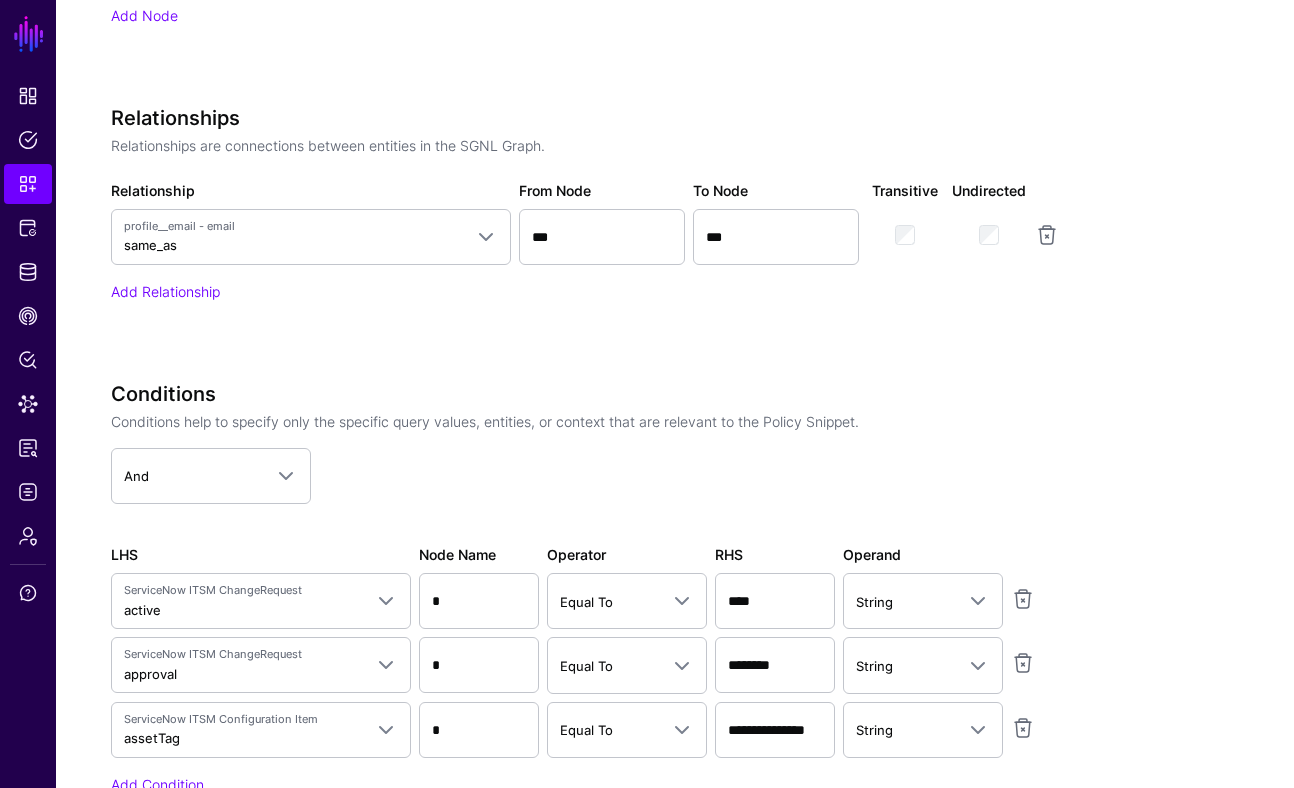 scroll, scrollTop: 1095, scrollLeft: 0, axis: vertical 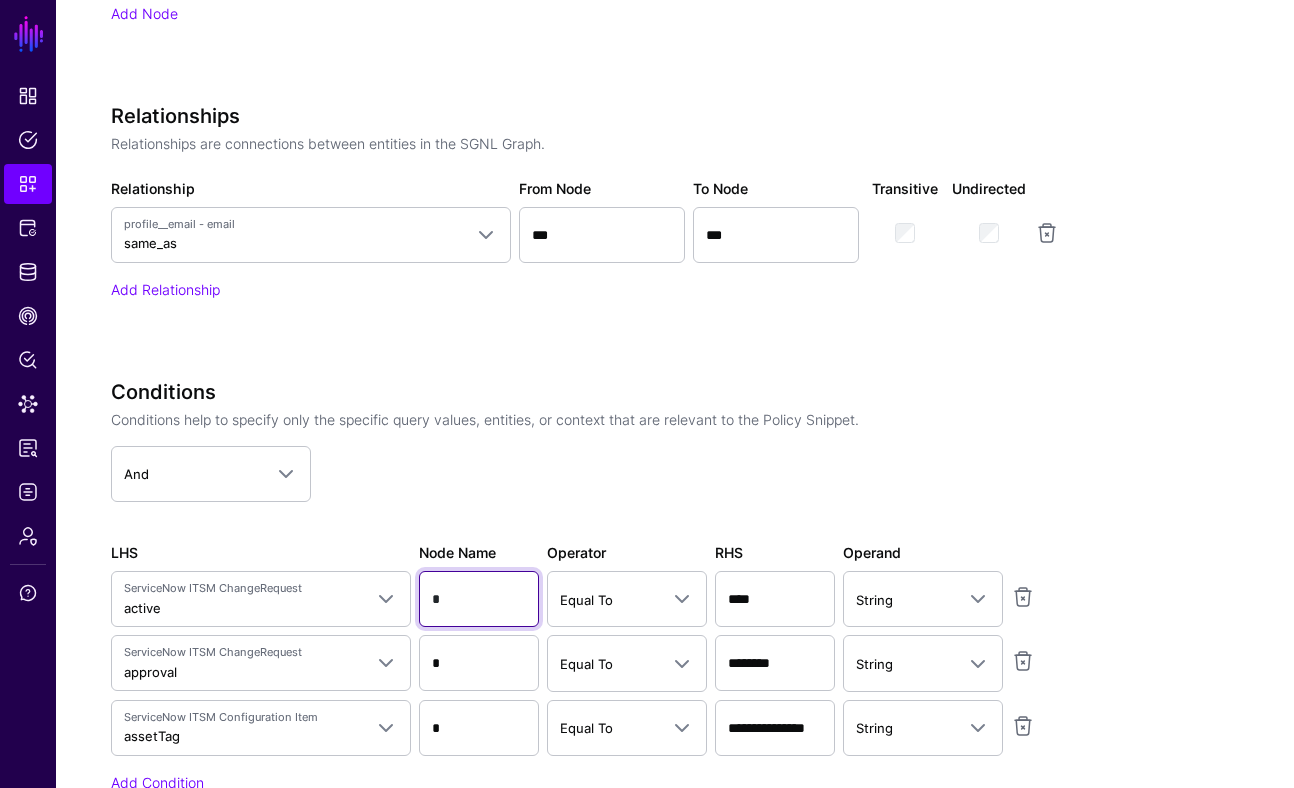 click on "*" at bounding box center (479, 599) 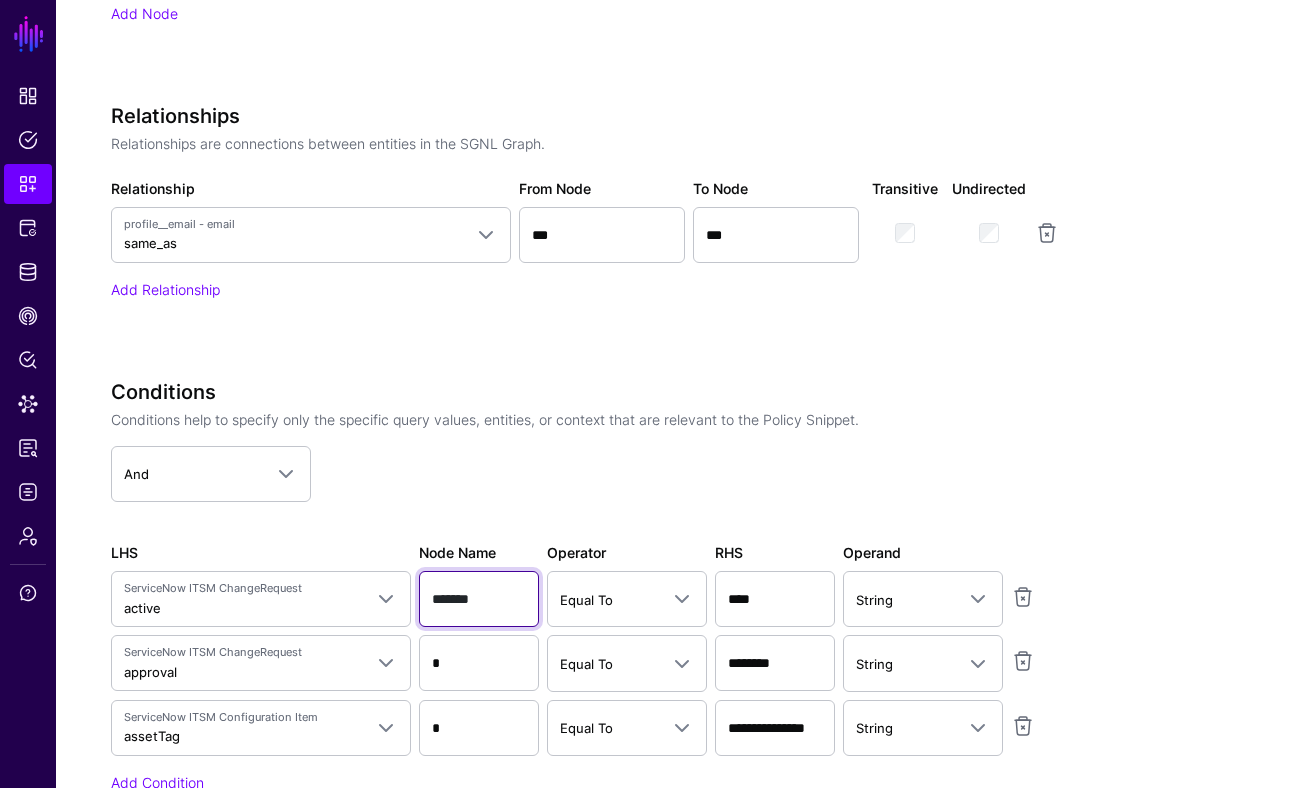 type on "*******" 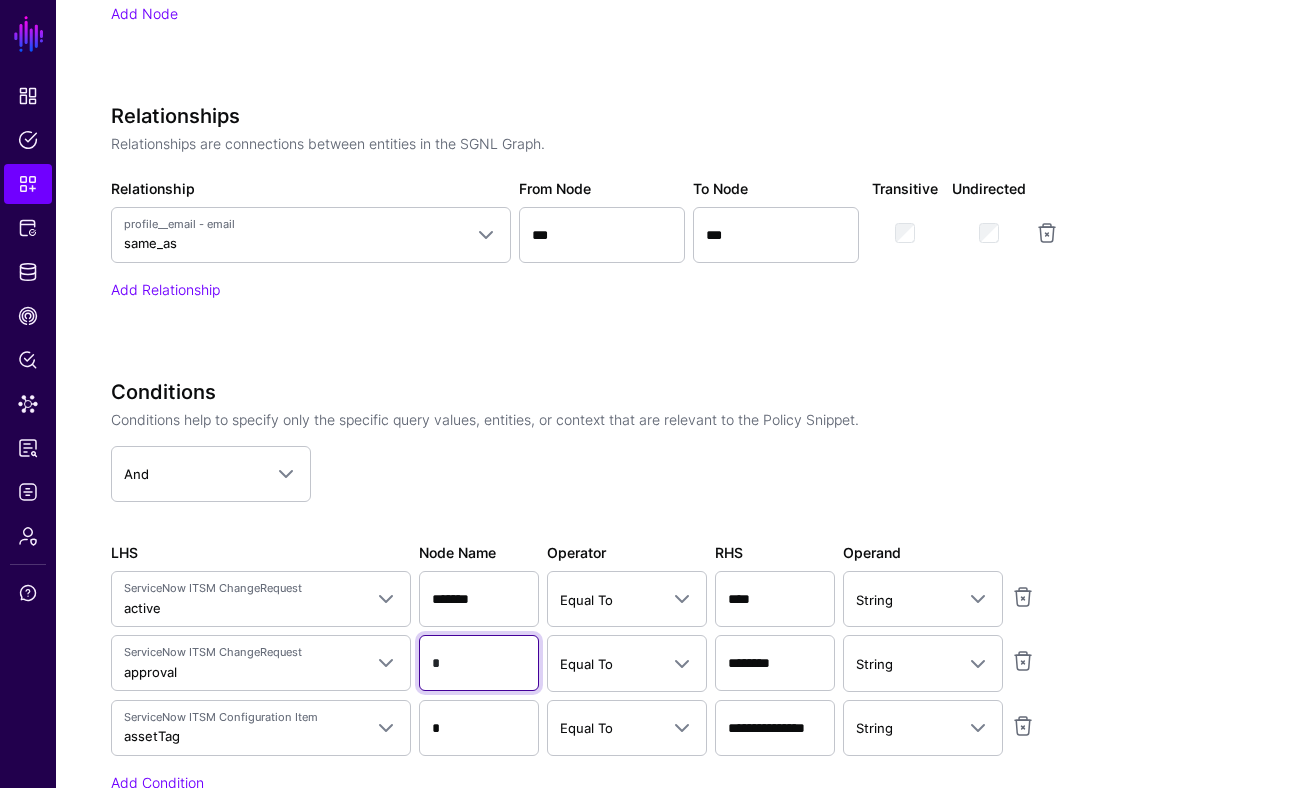 click on "*" at bounding box center (479, 599) 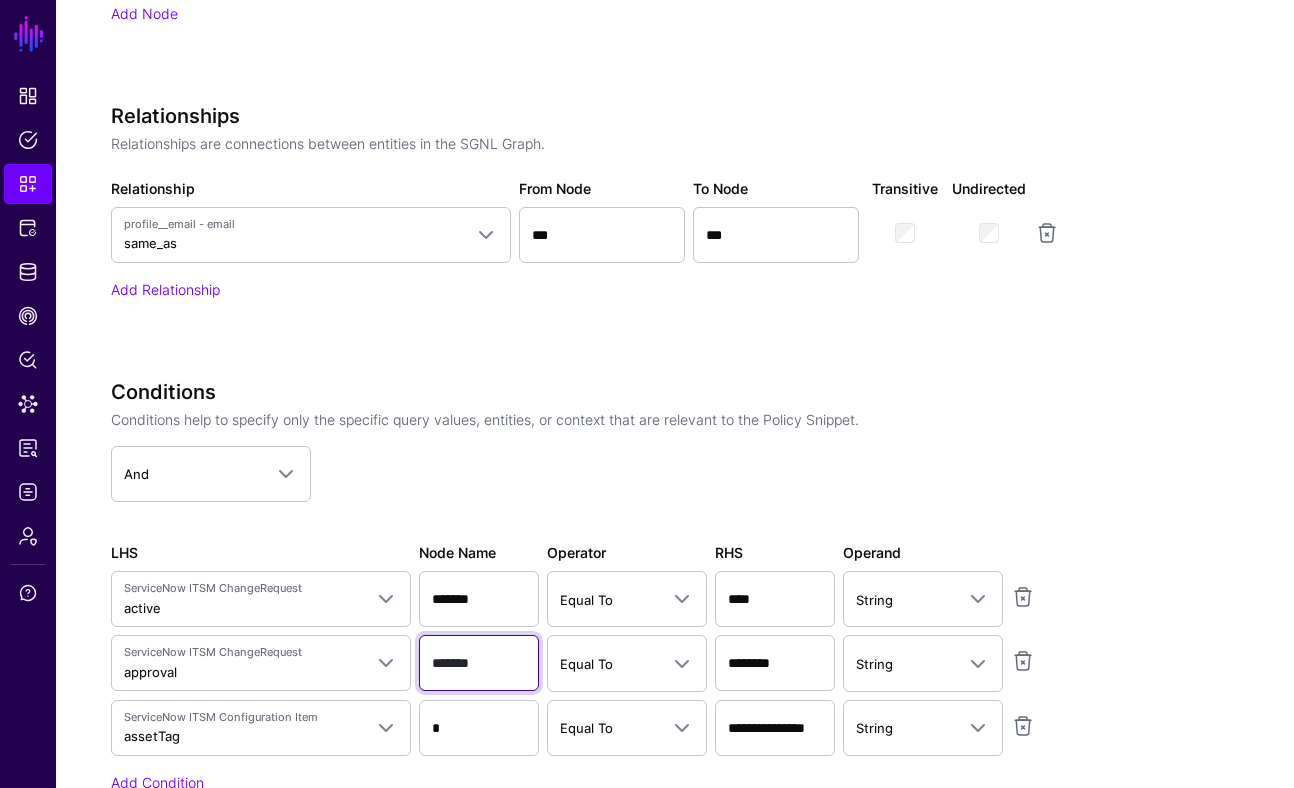 type on "*******" 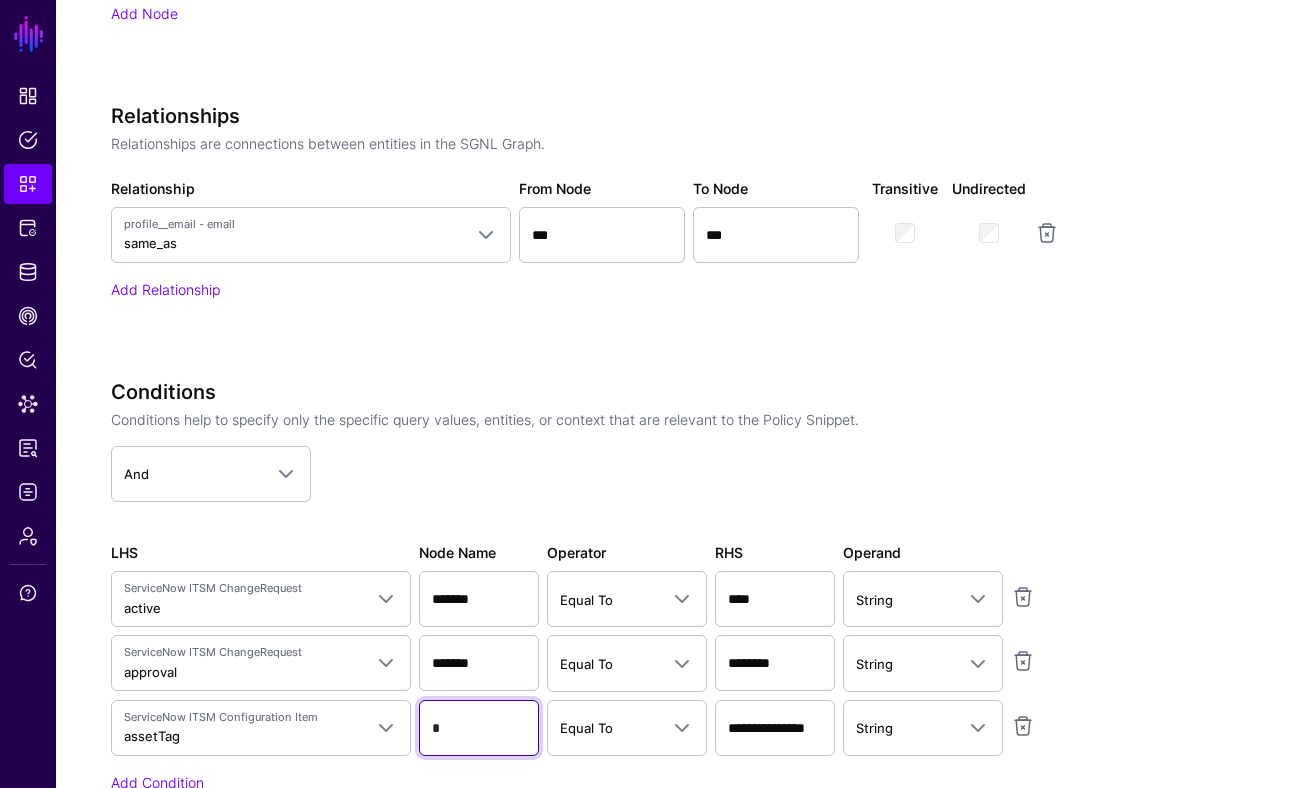 click on "*" at bounding box center [479, 599] 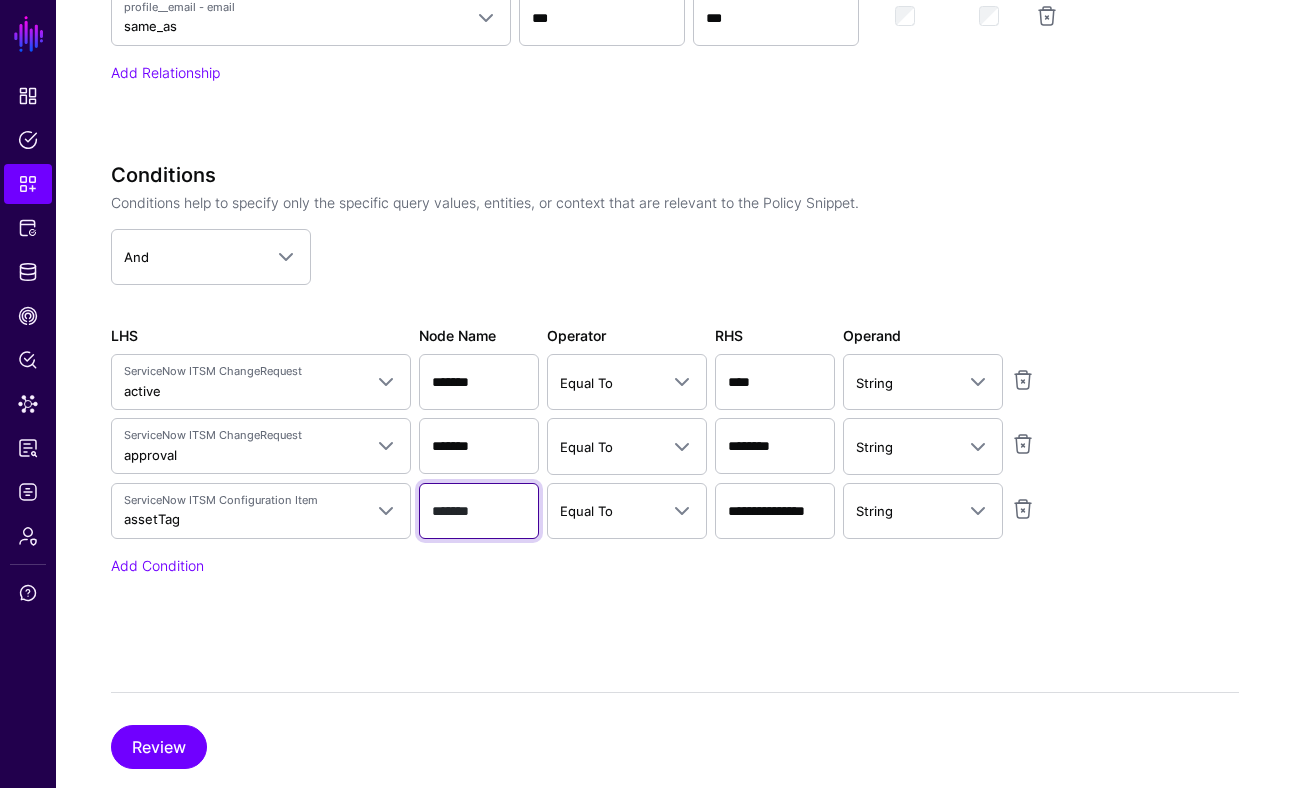scroll, scrollTop: 1321, scrollLeft: 0, axis: vertical 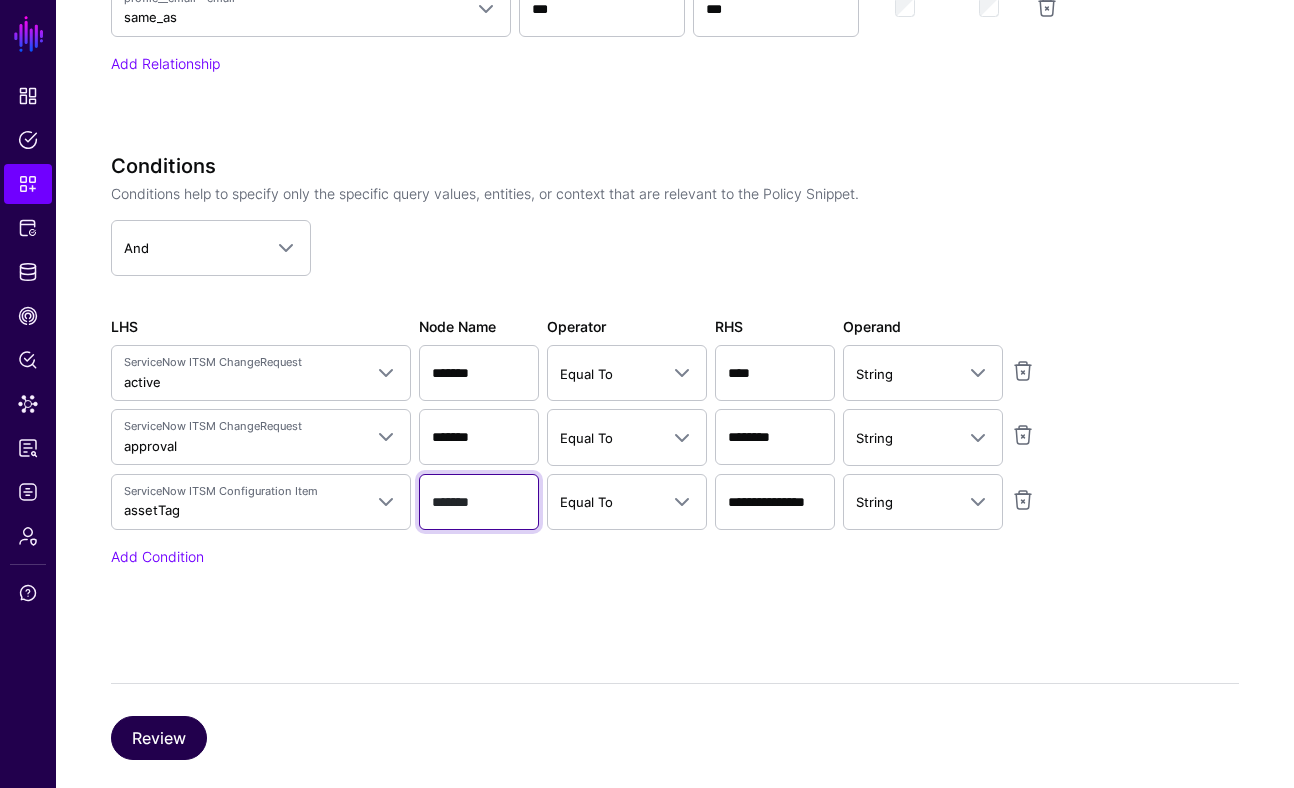 type on "*******" 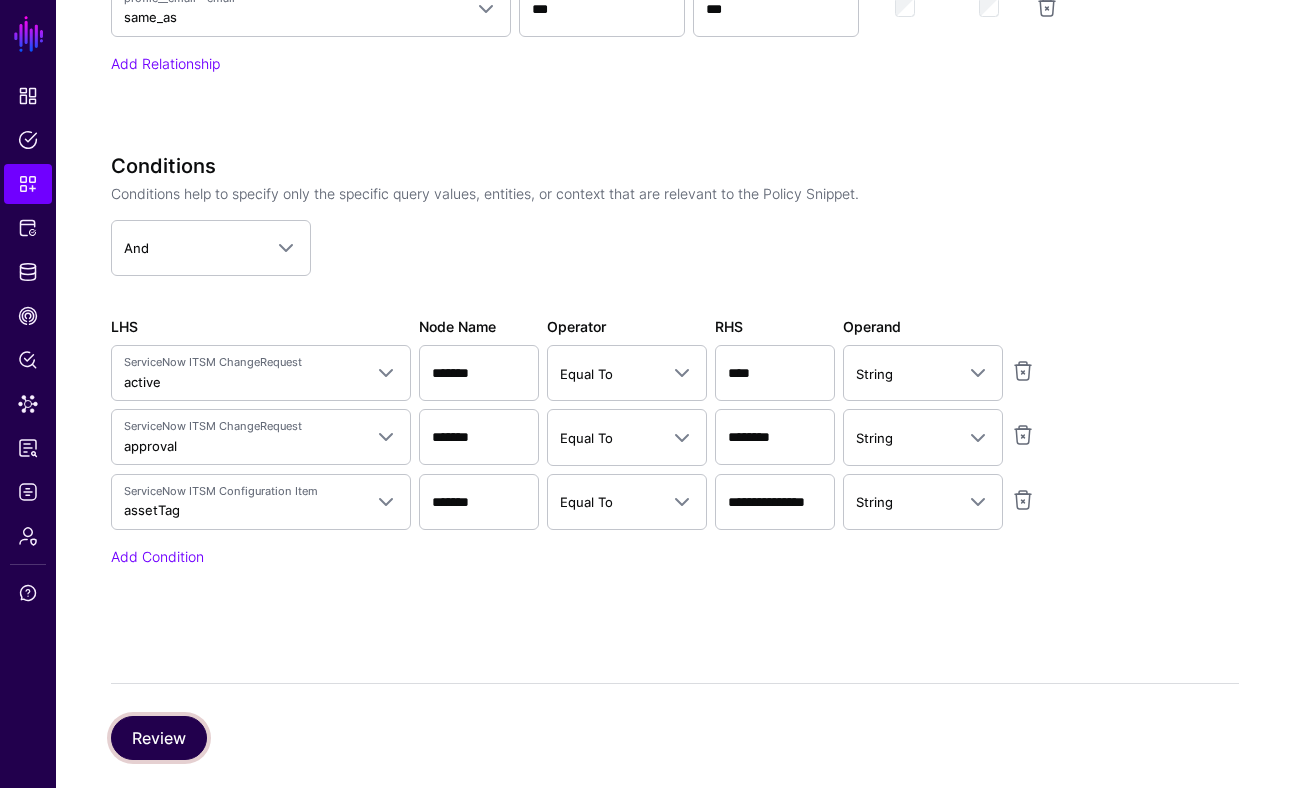 click on "Review" at bounding box center (159, 738) 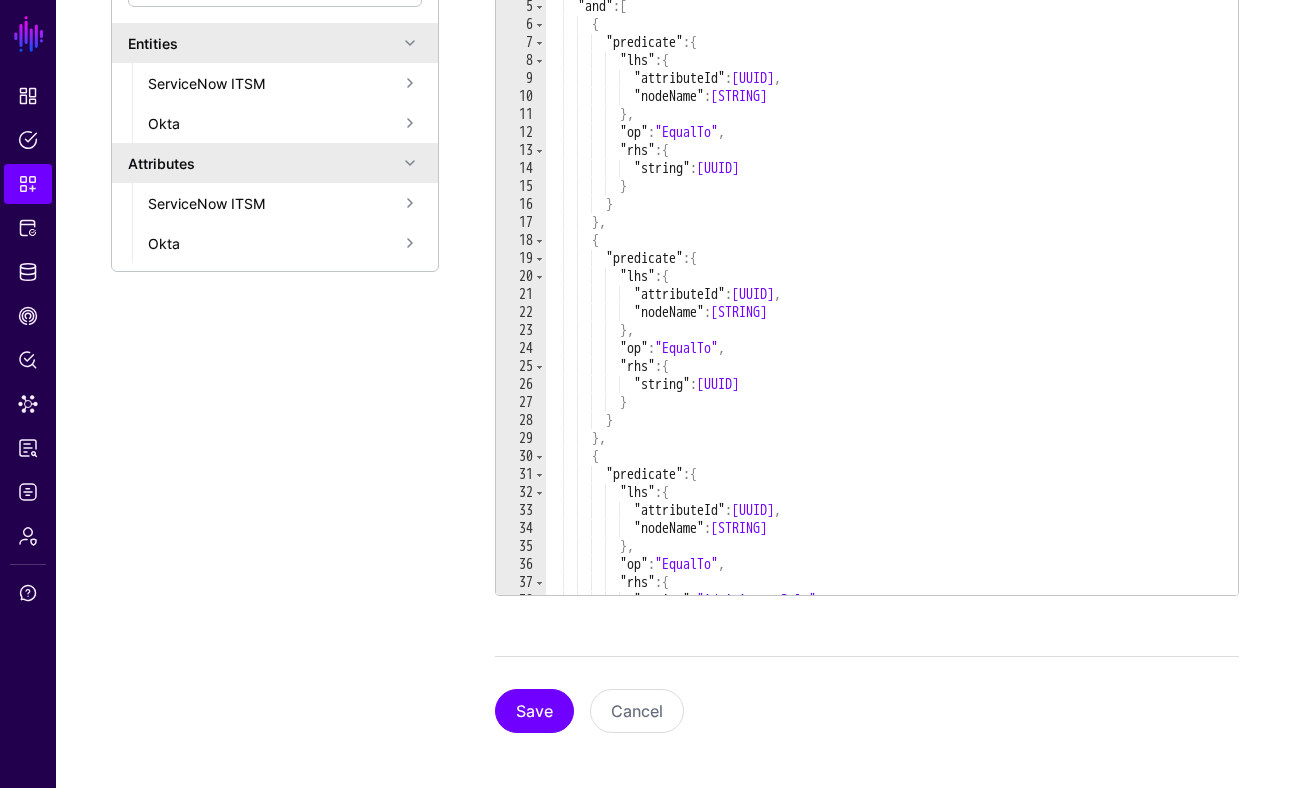 scroll, scrollTop: 485, scrollLeft: 0, axis: vertical 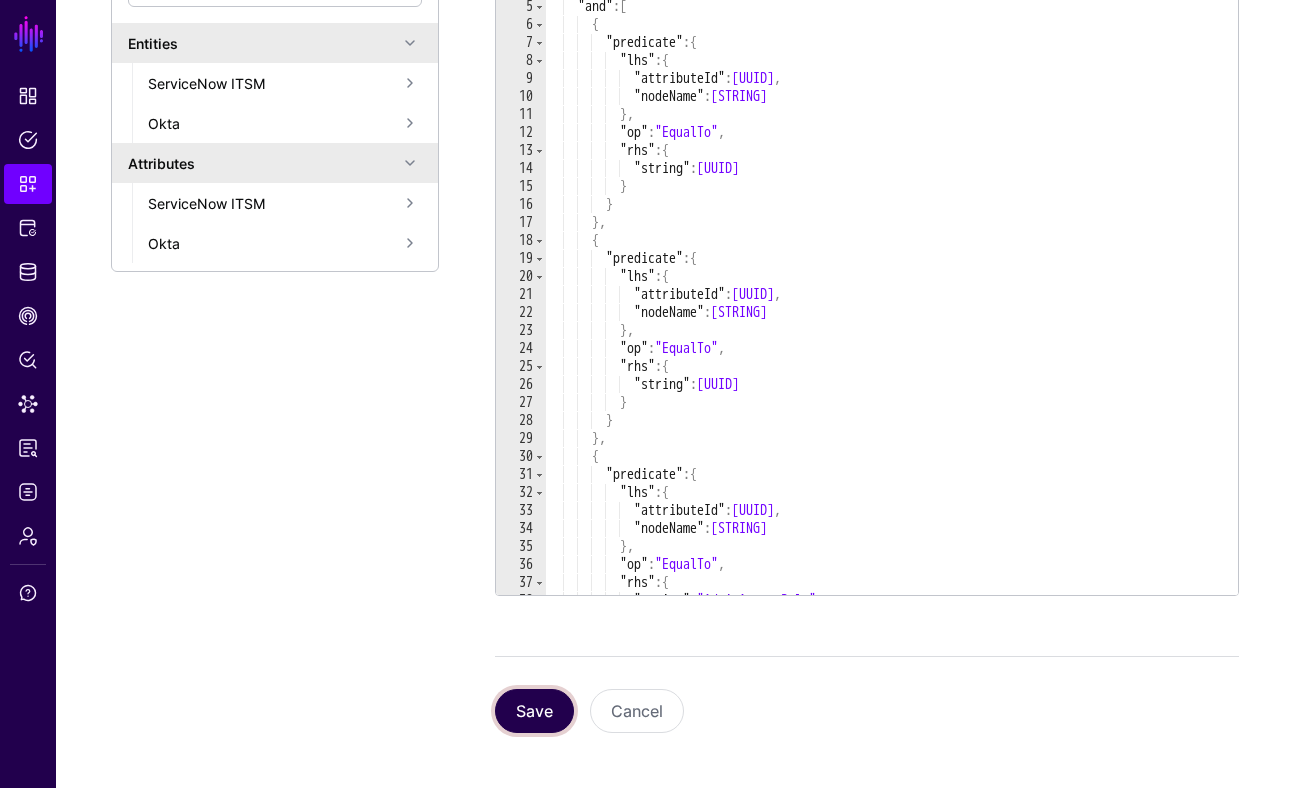 click on "Save" at bounding box center (534, 711) 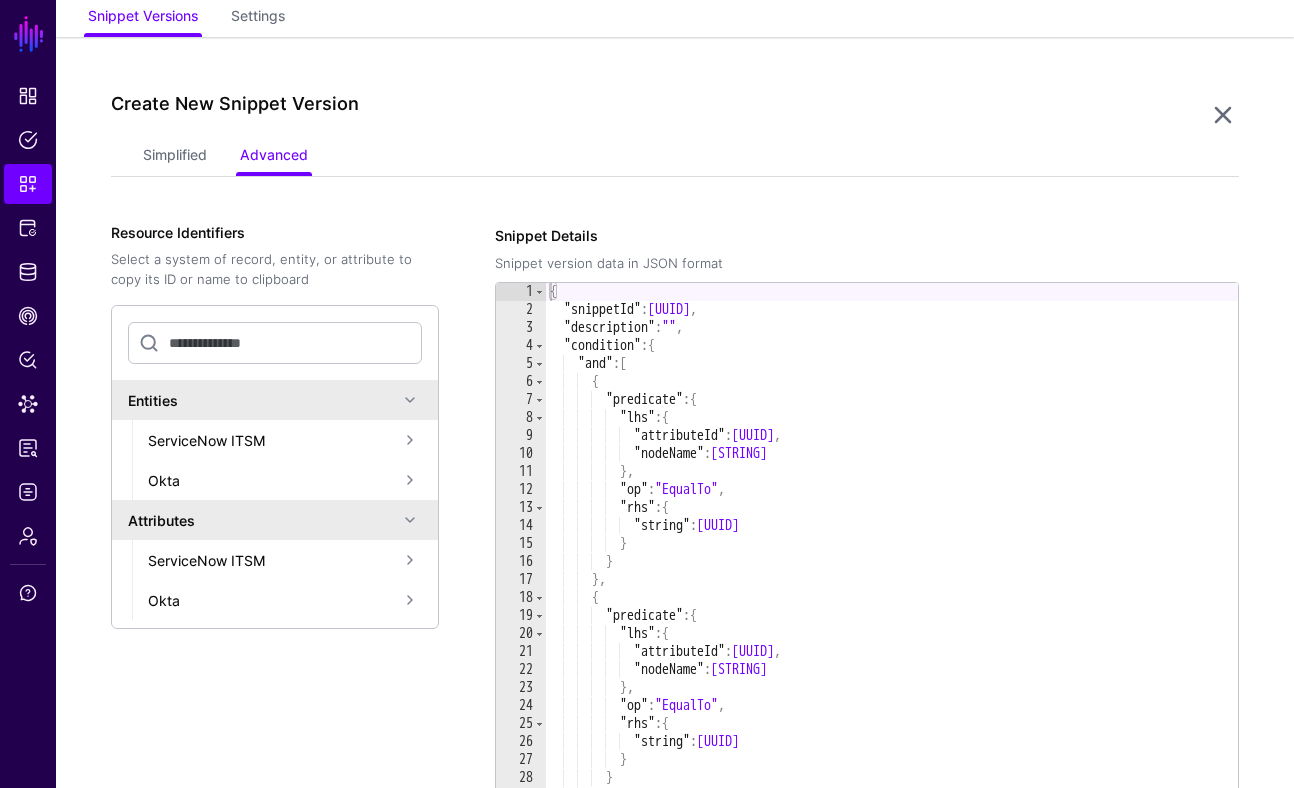 scroll, scrollTop: 0, scrollLeft: 0, axis: both 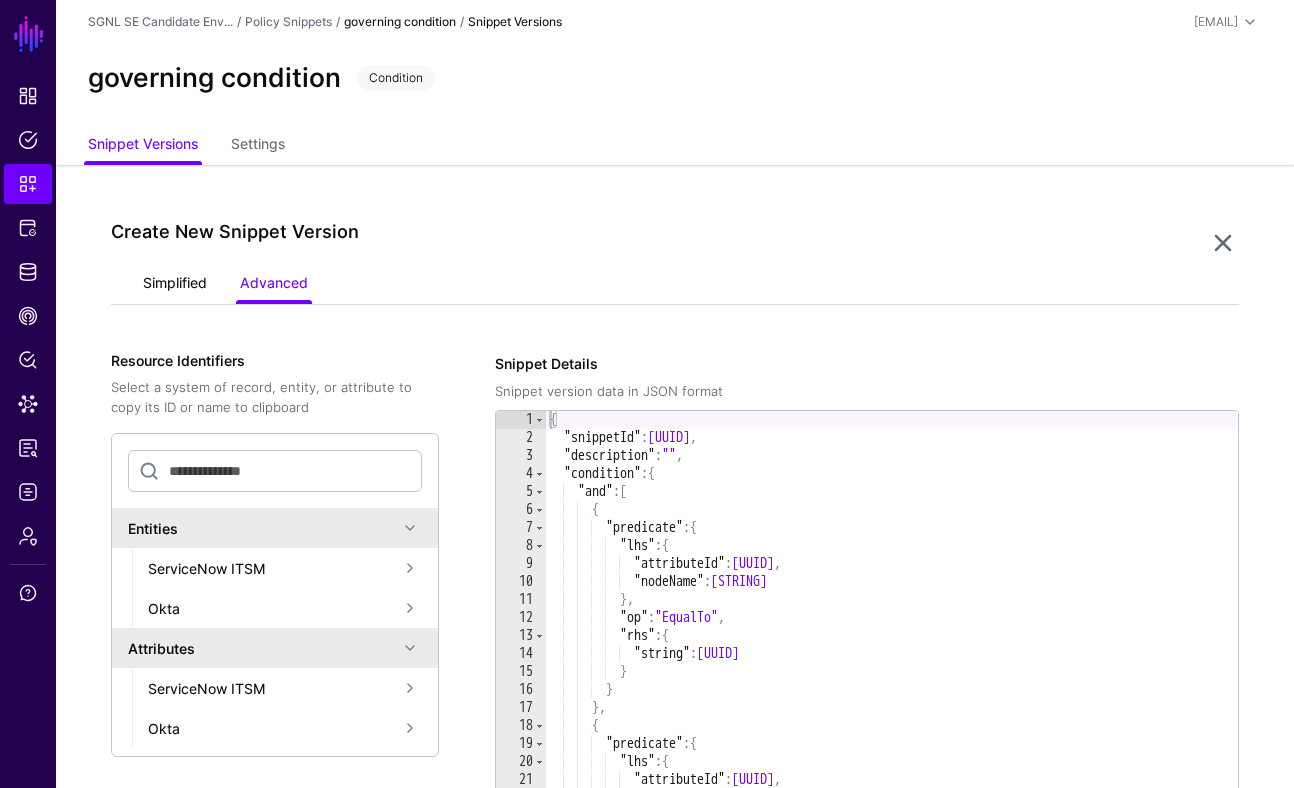 click on "Simplified" at bounding box center [175, 285] 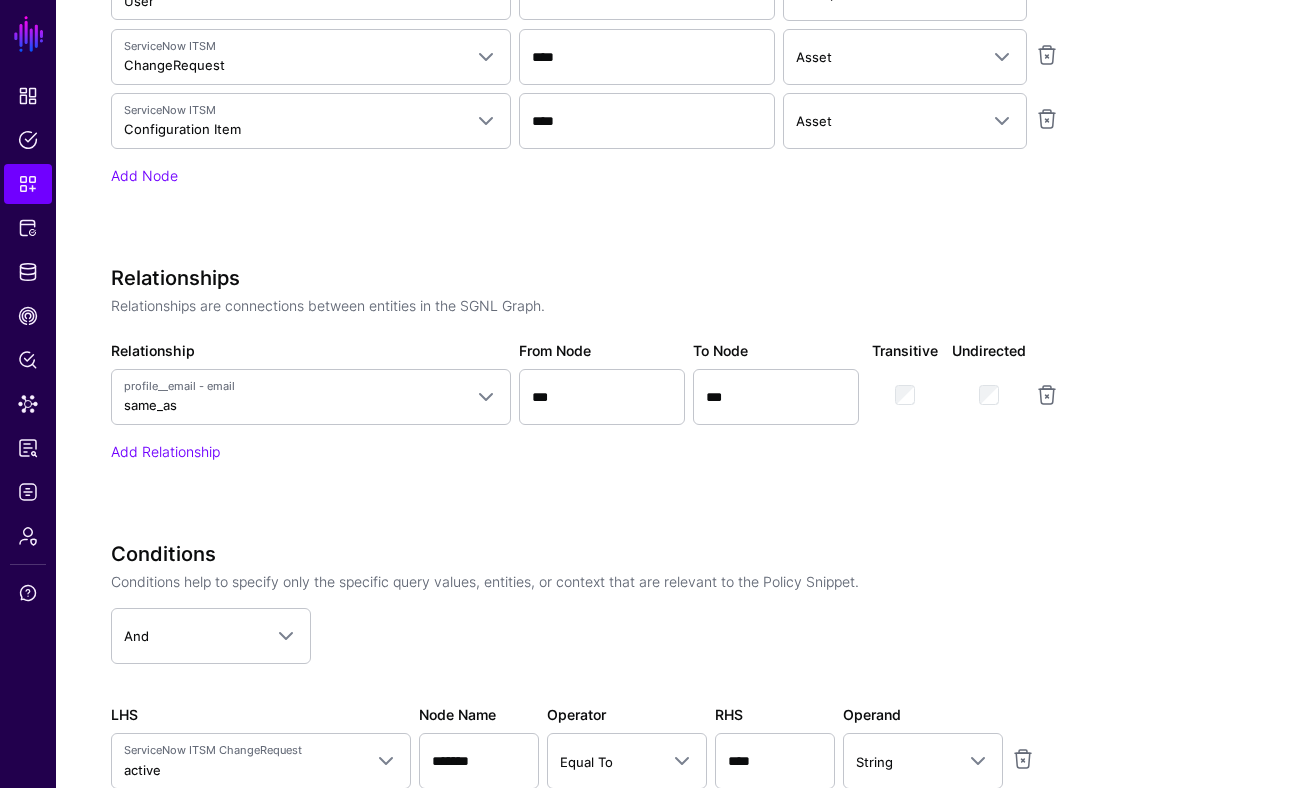 scroll, scrollTop: 942, scrollLeft: 0, axis: vertical 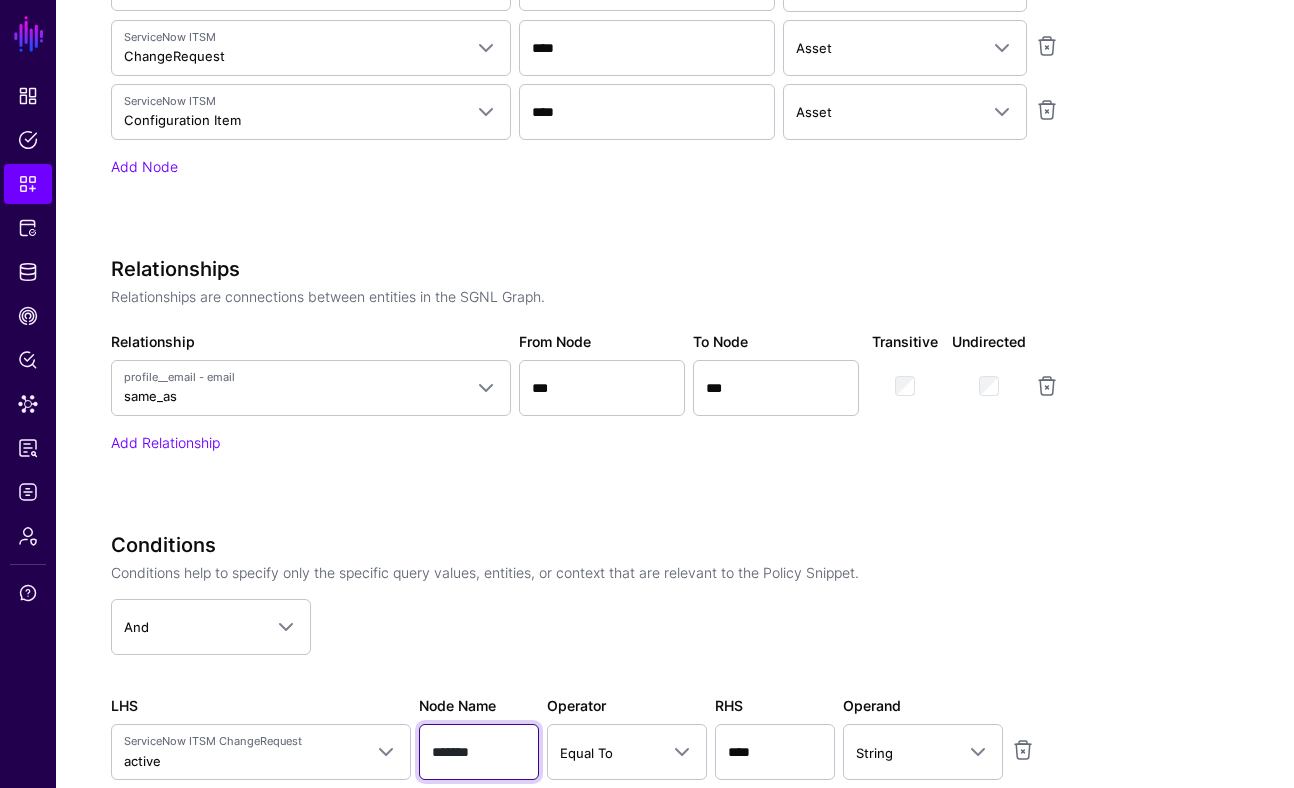click on "*******" at bounding box center (479, 752) 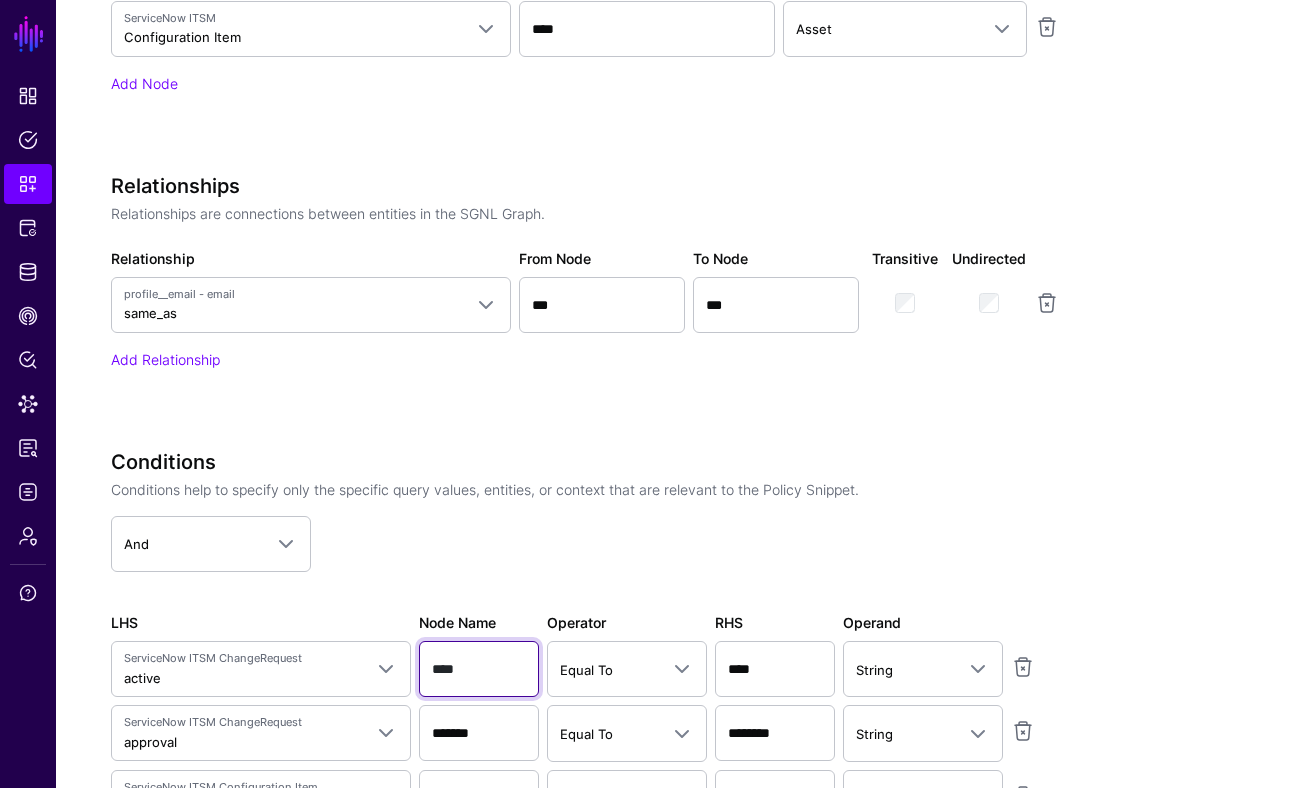 scroll, scrollTop: 1029, scrollLeft: 0, axis: vertical 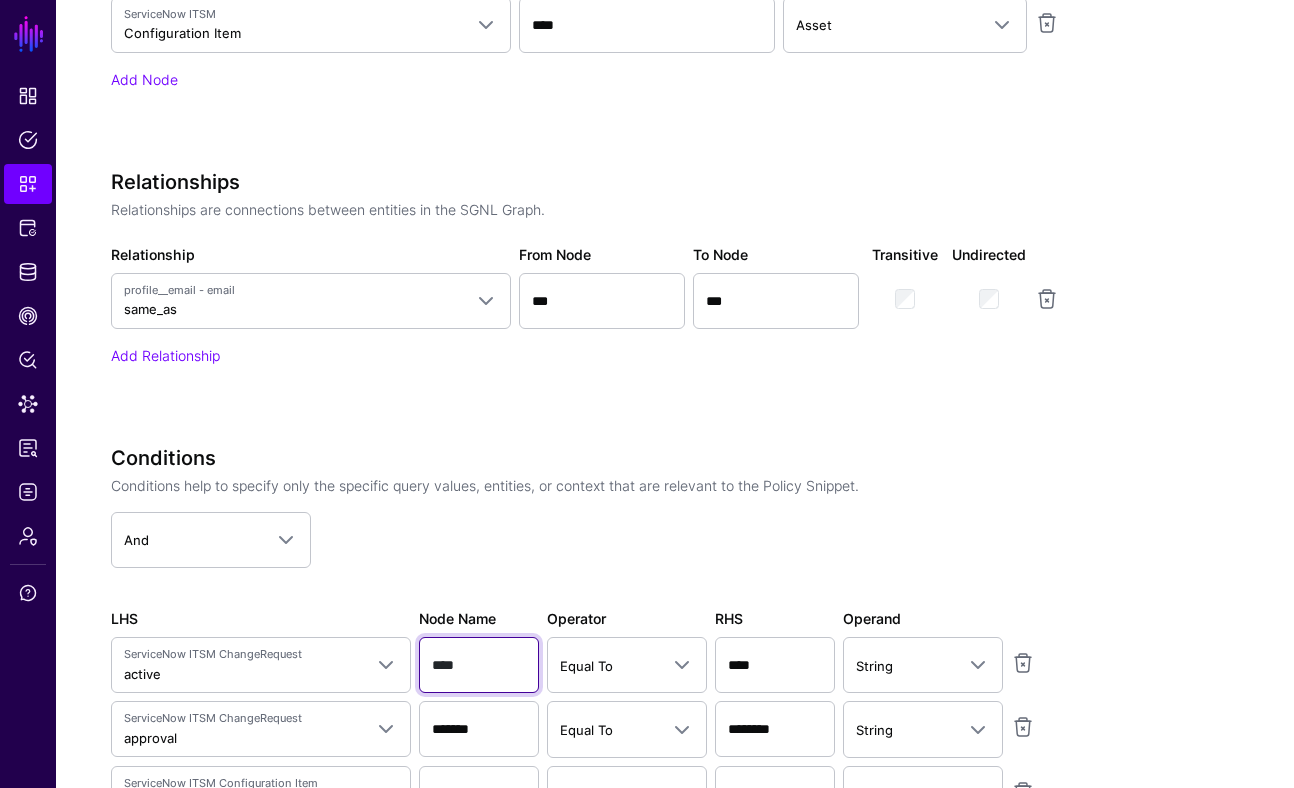 type on "****" 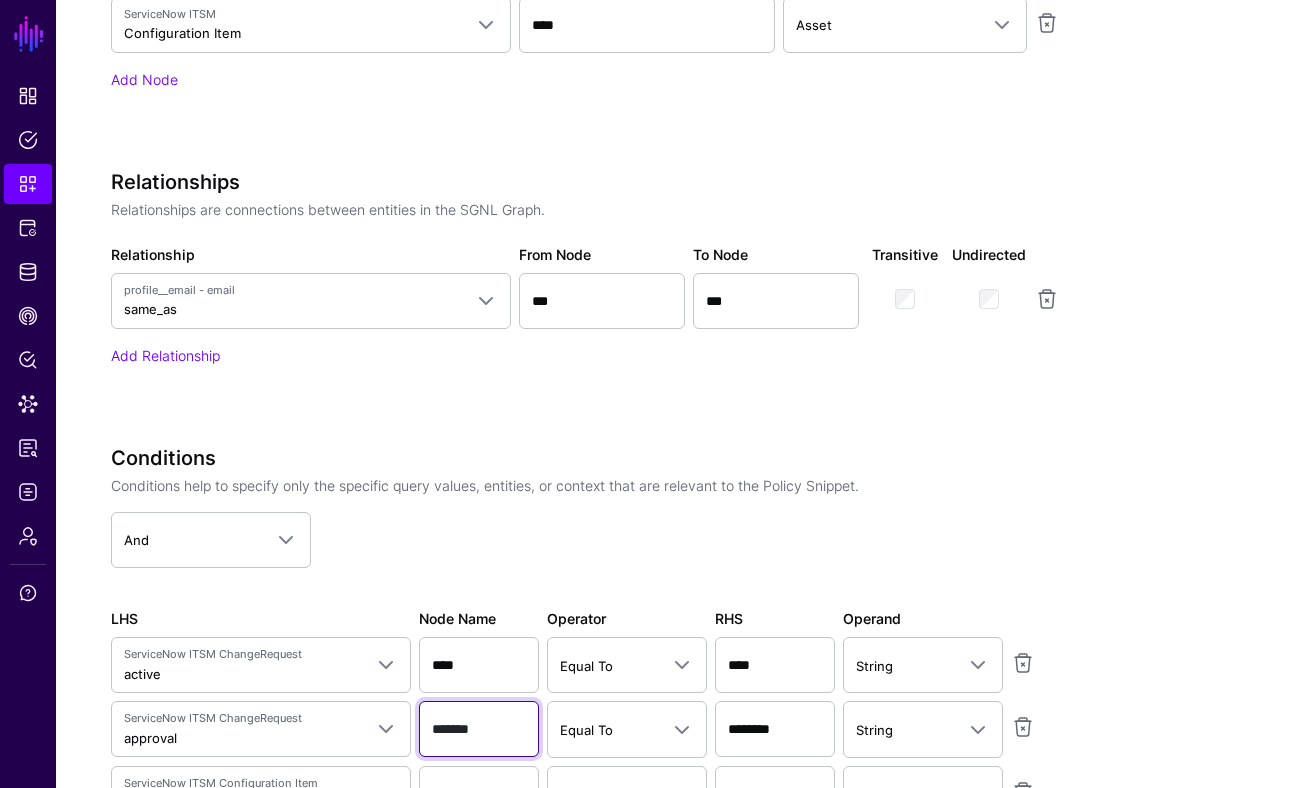 click on "*******" at bounding box center [479, 665] 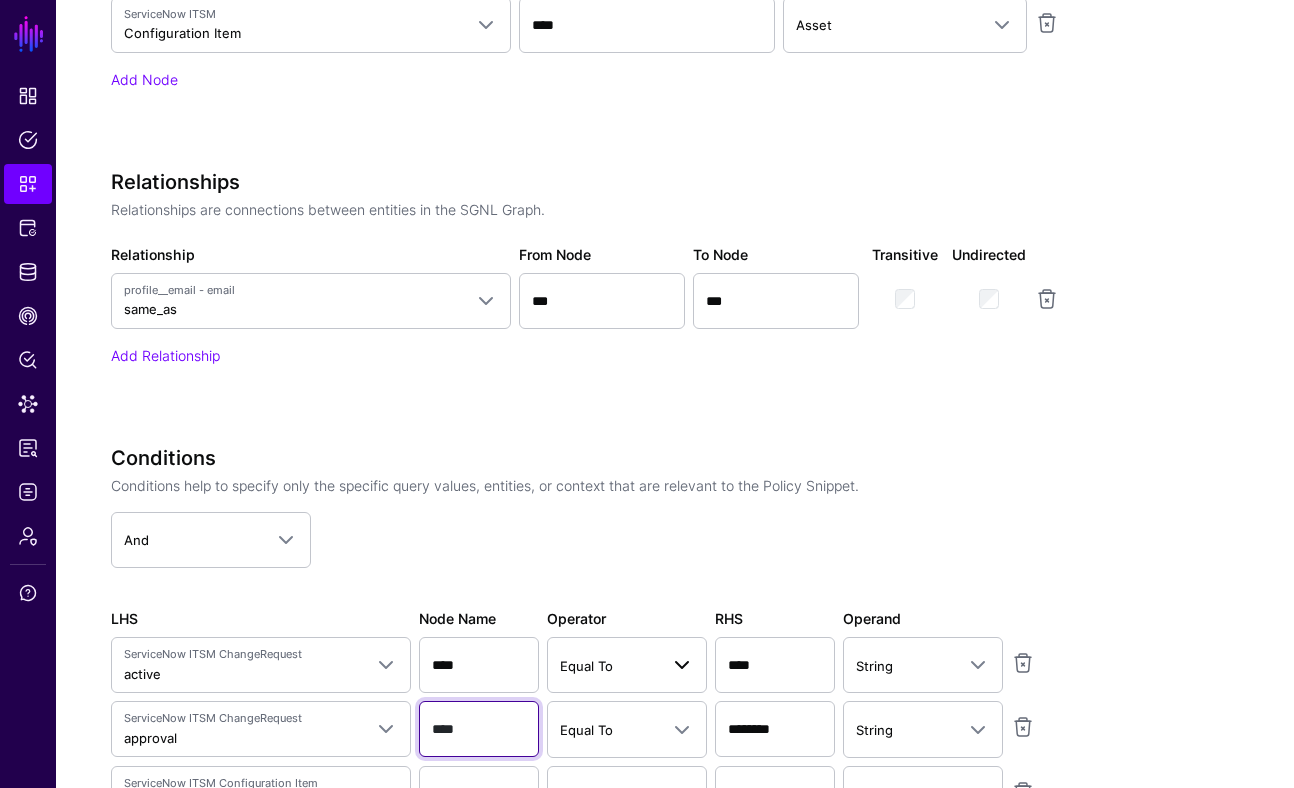 type on "****" 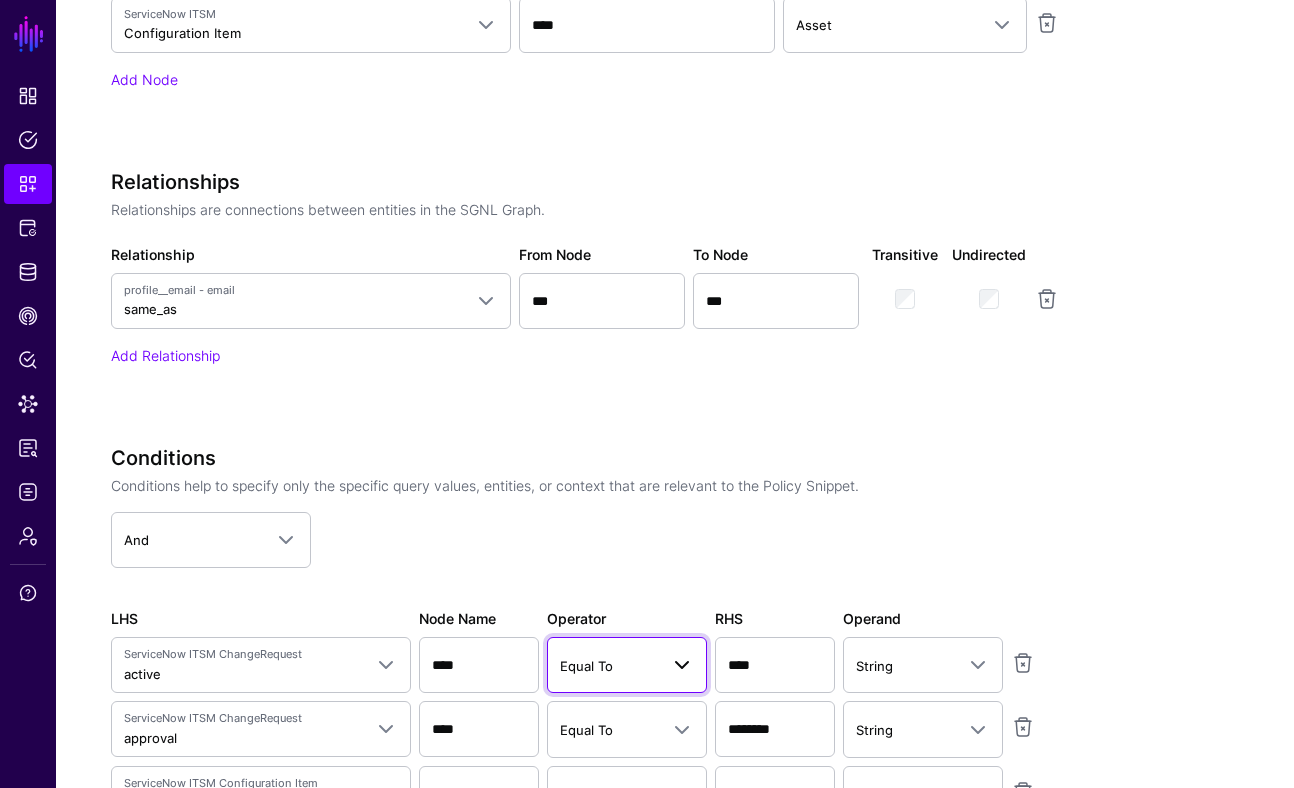 click on "Equal To" at bounding box center [586, 666] 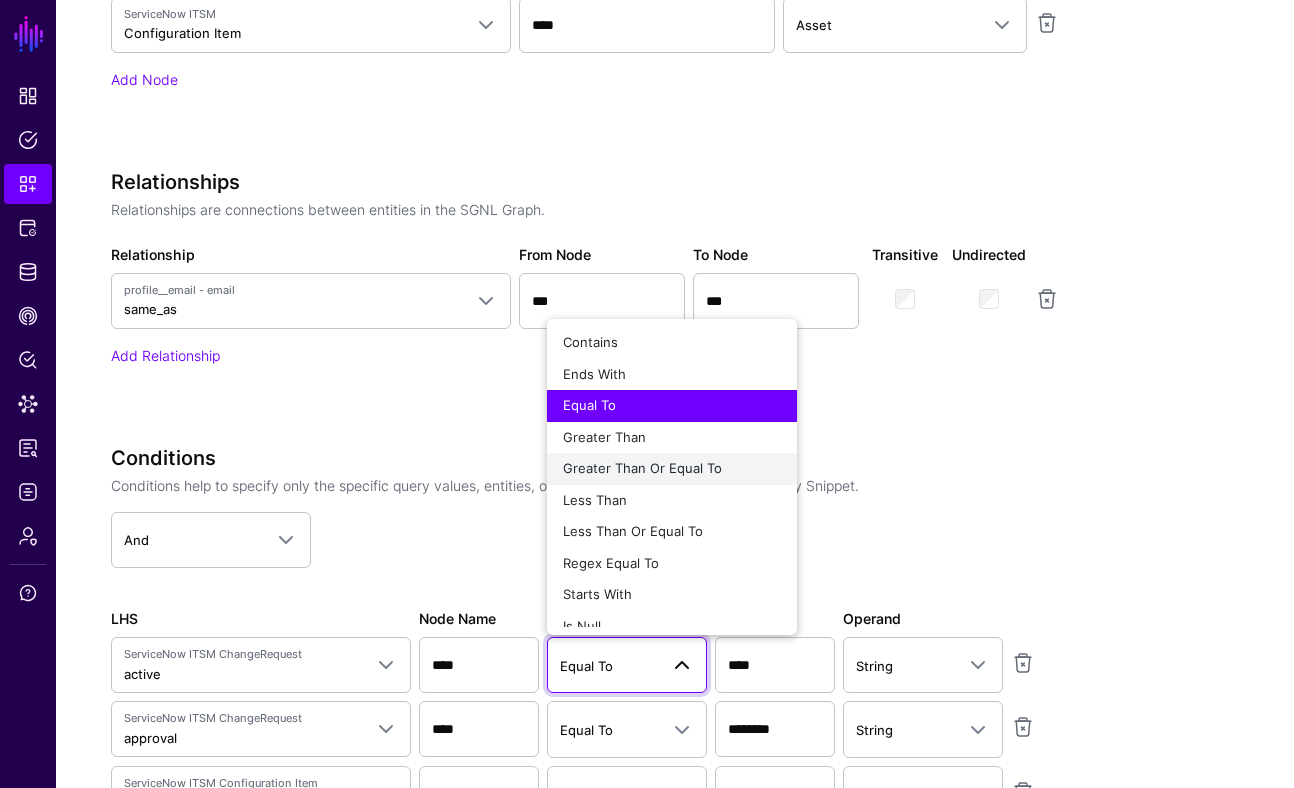 scroll, scrollTop: 15, scrollLeft: 0, axis: vertical 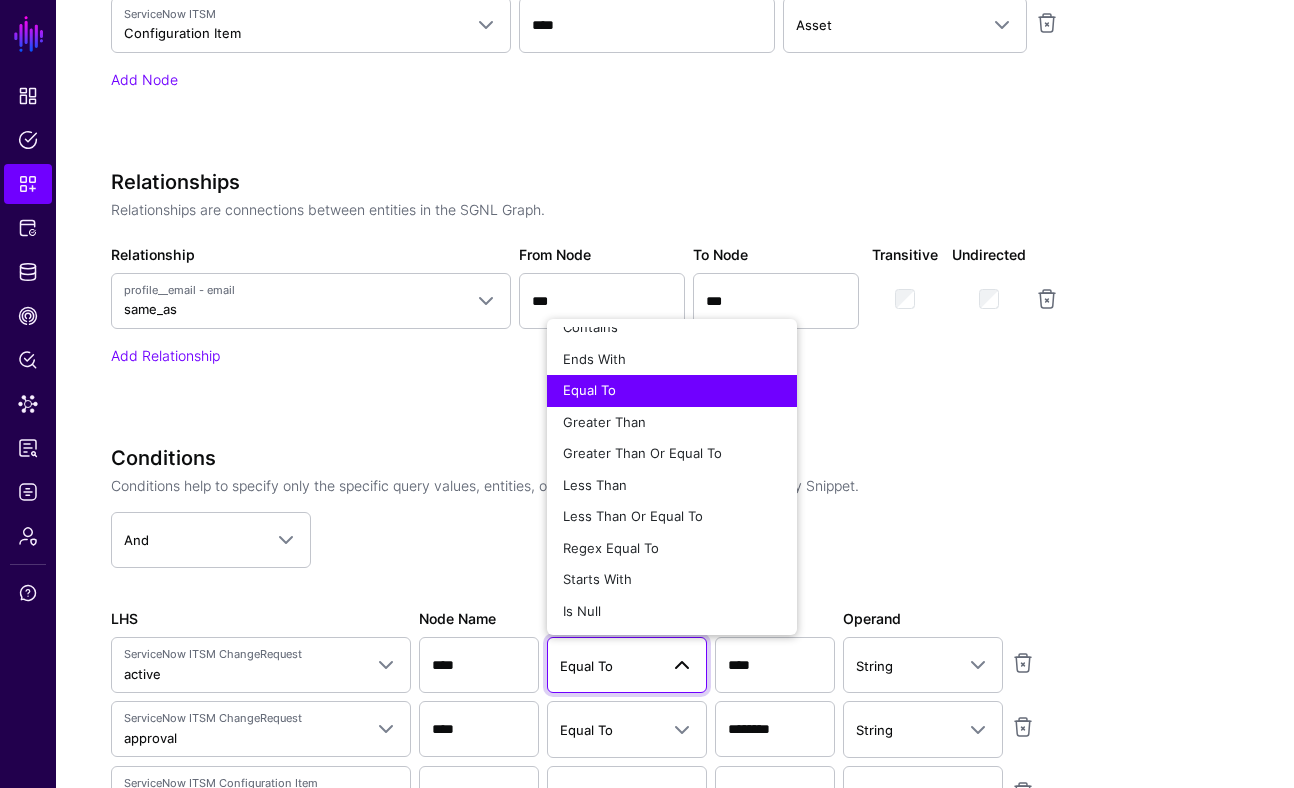 click on "Specify the components of your Snippet Version  Policy Snippet Versions are comprised of one or more of Nodes, Relationships, and Conditions. All are optional but at least one is required to create a Snippet Version.  Import Template  Description  (Optional) Nodes Nodes are entities in the SGNL Graph that form part of your Policy Snippet. Node  Okta  User Okta  Group   GroupMember   User  ServiceNow ITSM  ChangeRequest   ChangeTask   CMDB Business App   Configuration Item   Group   GroupMember   Incident   Problem   User   Name  ***  Type  (Optional)  Principal  -   Principal   Asset     ServiceNow ITSM  User Okta  Group   GroupMember   User  ServiceNow ITSM  ChangeRequest   ChangeTask   CMDB Business App   Configuration Item   Group   GroupMember   Incident   Problem   User  *** Principal  -   Principal   Asset   ServiceNow ITSM  ChangeRequest Okta  Group   GroupMember   User  ServiceNow ITSM  ChangeRequest   ChangeTask   CMDB Business App   Configuration Item   Group   GroupMember   Incident   Problem   -" at bounding box center [611, 119] 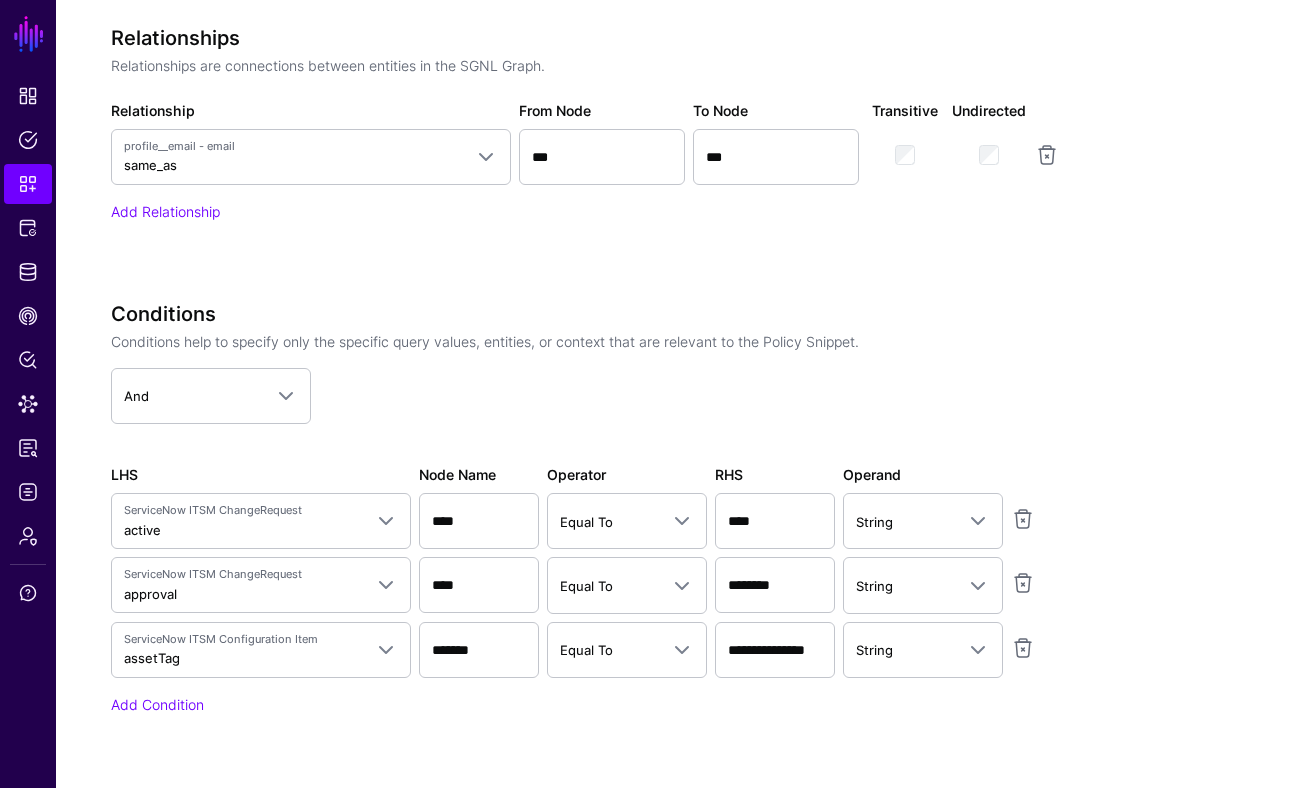 scroll, scrollTop: 1178, scrollLeft: 0, axis: vertical 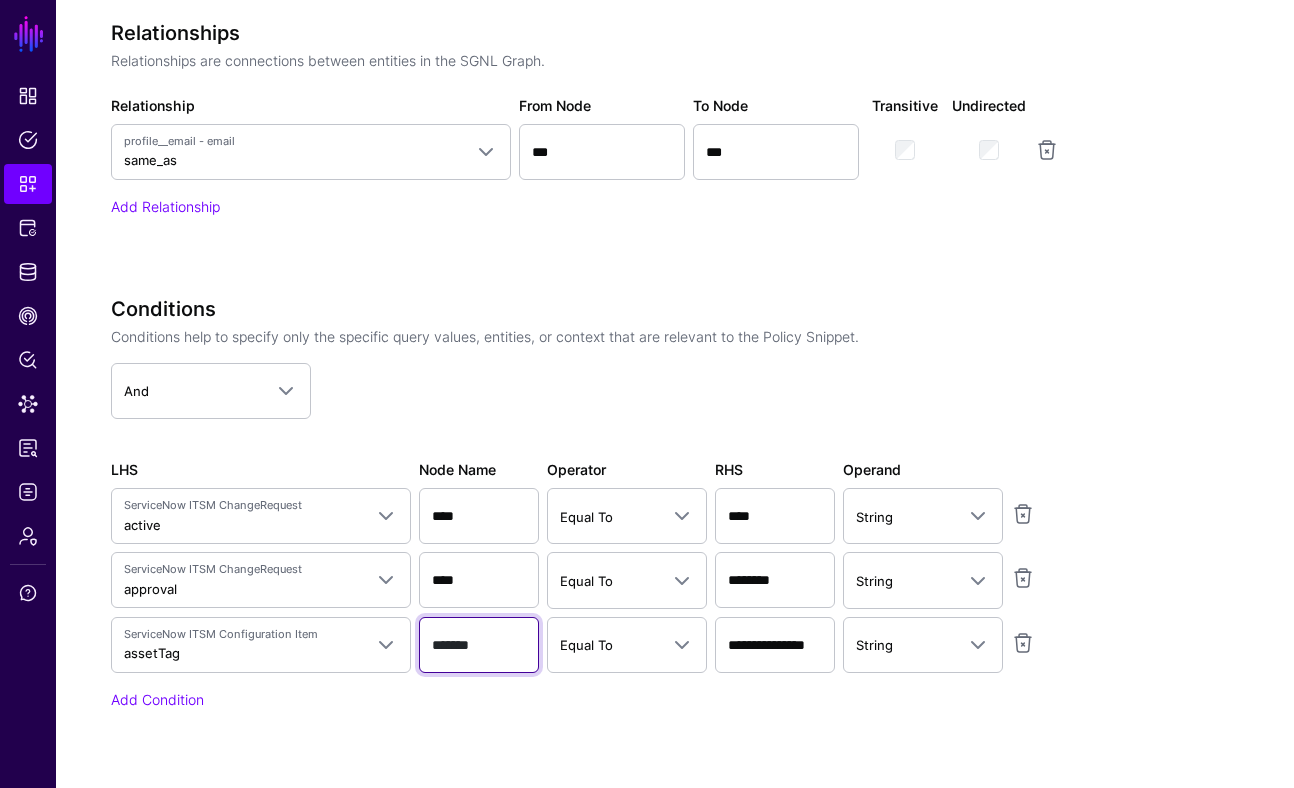 click on "*******" at bounding box center [479, 516] 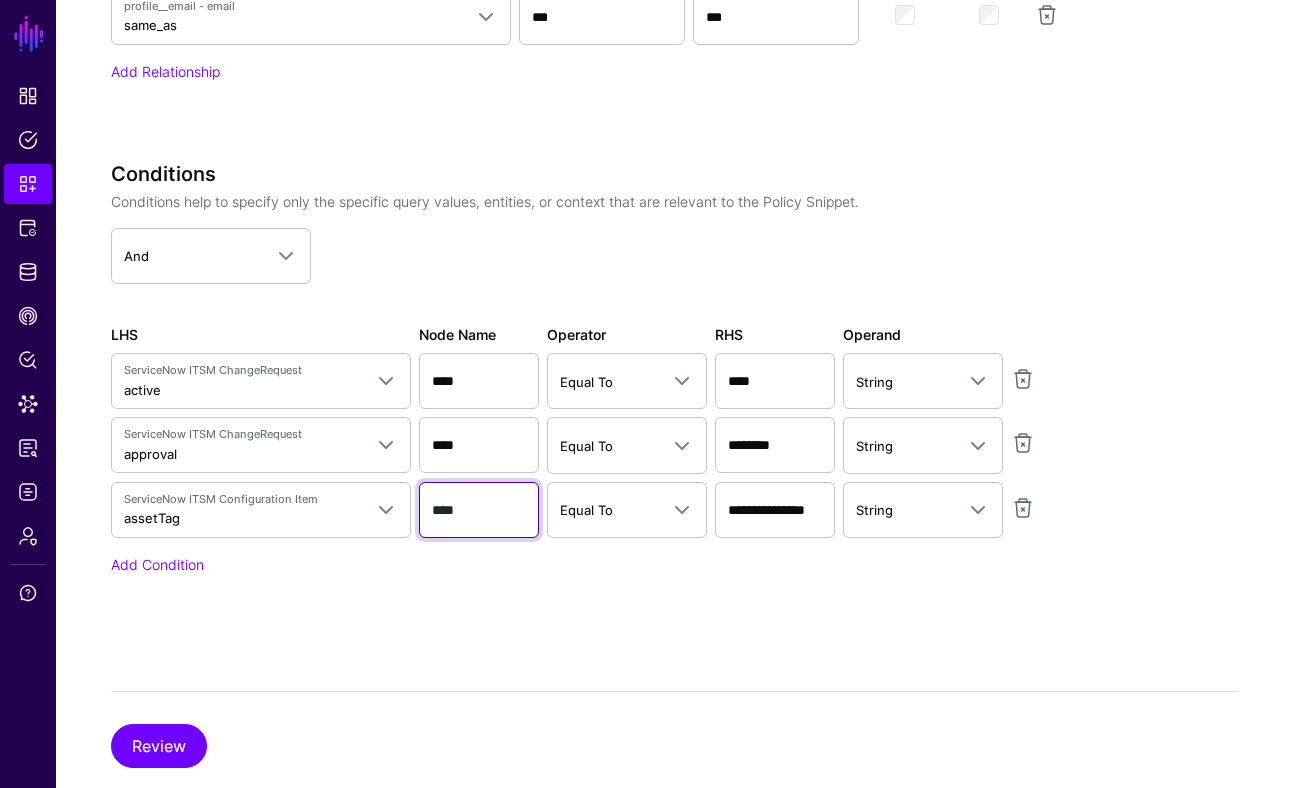 scroll, scrollTop: 1346, scrollLeft: 0, axis: vertical 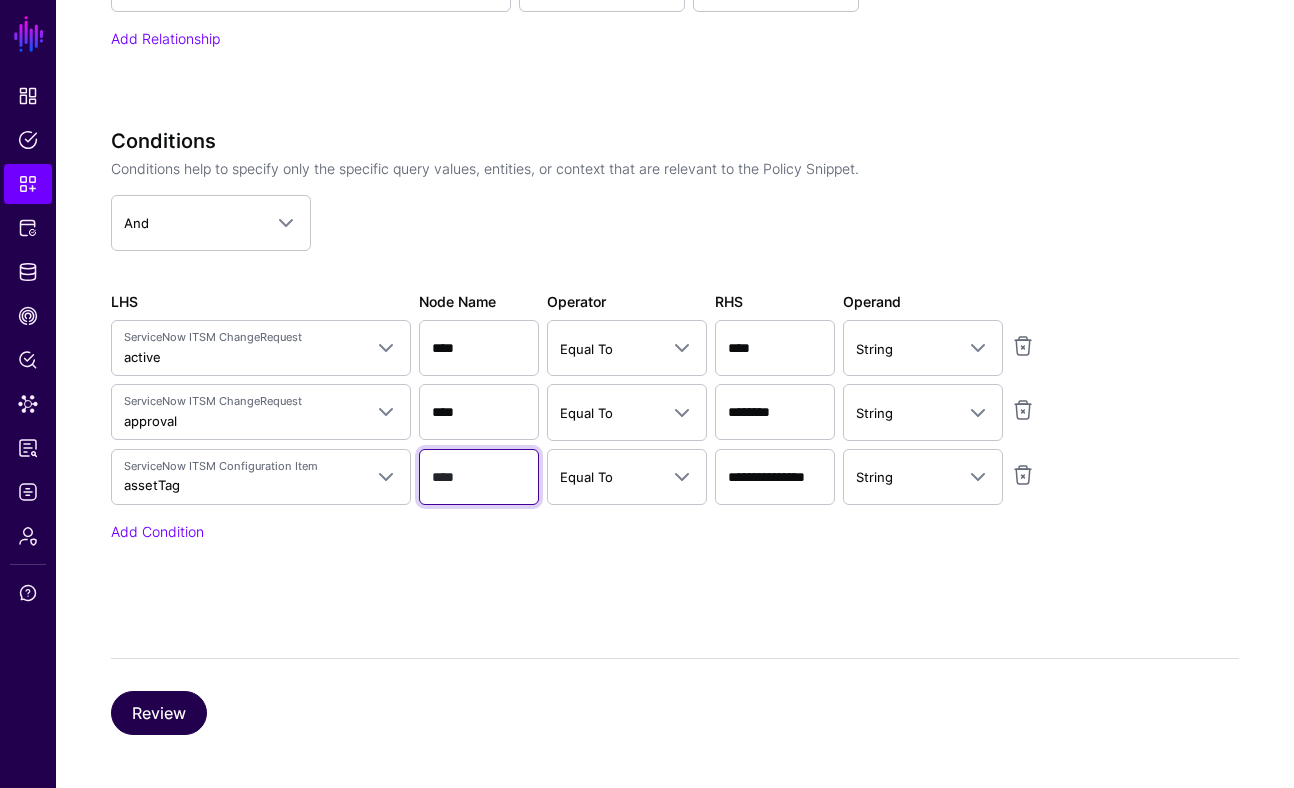 type on "****" 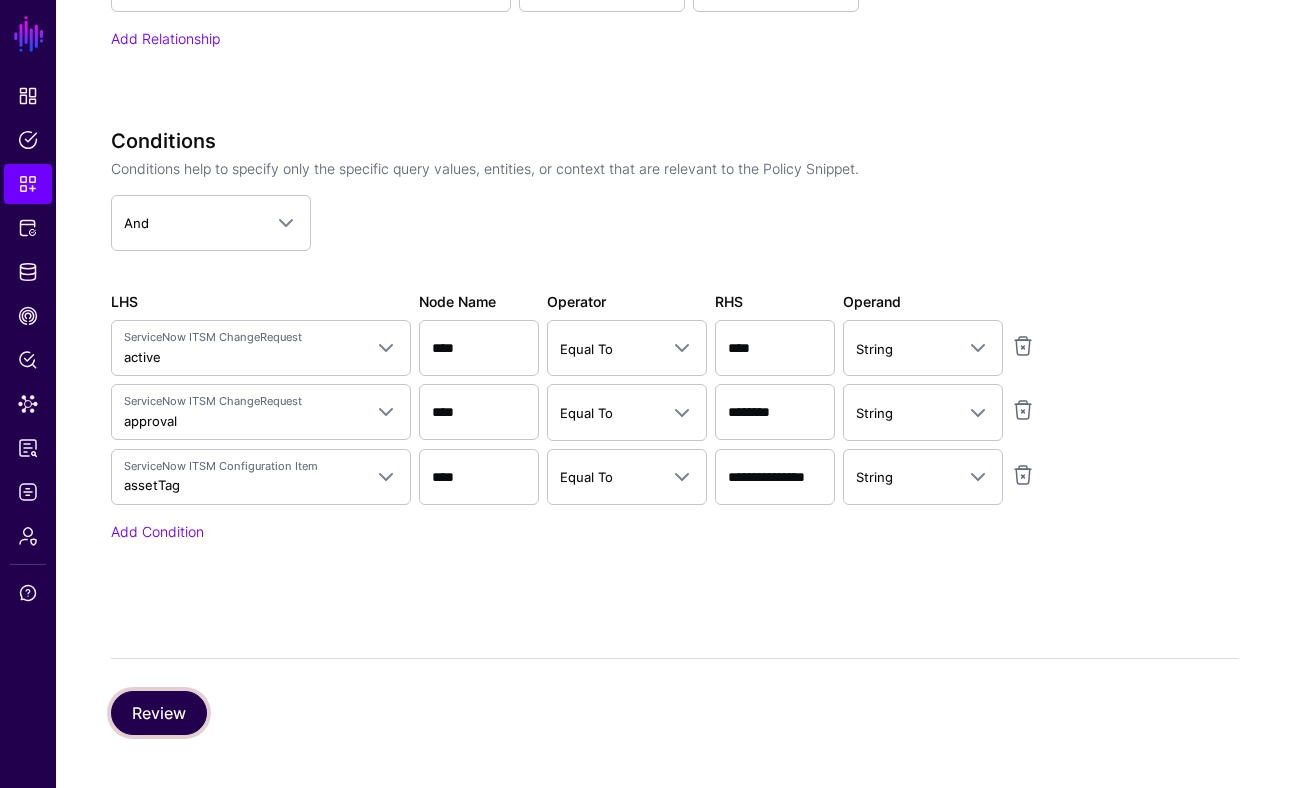 click on "Review" at bounding box center (159, 713) 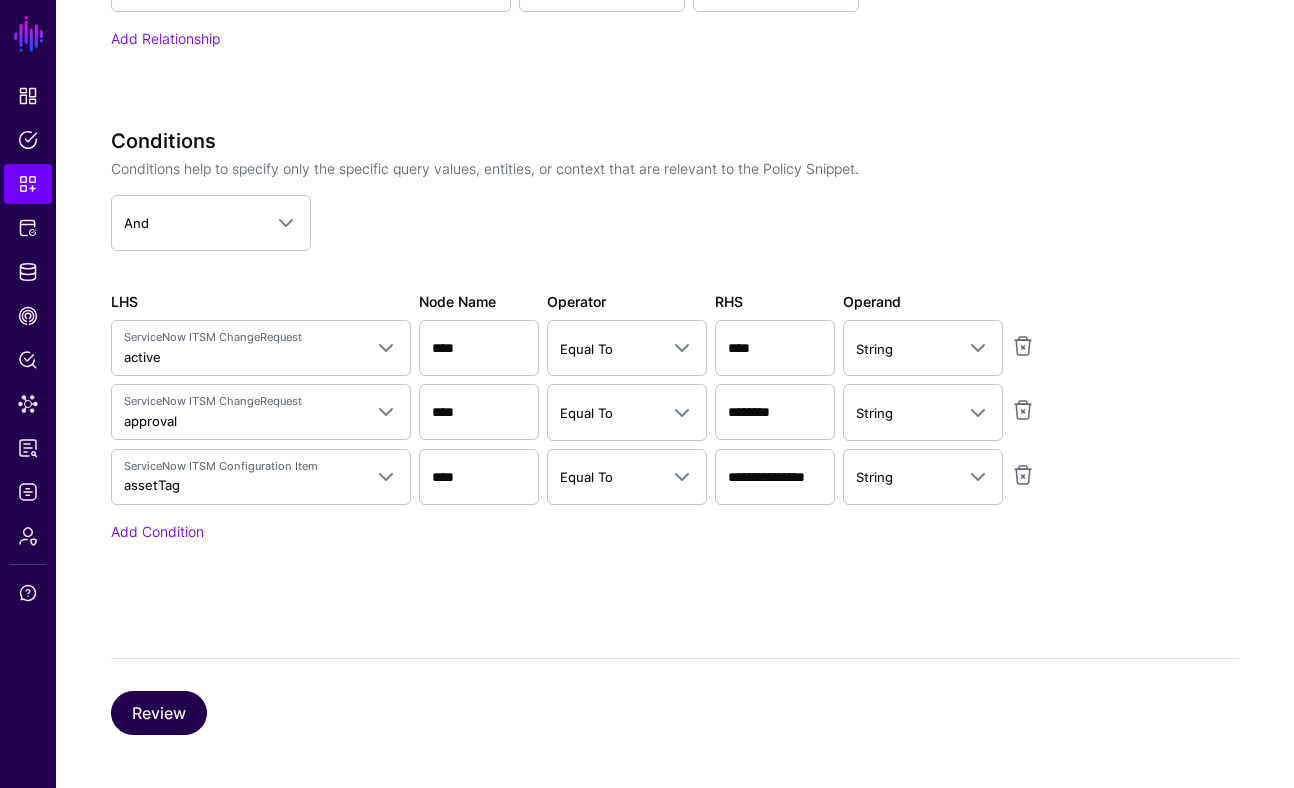 scroll, scrollTop: 485, scrollLeft: 0, axis: vertical 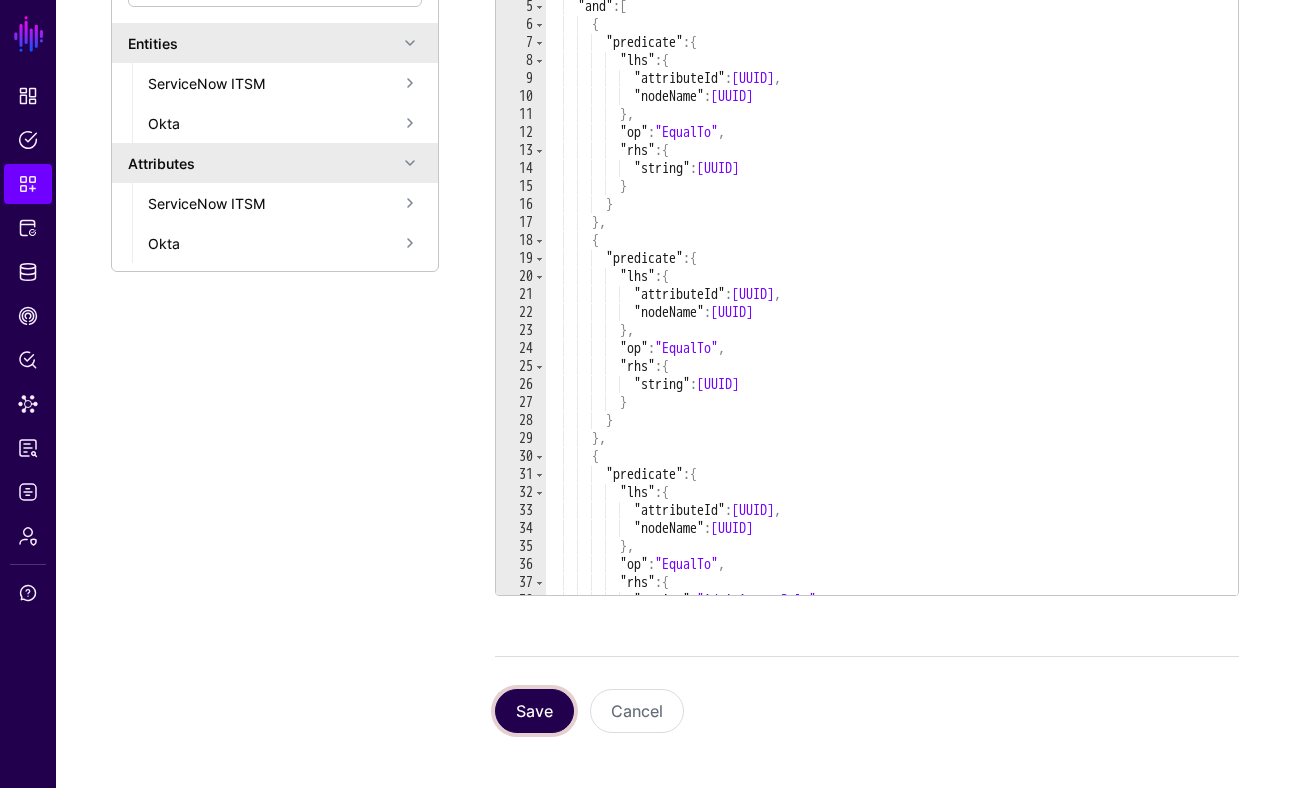 click on "Save" at bounding box center (534, 711) 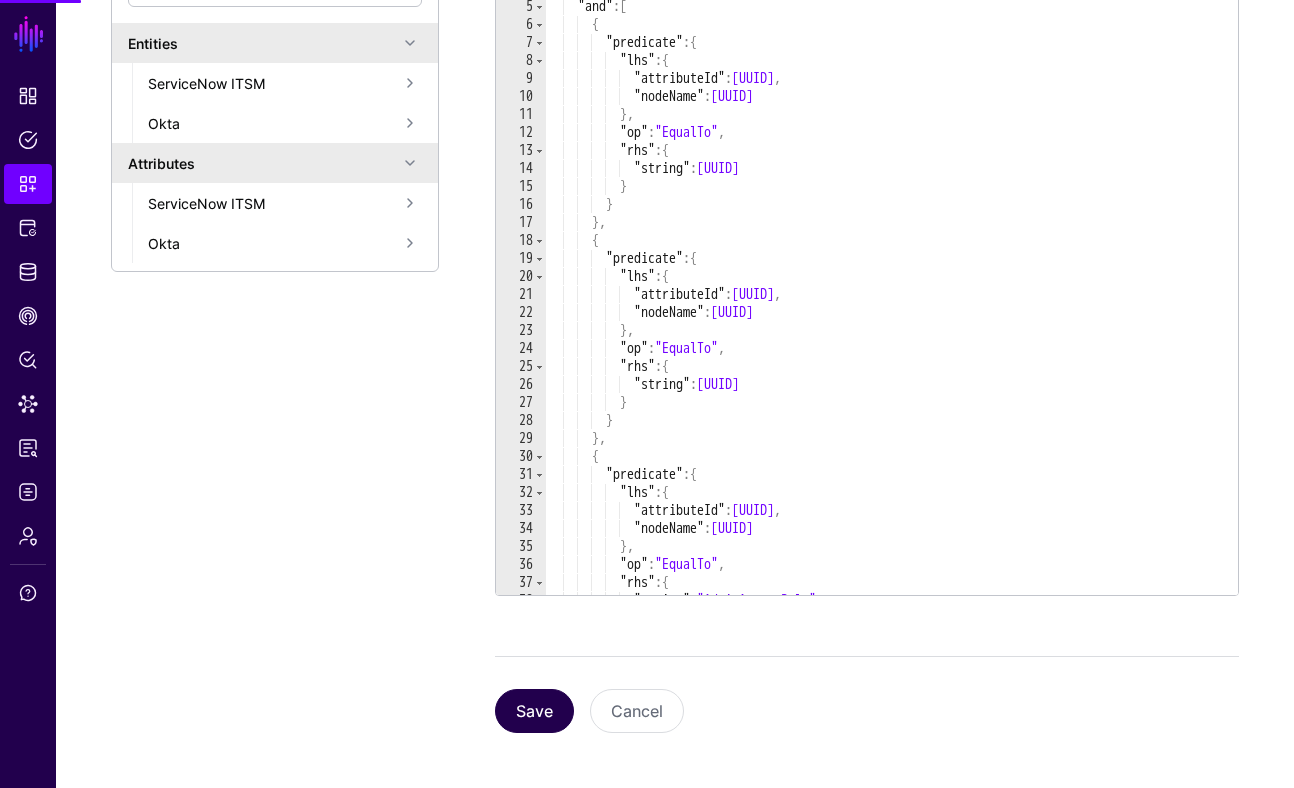 scroll, scrollTop: 0, scrollLeft: 0, axis: both 